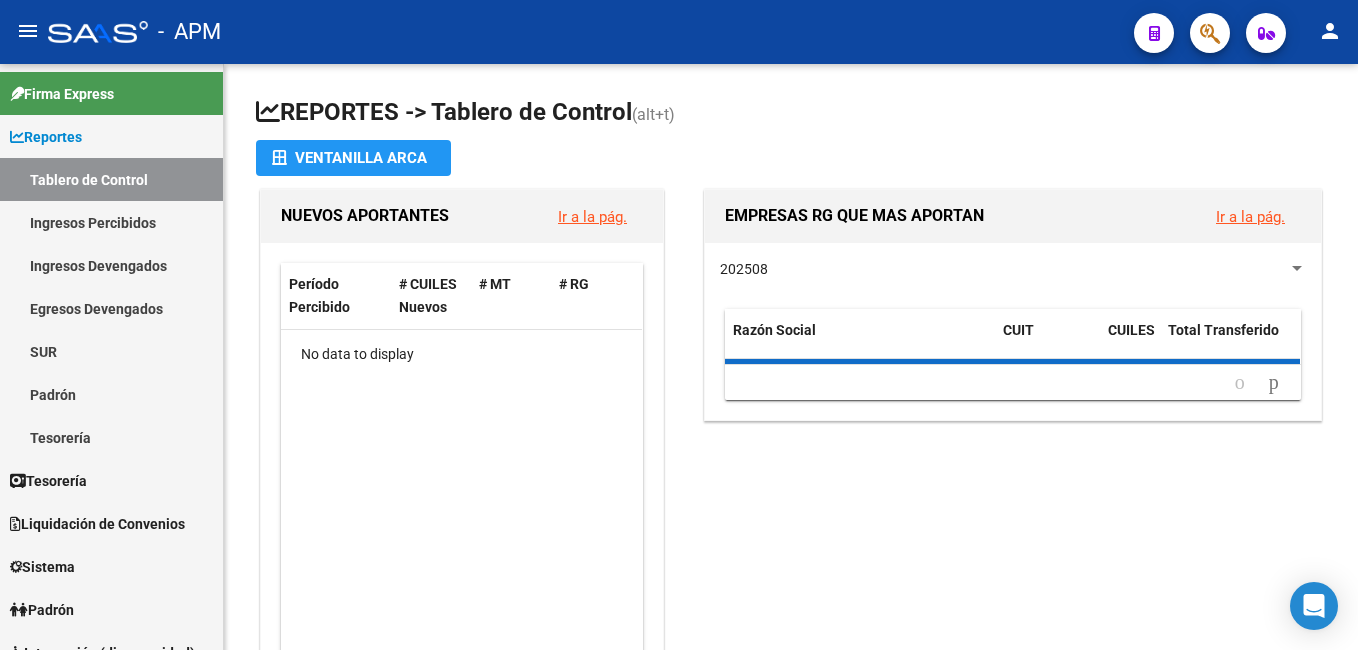 scroll, scrollTop: 0, scrollLeft: 0, axis: both 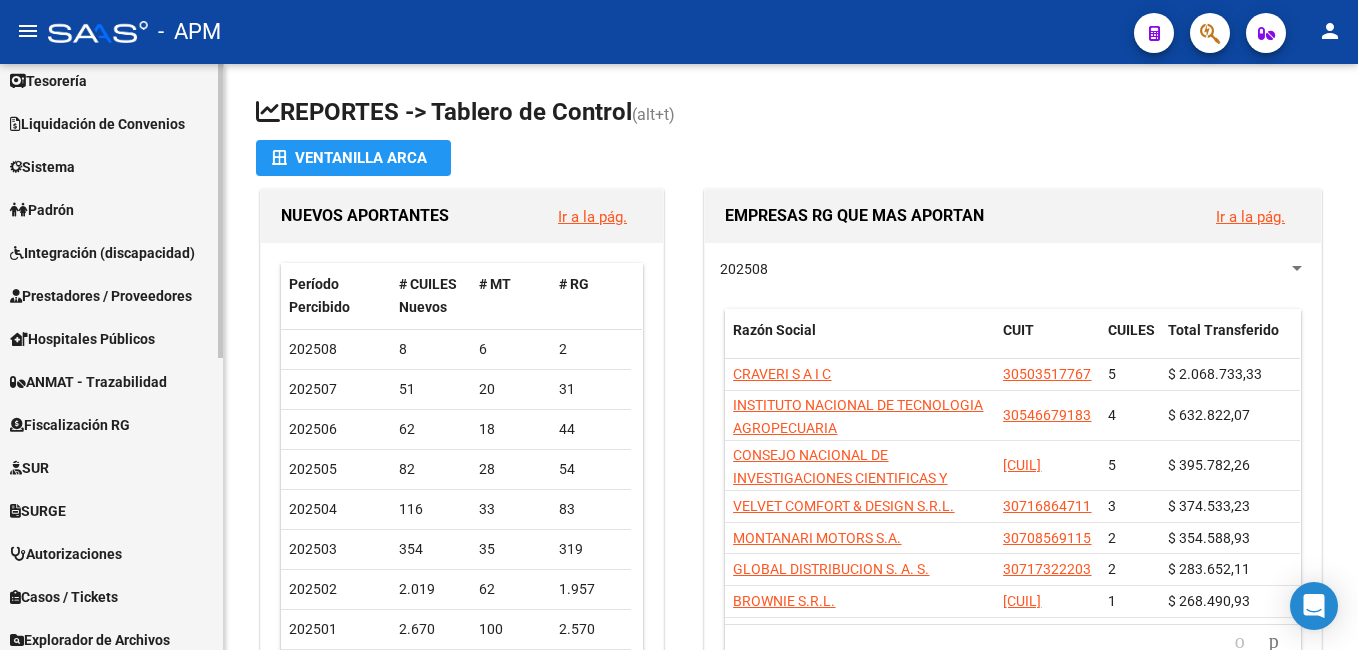 click on "Padrón" at bounding box center (42, 210) 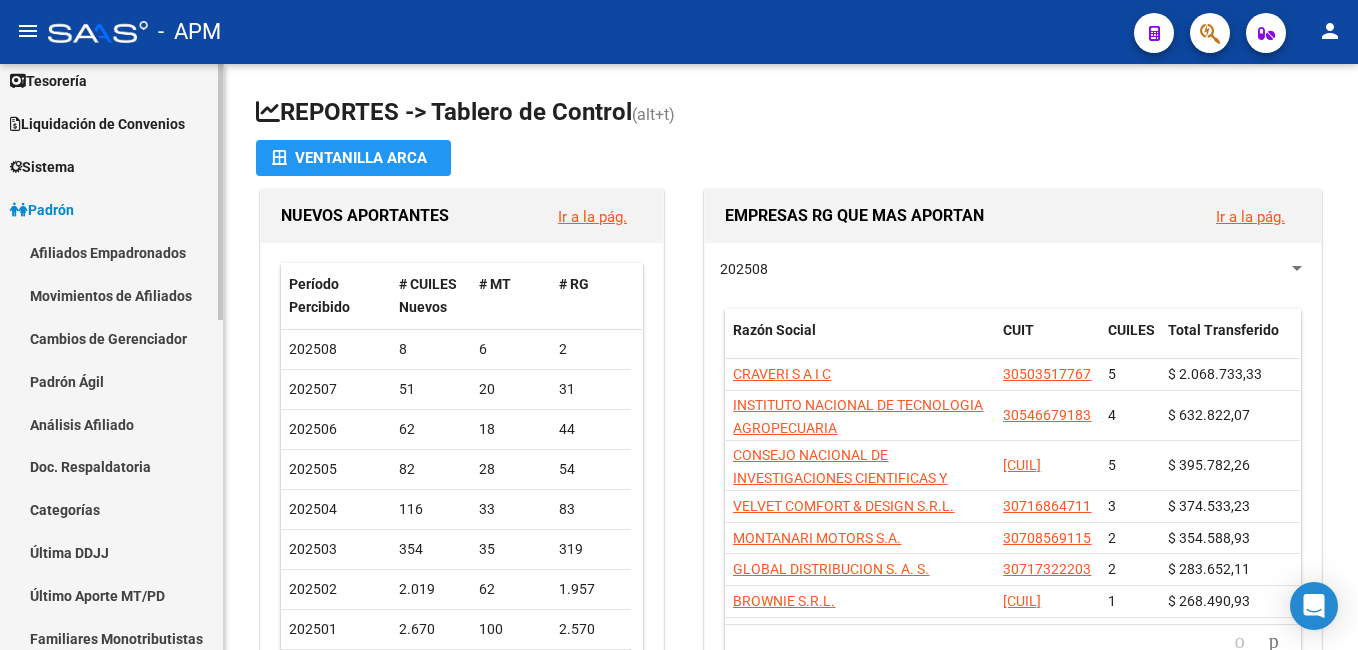 scroll, scrollTop: 99, scrollLeft: 0, axis: vertical 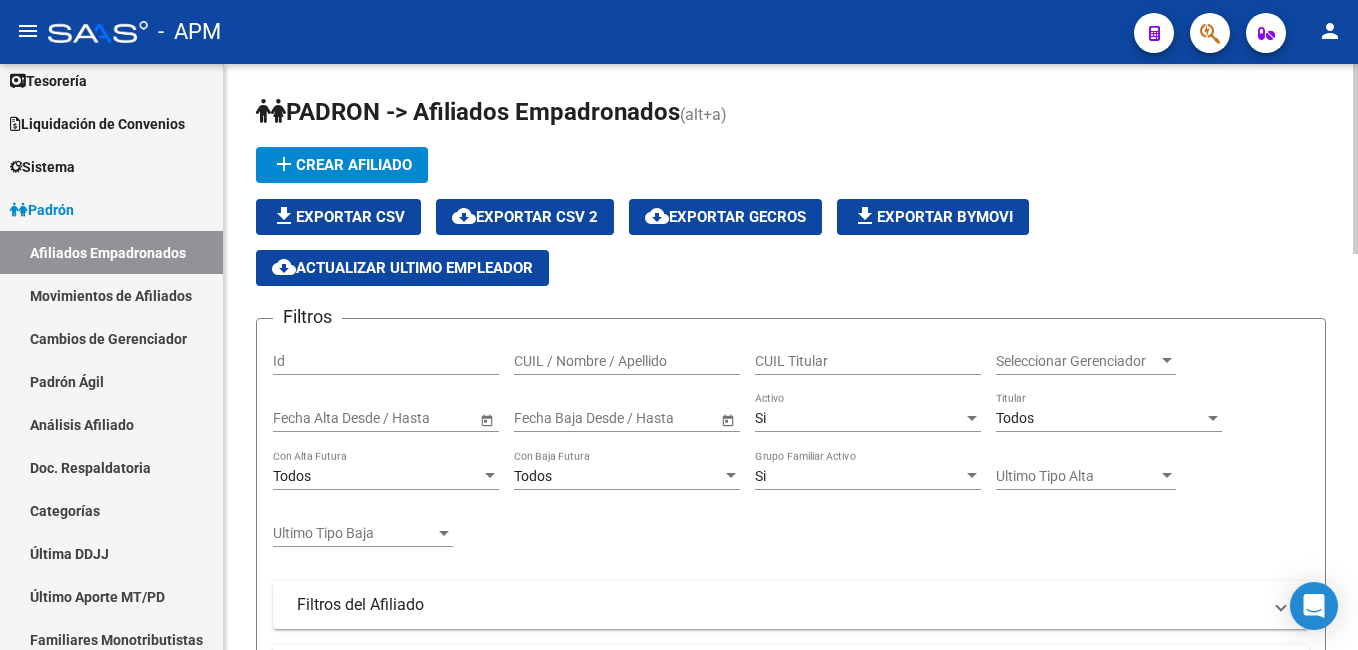 click on "CUIL / Nombre / Apellido" at bounding box center [627, 361] 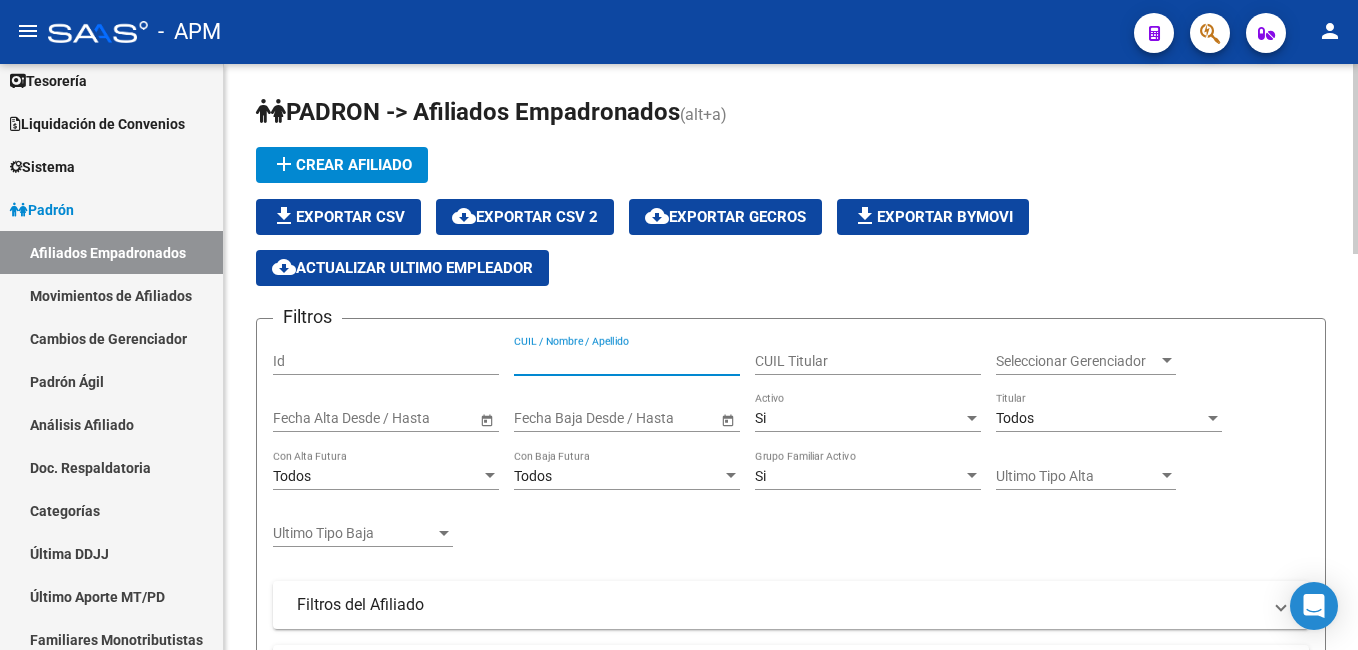 paste on "[CUIL]" 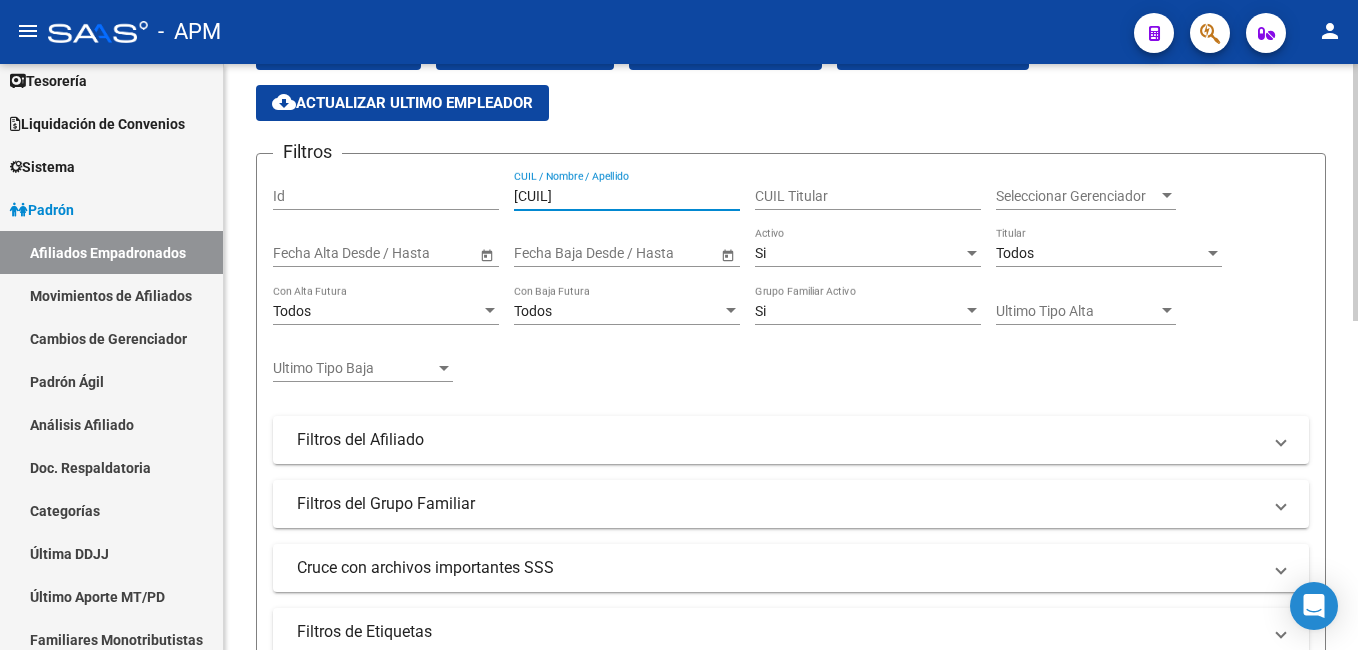 scroll, scrollTop: 52, scrollLeft: 0, axis: vertical 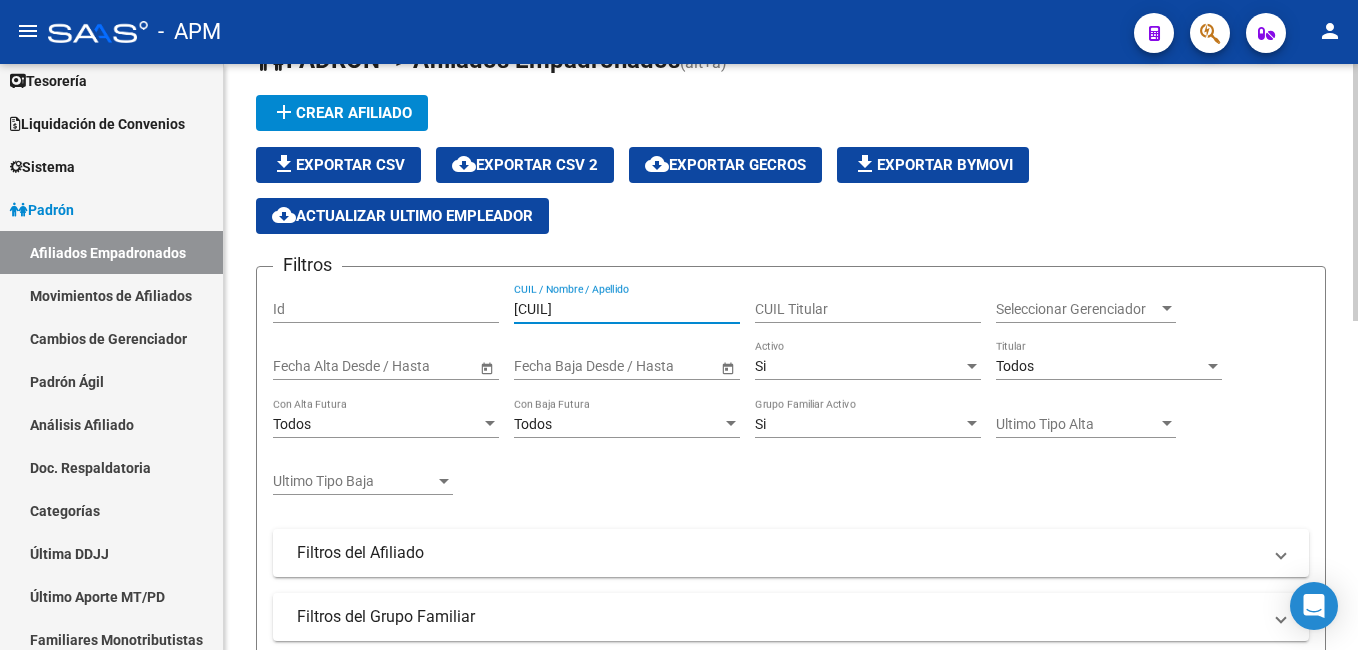 type on "[CUIL]" 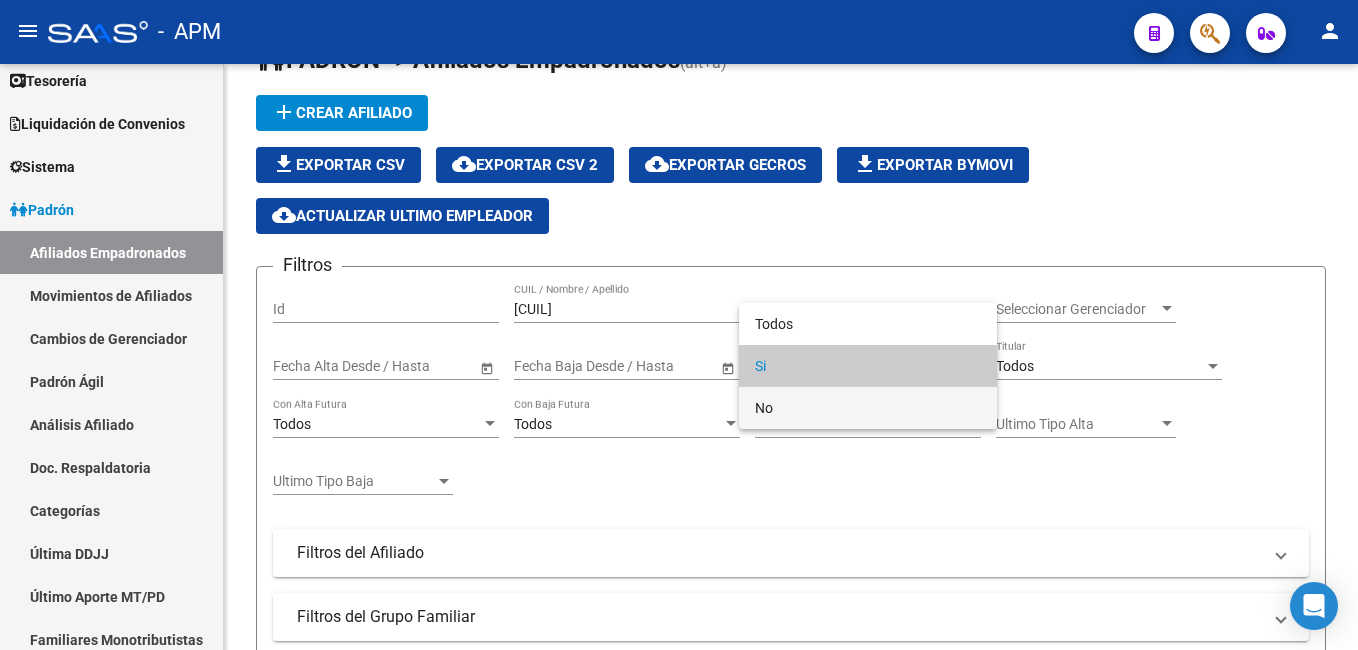 click on "No" at bounding box center (868, 408) 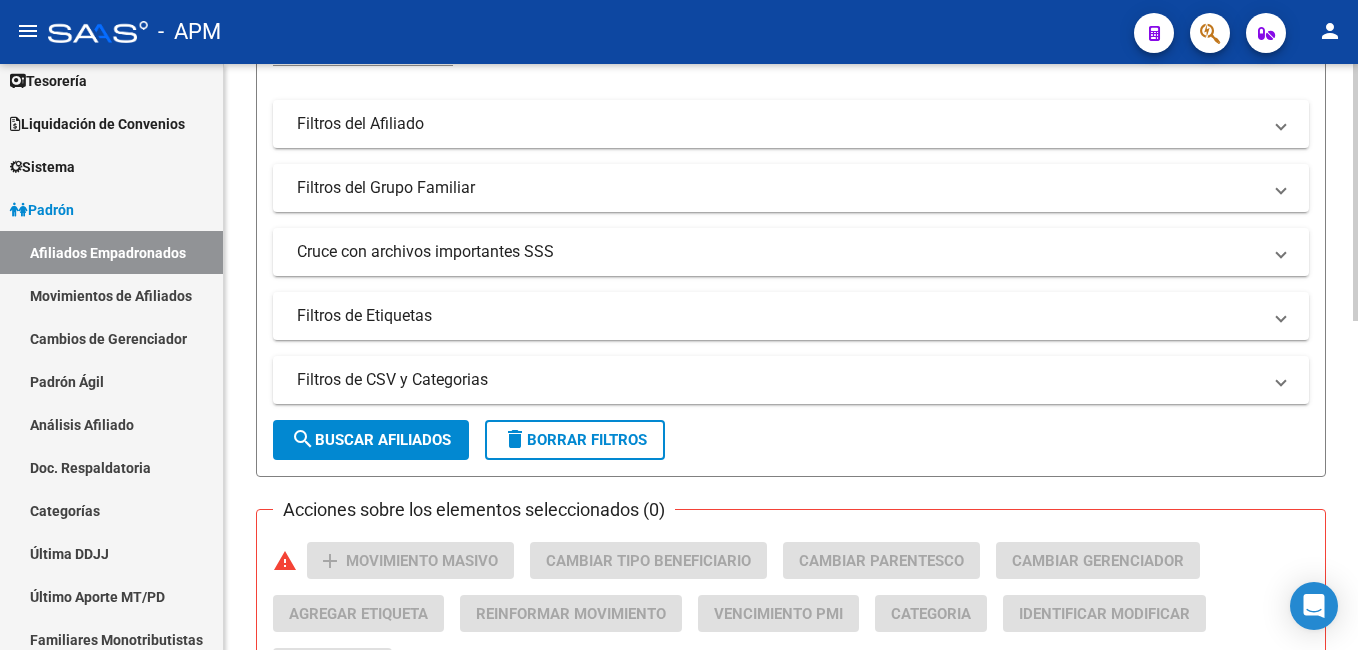 scroll, scrollTop: 552, scrollLeft: 0, axis: vertical 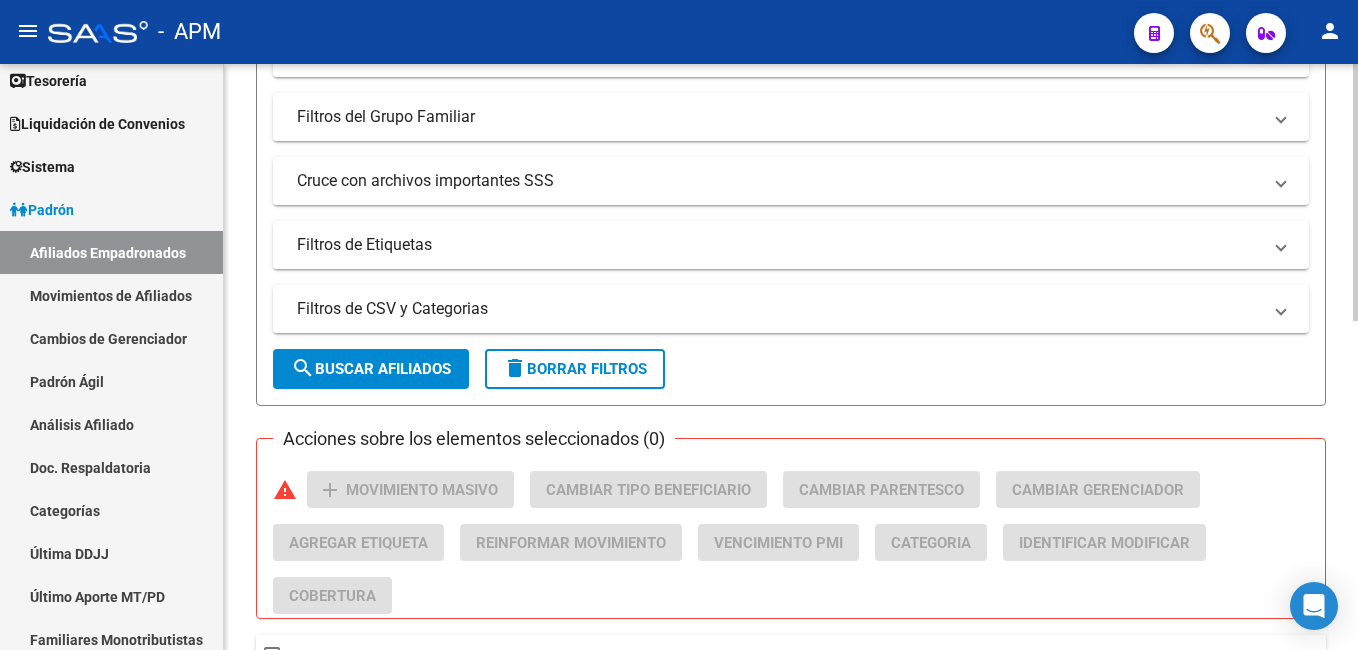 click on "search  Buscar Afiliados" 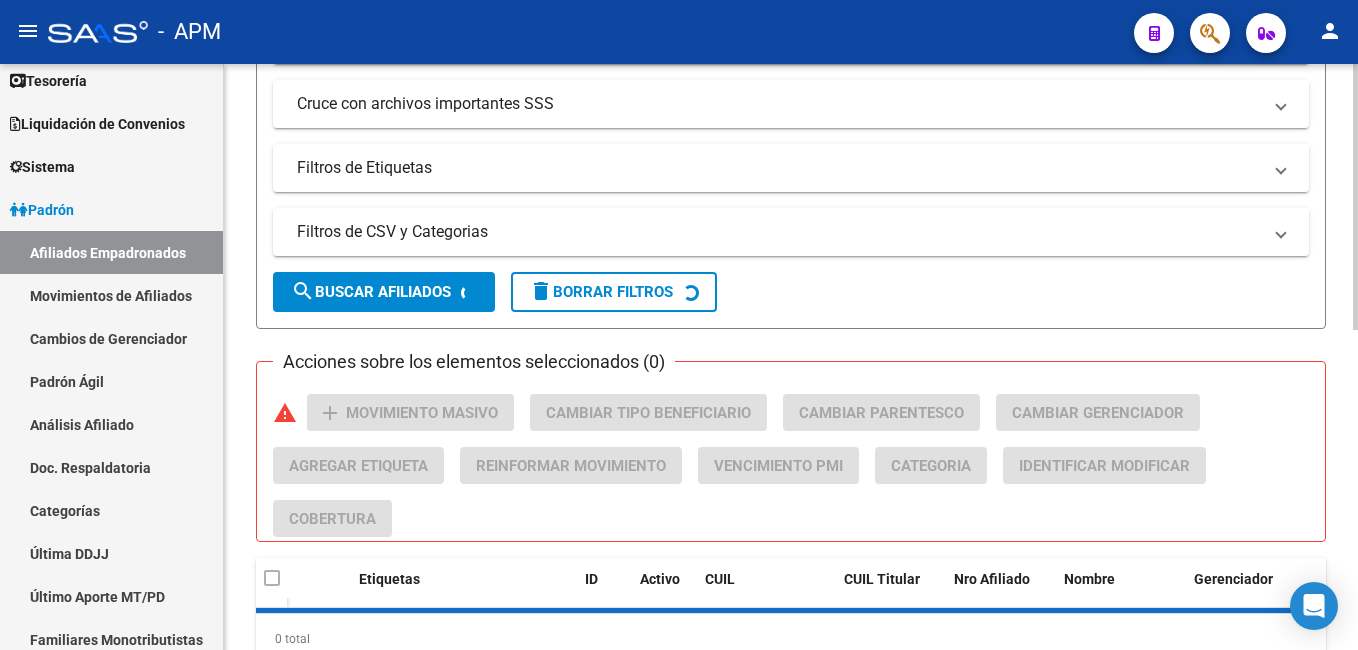 scroll, scrollTop: 707, scrollLeft: 0, axis: vertical 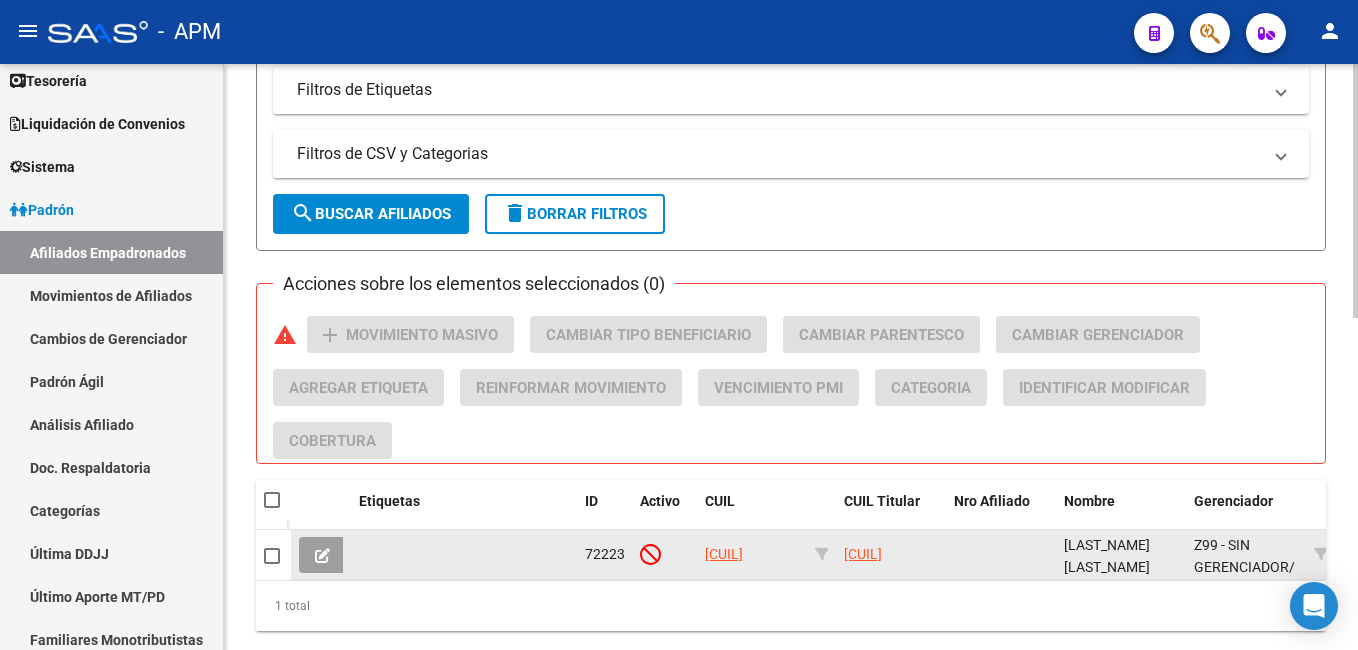 click 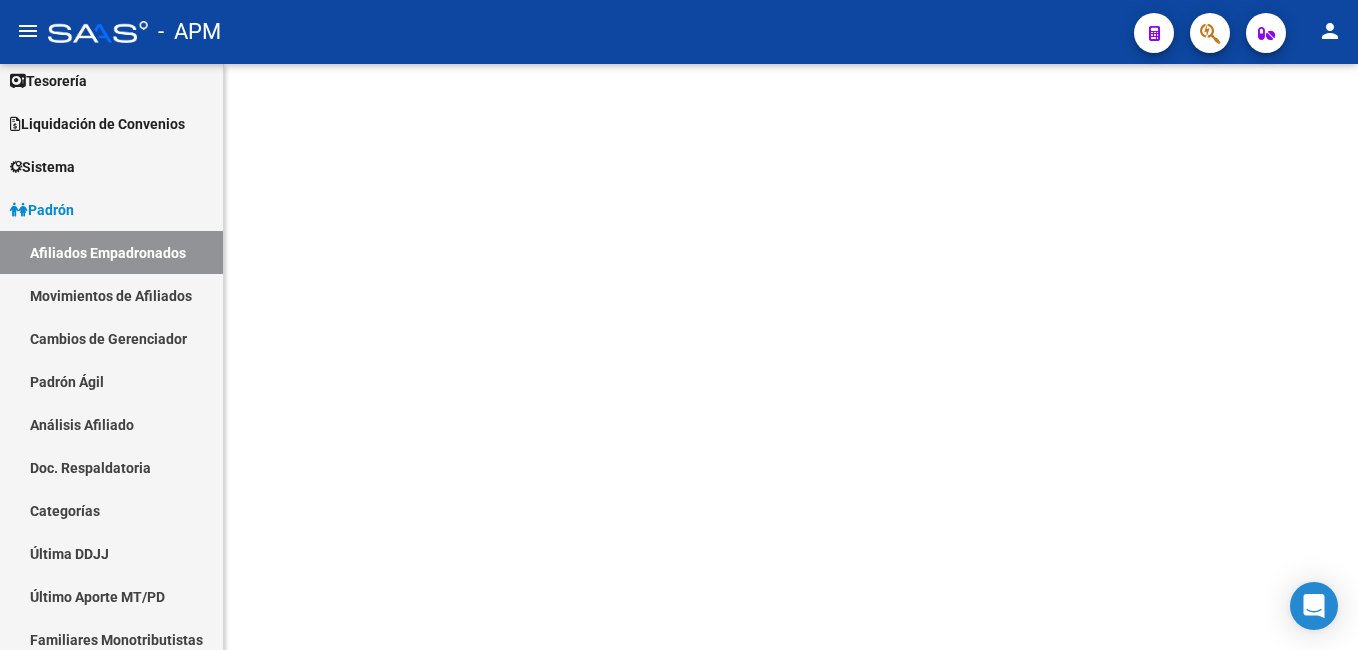 scroll, scrollTop: 0, scrollLeft: 0, axis: both 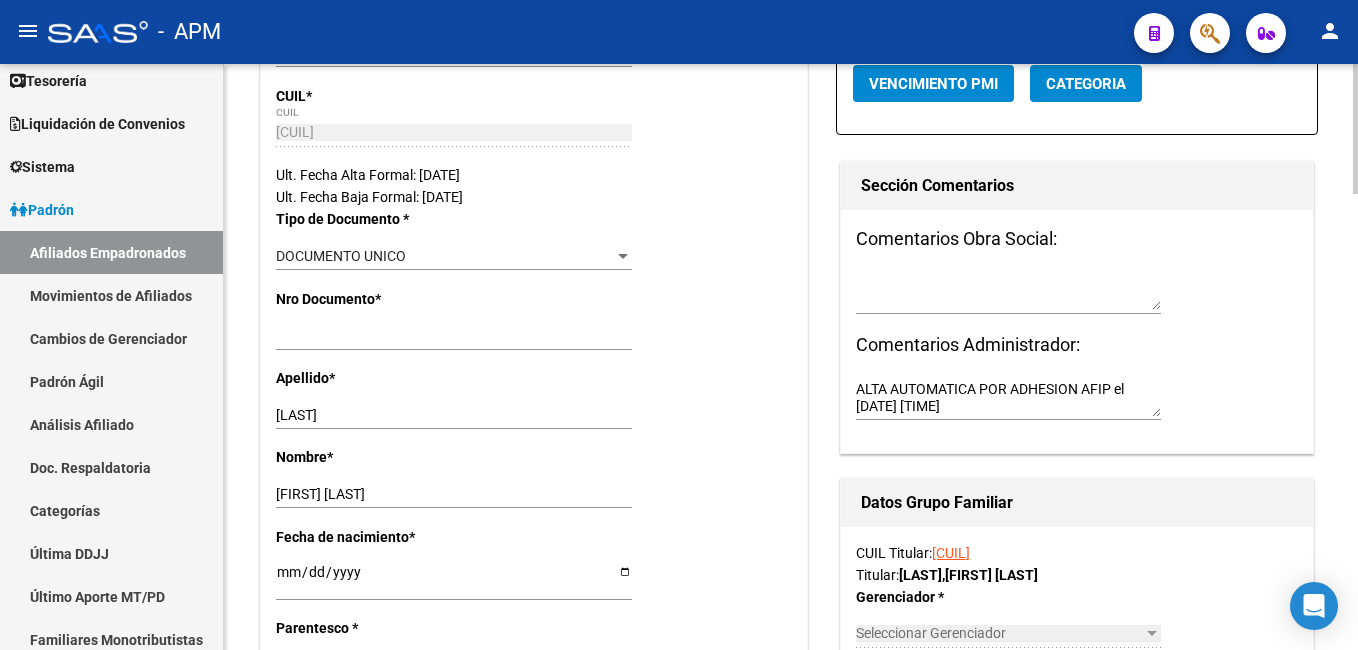 radio on "true" 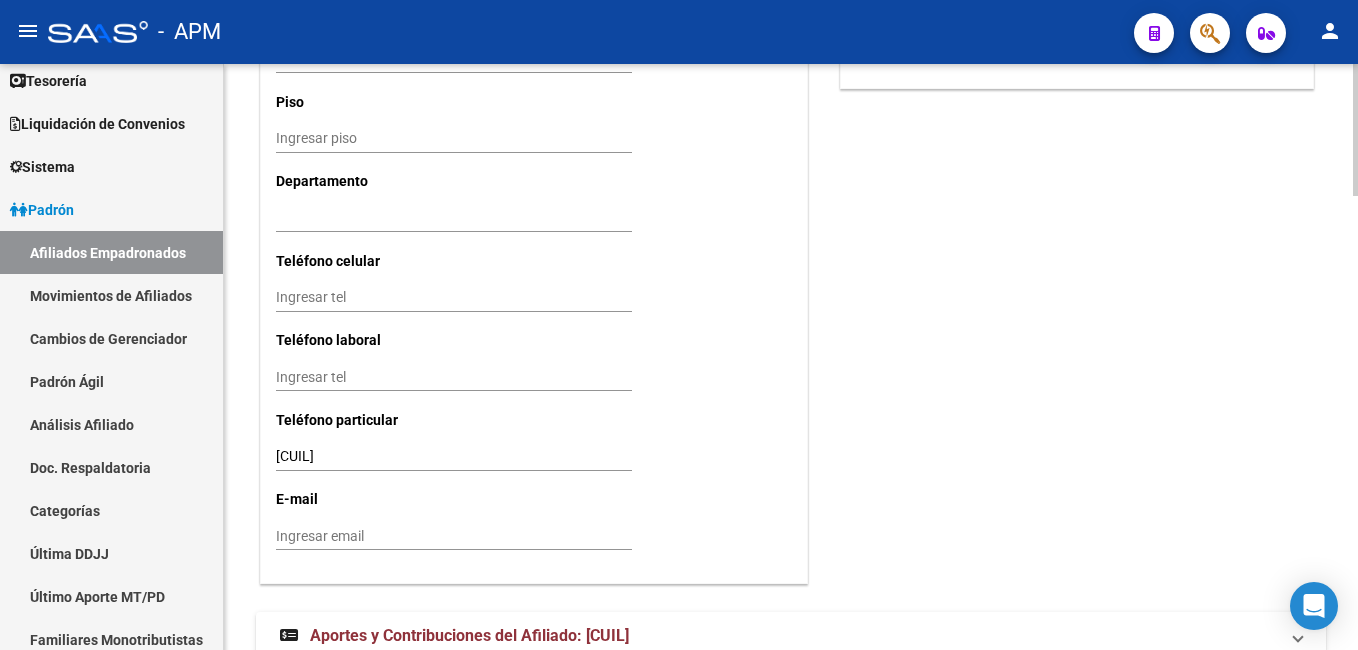 scroll, scrollTop: 2010, scrollLeft: 0, axis: vertical 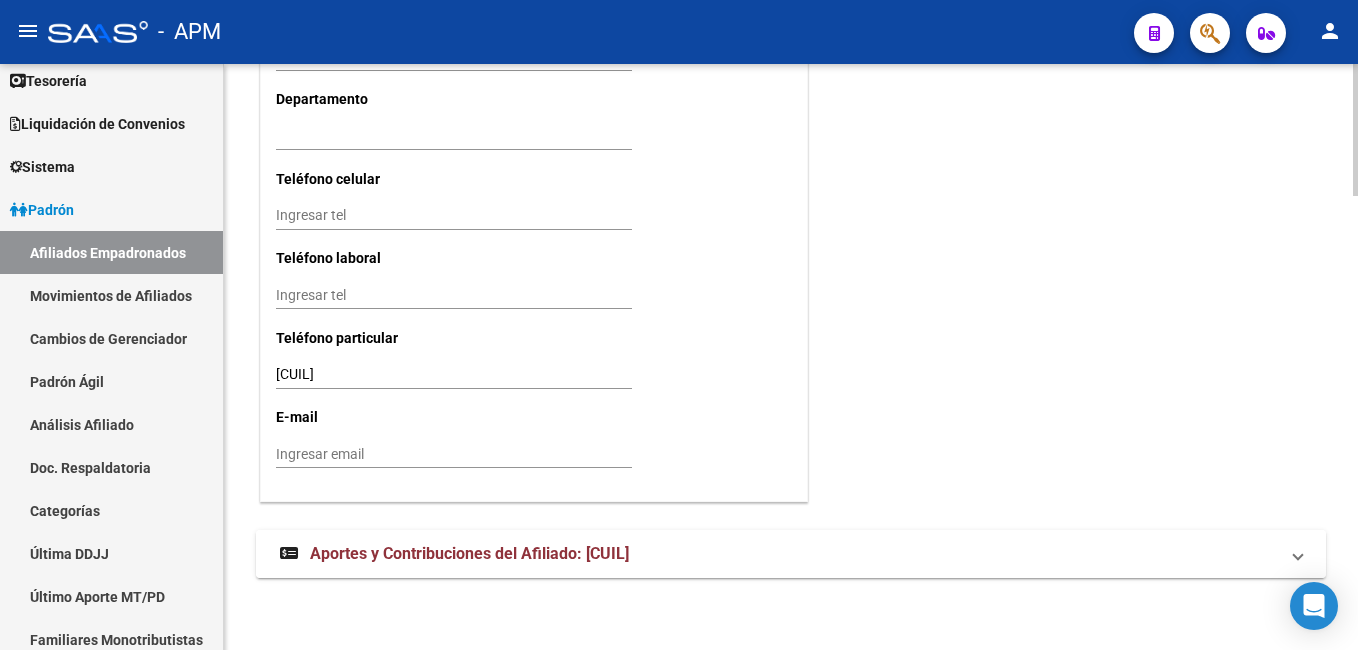 click on "Aportes y Contribuciones del Afiliado: [CUIL]" at bounding box center [469, 553] 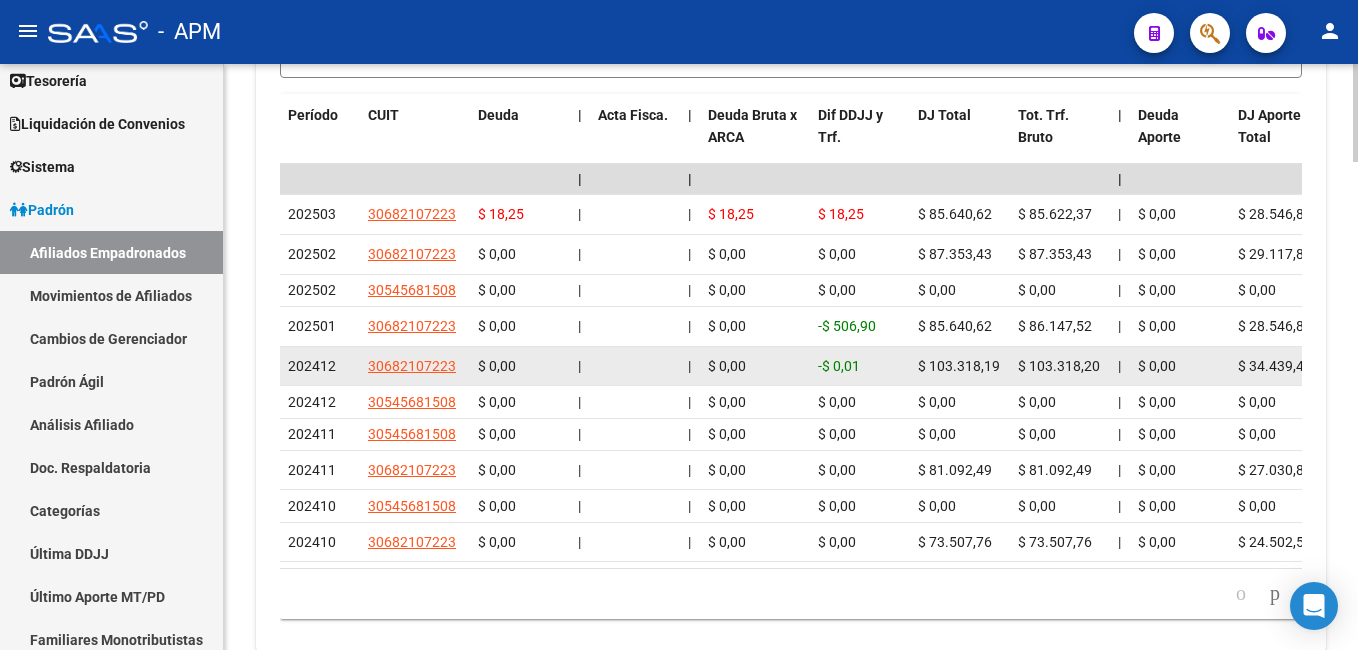 scroll, scrollTop: 2710, scrollLeft: 0, axis: vertical 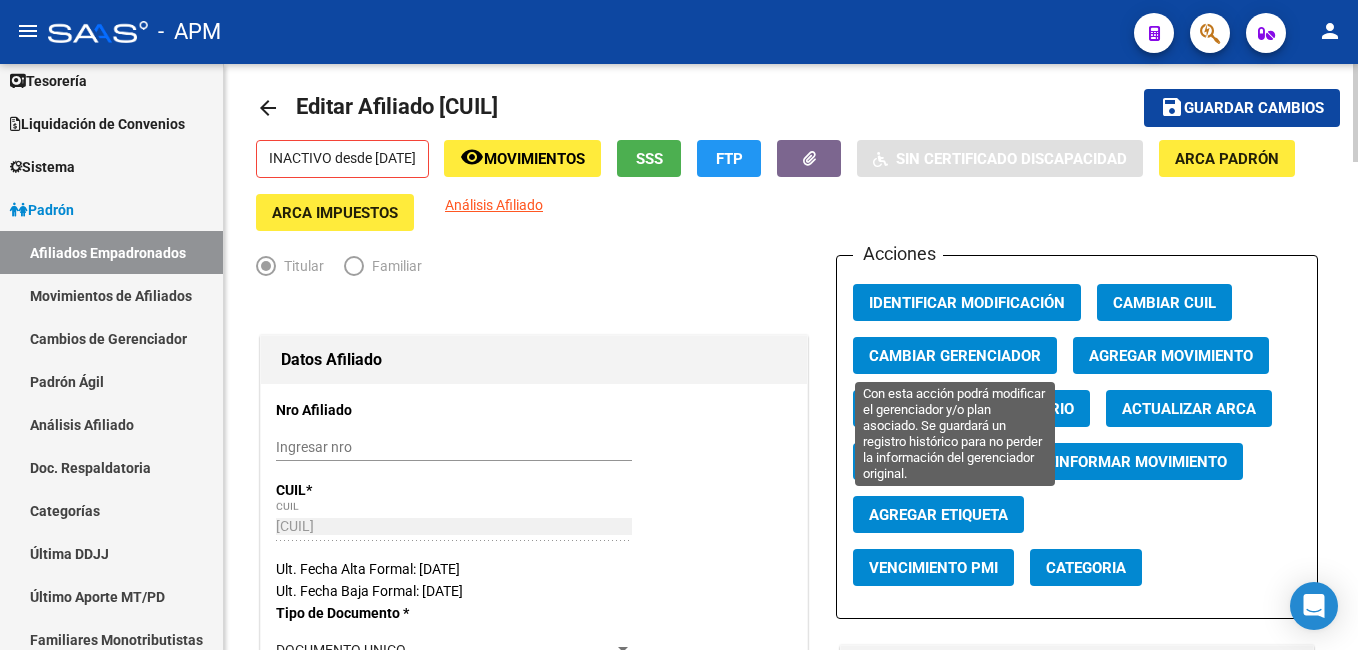 click on "Cambiar Gerenciador" 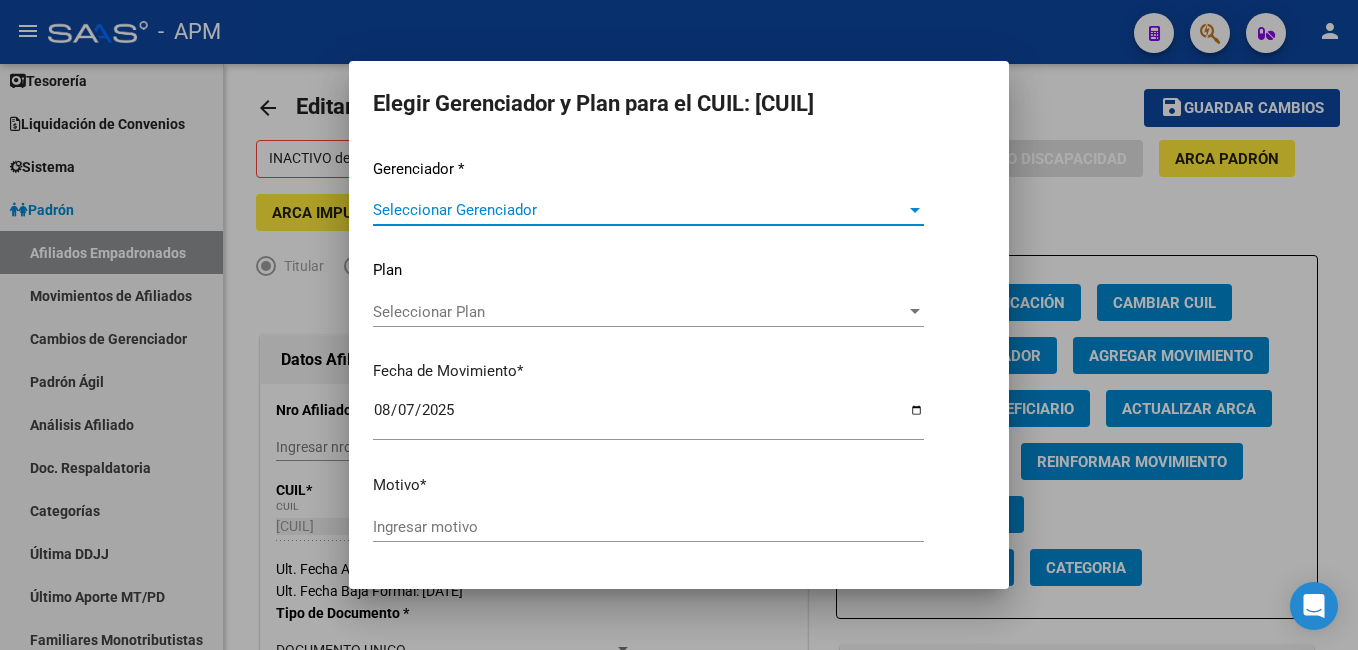 click on "Seleccionar Gerenciador" at bounding box center [639, 210] 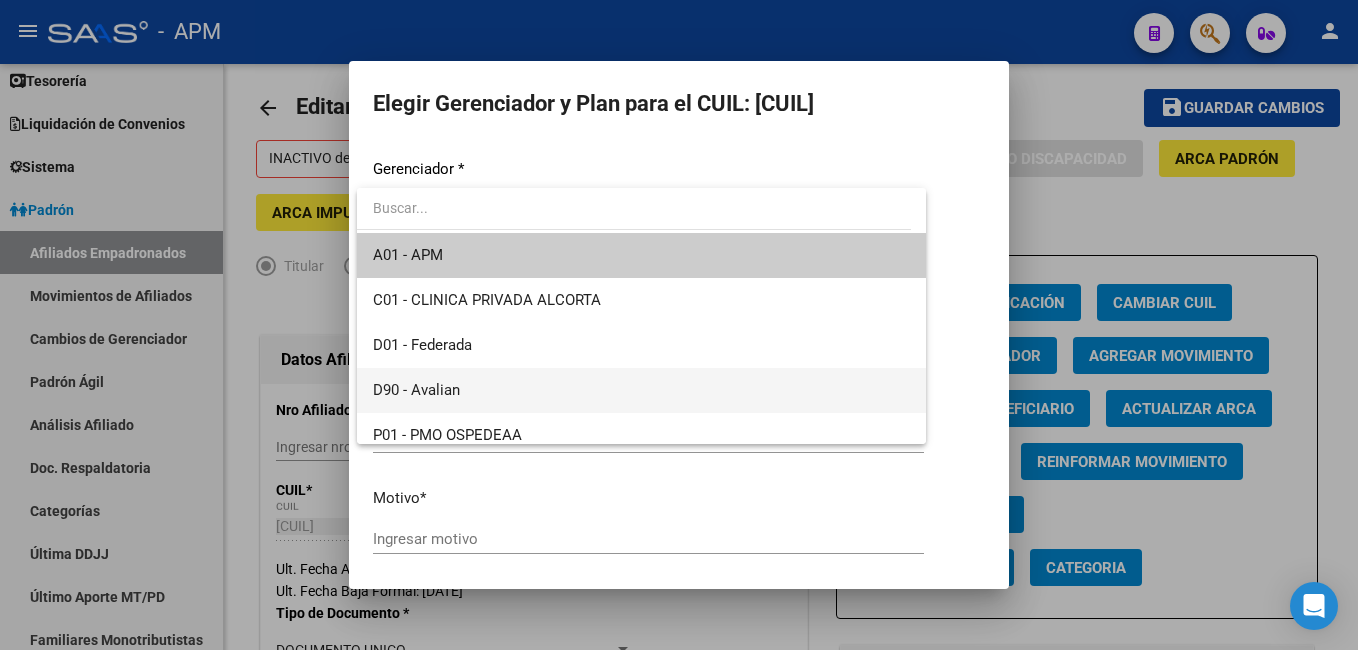 click on "D90 - Avalian" at bounding box center [641, 390] 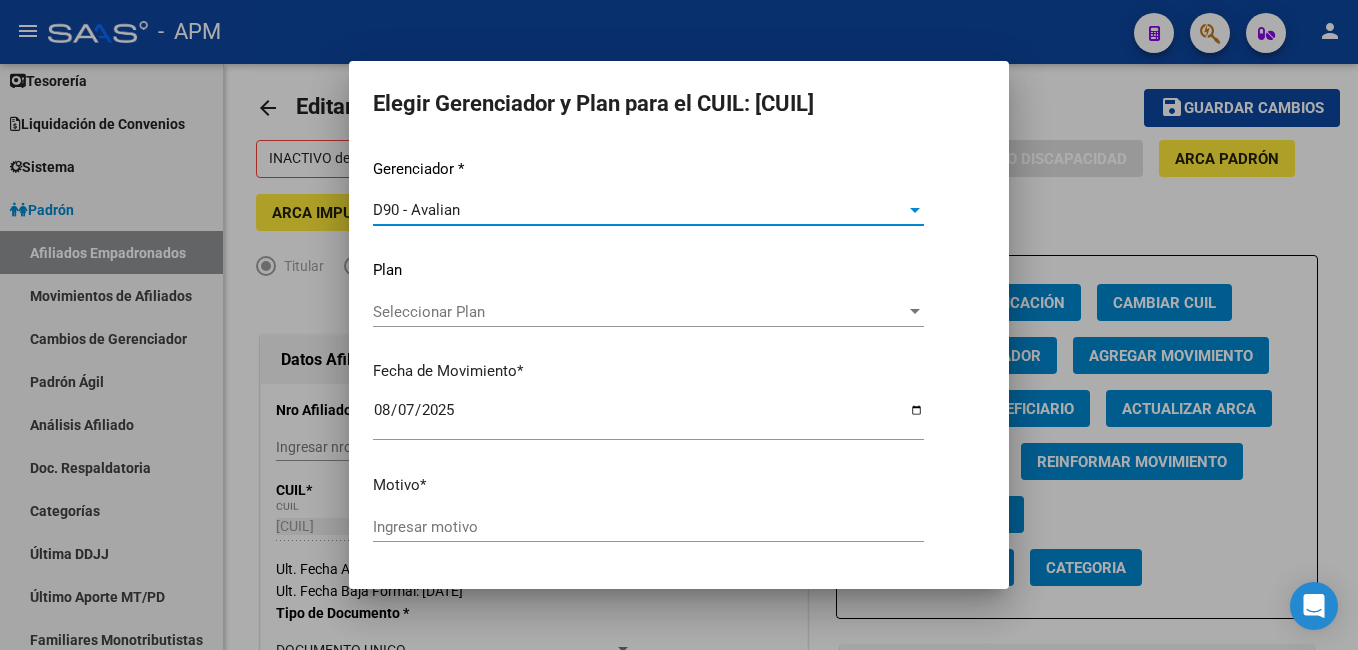 click on "Seleccionar Plan" at bounding box center (639, 312) 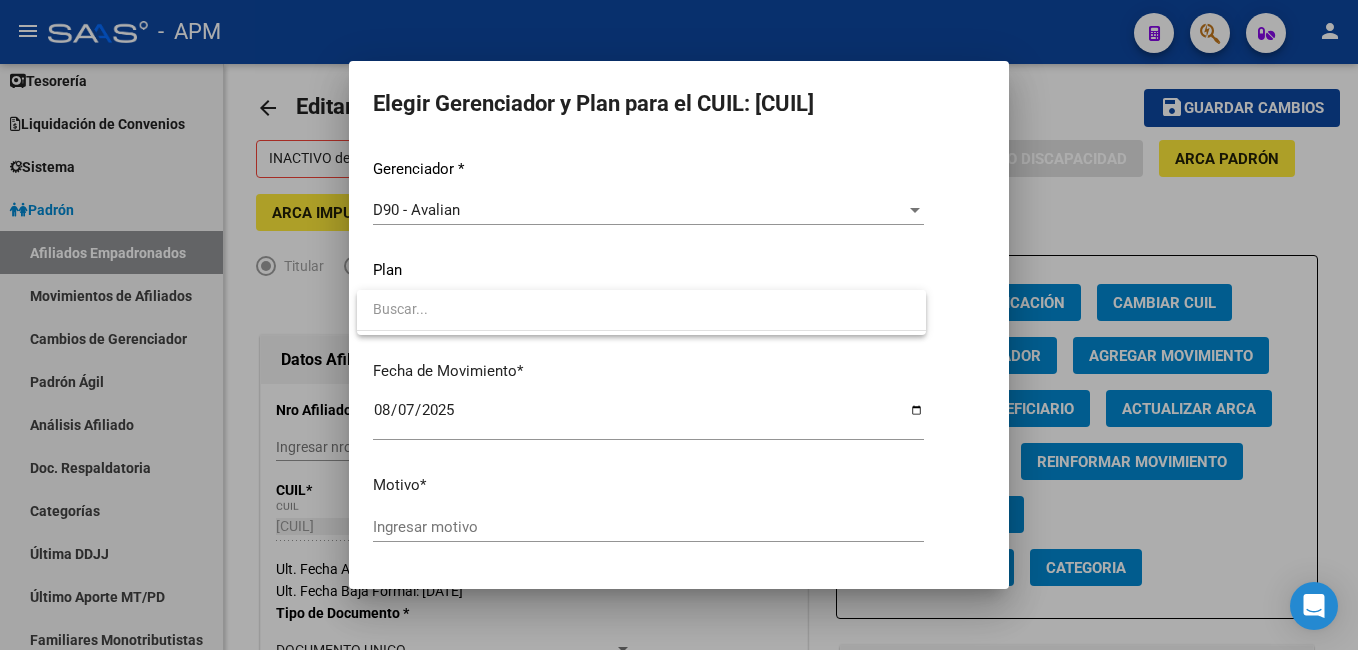 click at bounding box center (641, 309) 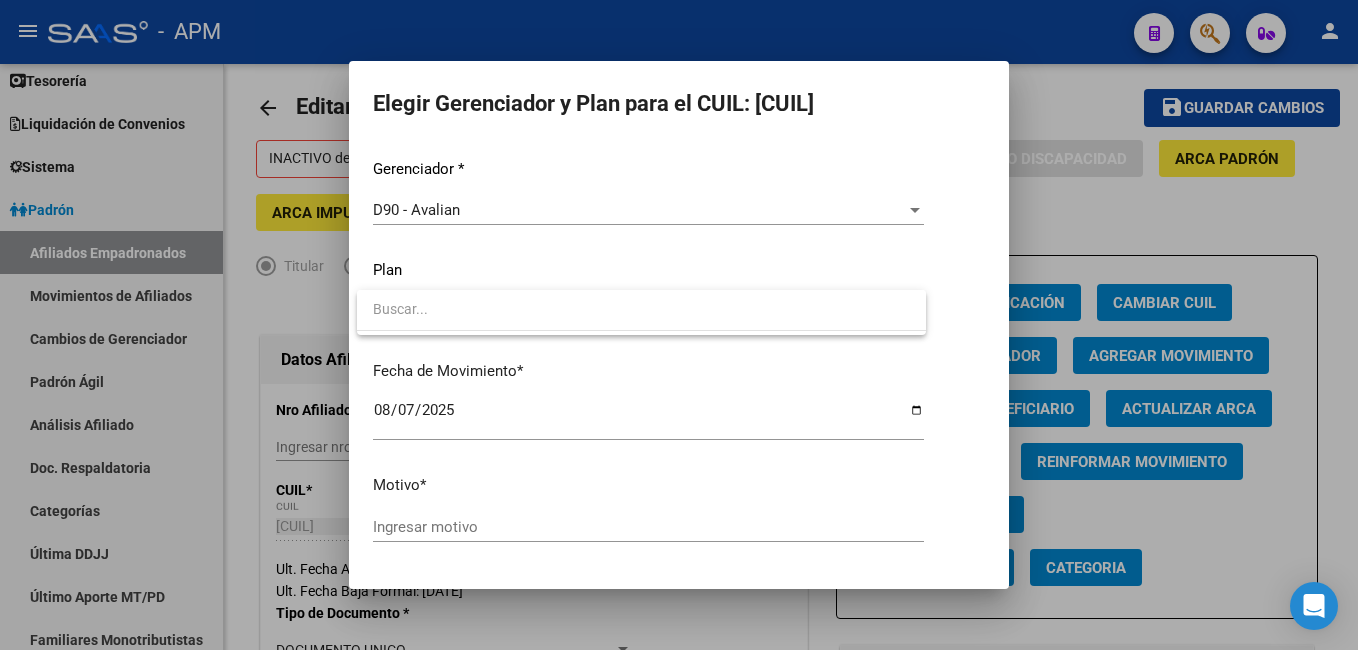 click at bounding box center [679, 325] 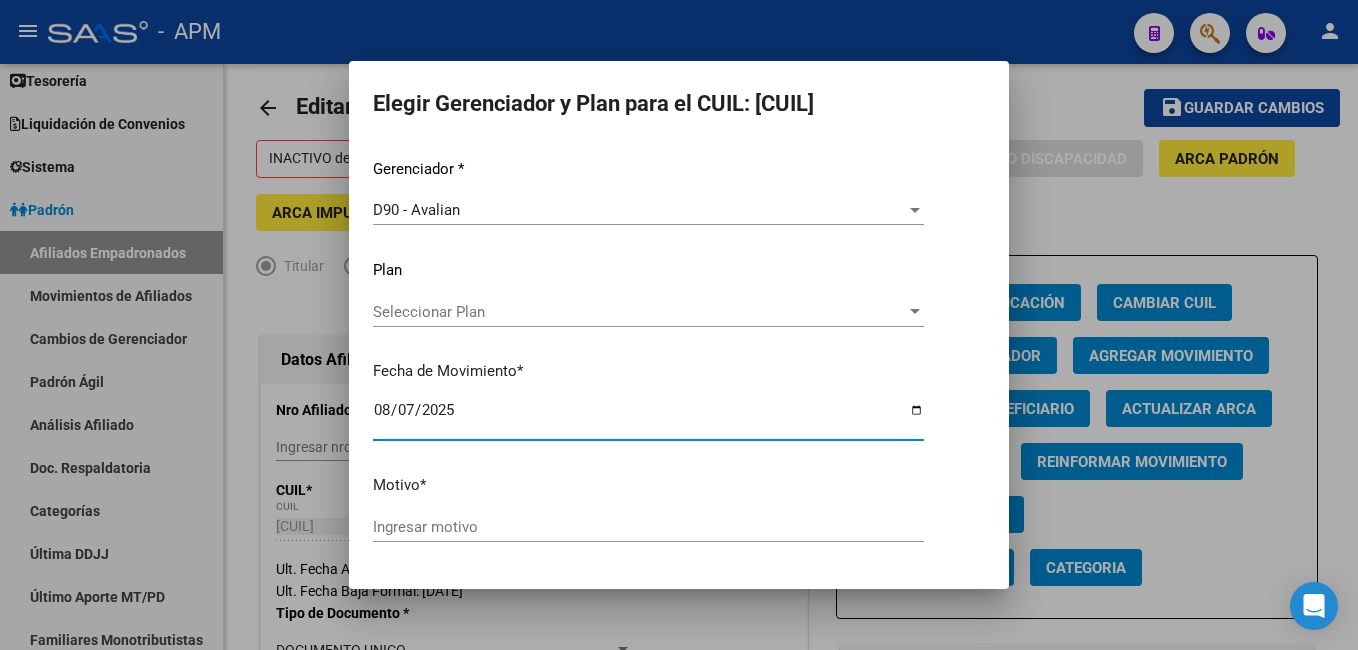 click on "2025-08-07" at bounding box center (648, 418) 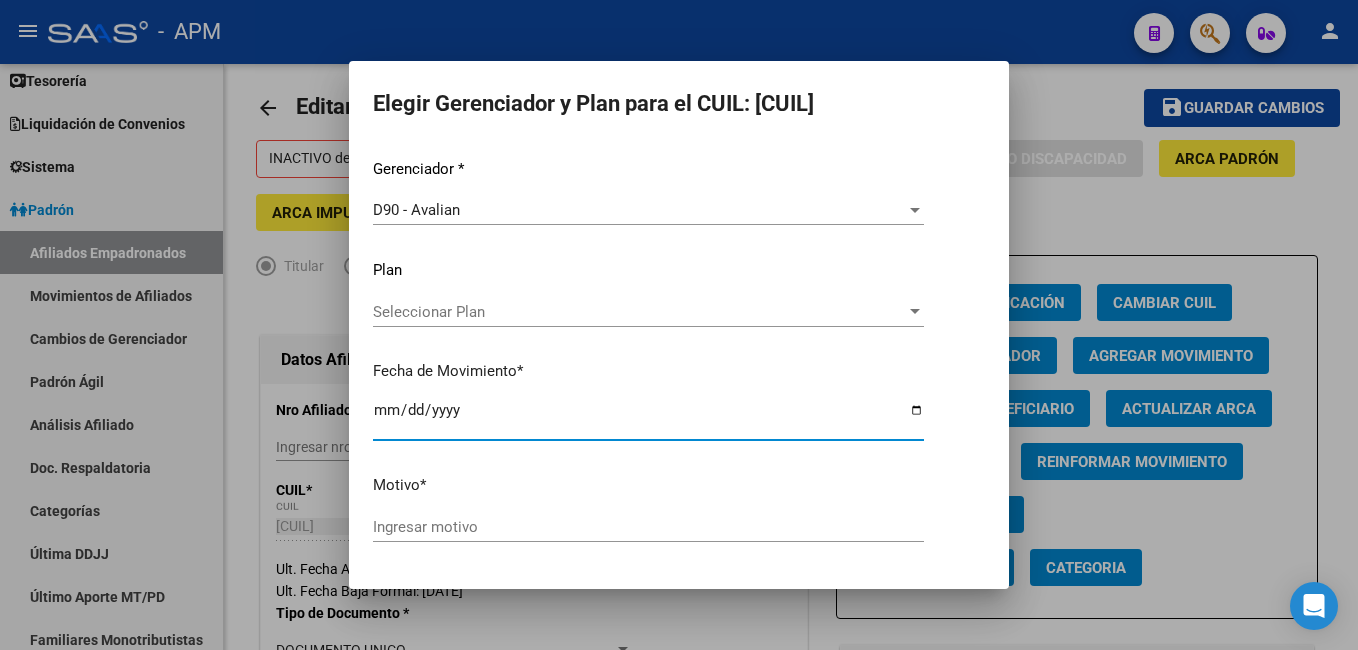 type on "2025-08-01" 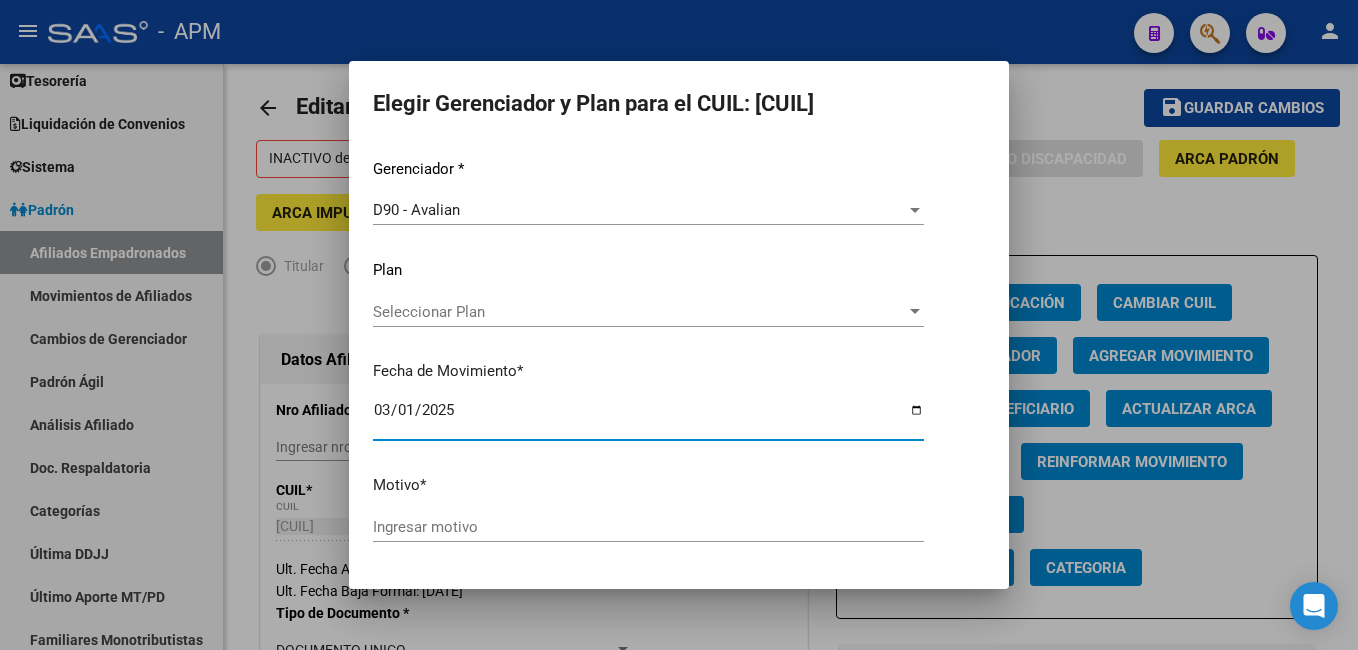 click on "Ingresar motivo" at bounding box center [648, 527] 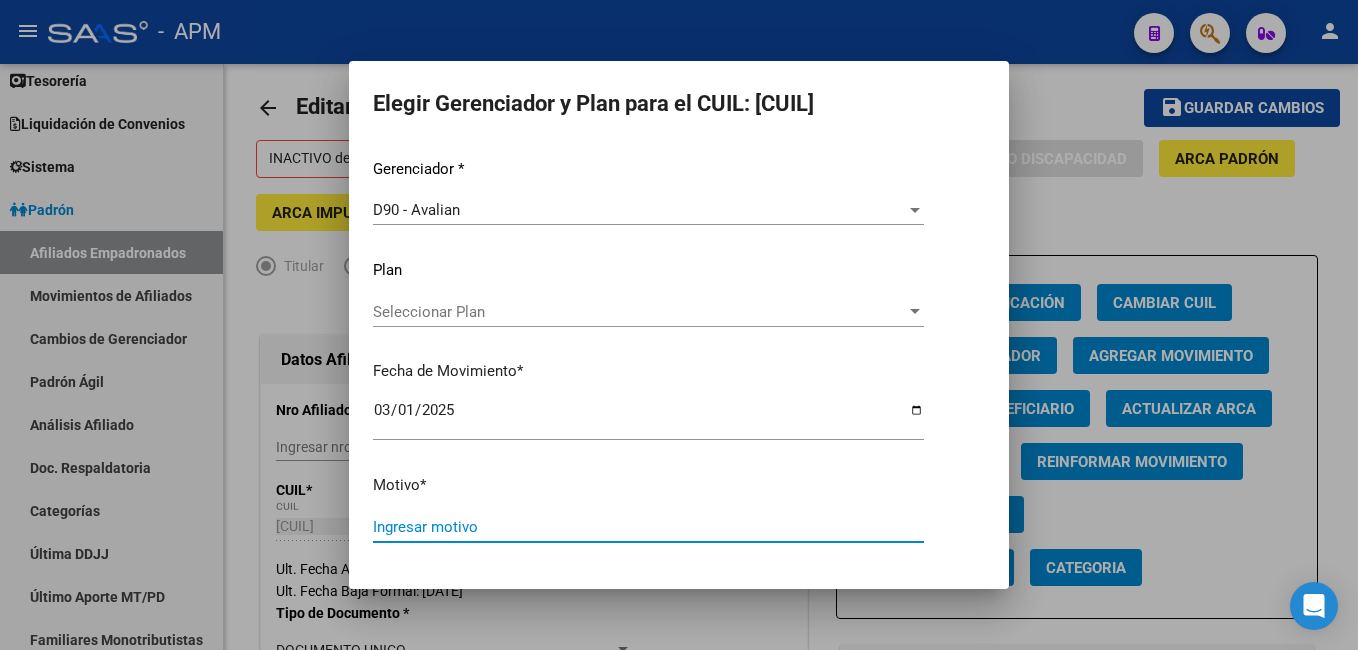 click on "Motivo  *" 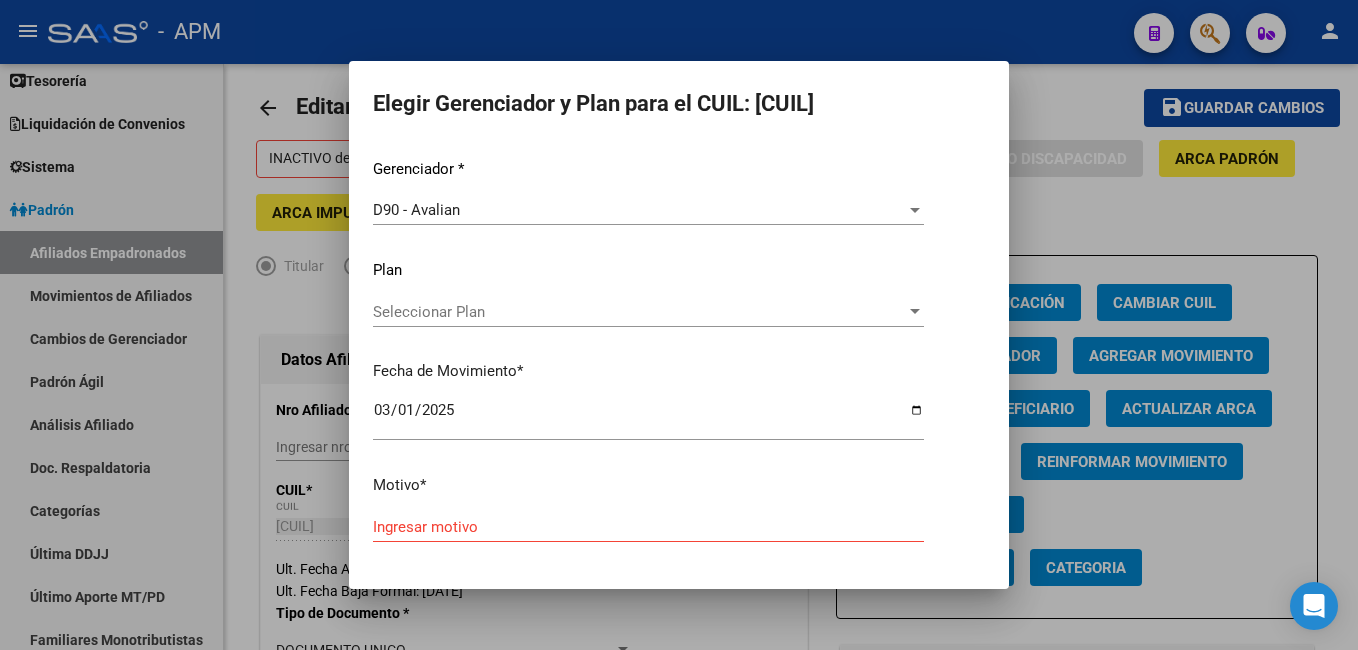 click on "Ingresar motivo" at bounding box center [648, 527] 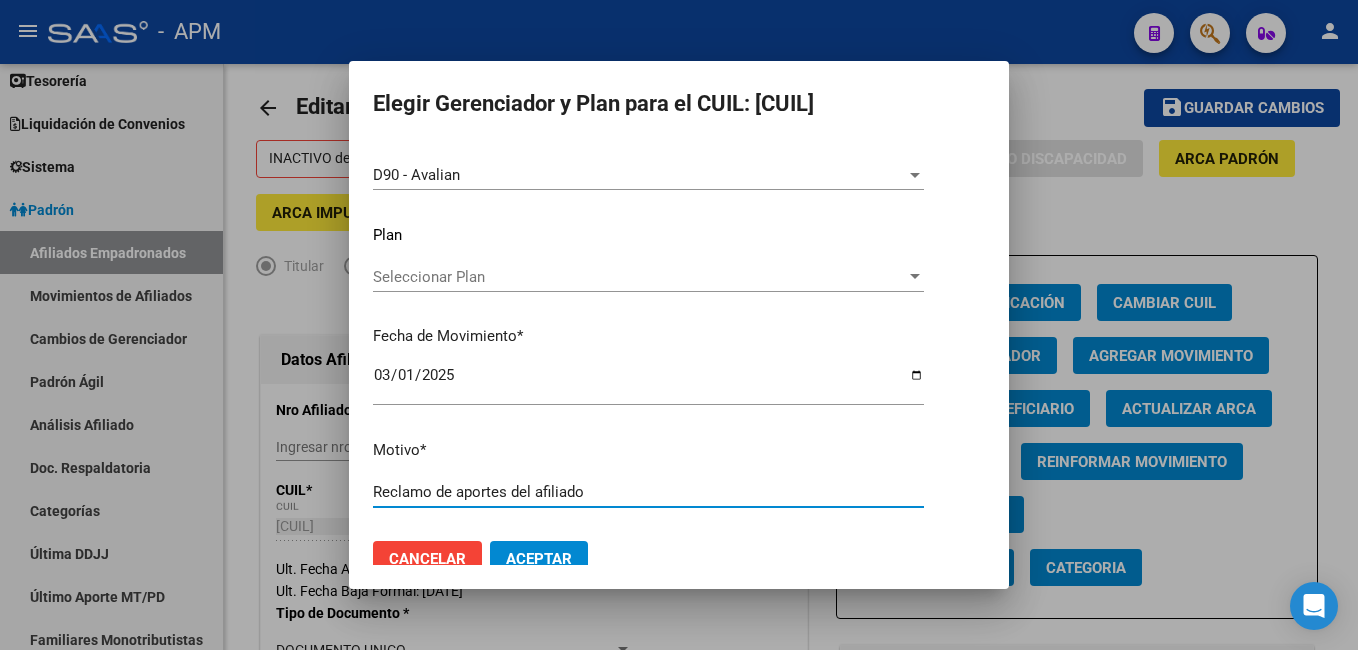 scroll, scrollTop: 63, scrollLeft: 0, axis: vertical 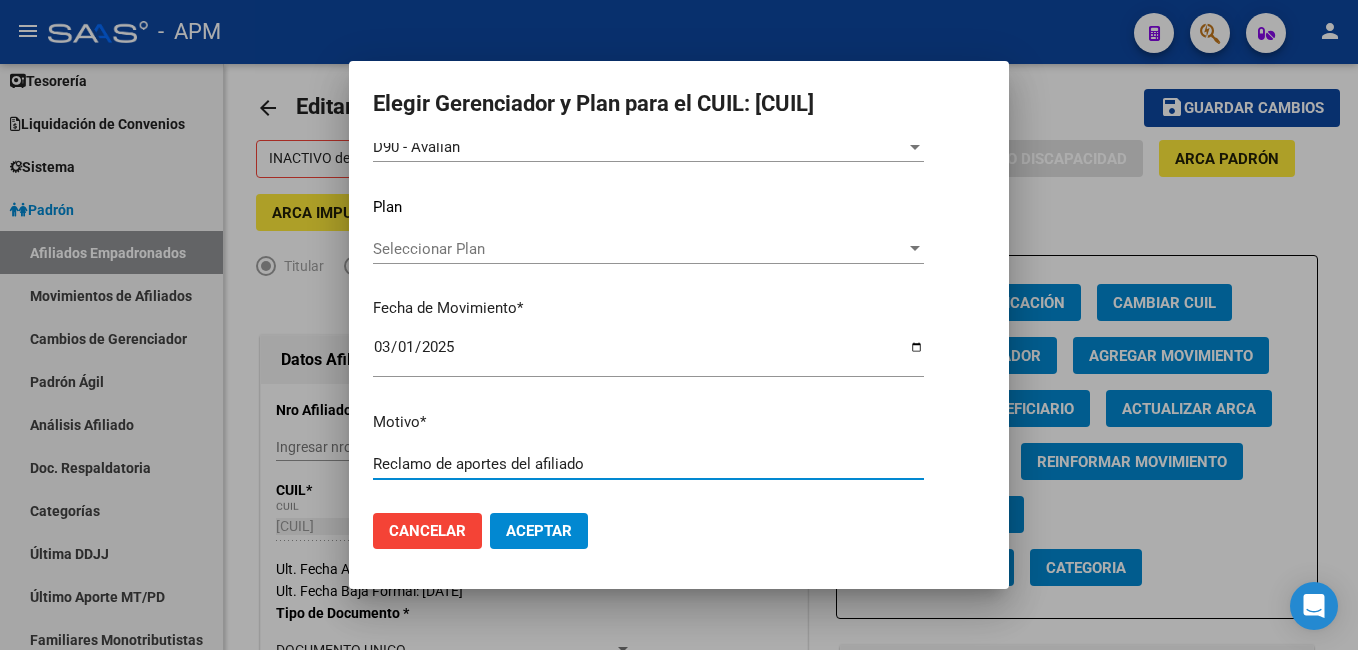 type on "Reclamo de aportes del afiliado" 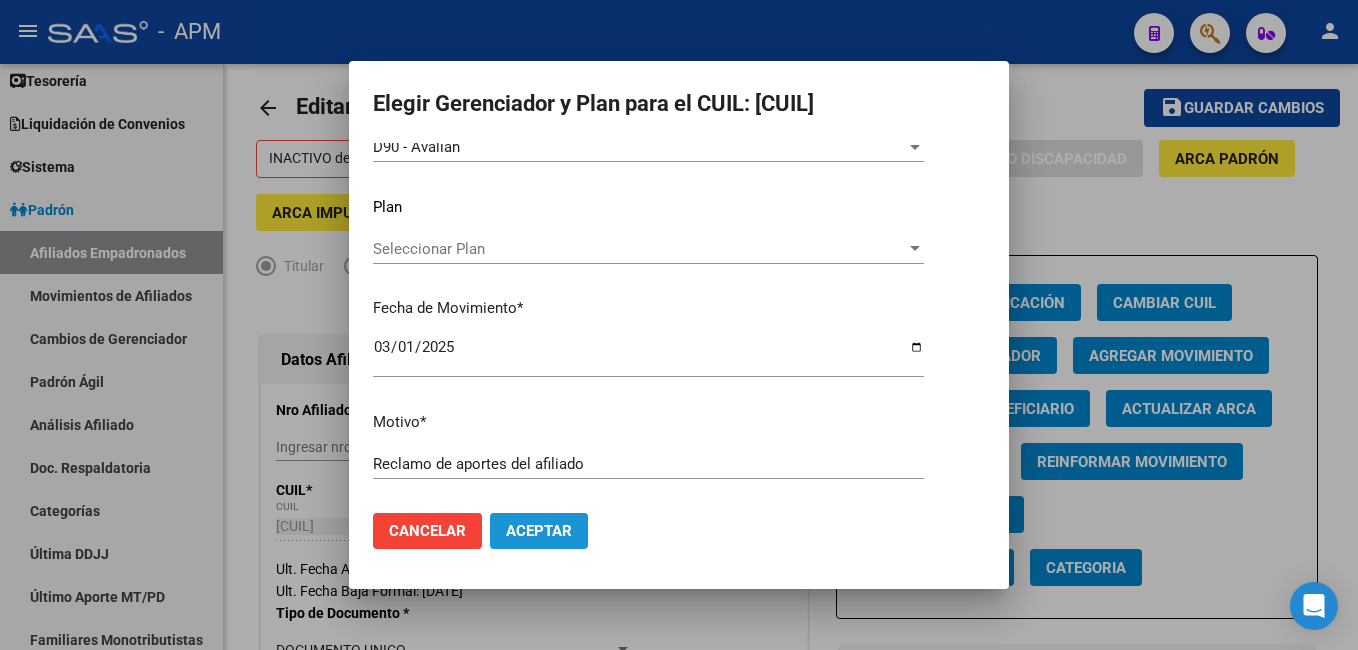 click on "Aceptar" at bounding box center [539, 531] 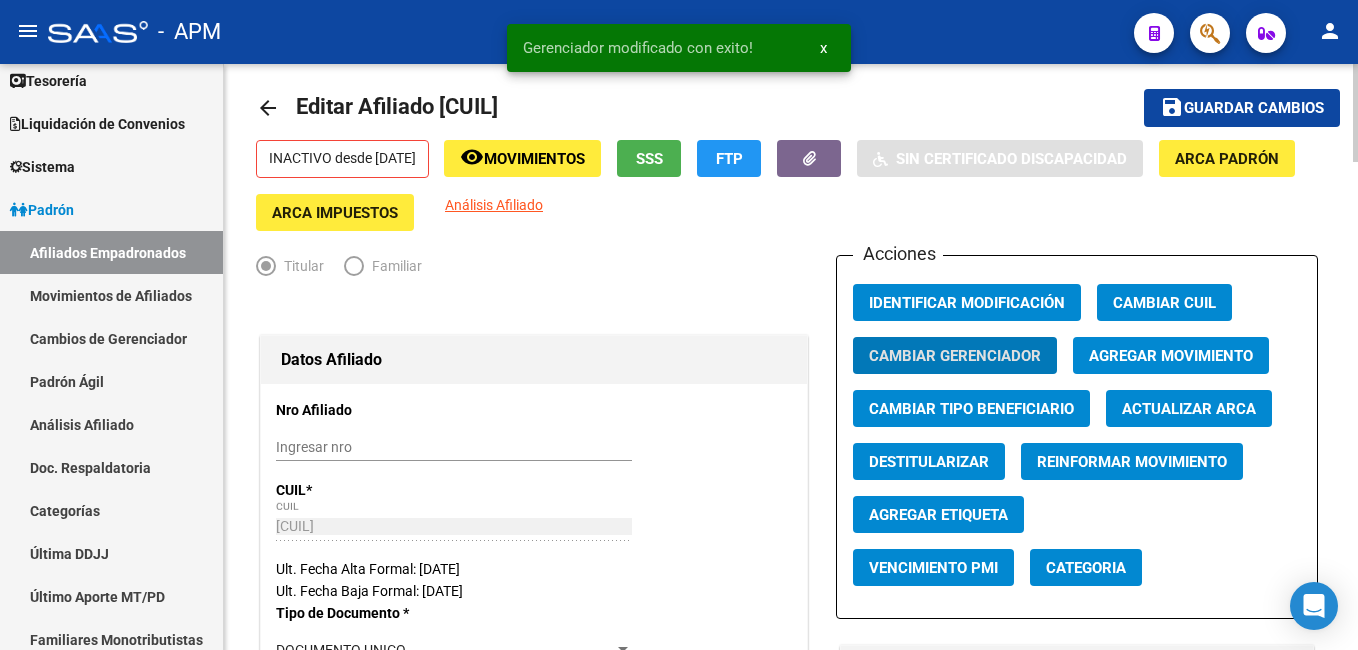 scroll, scrollTop: 0, scrollLeft: 0, axis: both 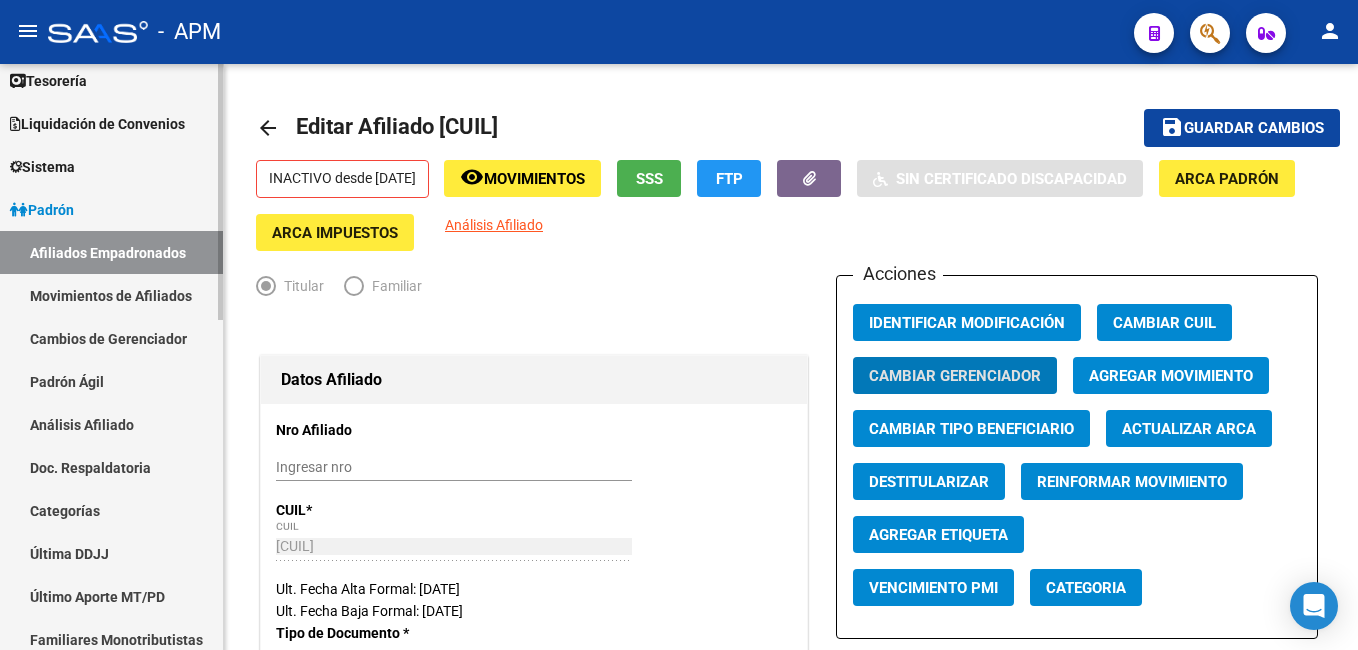 drag, startPoint x: 156, startPoint y: 248, endPoint x: 201, endPoint y: 263, distance: 47.434166 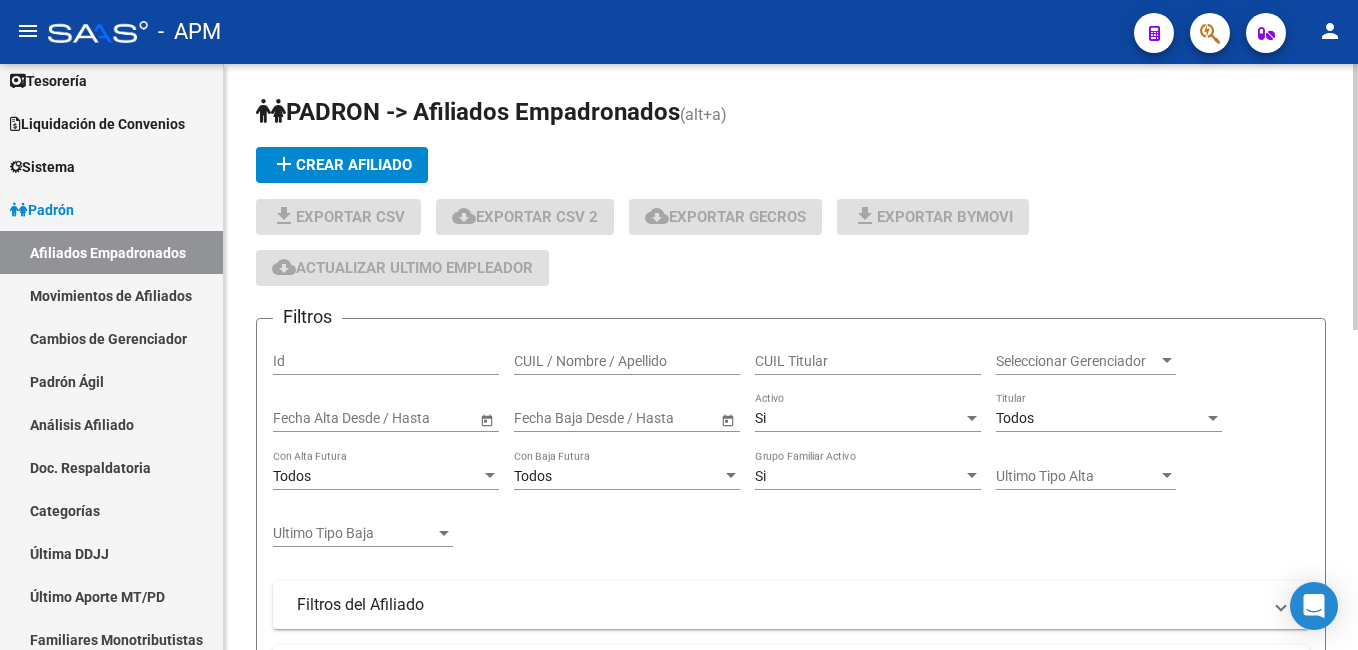 click on "CUIL / Nombre / Apellido" at bounding box center (627, 361) 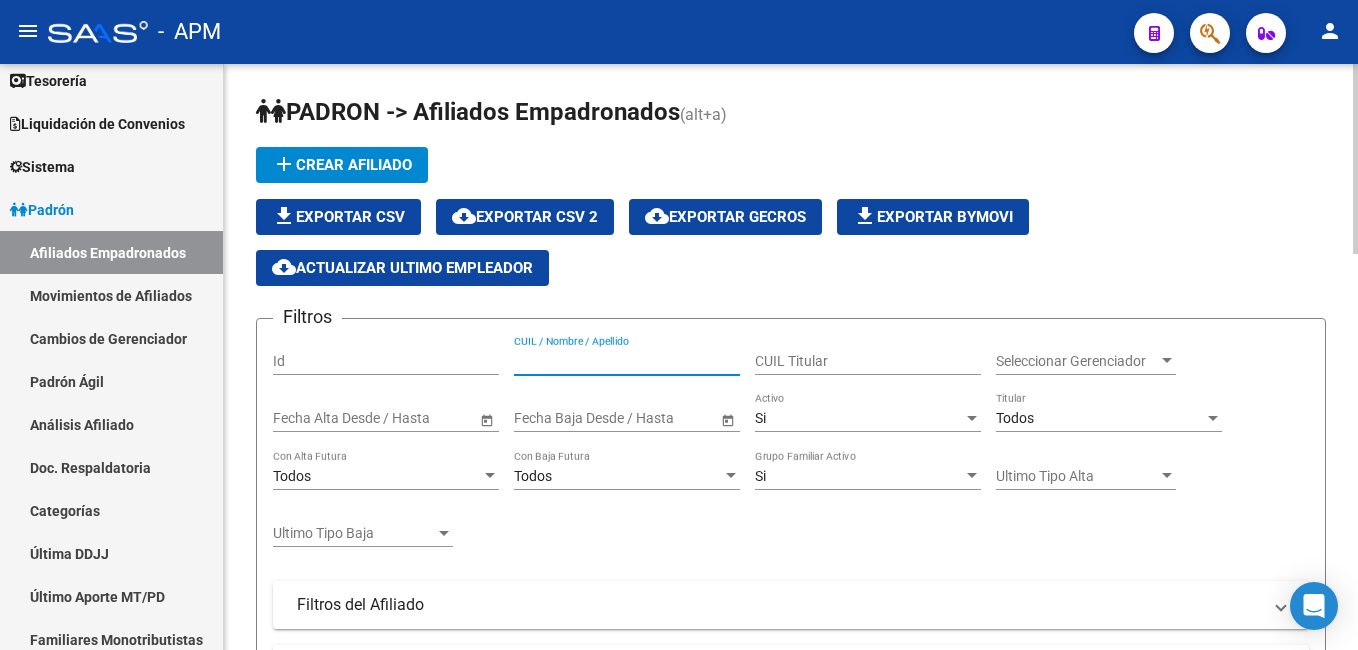 paste on "[CUIL]" 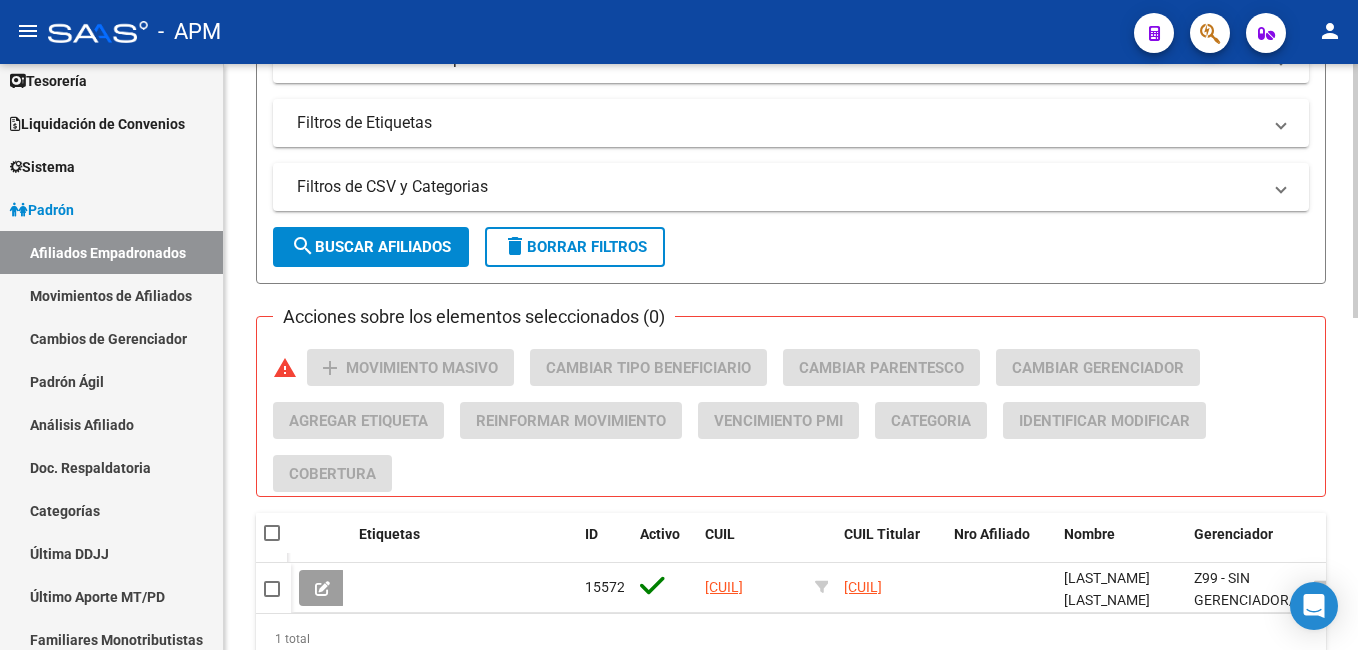 scroll, scrollTop: 767, scrollLeft: 0, axis: vertical 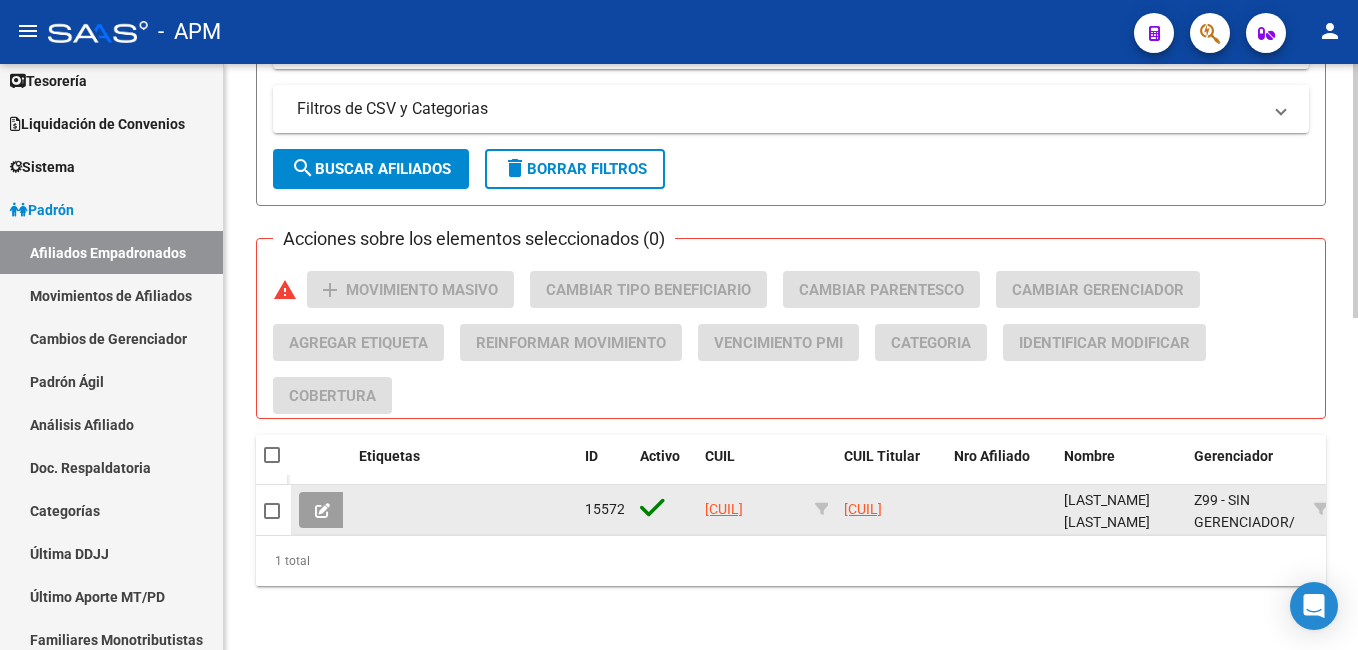 type on "[CUIL]" 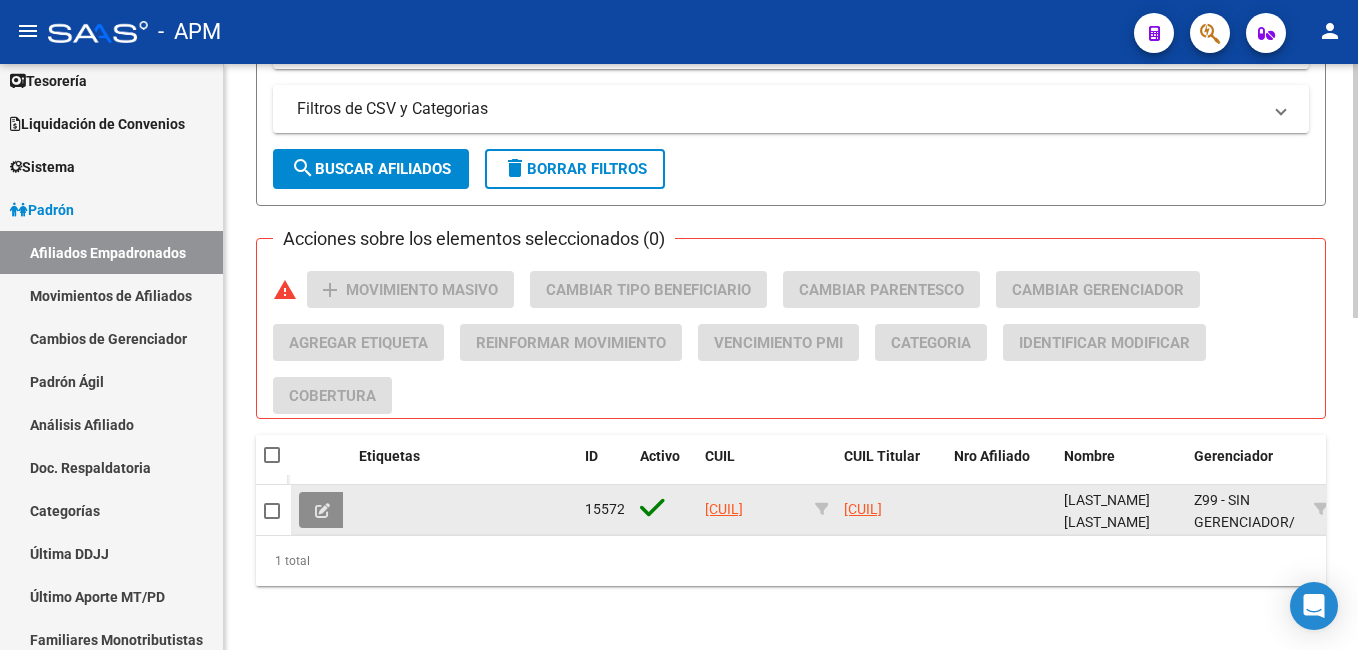 click 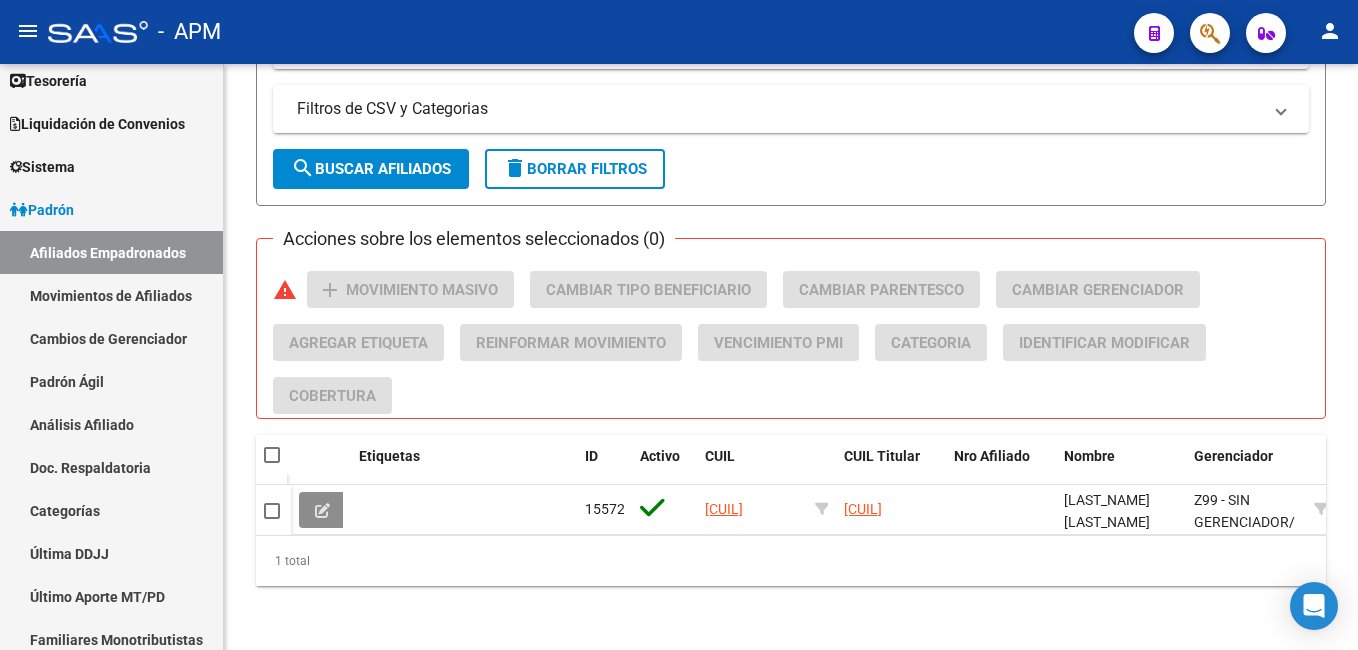 scroll, scrollTop: 0, scrollLeft: 0, axis: both 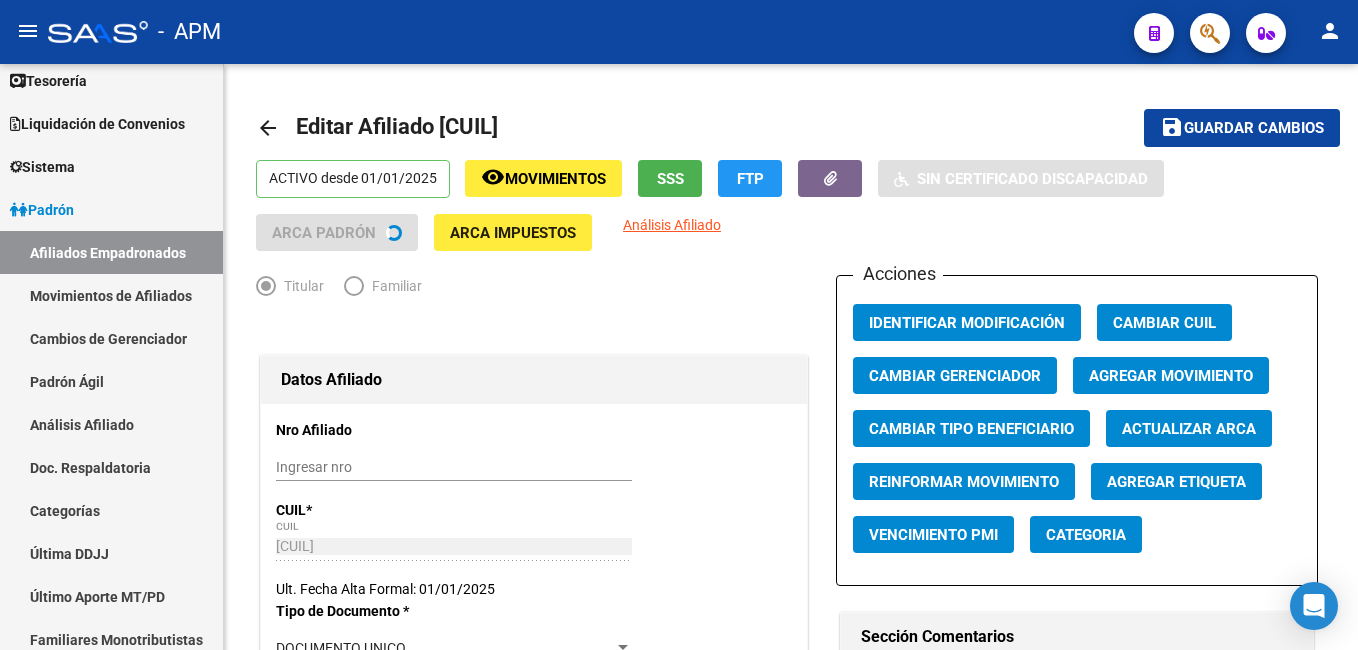 radio on "true" 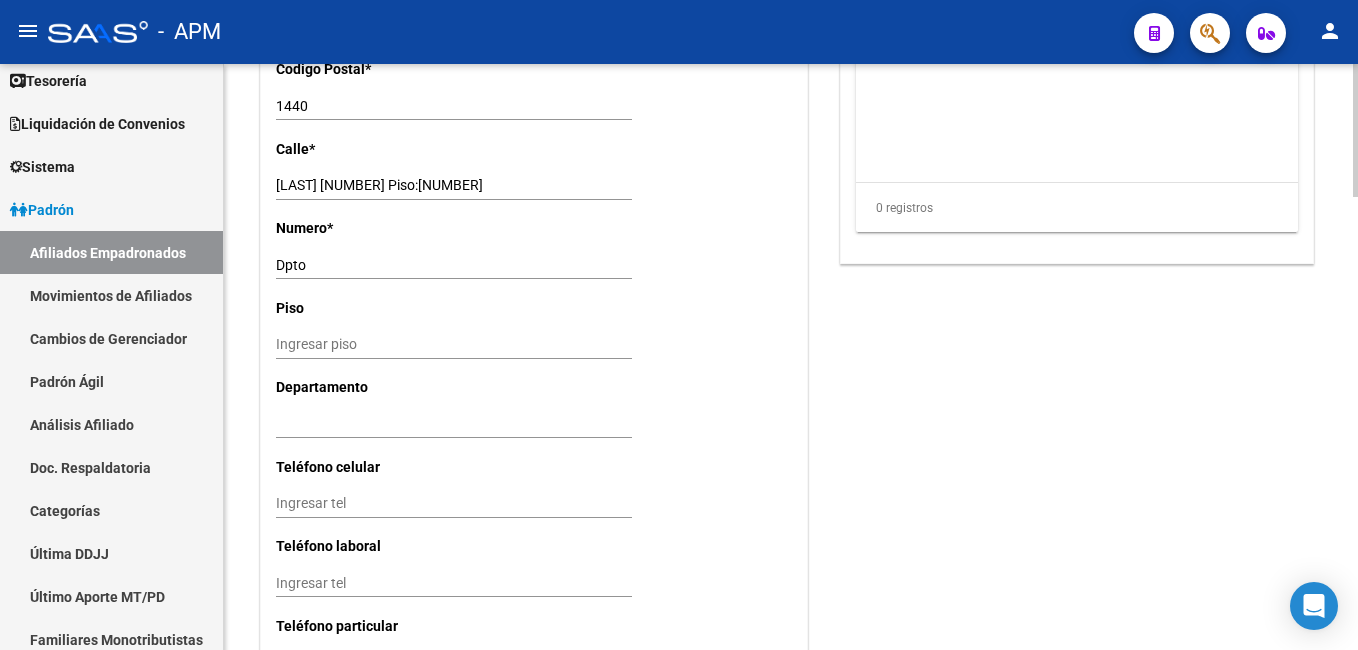 scroll, scrollTop: 1988, scrollLeft: 0, axis: vertical 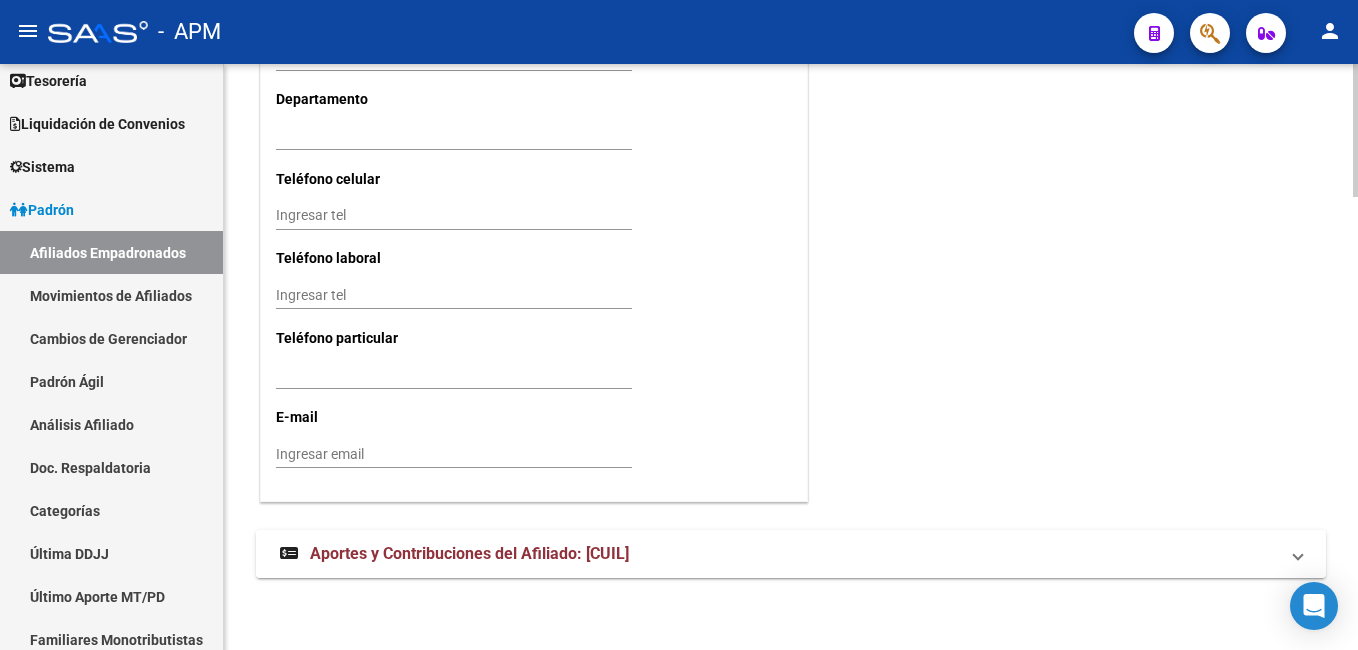 click on "Aportes y Contribuciones del Afiliado: [CUIL]" at bounding box center (469, 553) 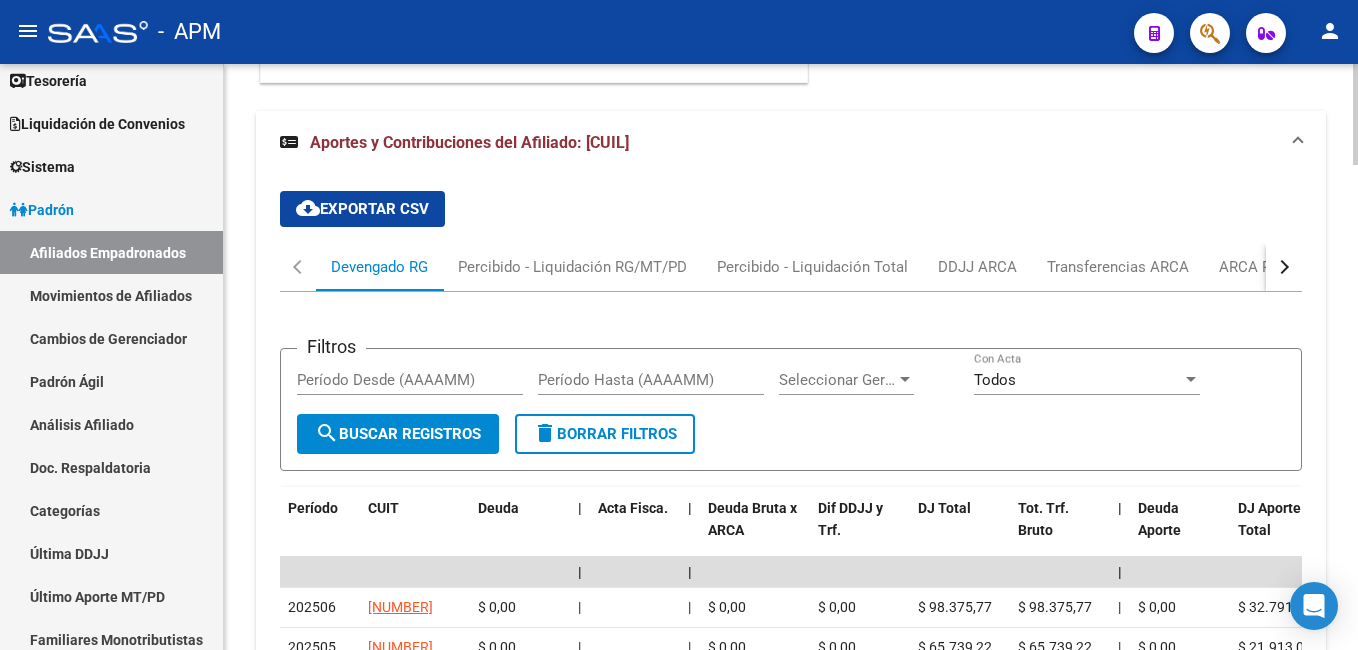 scroll, scrollTop: 2807, scrollLeft: 0, axis: vertical 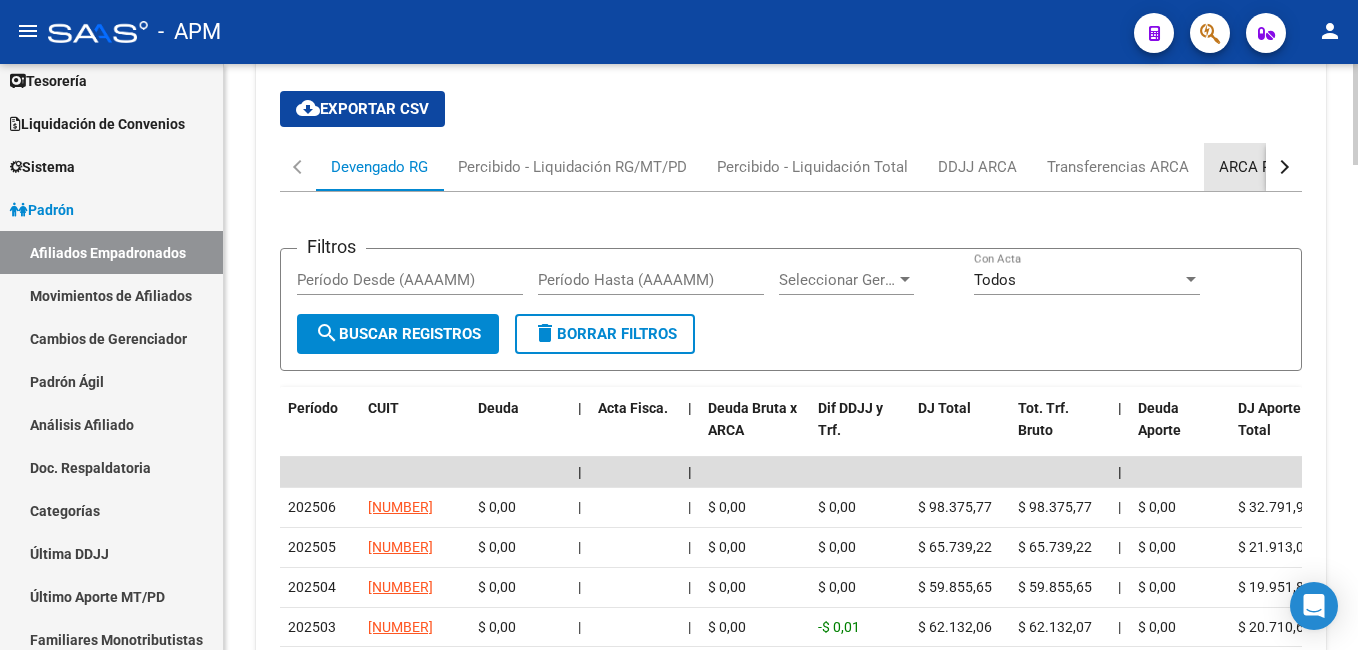 click on "ARCA Relaciones Laborales" at bounding box center (1312, 167) 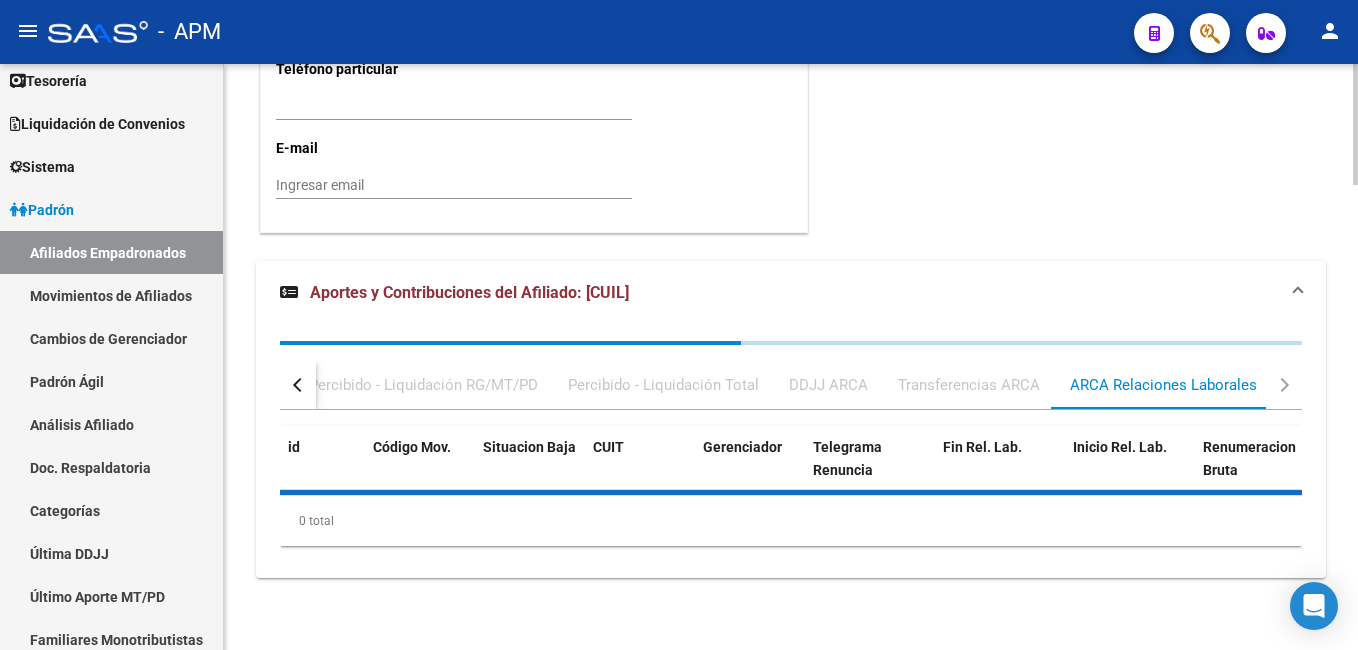 scroll, scrollTop: 2405, scrollLeft: 0, axis: vertical 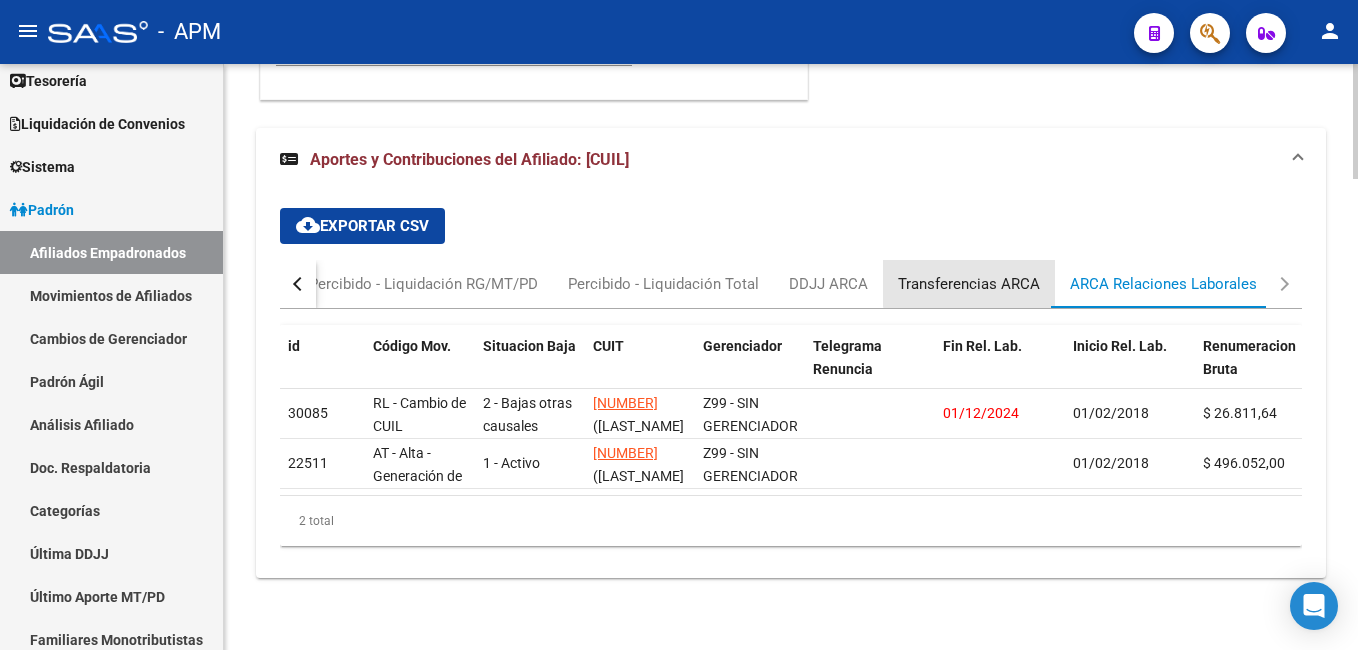 click on "Transferencias ARCA" at bounding box center (969, 284) 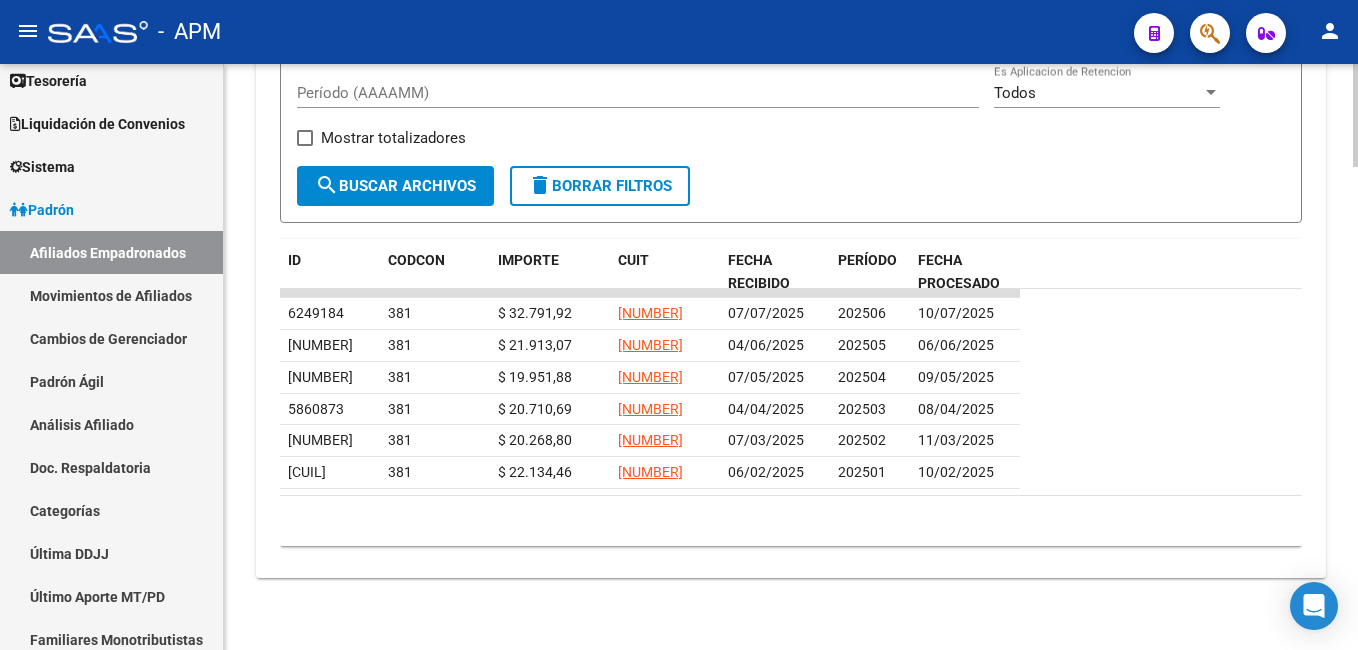 scroll, scrollTop: 2543, scrollLeft: 0, axis: vertical 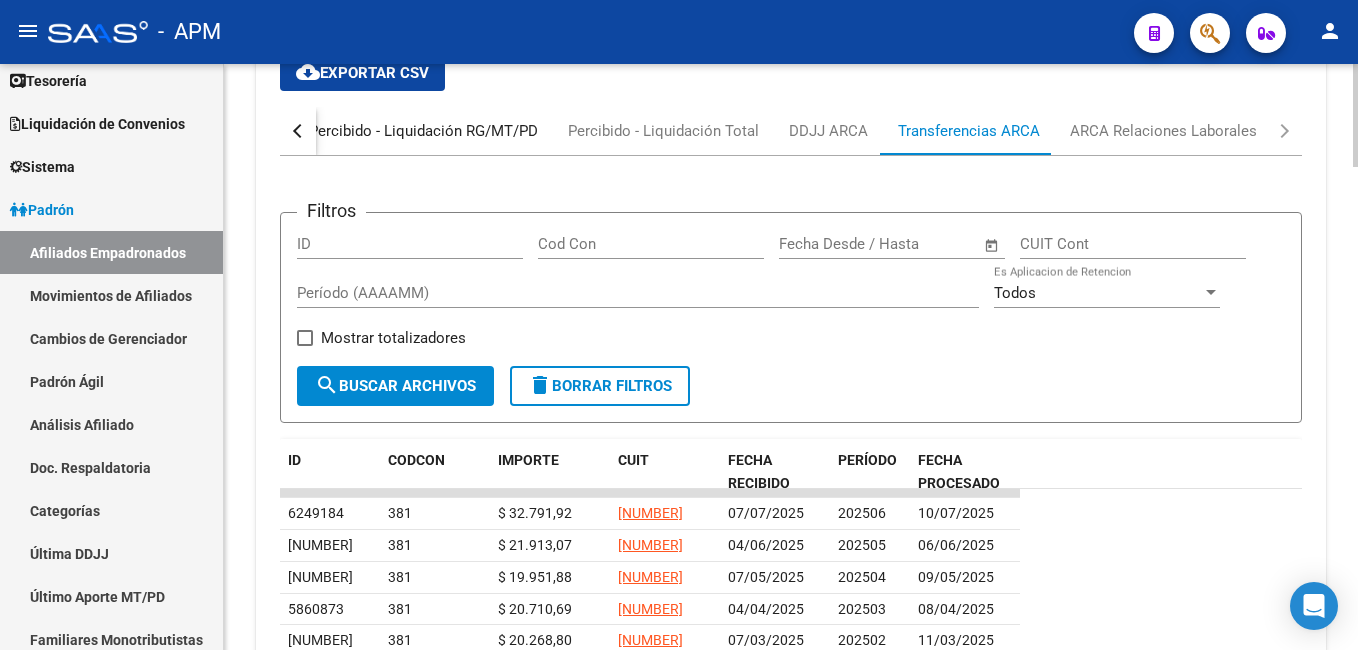 click on "Percibido - Liquidación RG/MT/PD" at bounding box center [423, 131] 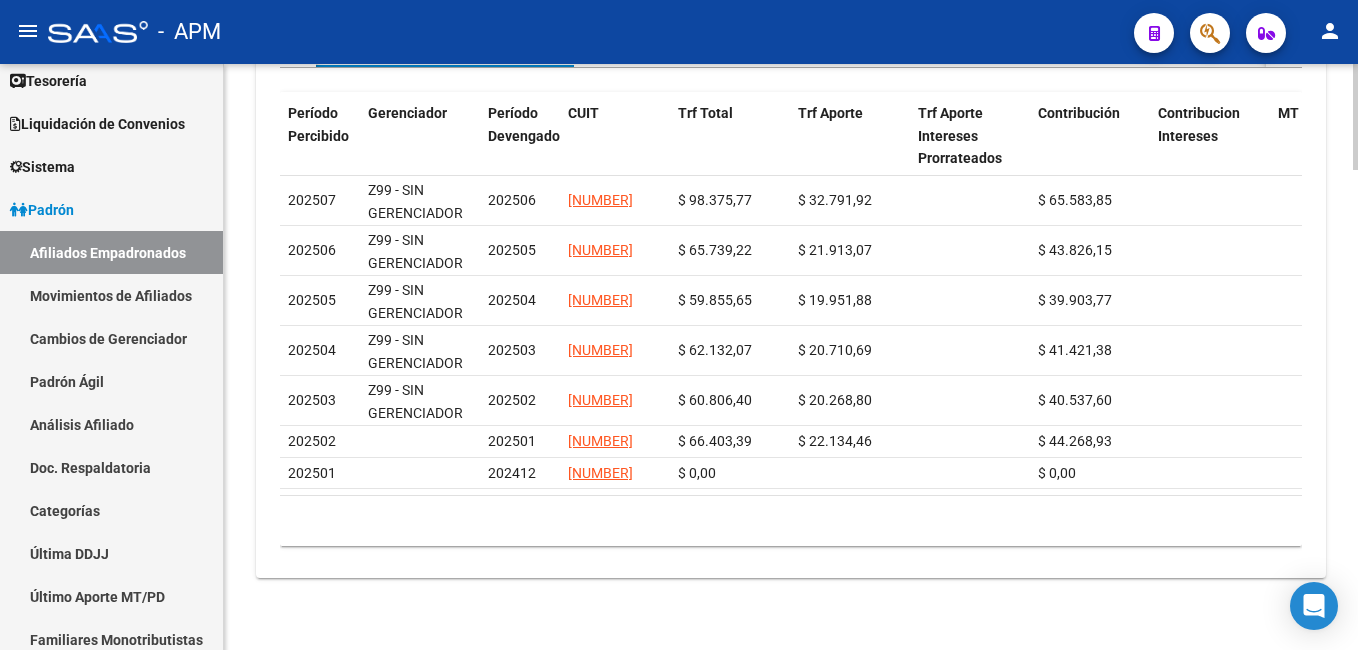 scroll, scrollTop: 2646, scrollLeft: 0, axis: vertical 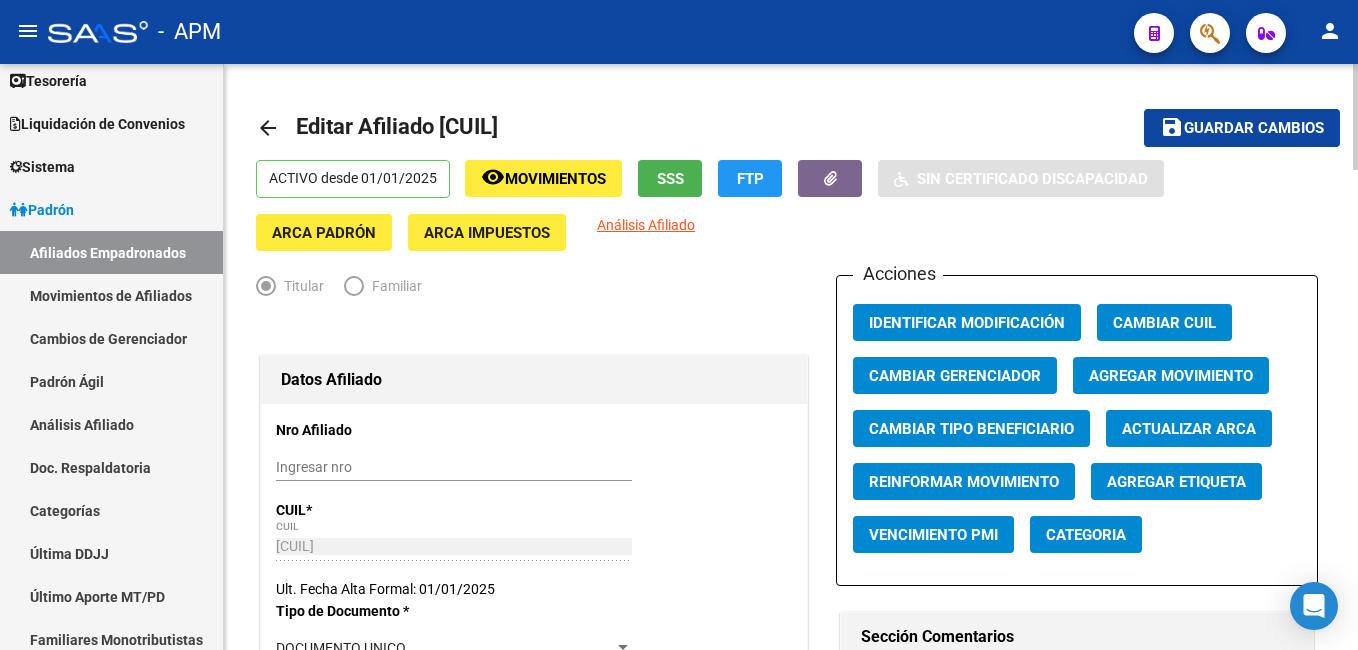 click on "SSS" 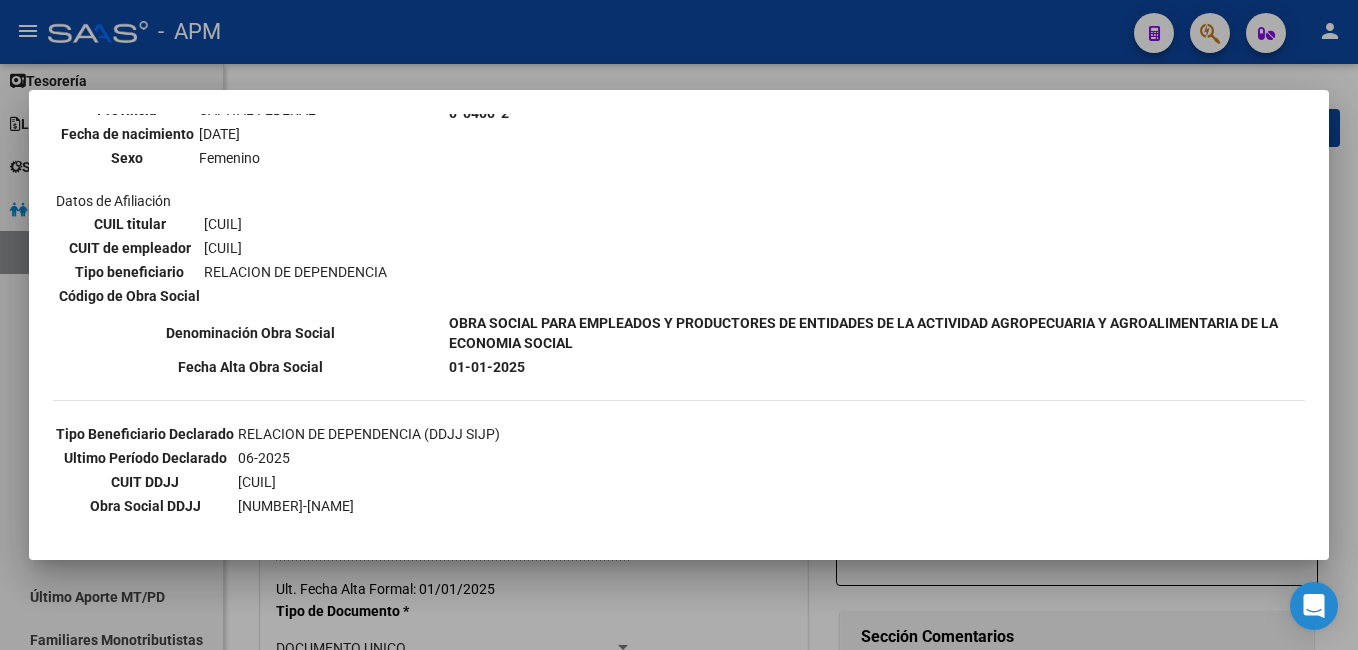 scroll, scrollTop: 323, scrollLeft: 0, axis: vertical 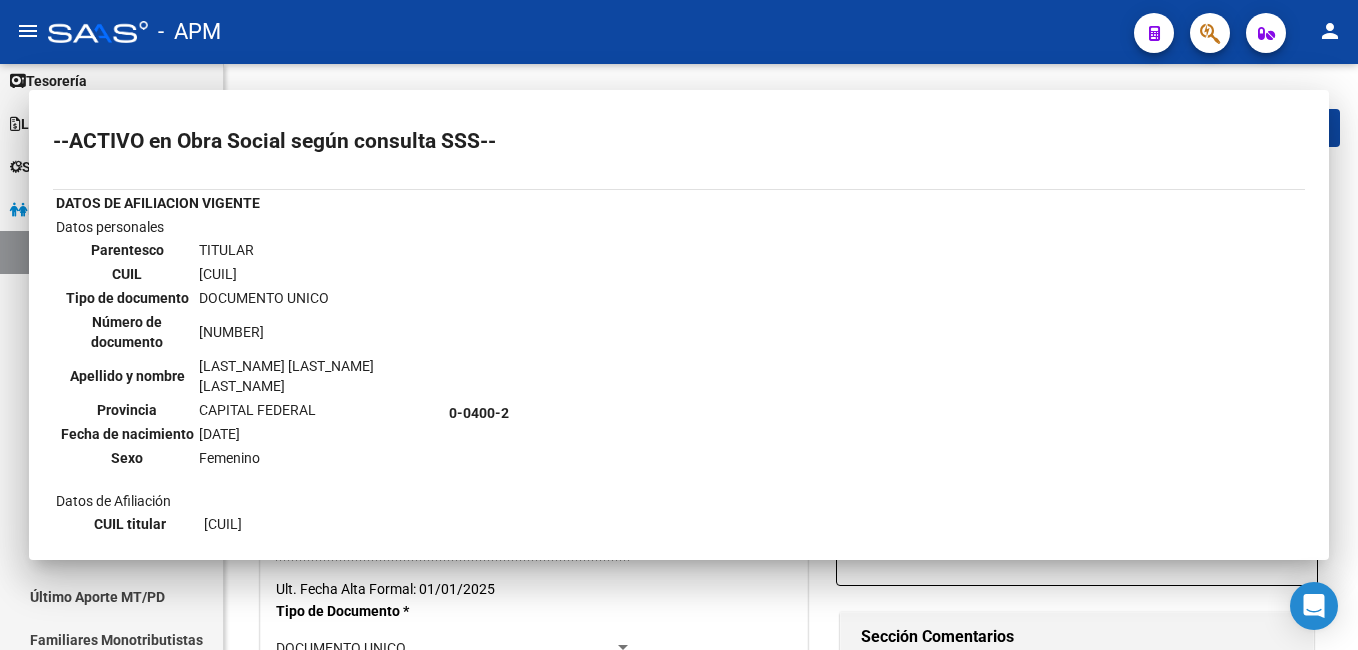 type 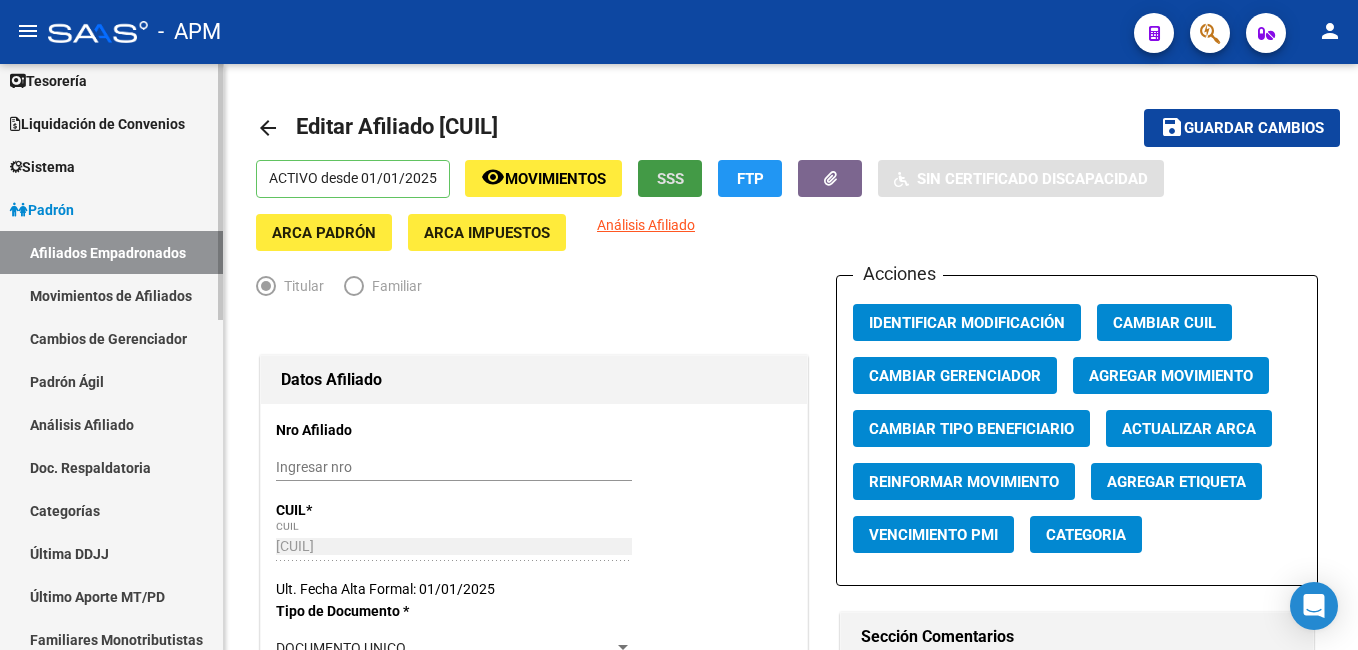 click on "Afiliados Empadronados" at bounding box center [111, 252] 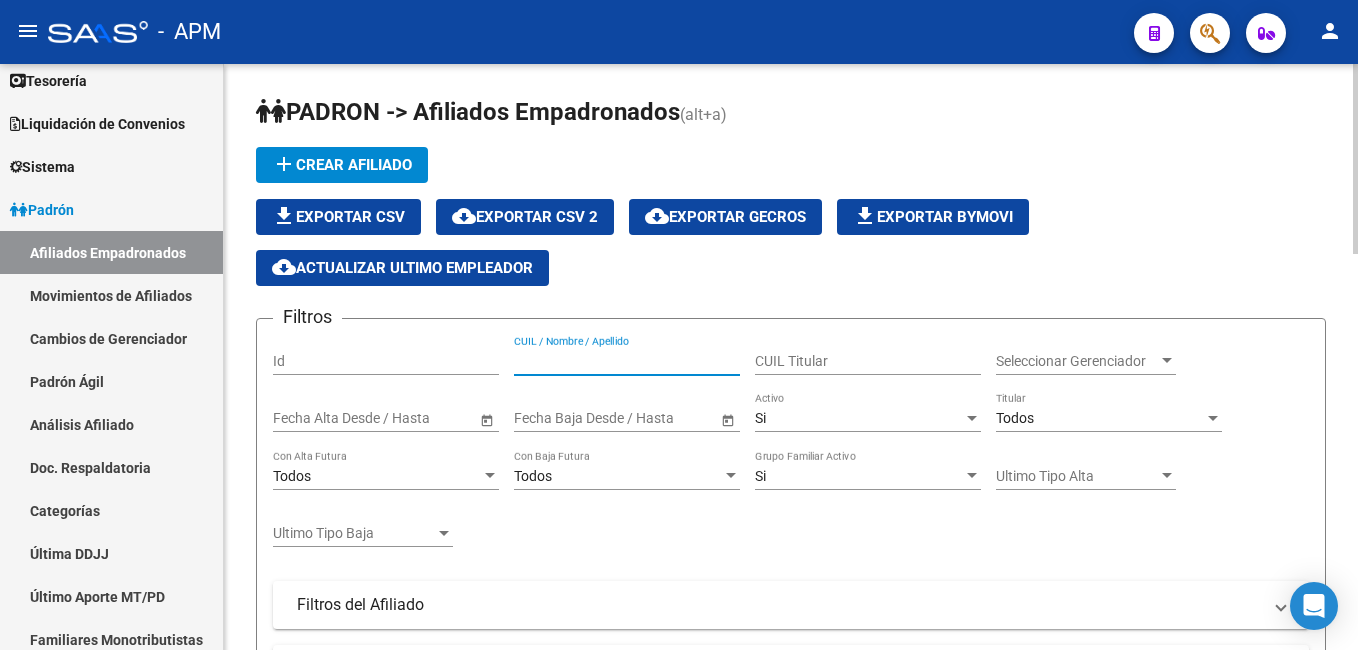 paste on "[CUIL]" 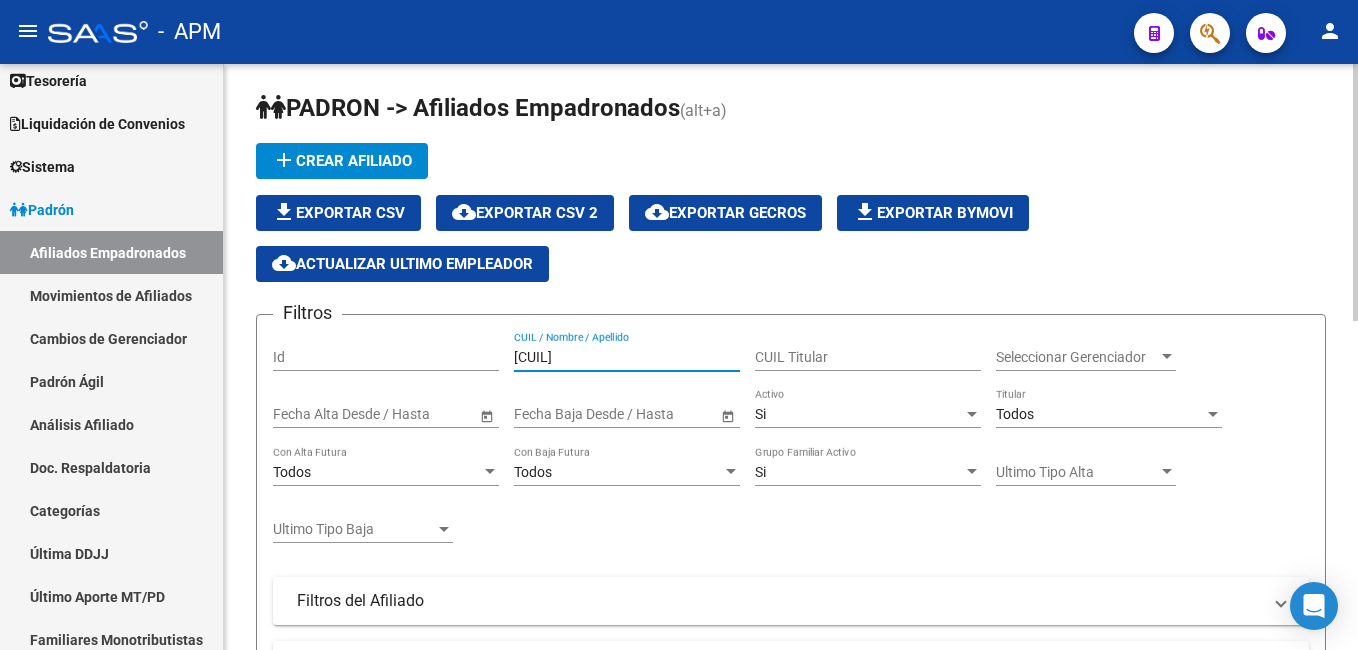 scroll, scrollTop: 0, scrollLeft: 0, axis: both 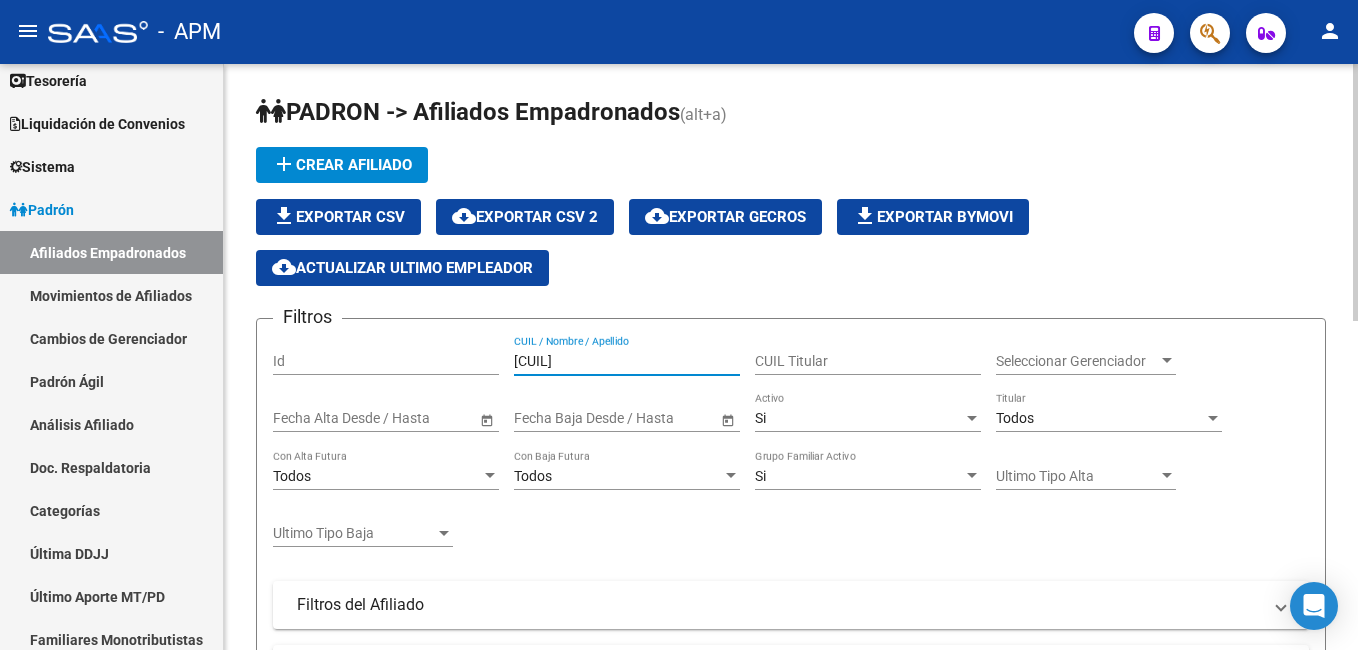 type on "[CUIL]" 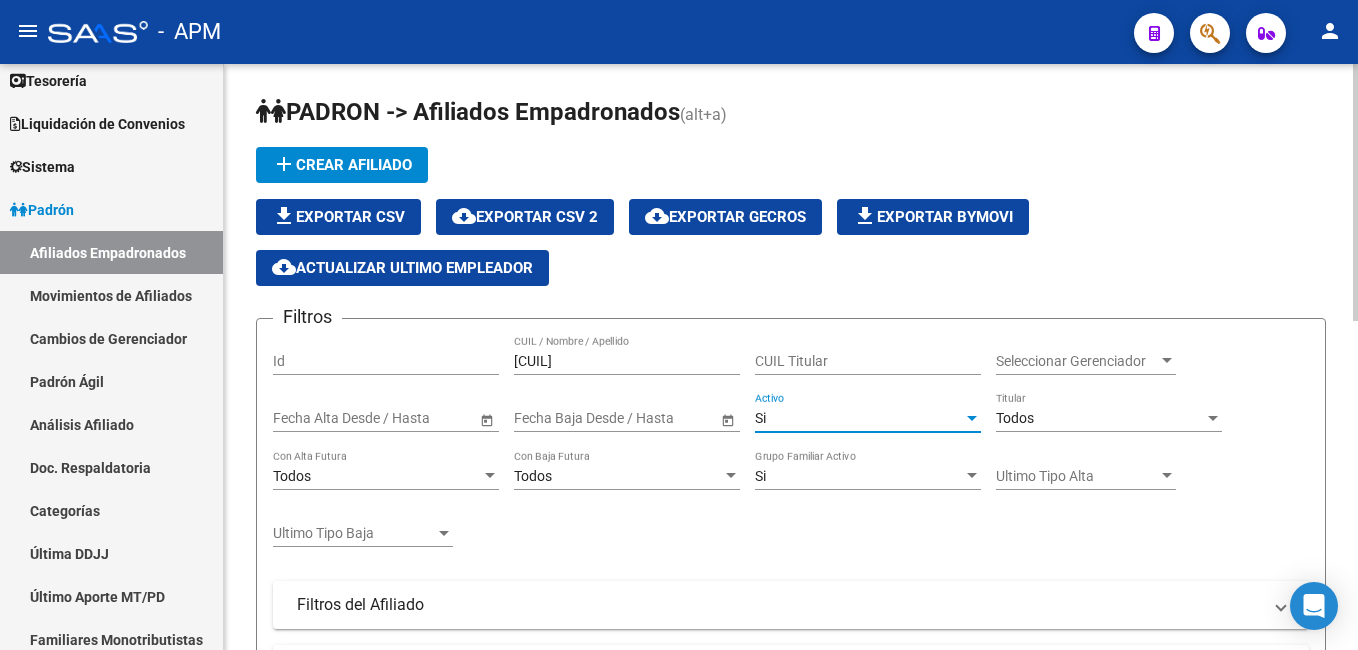 click on "Si" at bounding box center (859, 418) 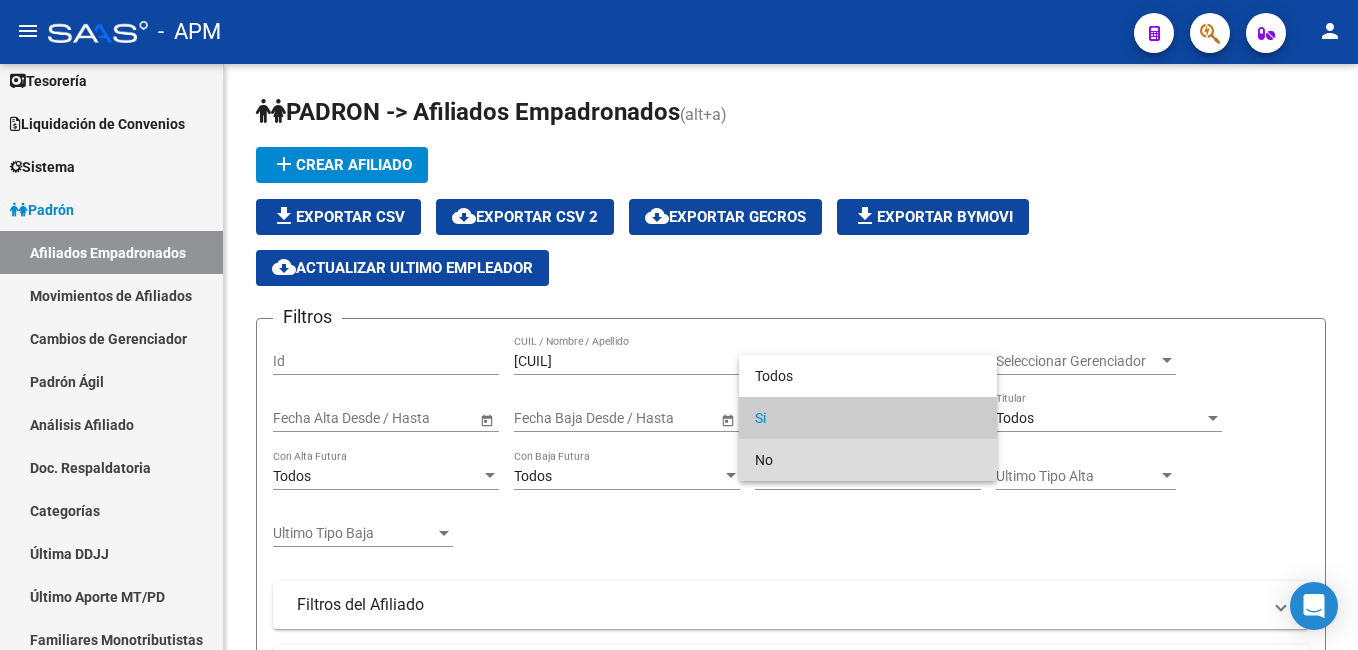click on "No" at bounding box center [868, 460] 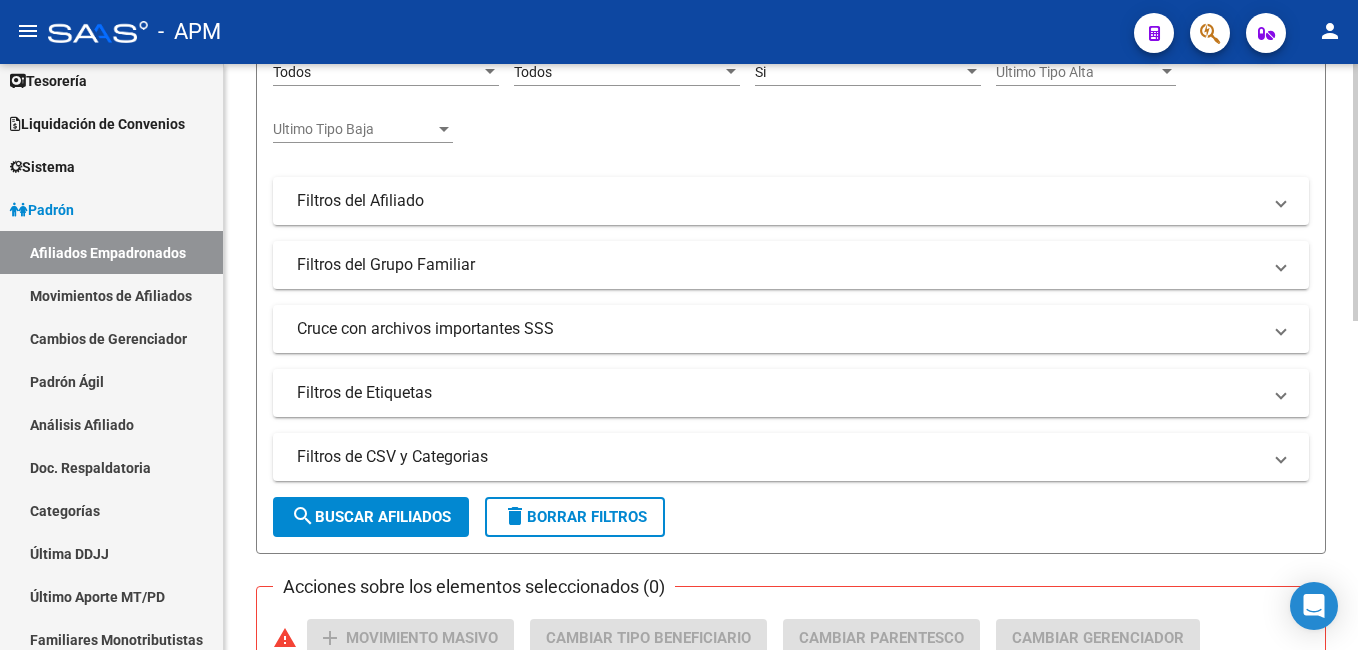 scroll, scrollTop: 500, scrollLeft: 0, axis: vertical 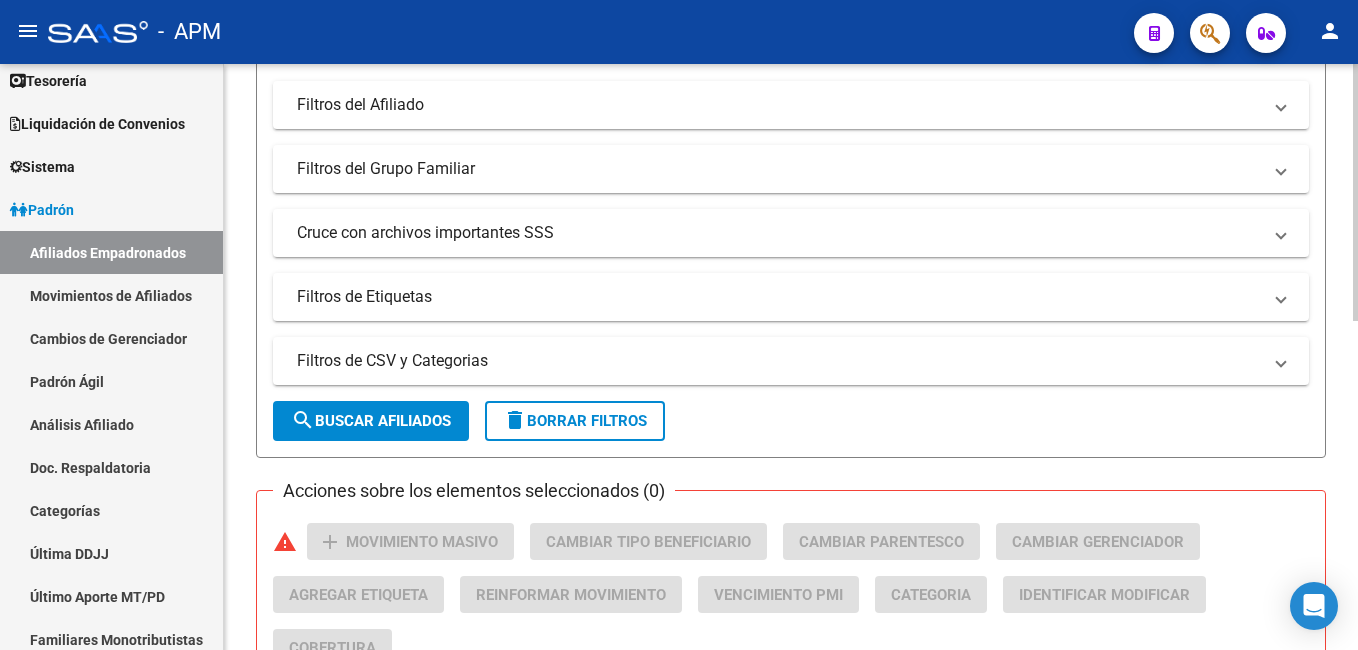 click on "search  Buscar Afiliados" 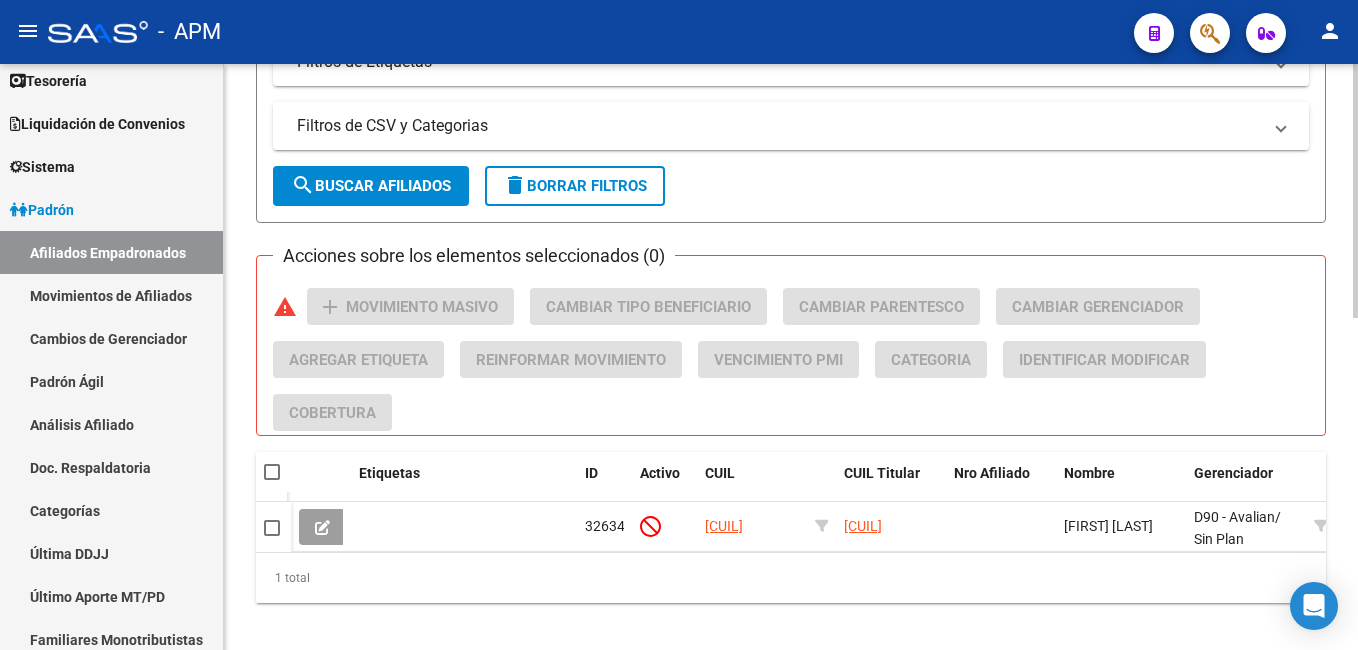 scroll, scrollTop: 767, scrollLeft: 0, axis: vertical 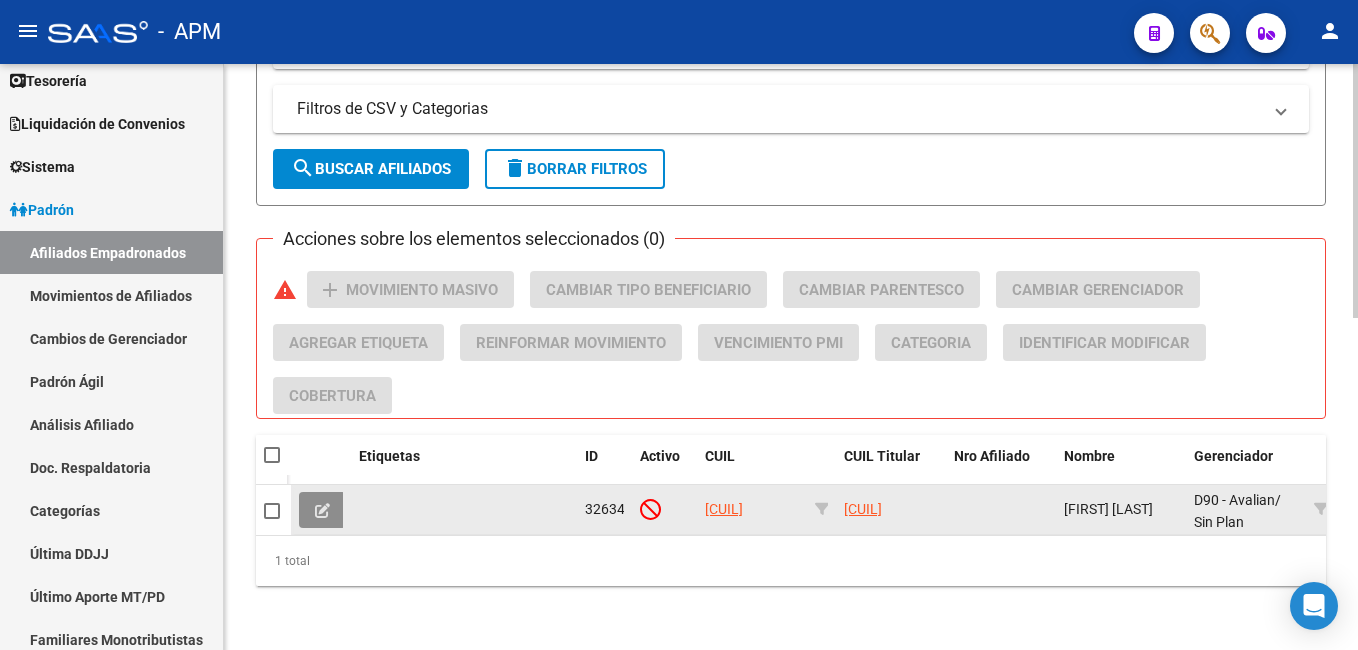 click 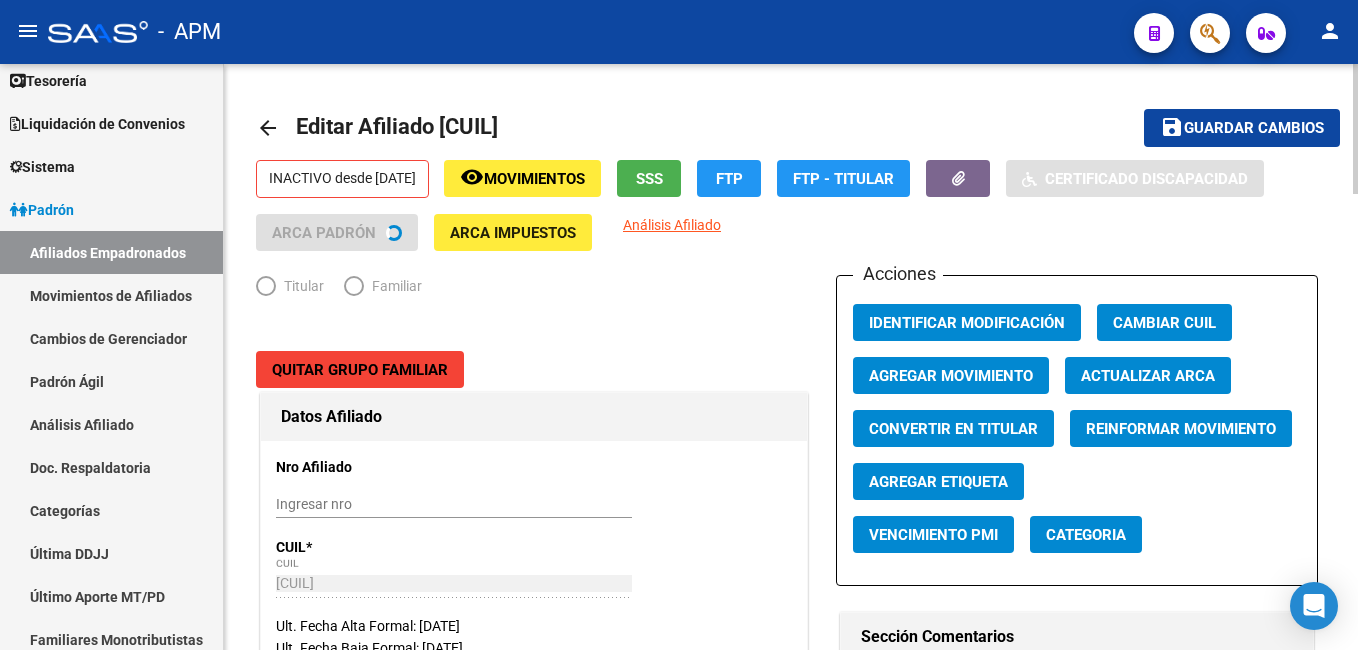 radio on "true" 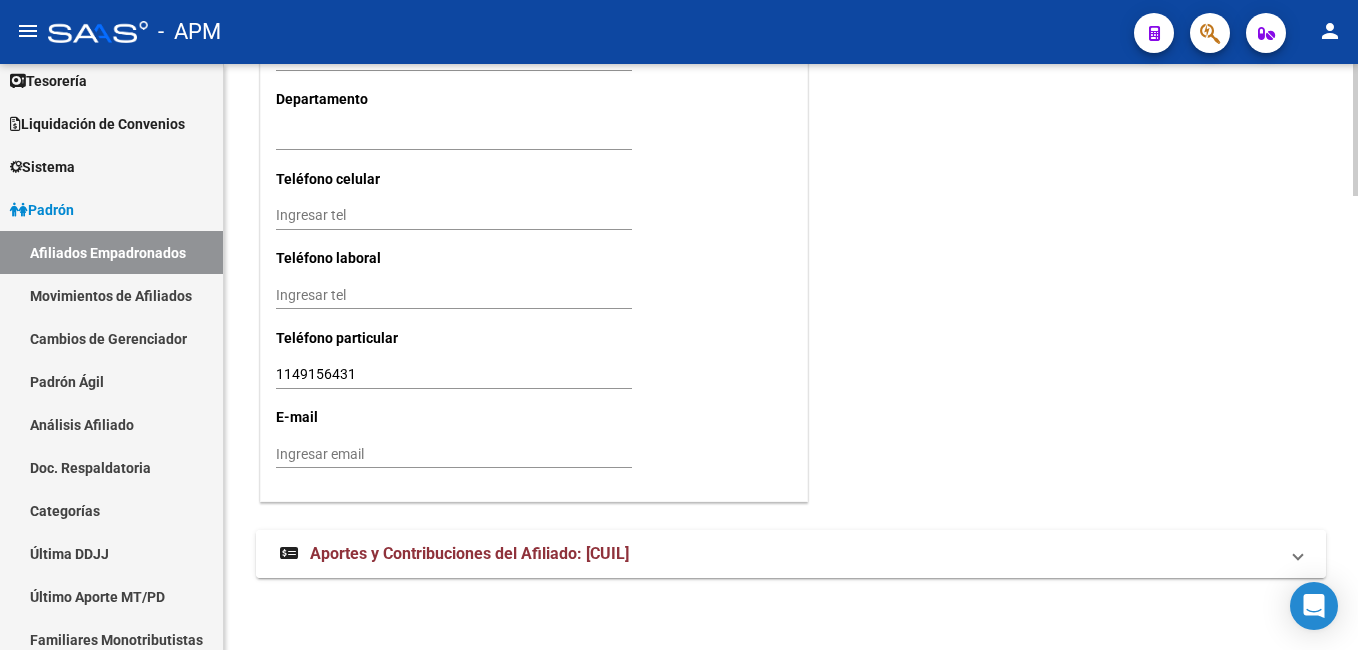 click on "Aportes y Contribuciones del Afiliado: [CUIL]" at bounding box center (469, 553) 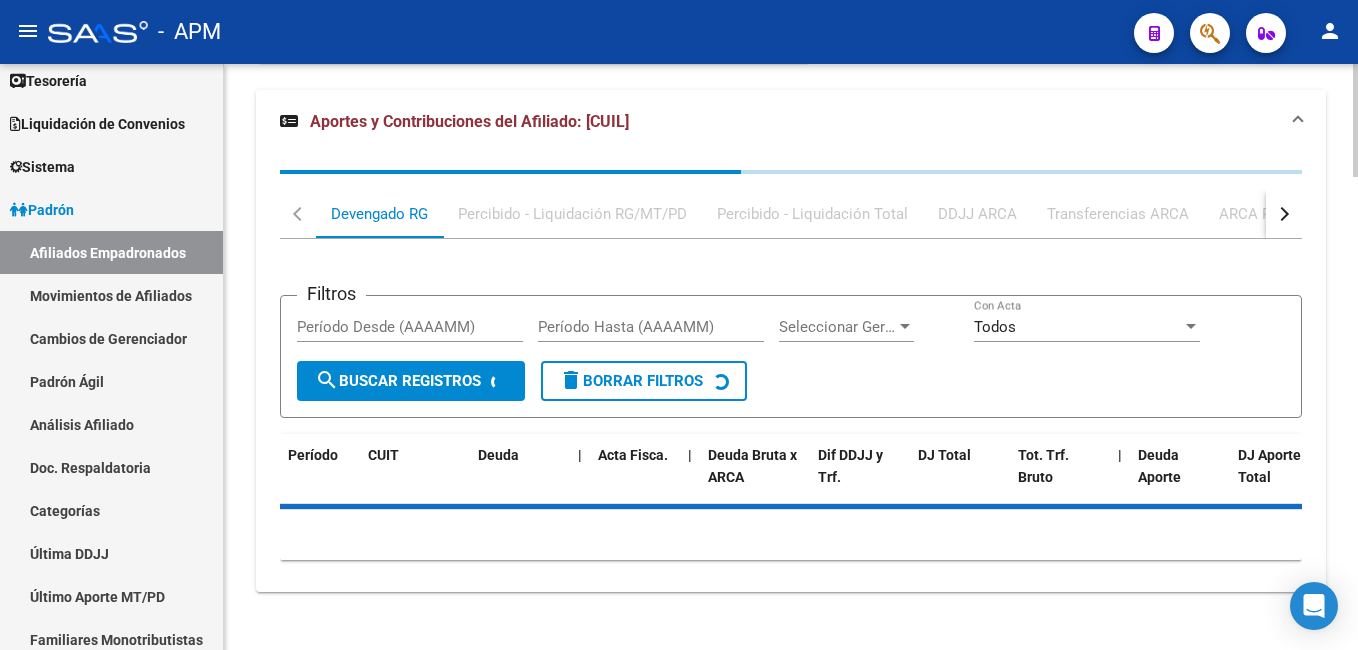 scroll, scrollTop: 2464, scrollLeft: 0, axis: vertical 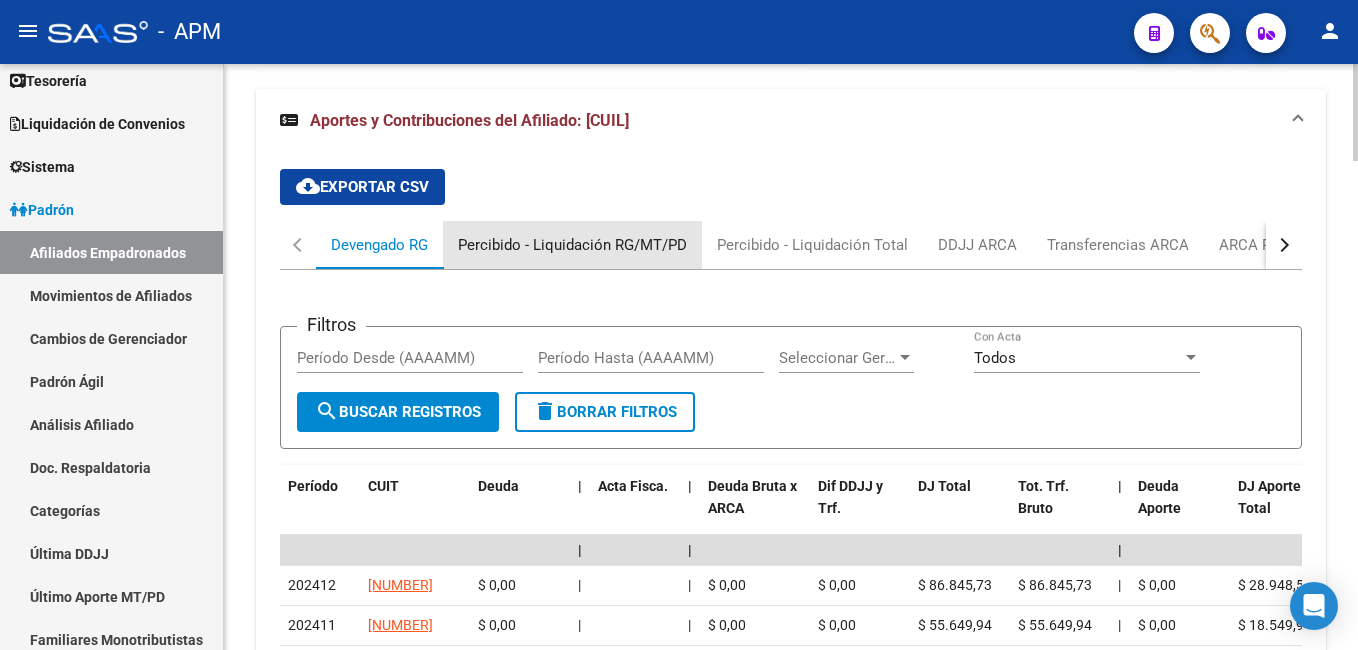 click on "Percibido - Liquidación RG/MT/PD" at bounding box center [572, 245] 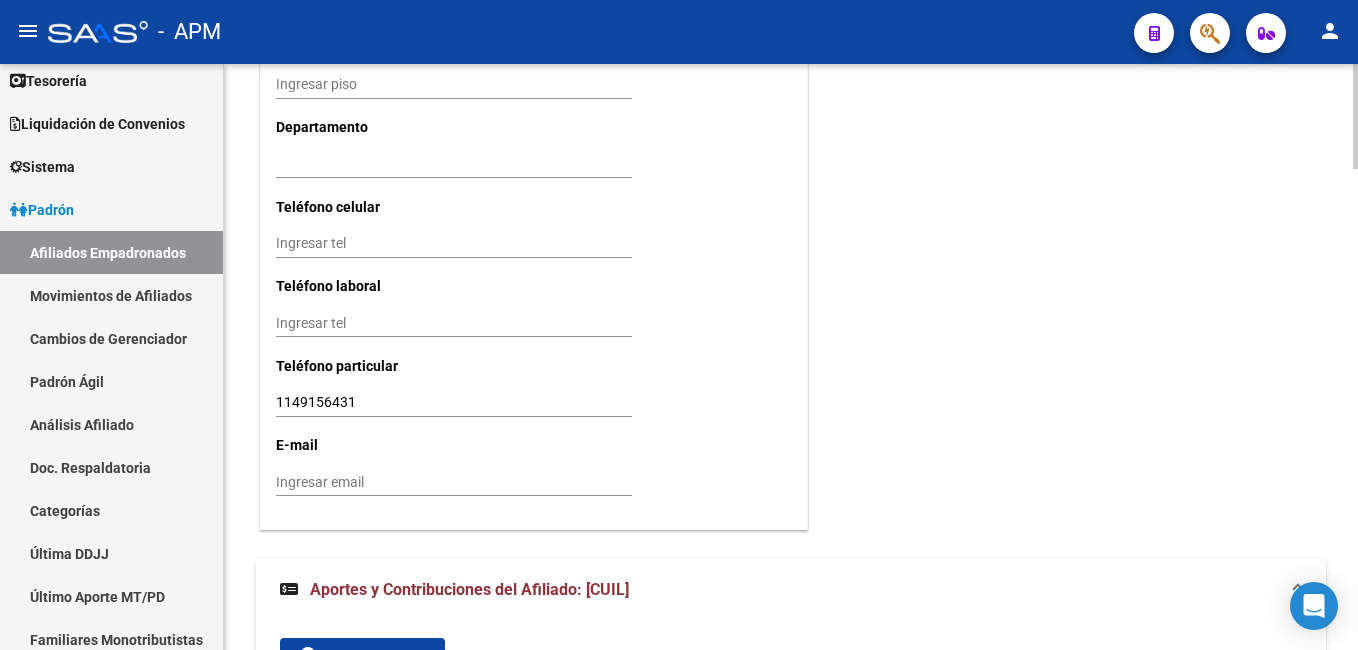 scroll, scrollTop: 1972, scrollLeft: 0, axis: vertical 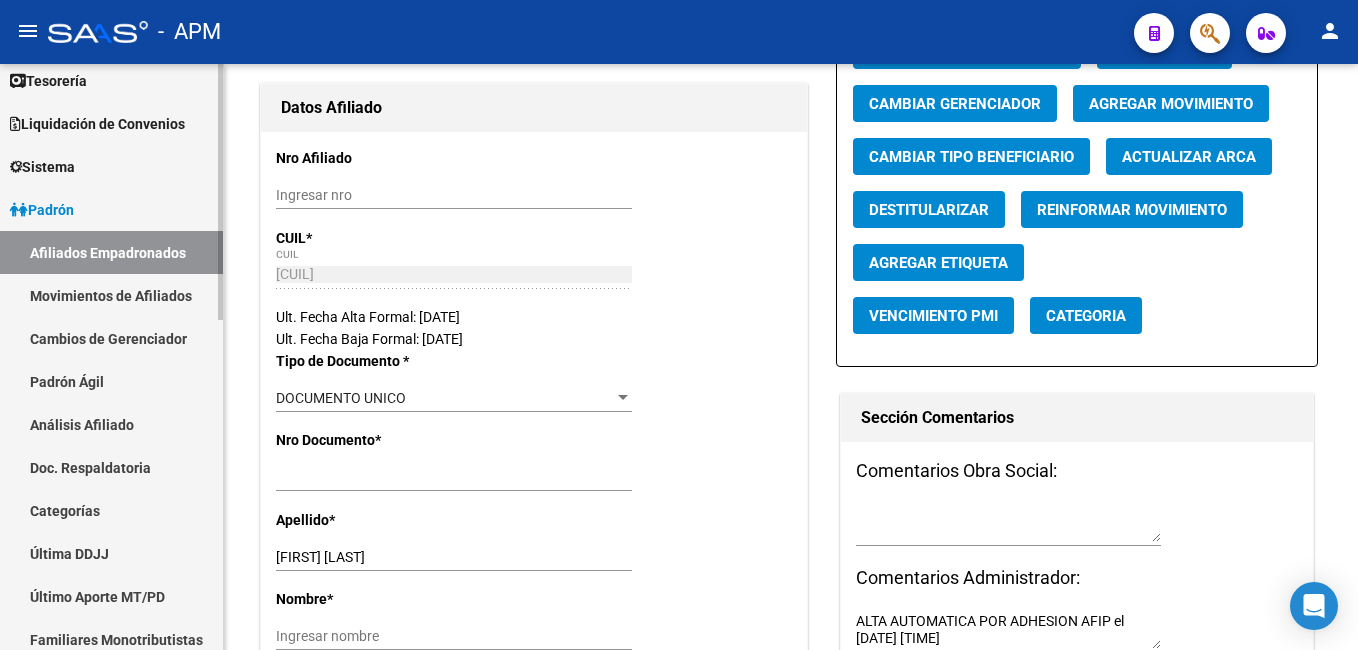 click on "Afiliados Empadronados" at bounding box center (111, 252) 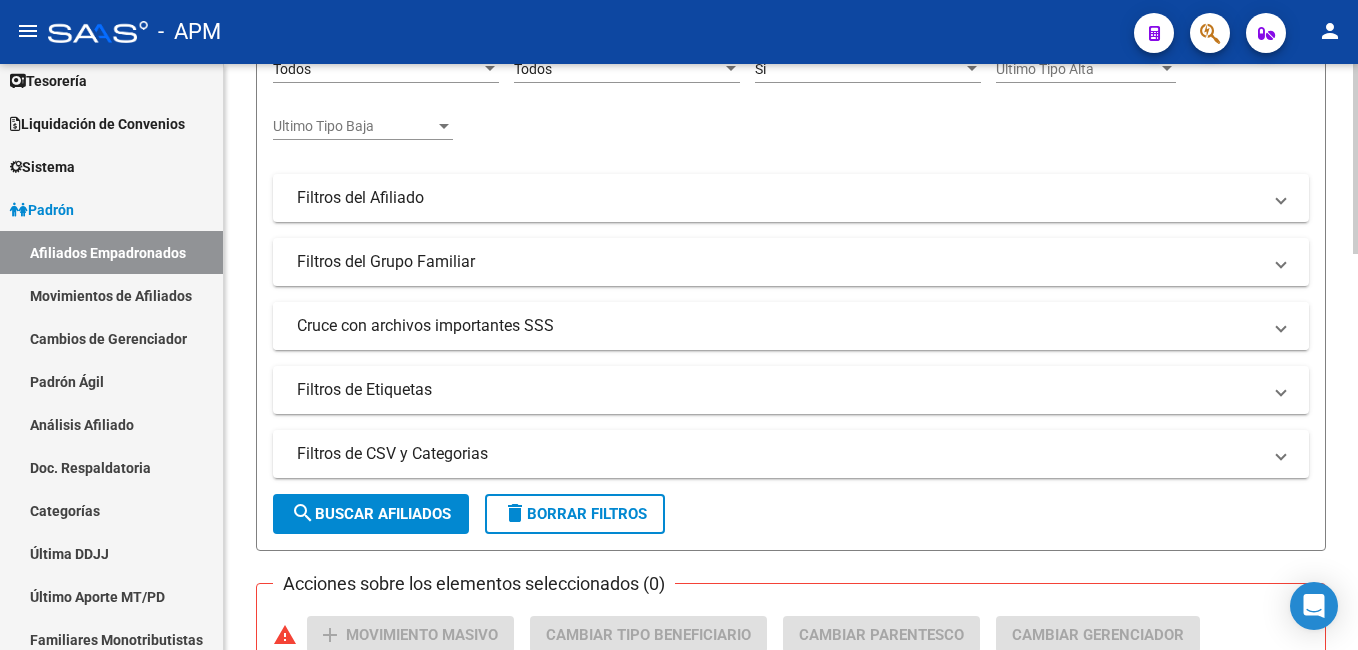 scroll, scrollTop: 0, scrollLeft: 0, axis: both 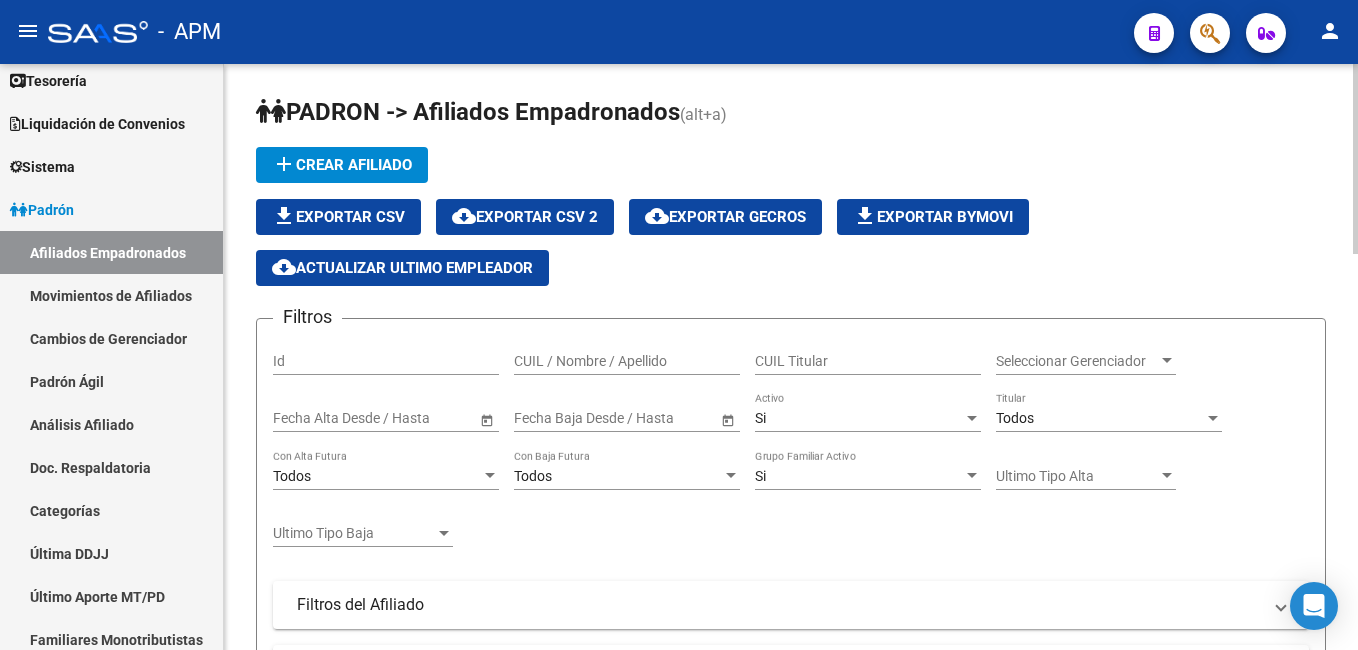 click on "CUIL / Nombre / Apellido" at bounding box center [627, 361] 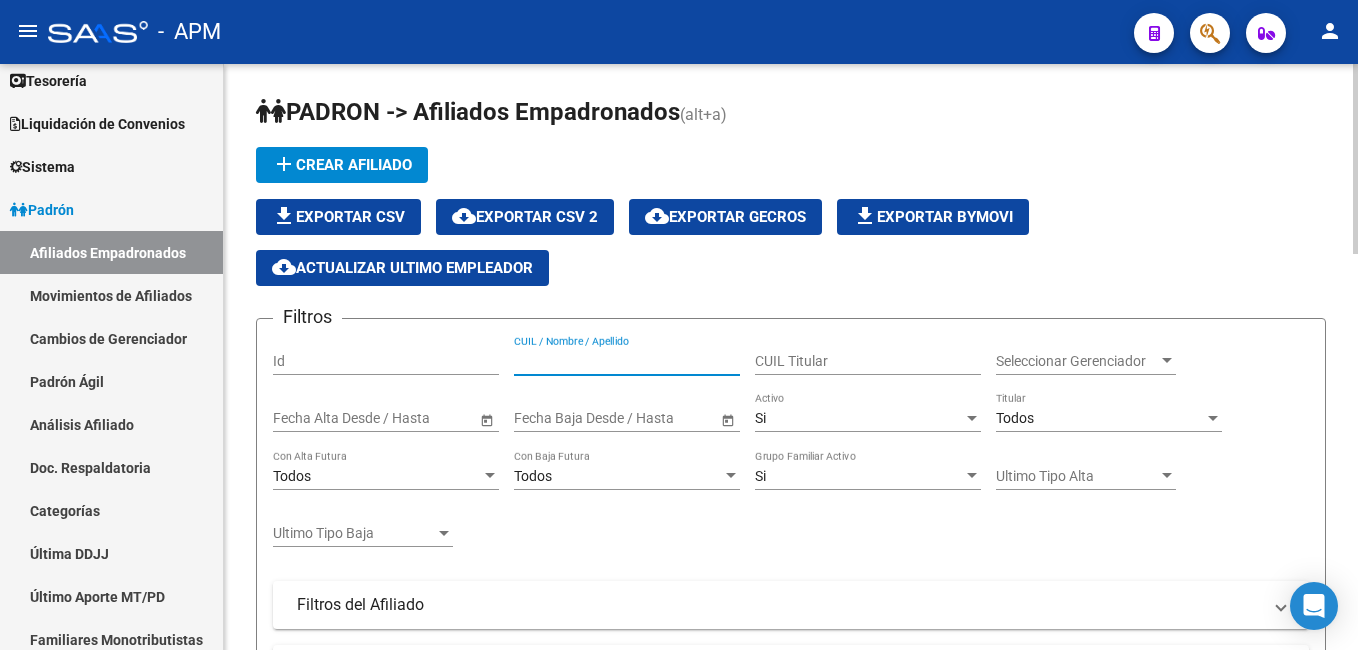 paste on "[CUIL]" 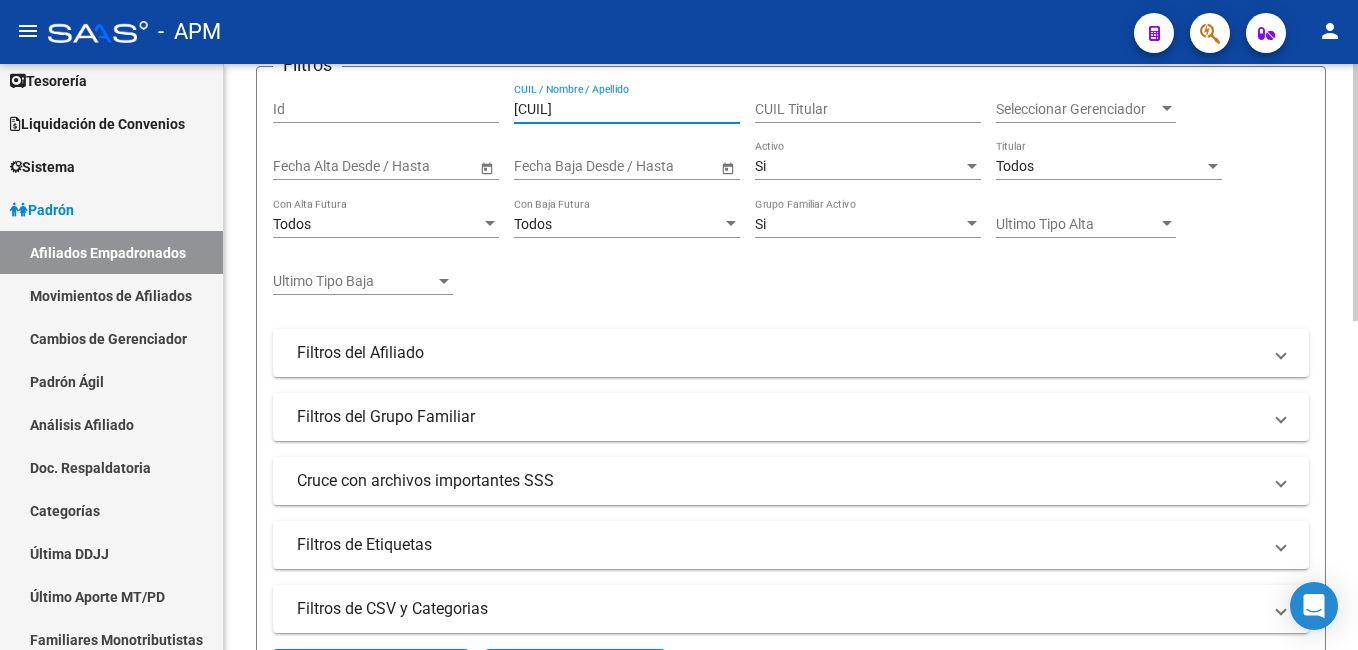scroll, scrollTop: 0, scrollLeft: 0, axis: both 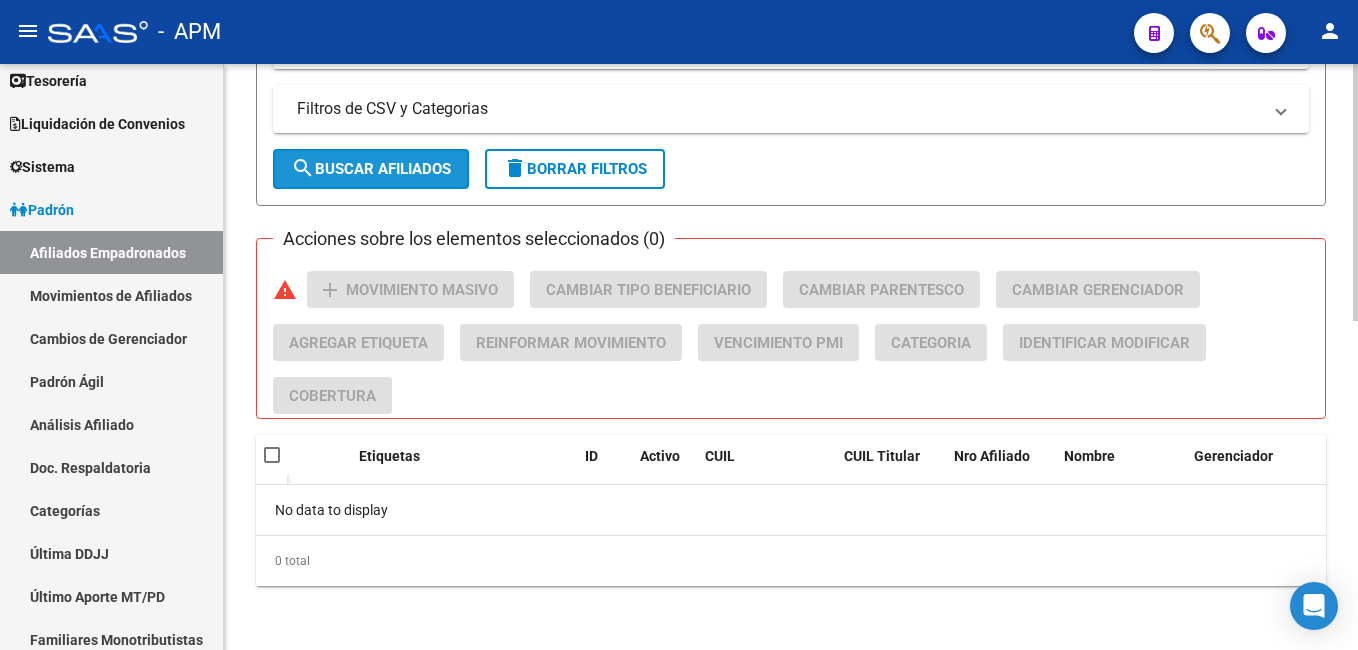 click on "search  Buscar Afiliados" 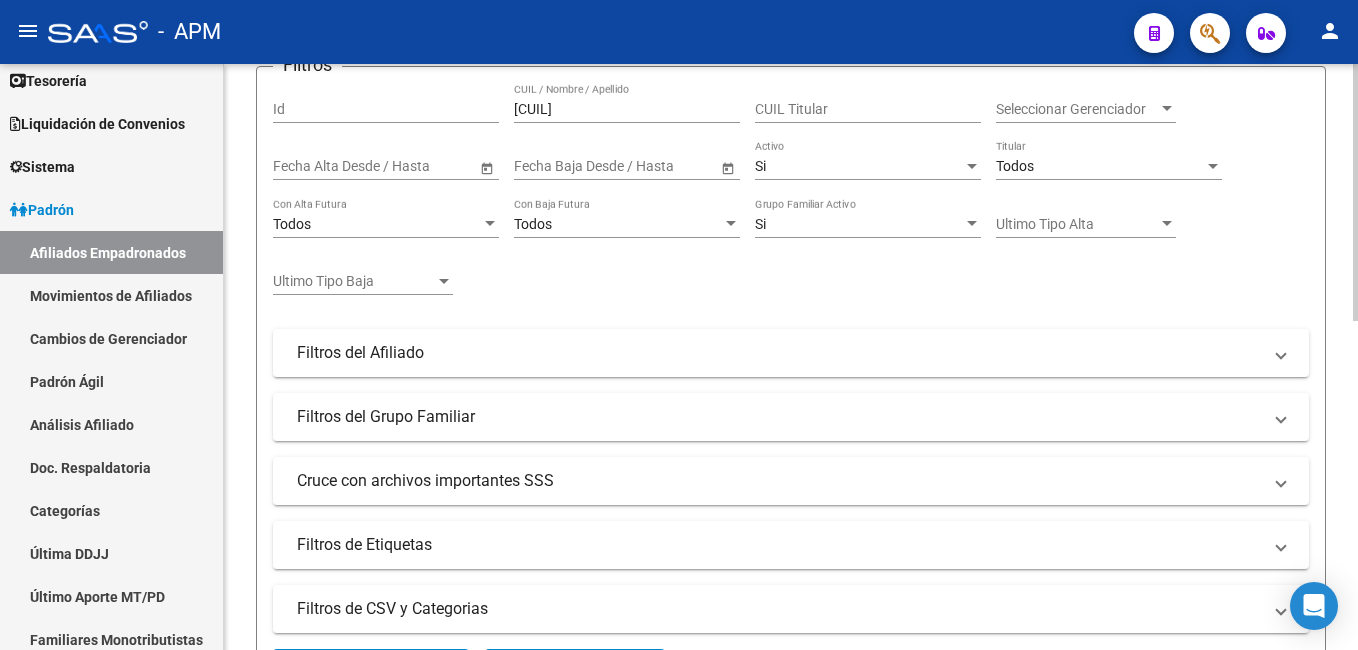 scroll, scrollTop: 0, scrollLeft: 0, axis: both 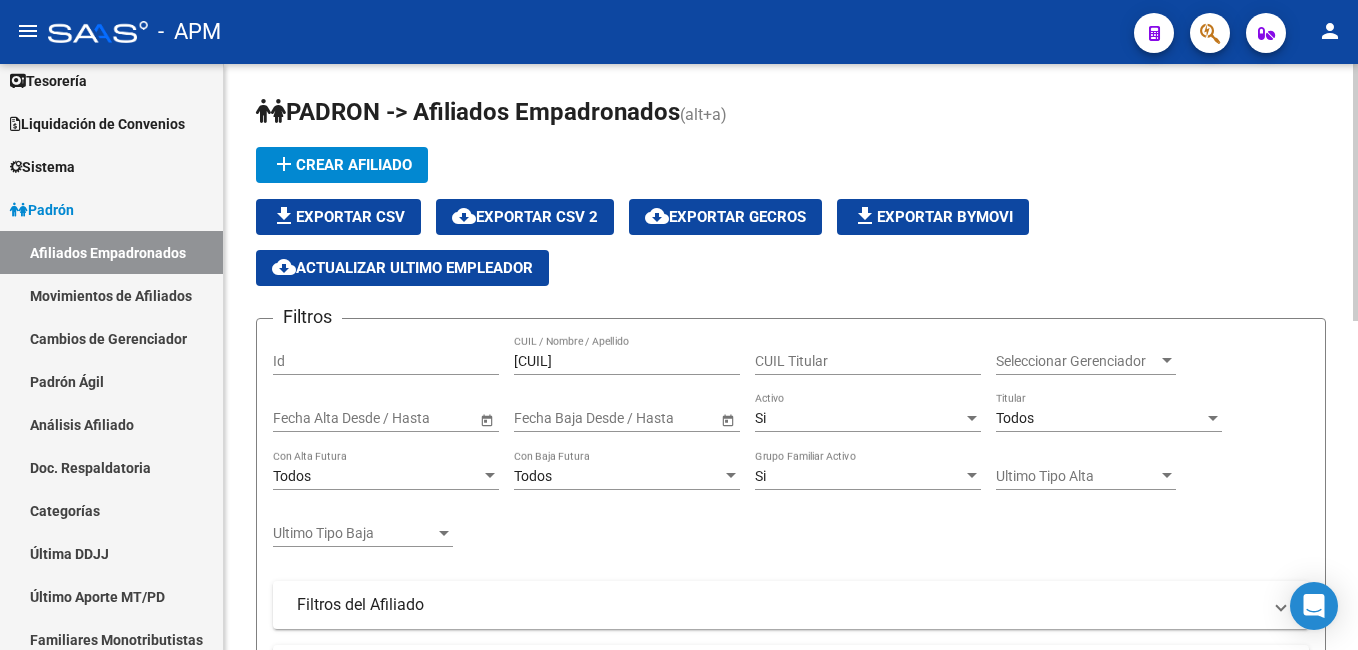 click on "Si" at bounding box center (859, 418) 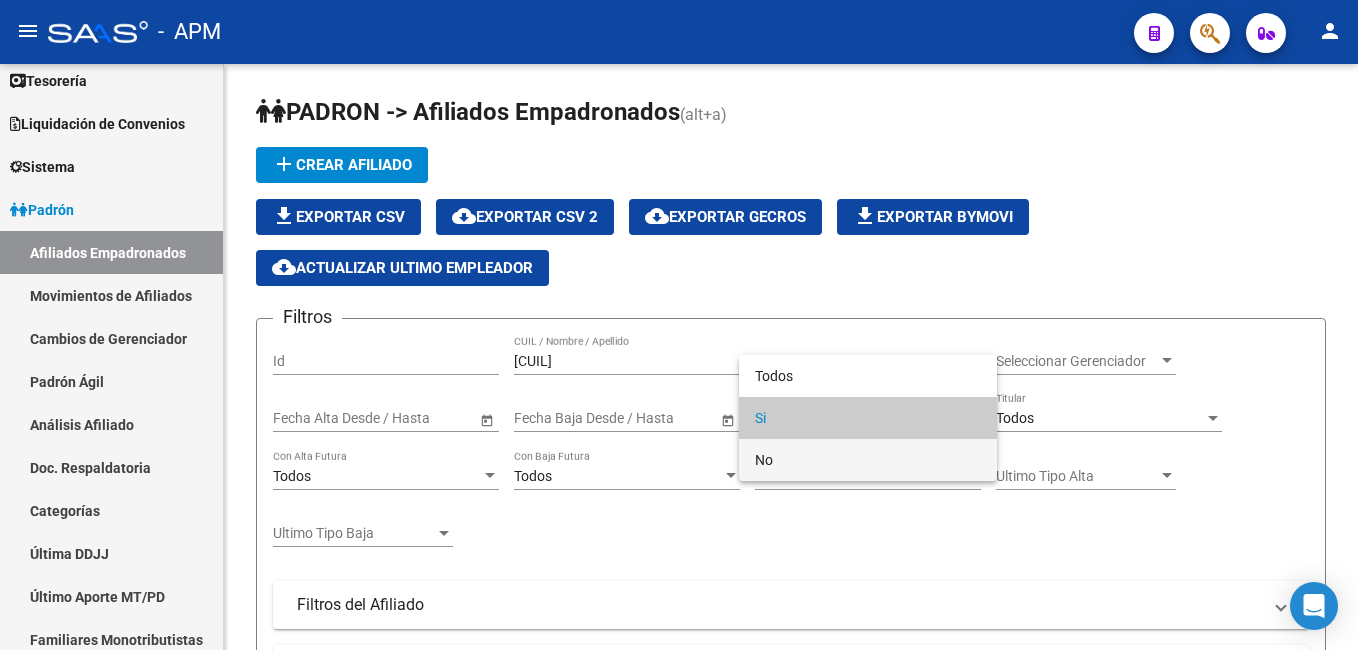 click on "No" at bounding box center (868, 460) 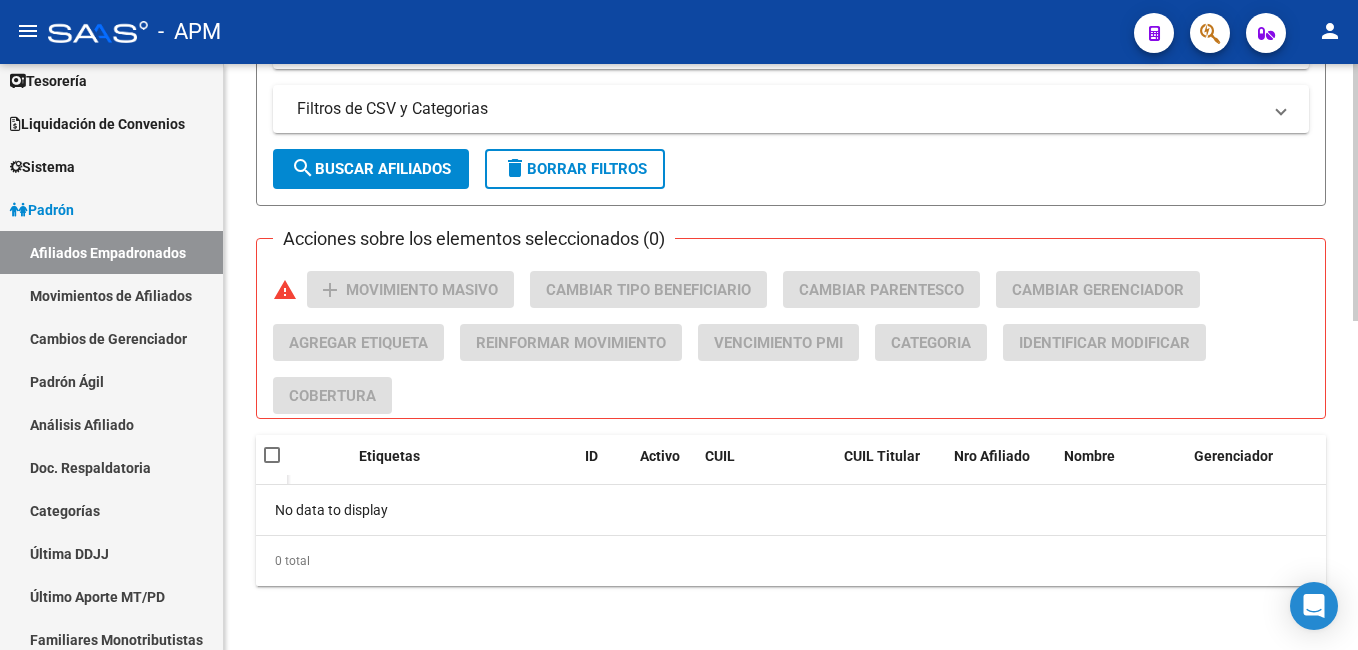 click on "search  Buscar Afiliados" 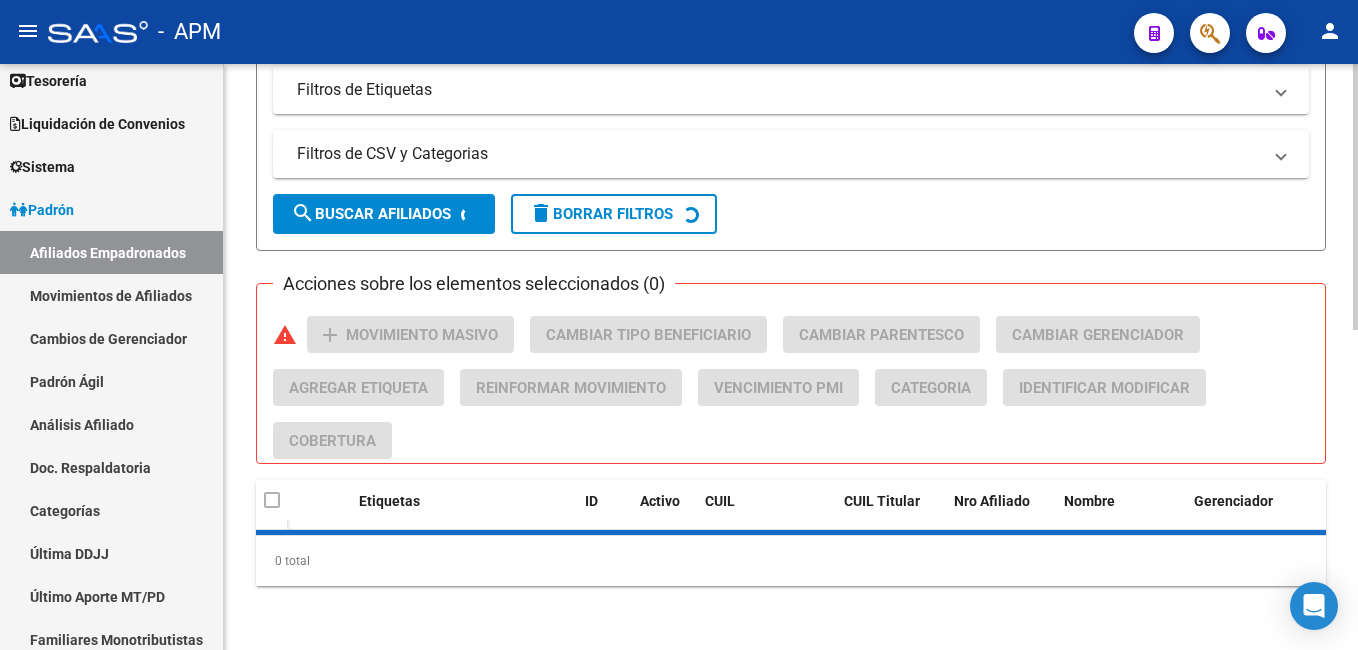 scroll, scrollTop: 752, scrollLeft: 0, axis: vertical 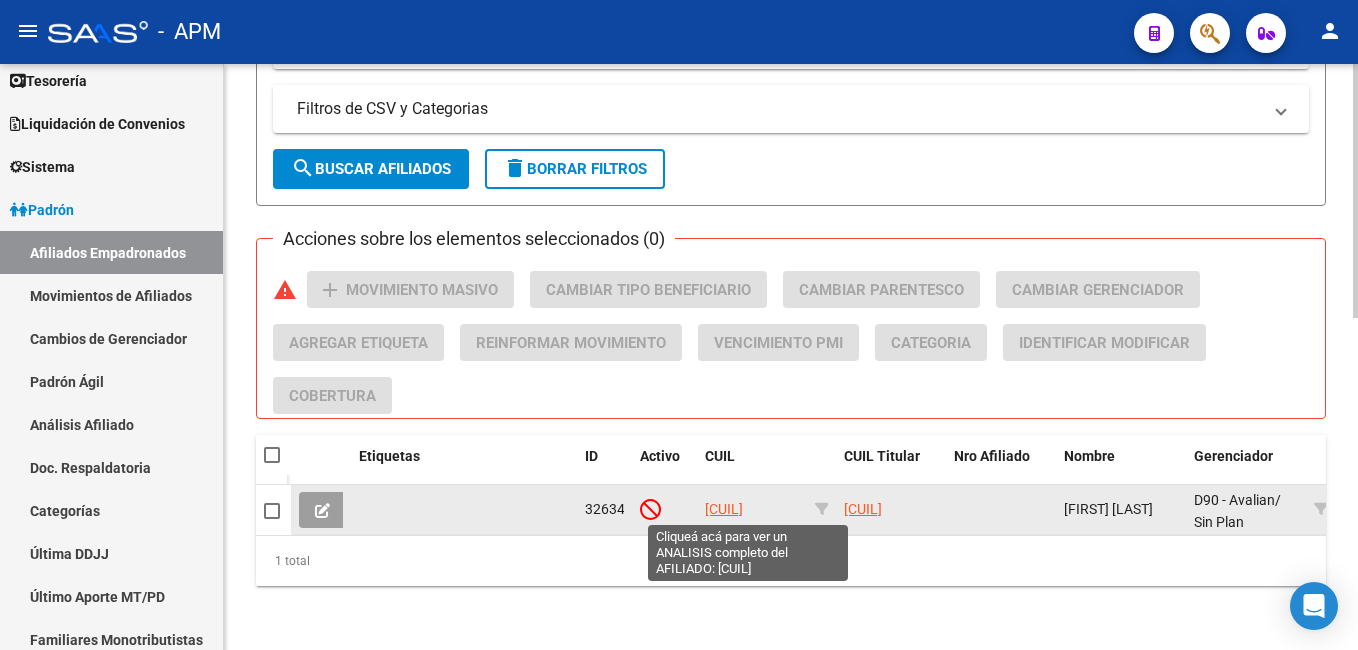 click on "[CUIL]" 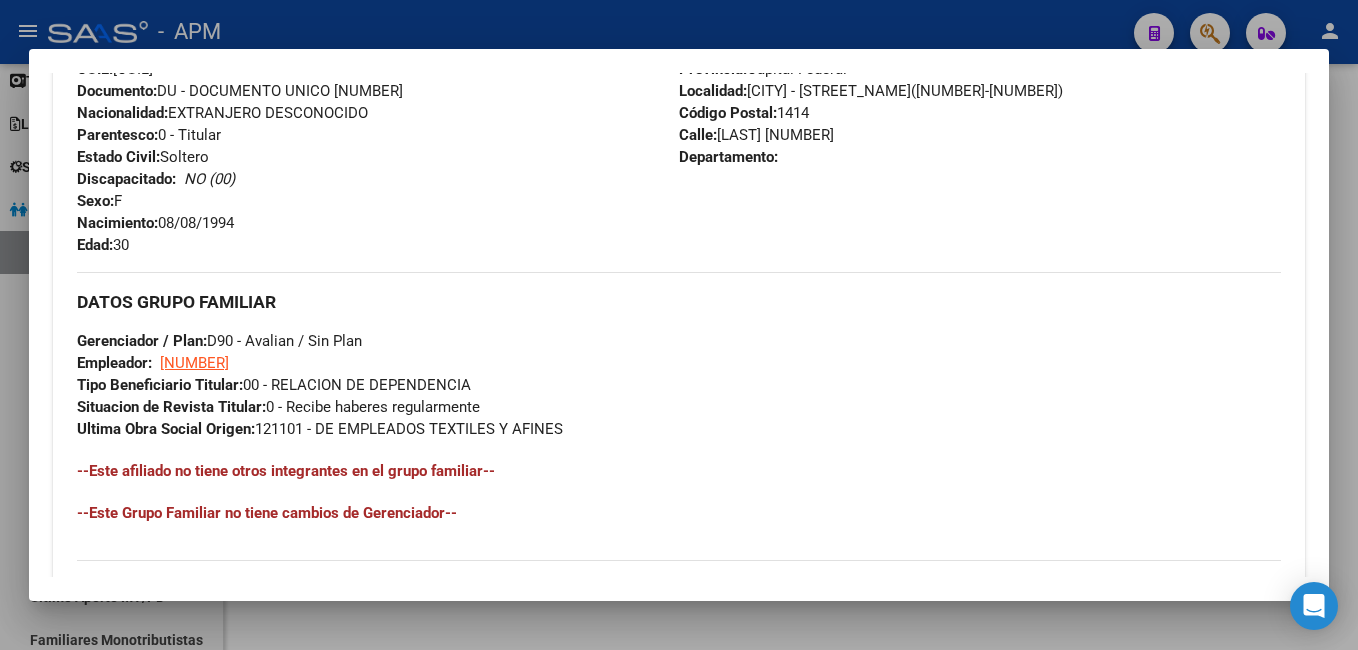 scroll, scrollTop: 1132, scrollLeft: 0, axis: vertical 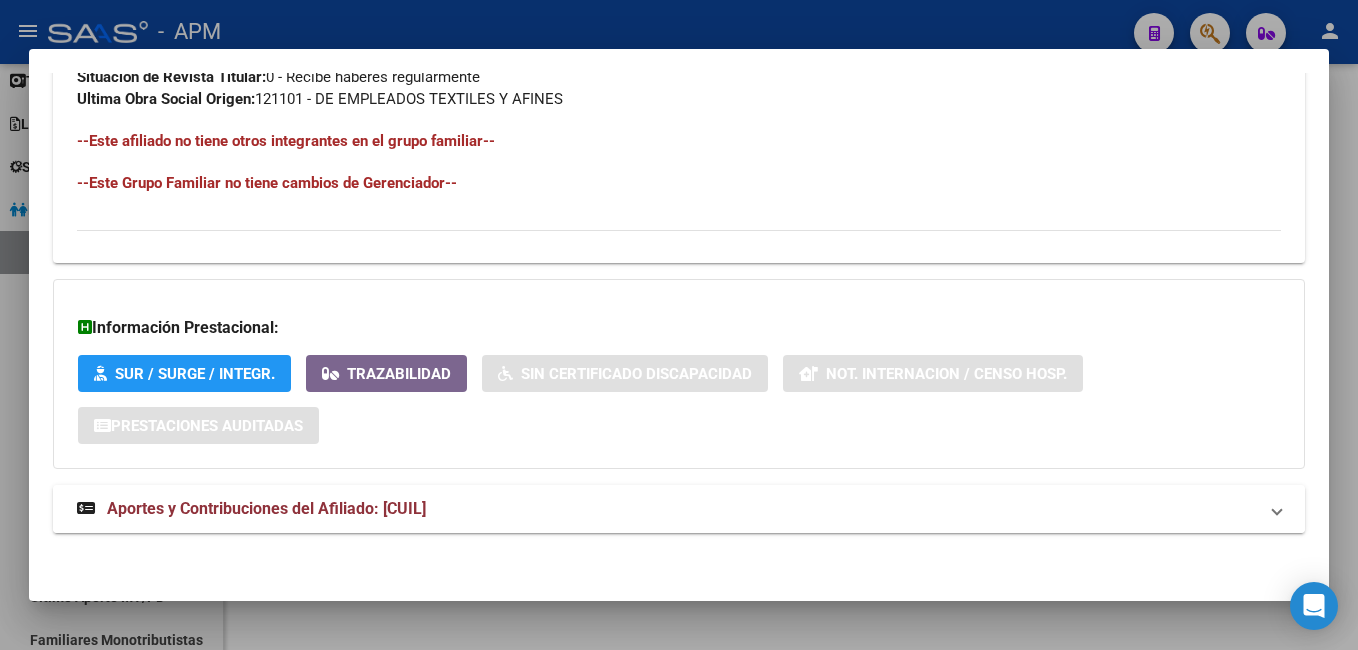 click on "Aportes y Contribuciones del Afiliado: [CUIL]" at bounding box center (266, 508) 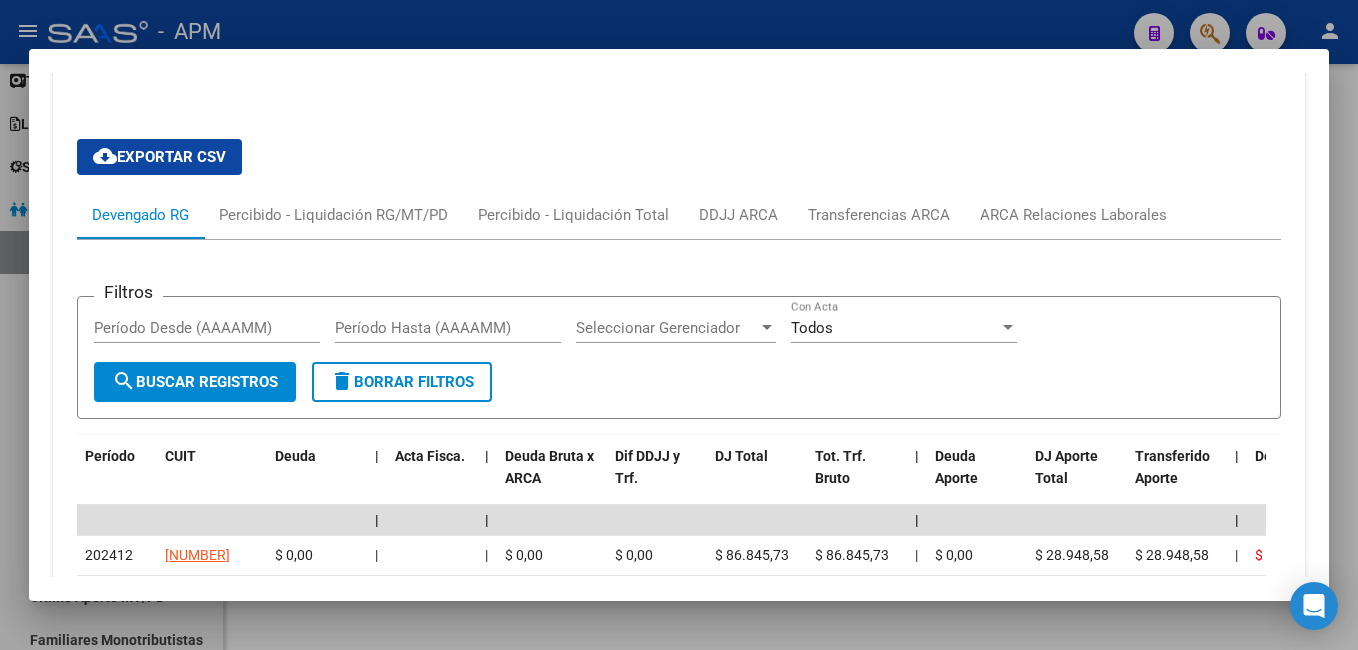 scroll, scrollTop: 1900, scrollLeft: 0, axis: vertical 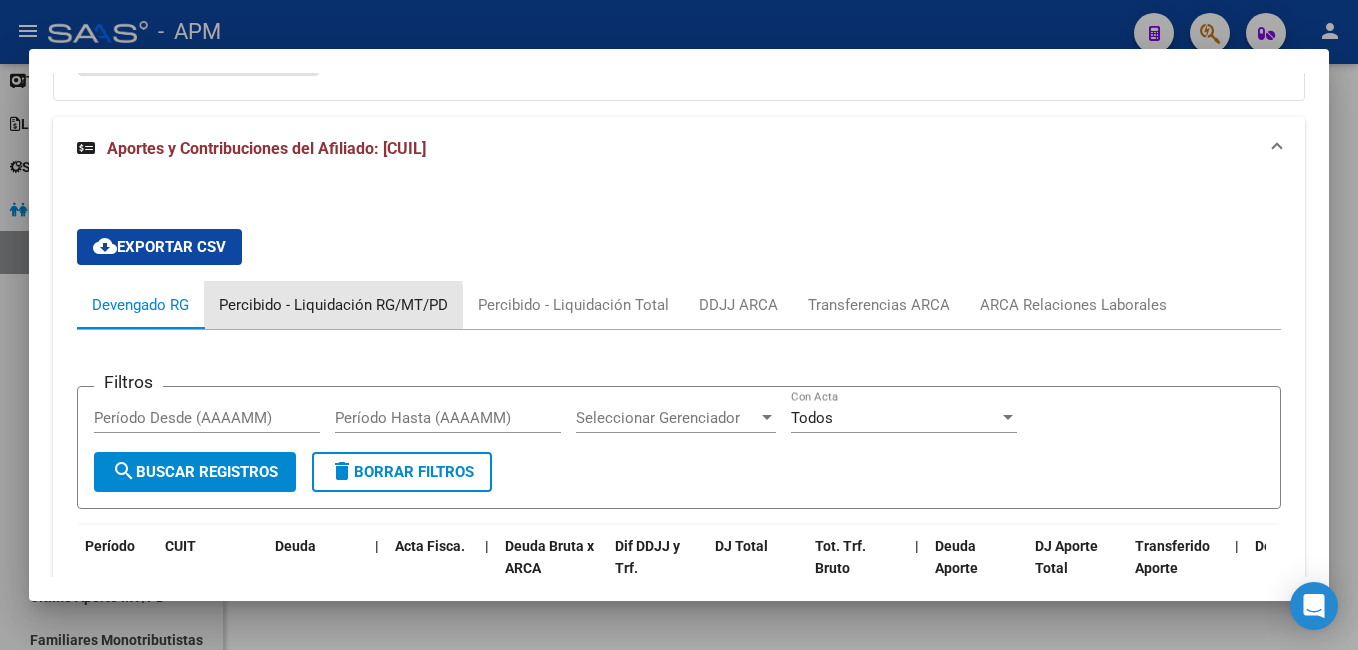 click on "Percibido - Liquidación RG/MT/PD" at bounding box center (333, 305) 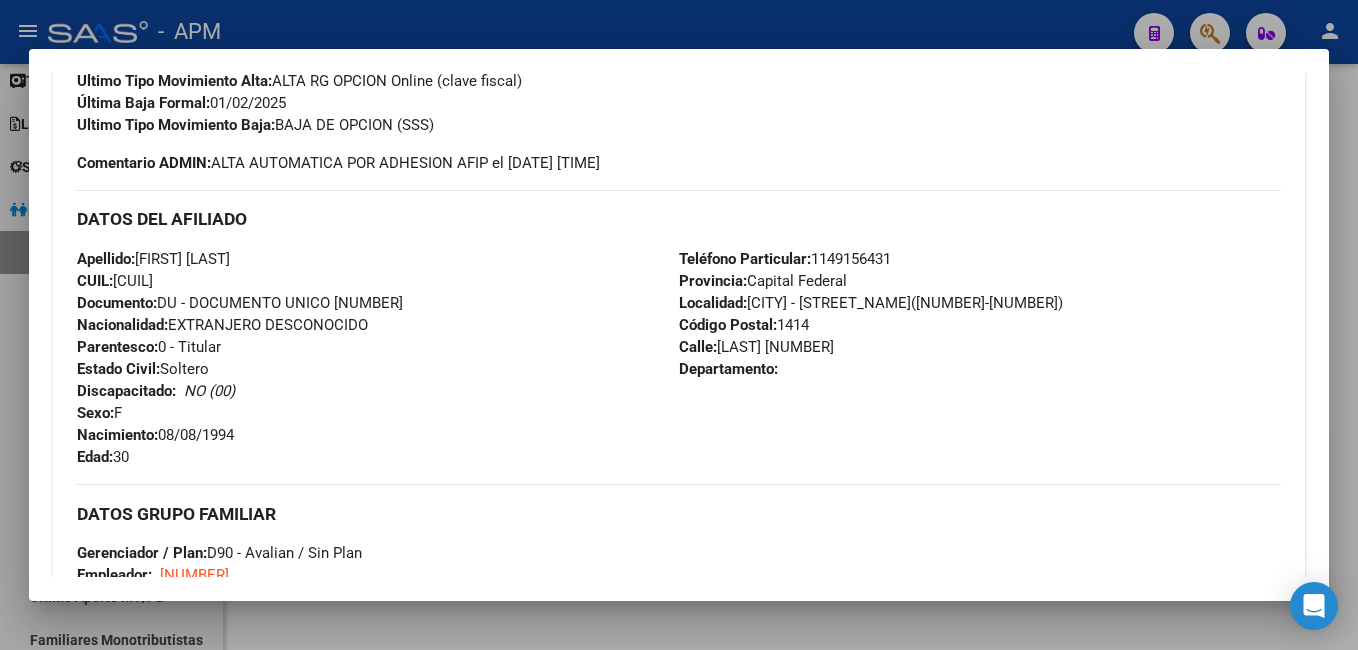 scroll, scrollTop: 543, scrollLeft: 0, axis: vertical 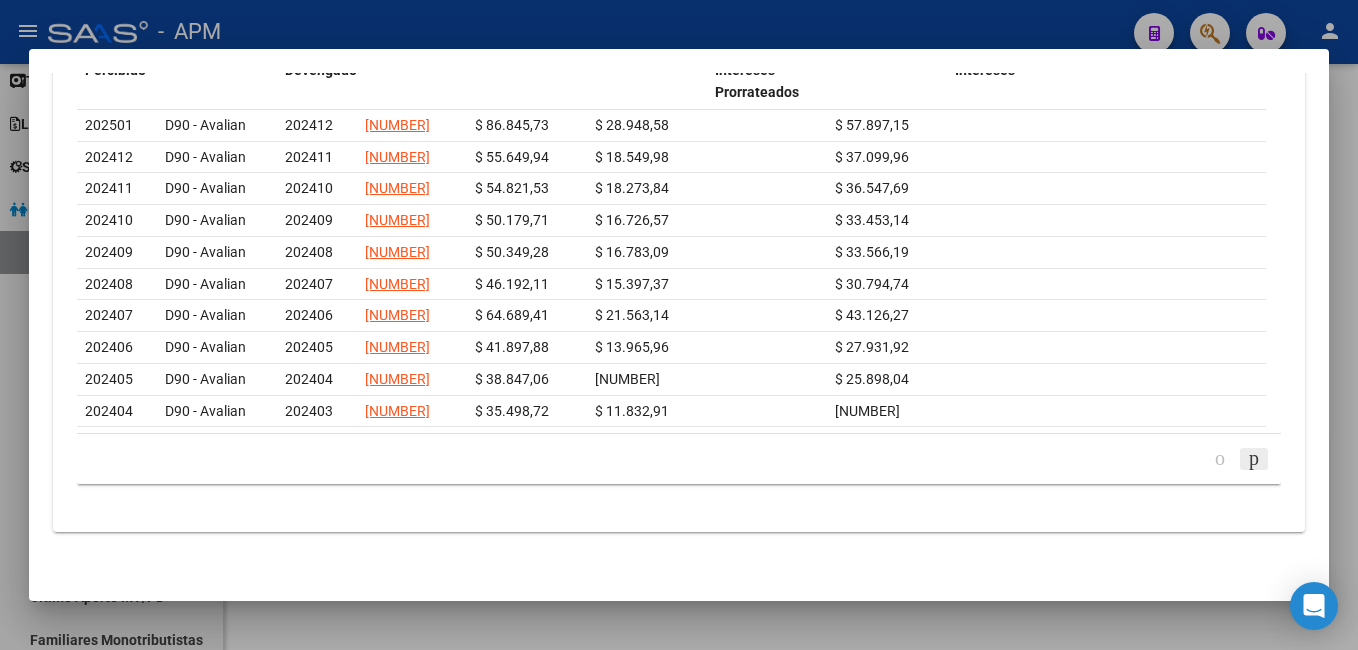 click 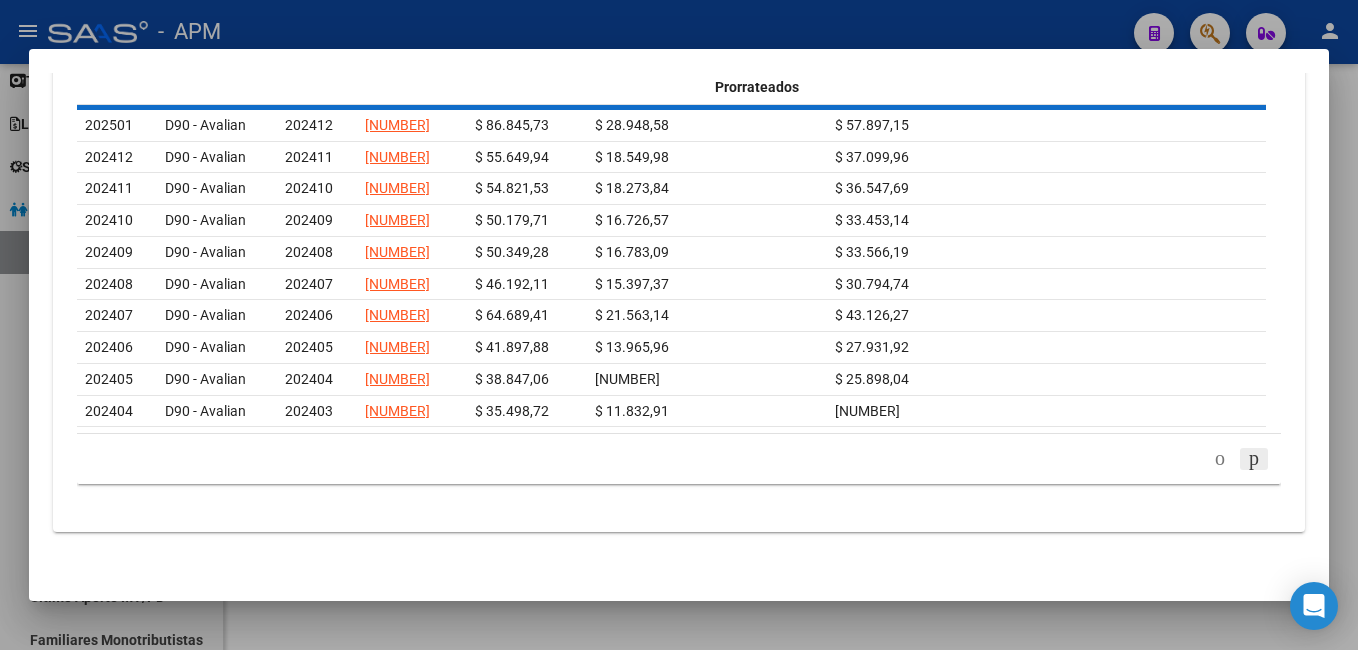 scroll, scrollTop: 1747, scrollLeft: 0, axis: vertical 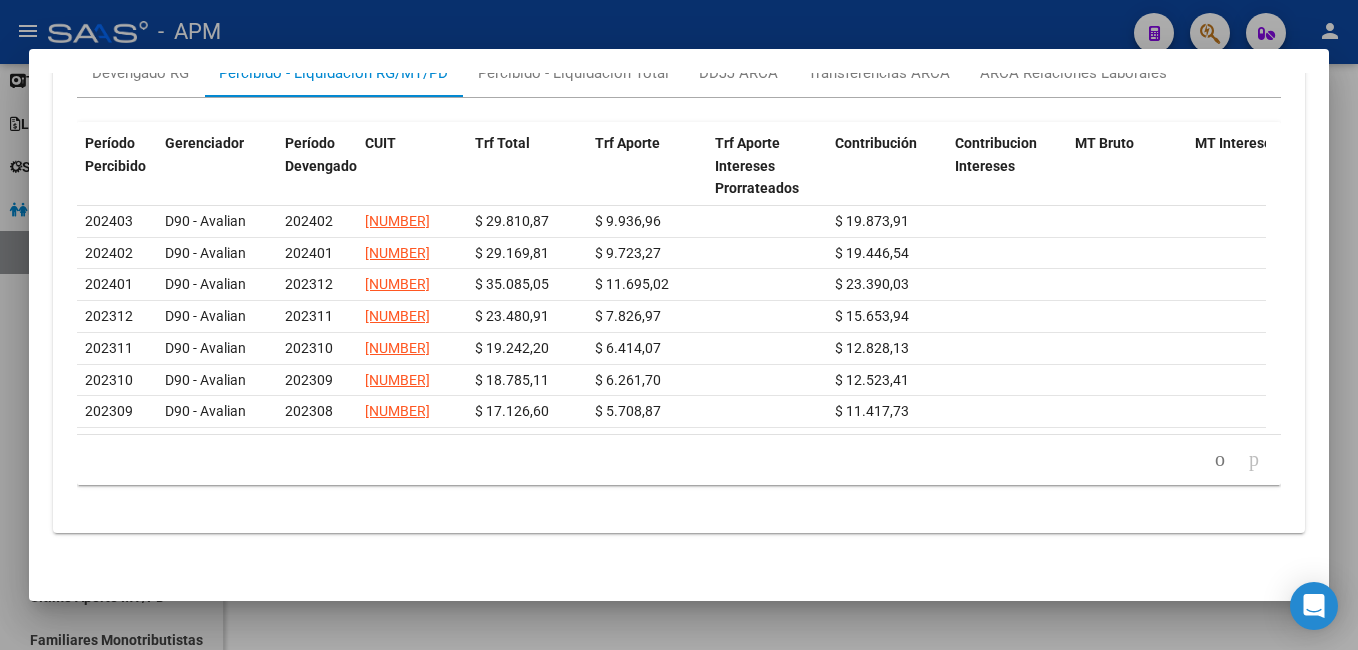 click 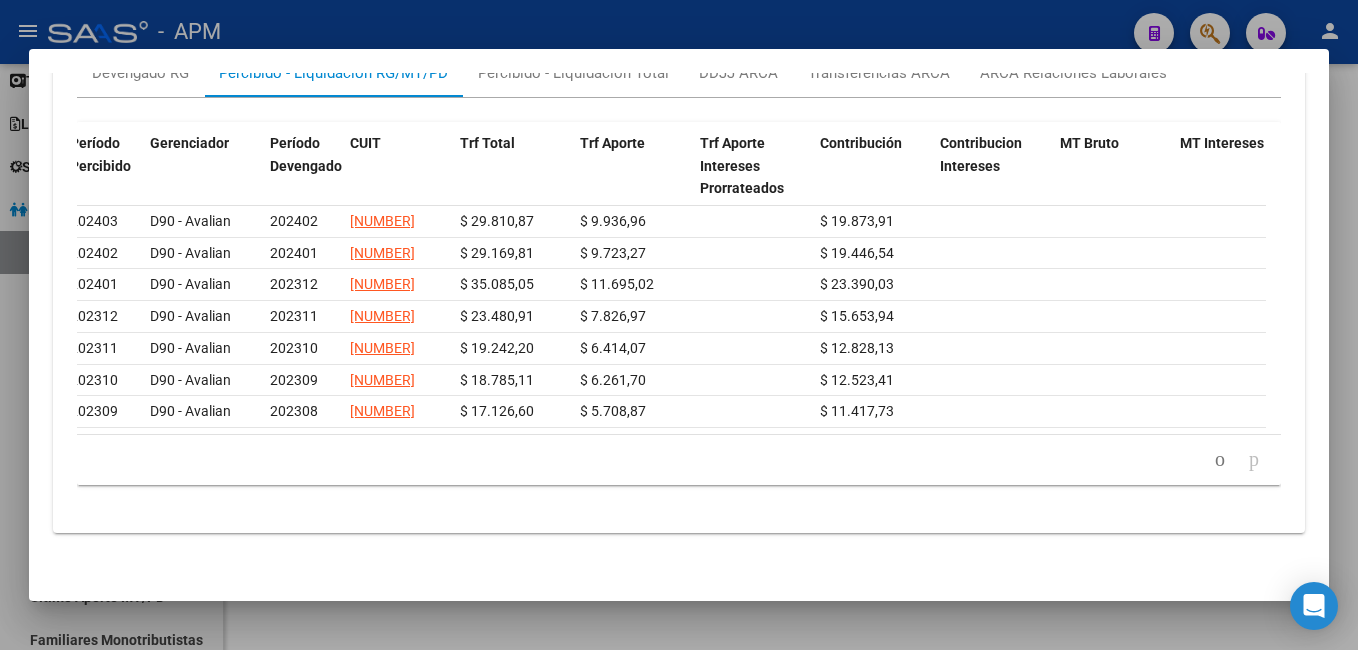 scroll, scrollTop: 0, scrollLeft: 0, axis: both 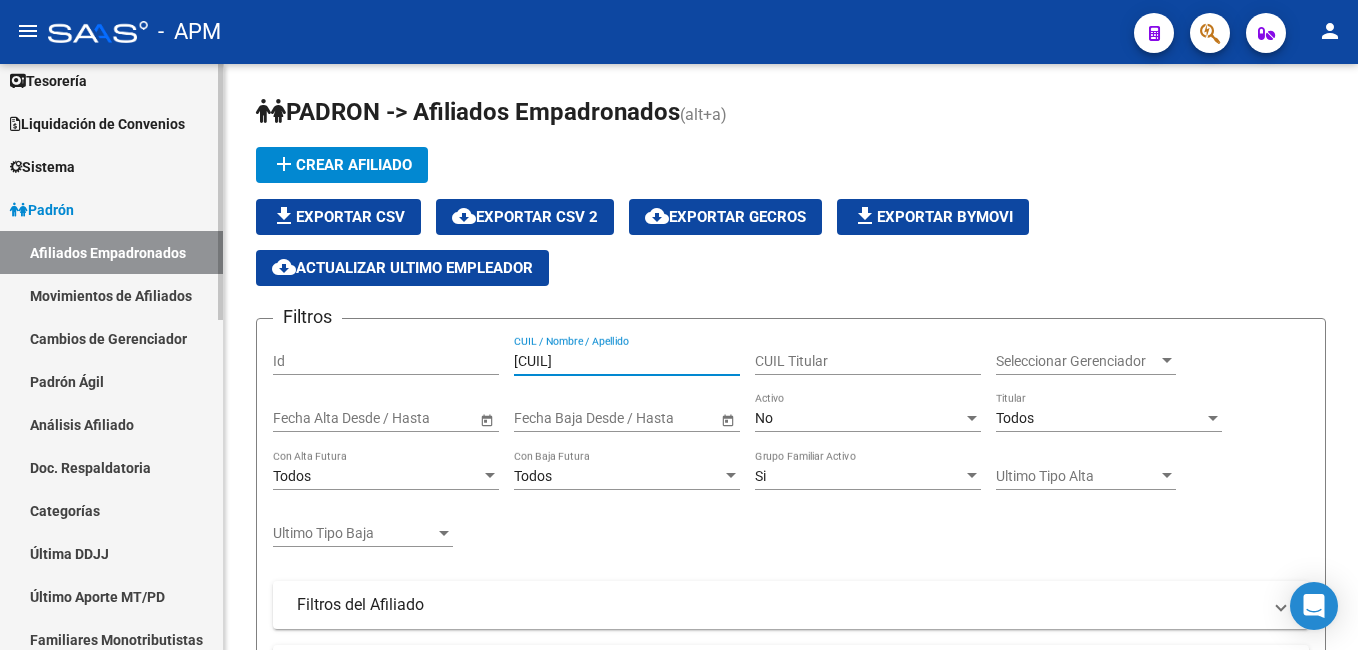 drag, startPoint x: 607, startPoint y: 360, endPoint x: 0, endPoint y: 284, distance: 611.7393 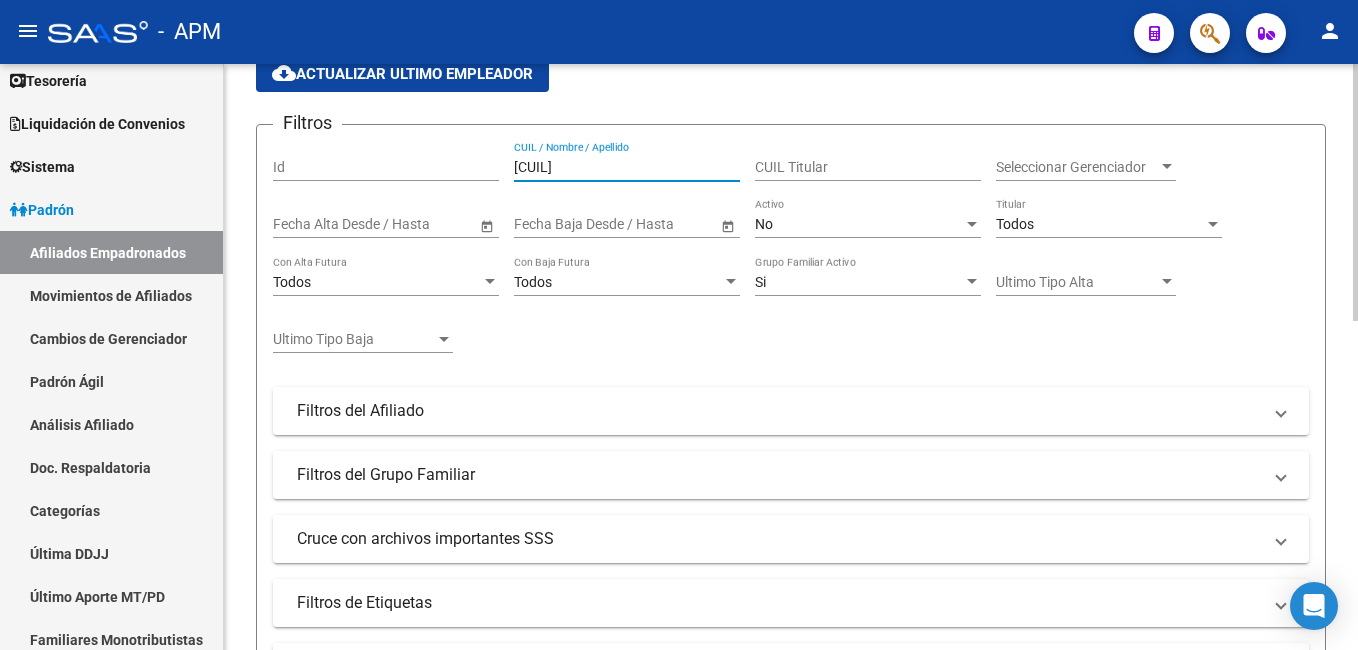 scroll, scrollTop: 0, scrollLeft: 0, axis: both 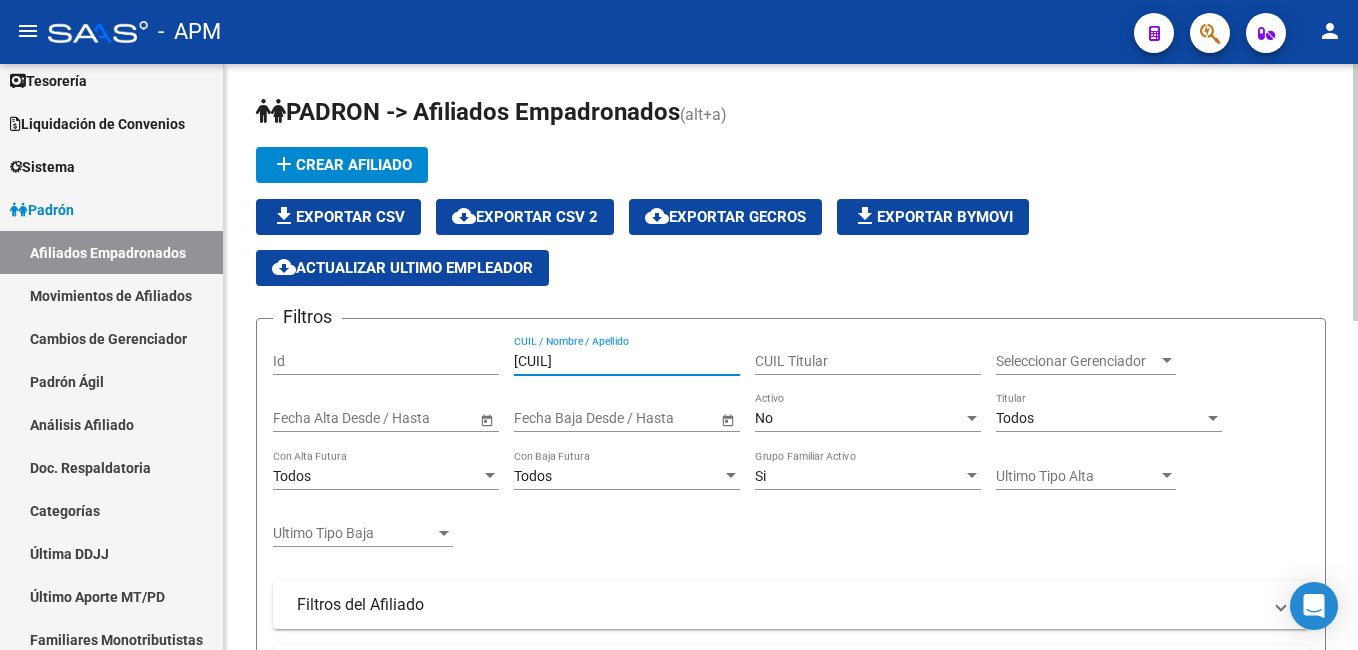 type on "[CUIL]" 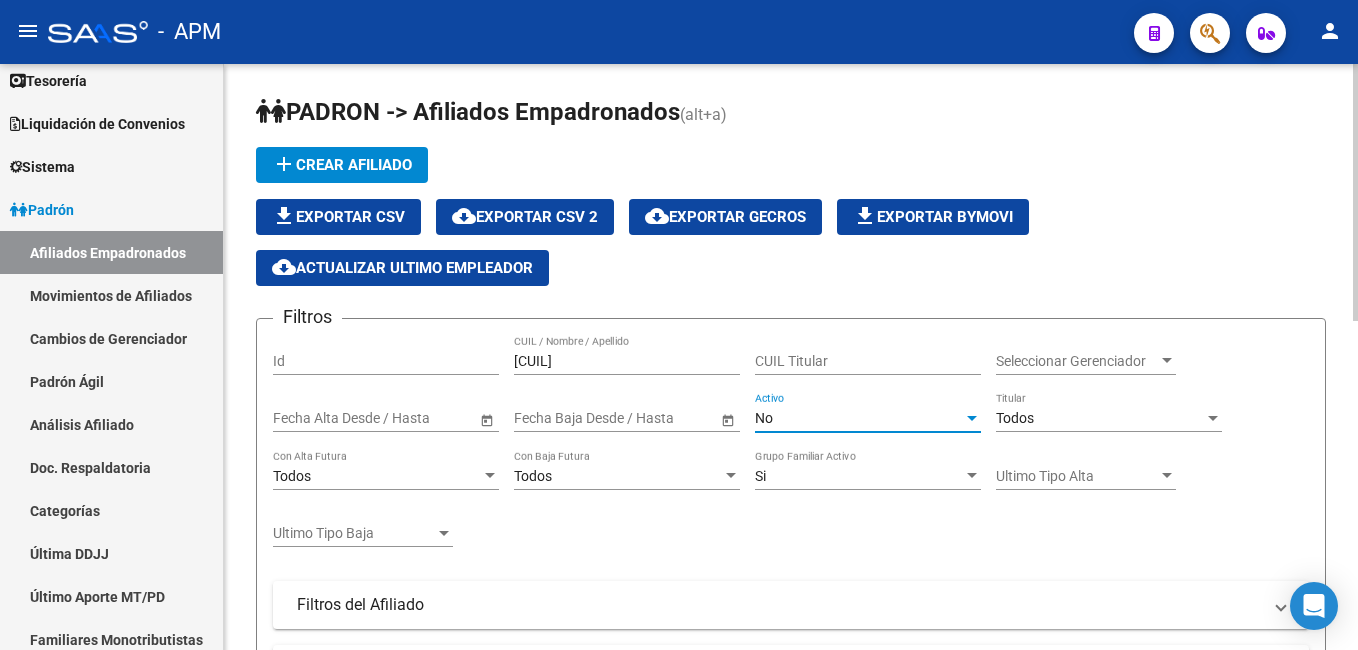 click on "No" at bounding box center (859, 418) 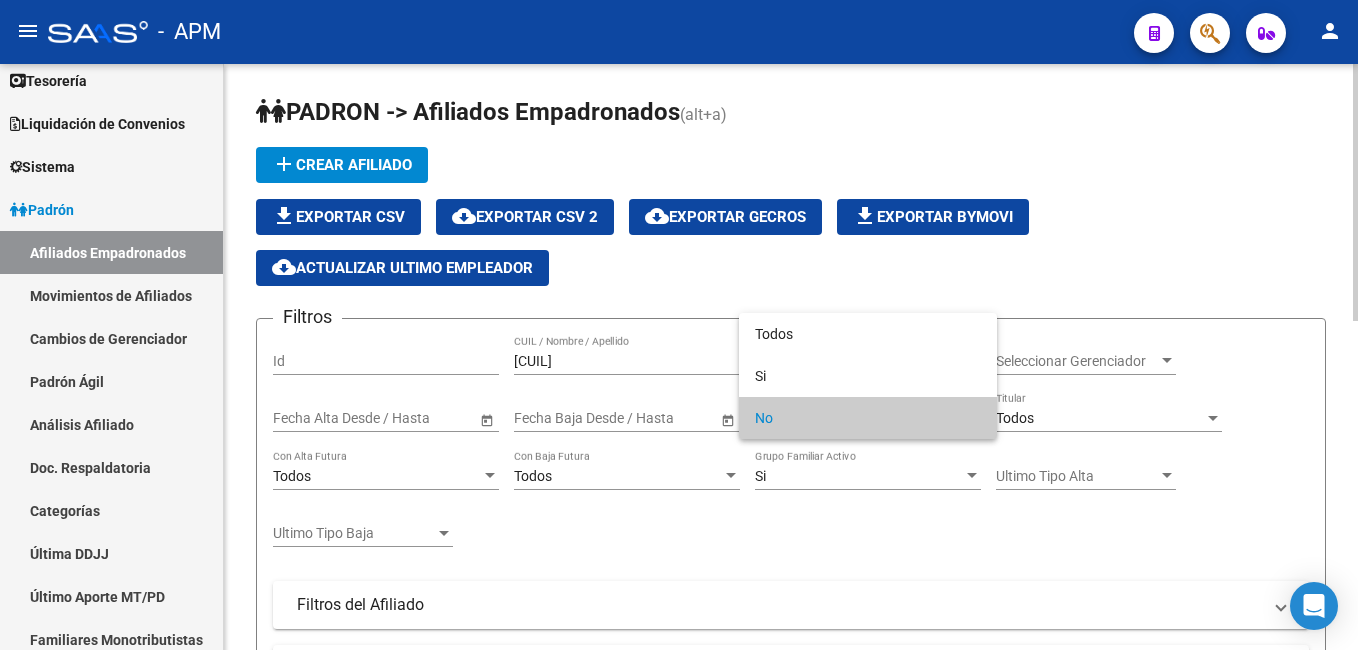 click on "No" at bounding box center (868, 418) 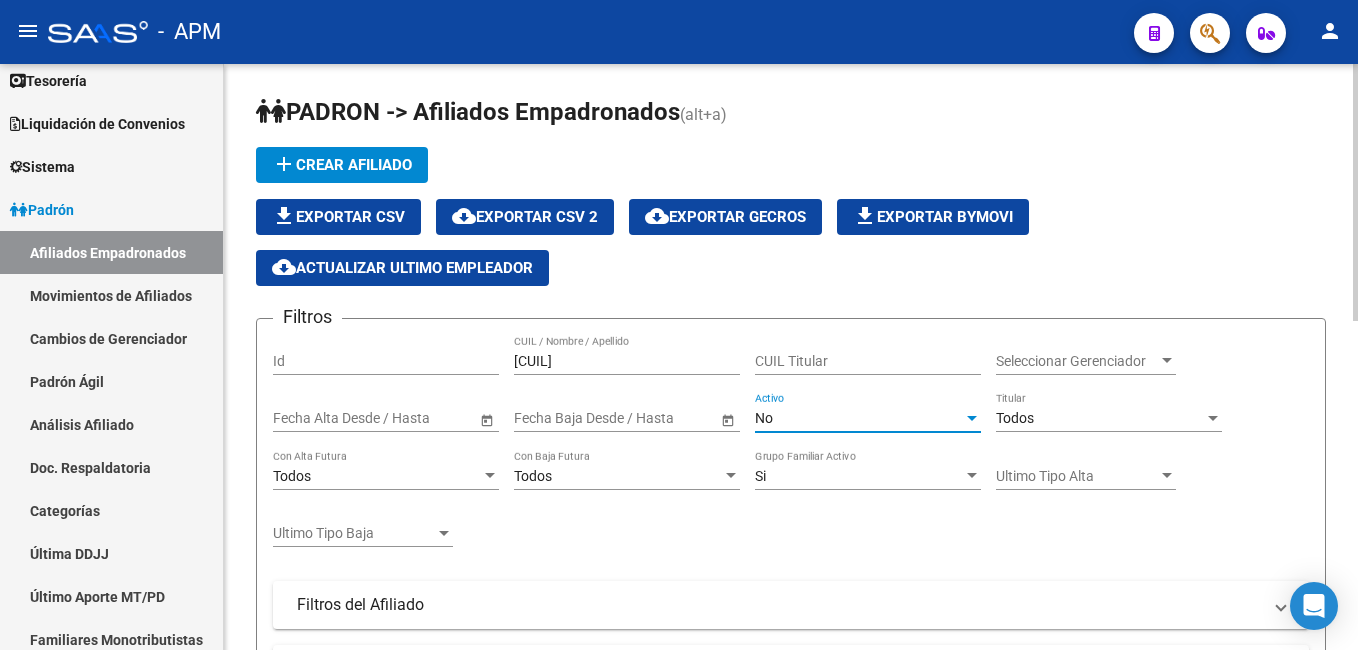 click on "No" at bounding box center [859, 418] 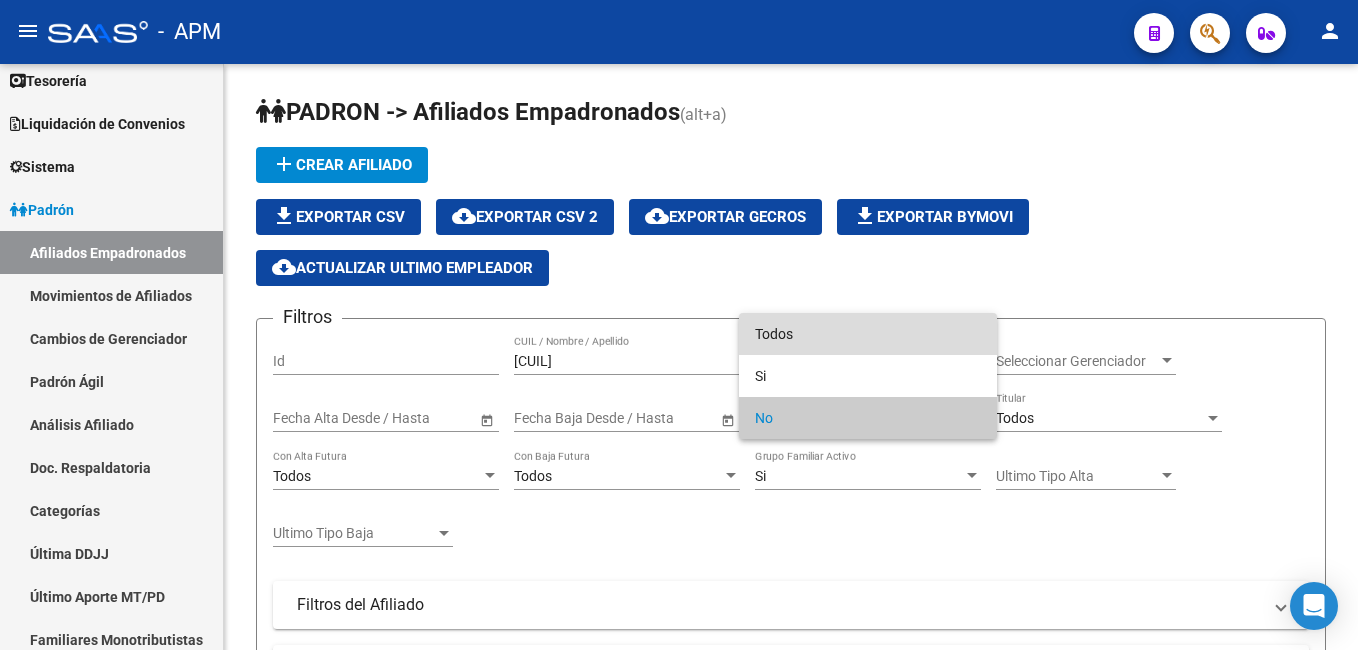 click on "Todos" at bounding box center (868, 334) 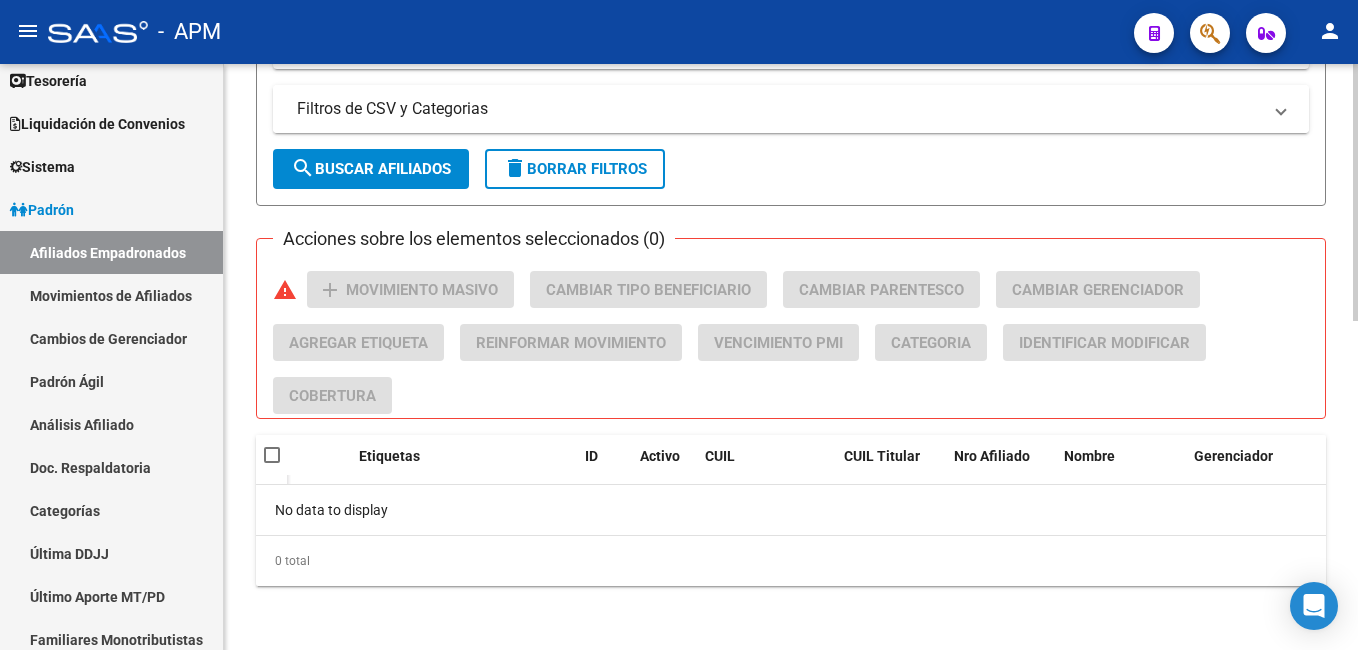 click on "search  Buscar Afiliados" 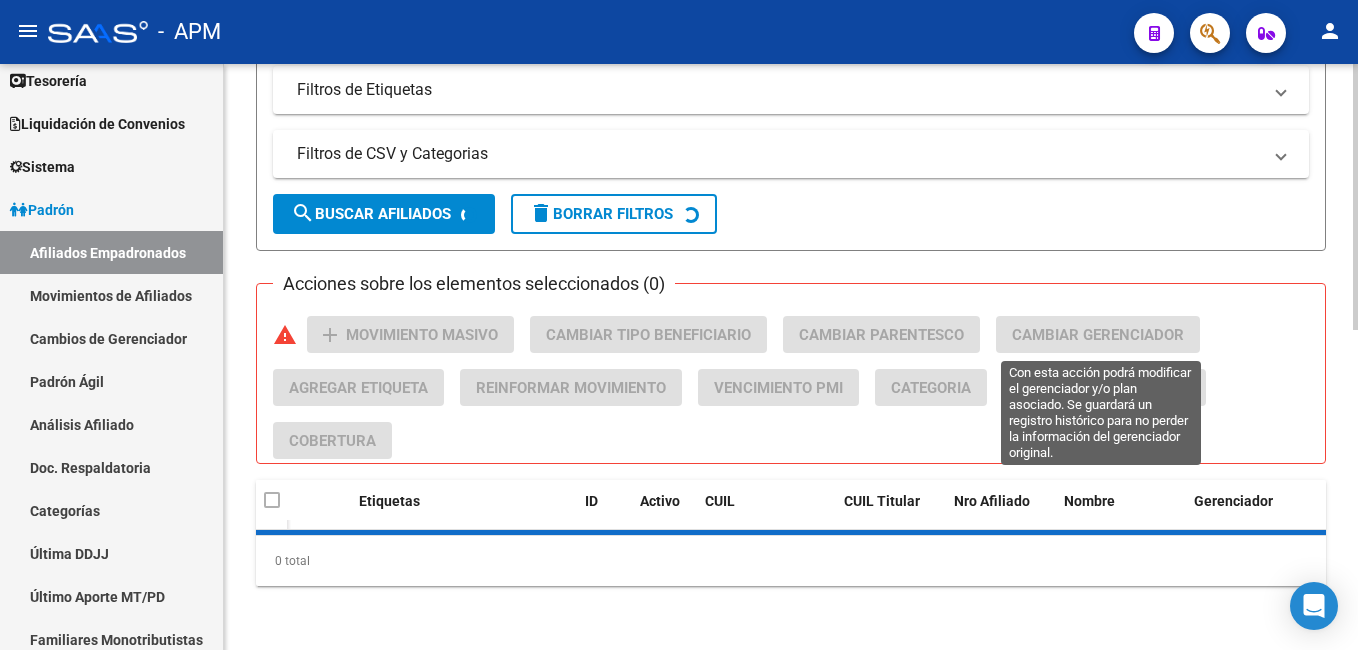 scroll, scrollTop: 752, scrollLeft: 0, axis: vertical 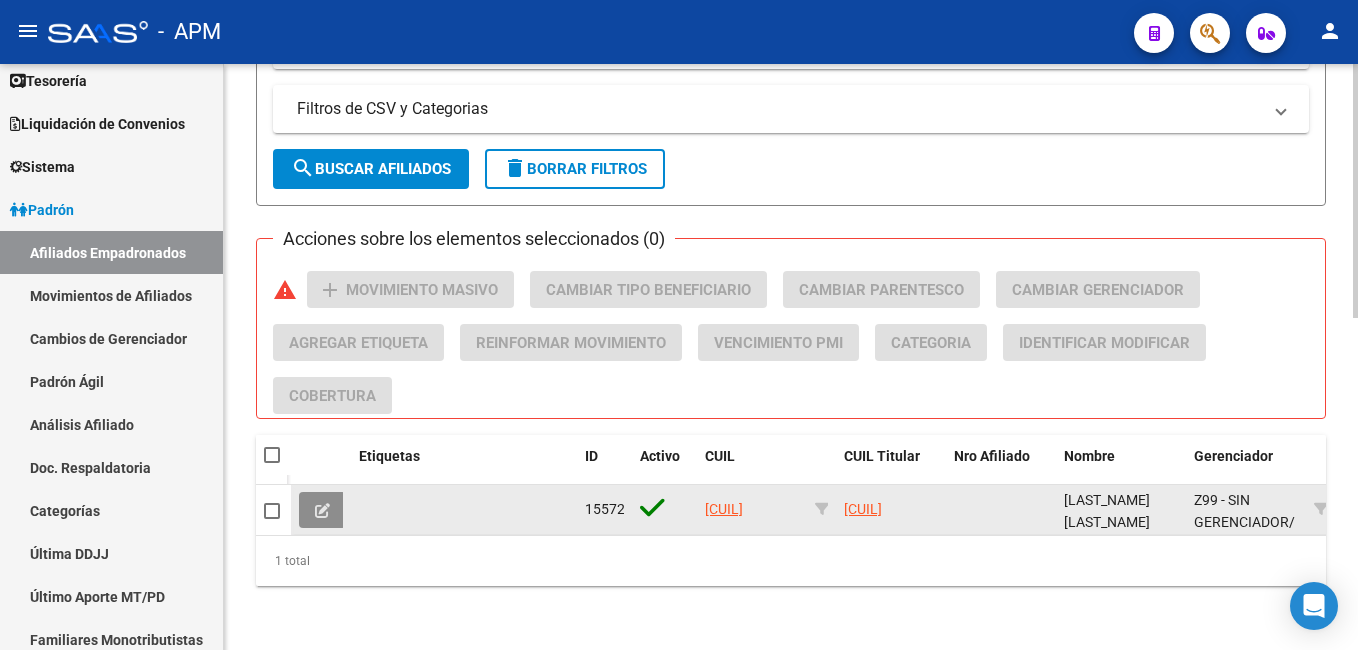 click 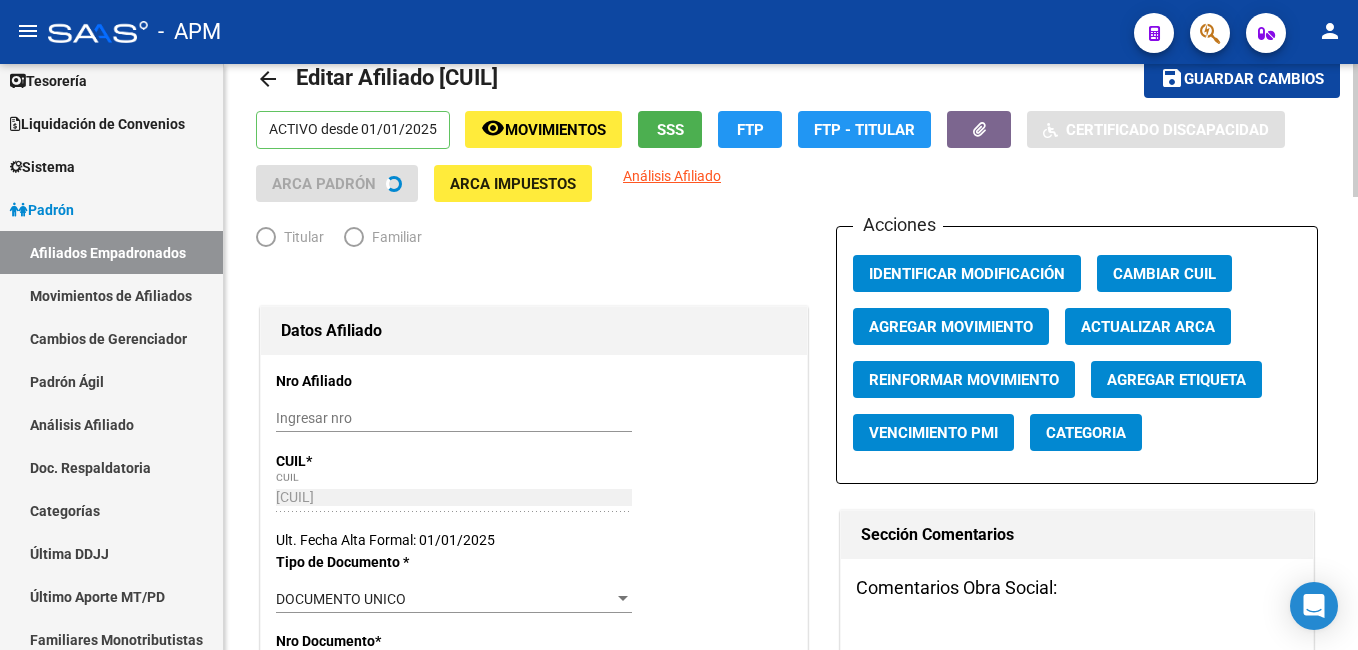 radio on "true" 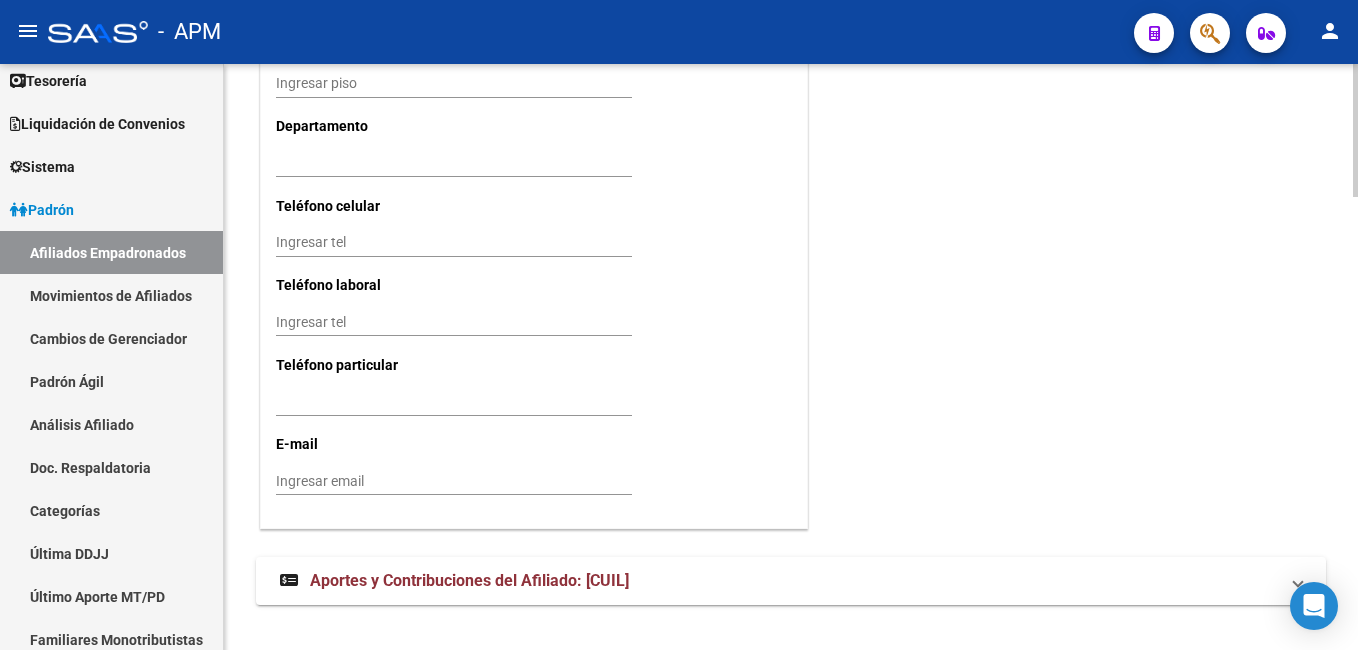 scroll, scrollTop: 1988, scrollLeft: 0, axis: vertical 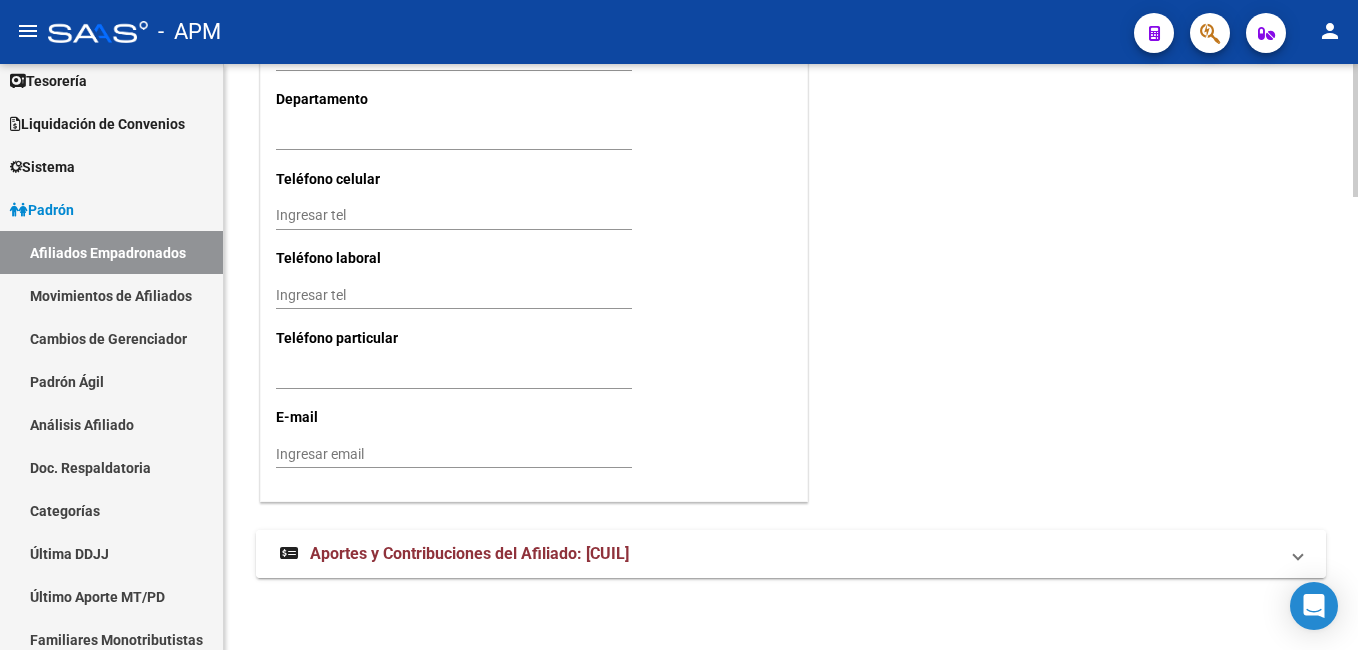 click on "Aportes y Contribuciones del Afiliado: [CUIL]" at bounding box center [469, 553] 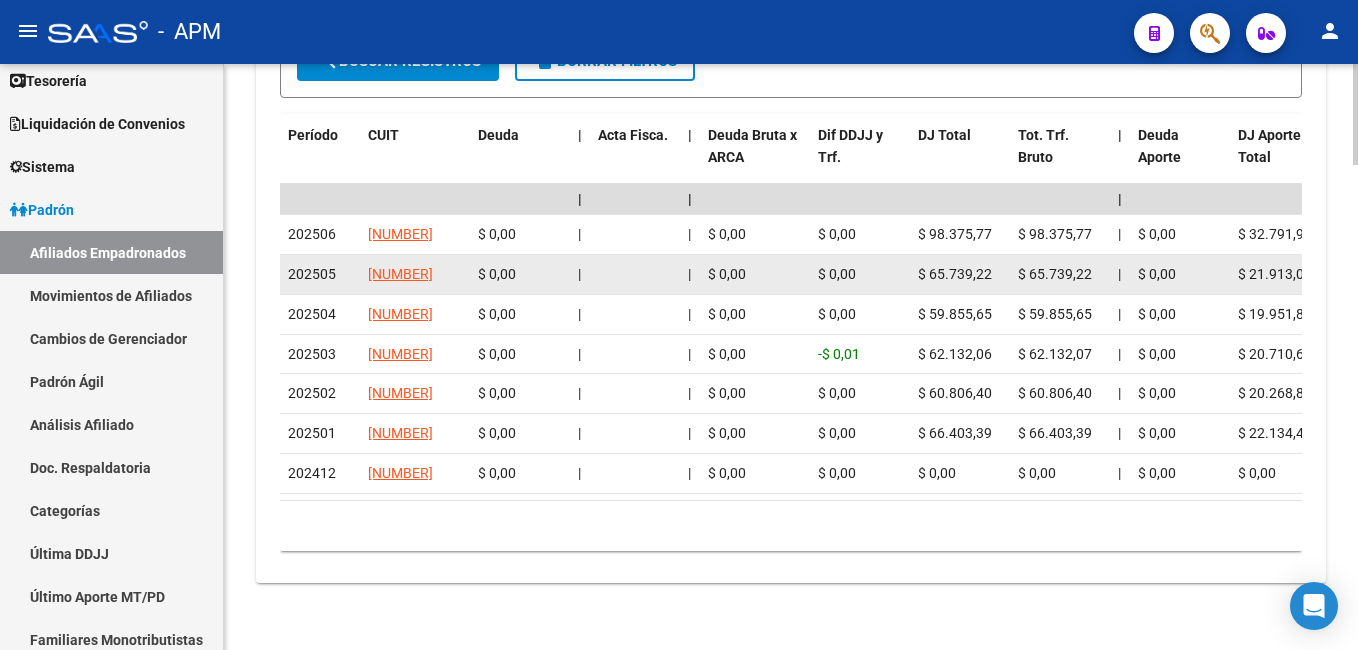scroll, scrollTop: 2807, scrollLeft: 0, axis: vertical 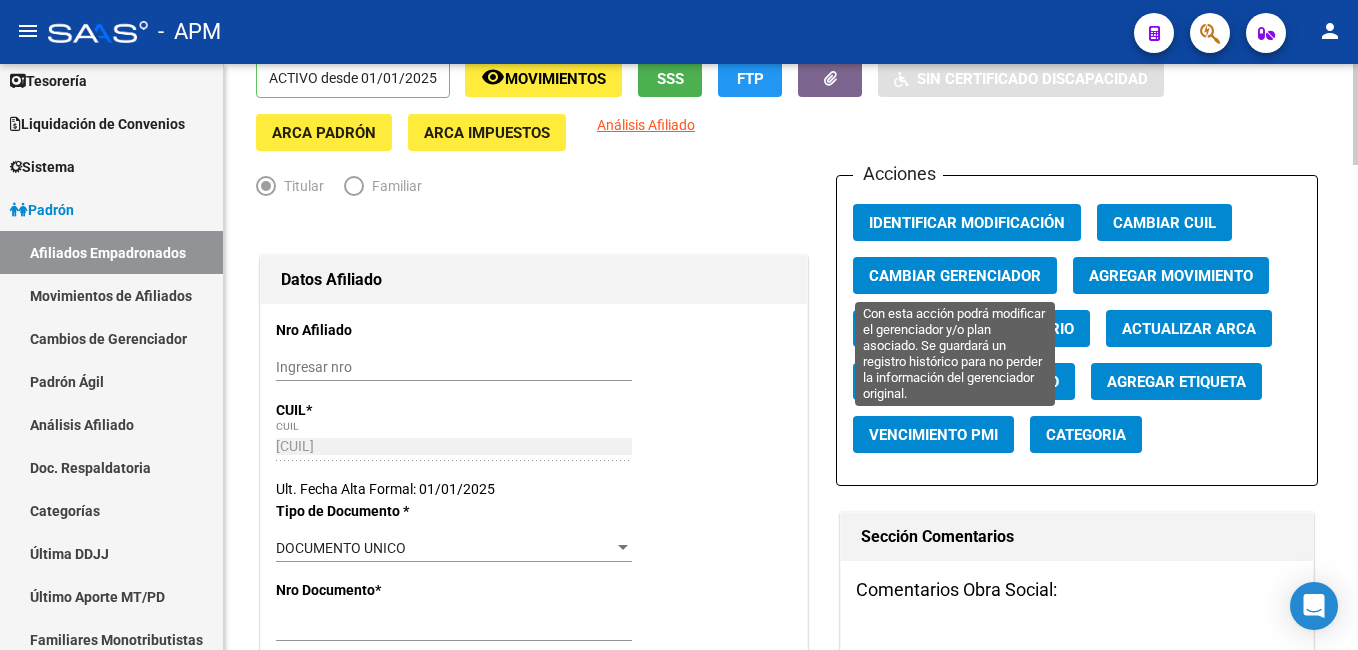 click on "Cambiar Gerenciador" 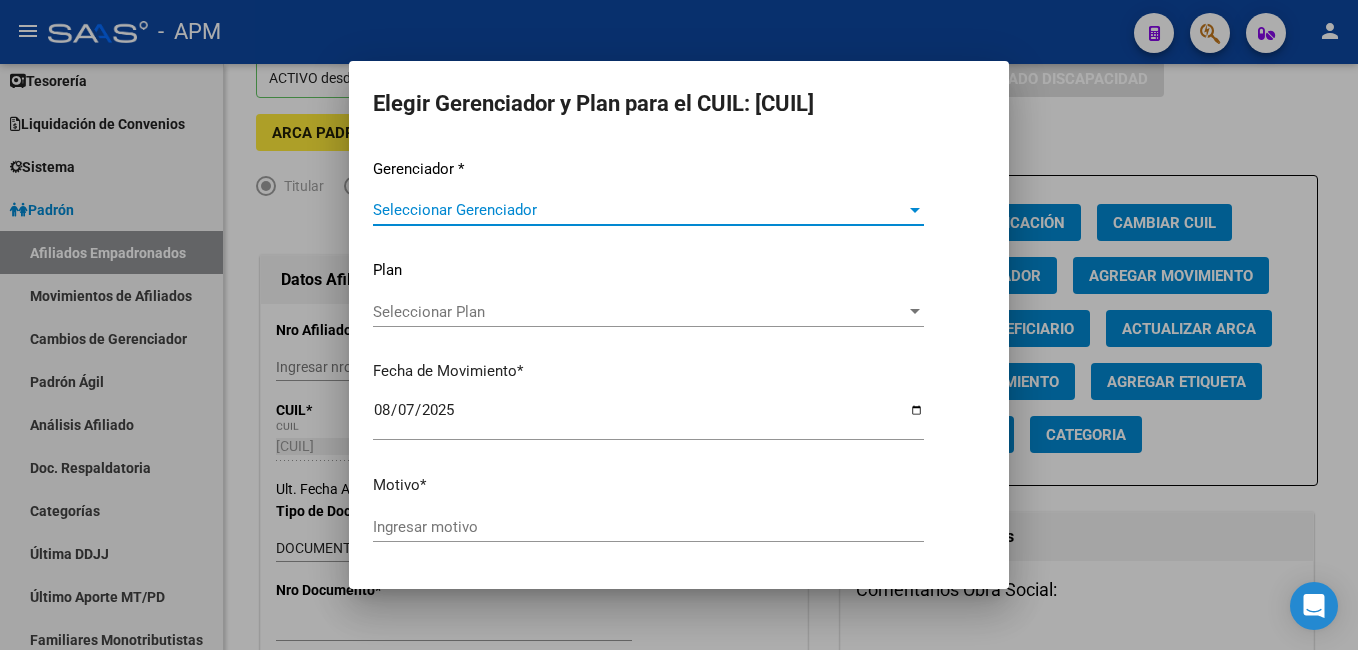click on "Seleccionar Gerenciador" at bounding box center [639, 210] 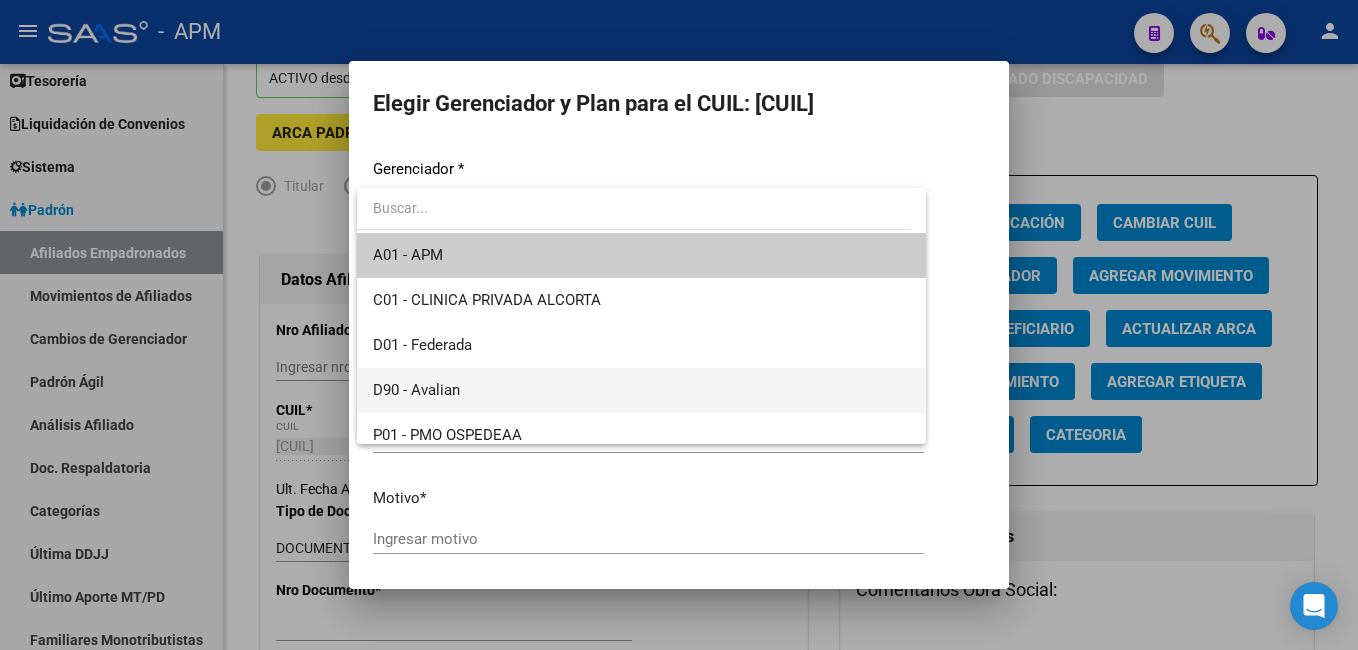 click on "D90 - Avalian" at bounding box center [641, 390] 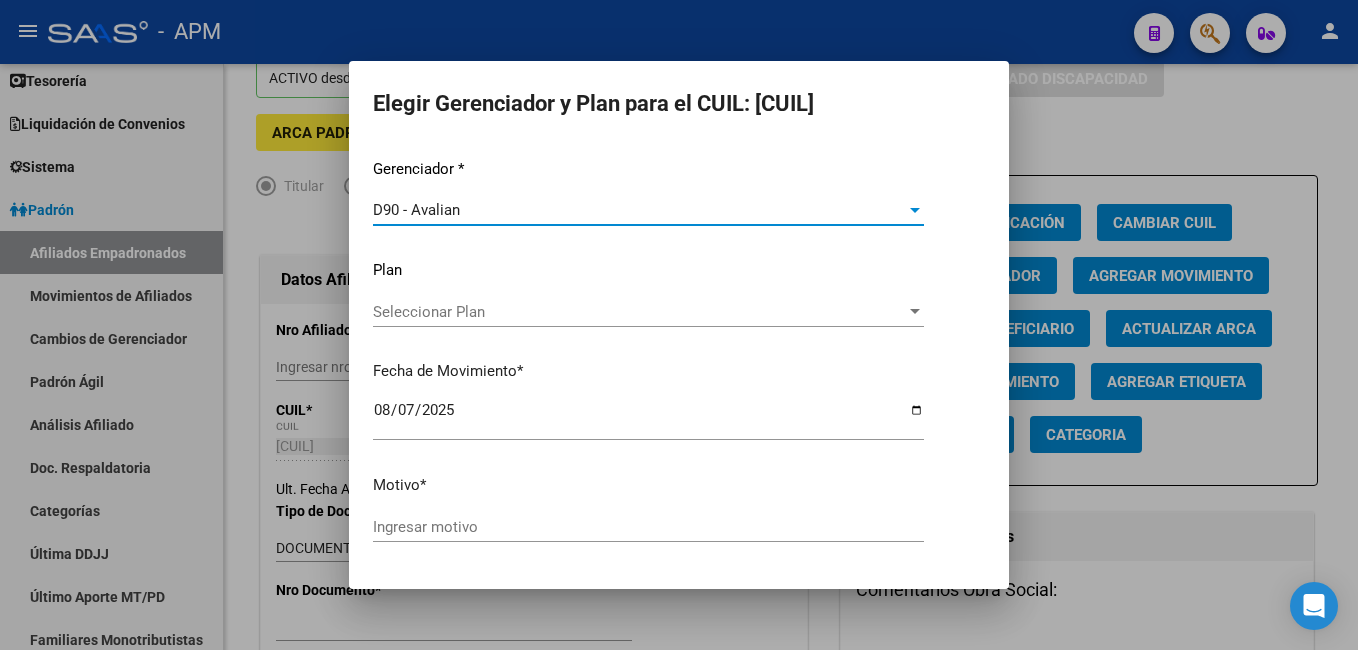 click on "2025-08-07" at bounding box center (648, 418) 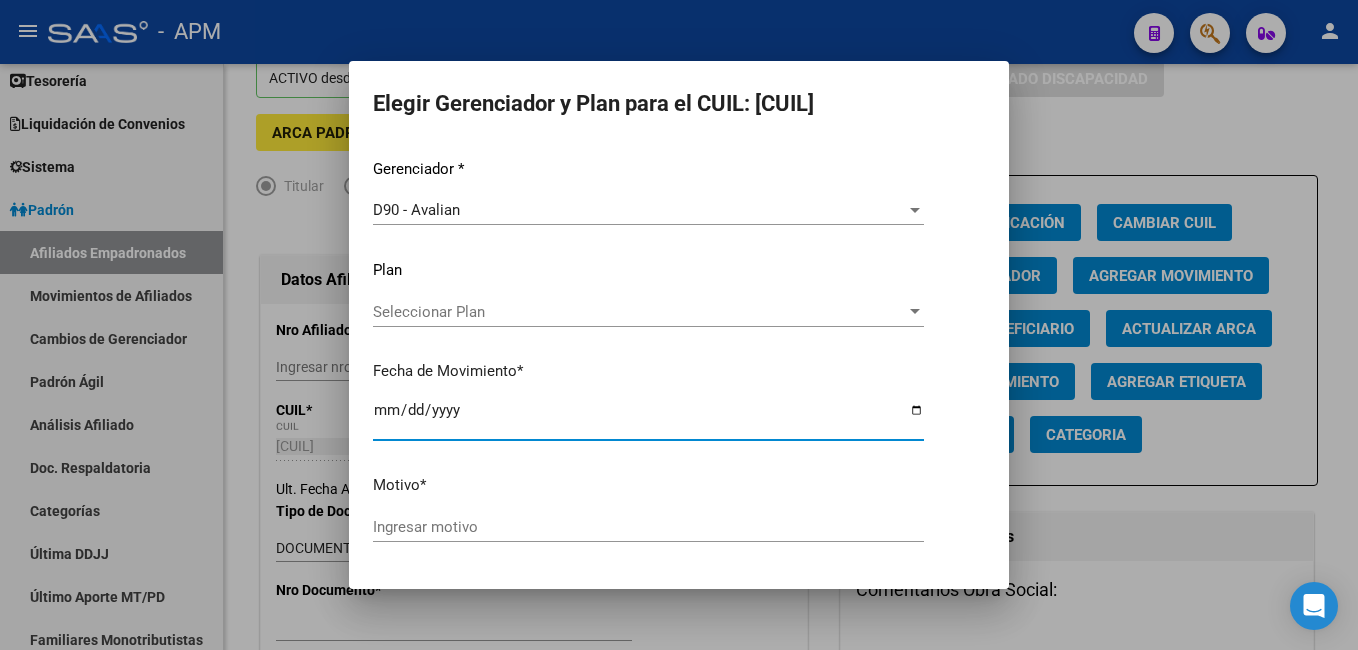 type on "2025-08-01" 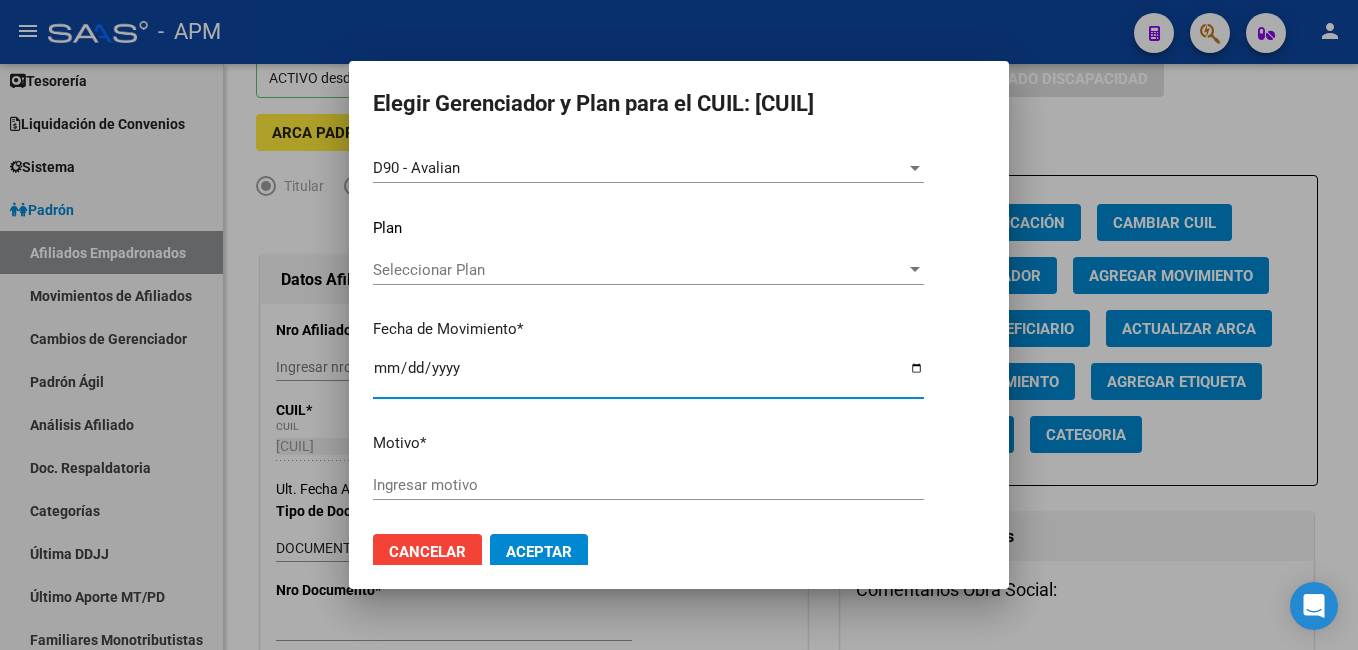scroll, scrollTop: 63, scrollLeft: 0, axis: vertical 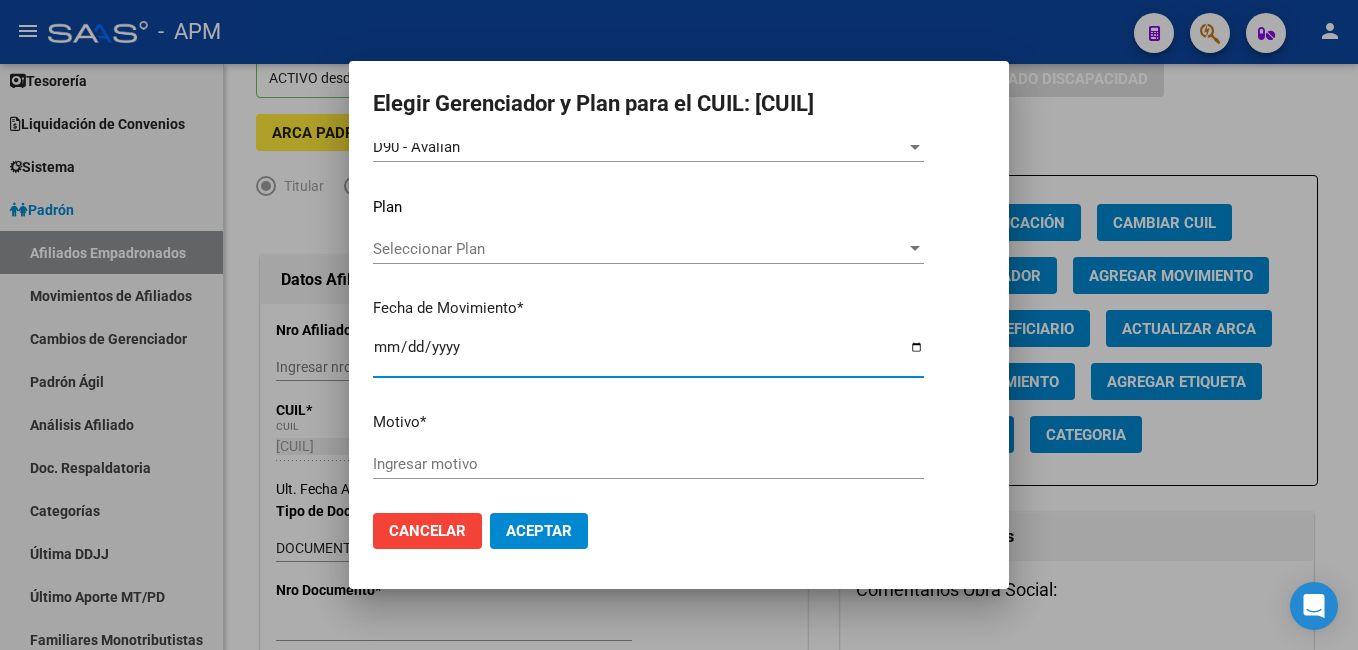 click on "Ingresar motivo" at bounding box center (648, 464) 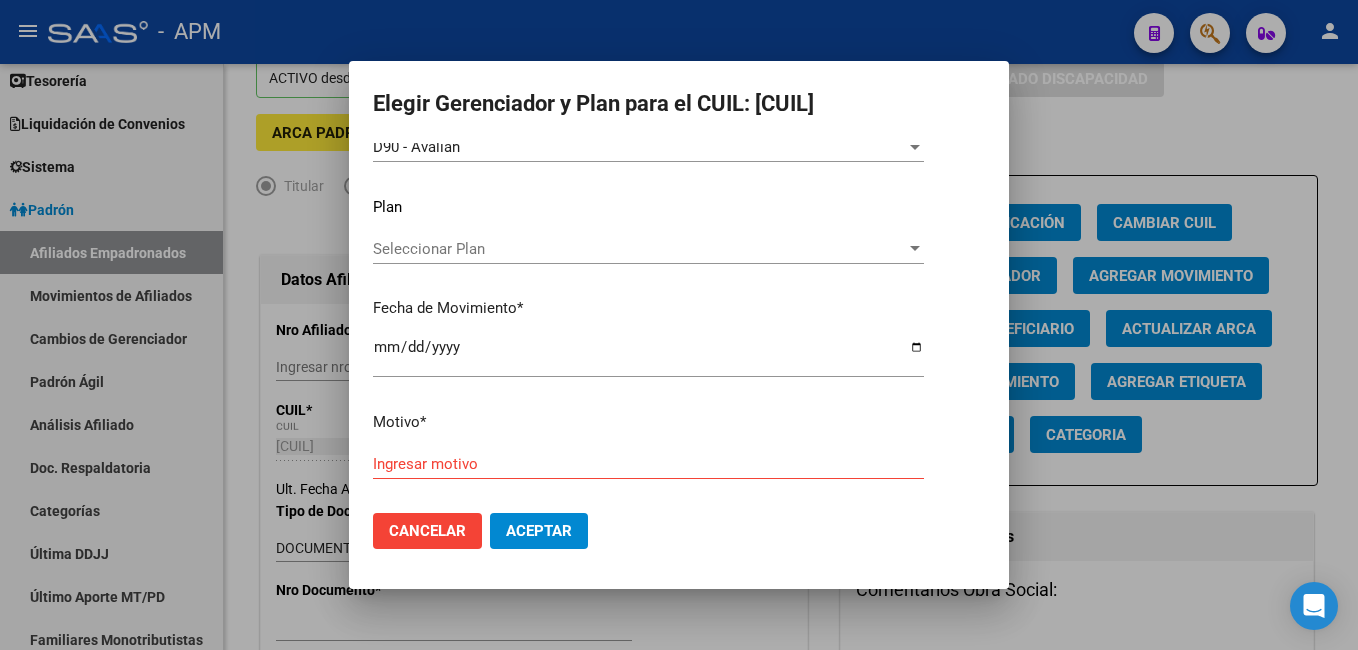 click on "Gerenciador * D90 - Avalian Seleccionar Gerenciador  Plan  Seleccionar Plan Seleccionar Plan Fecha de Movimiento  *   [DATE] Ingresar fecha  Motivo  *   Ingresar motivo" at bounding box center [679, 296] 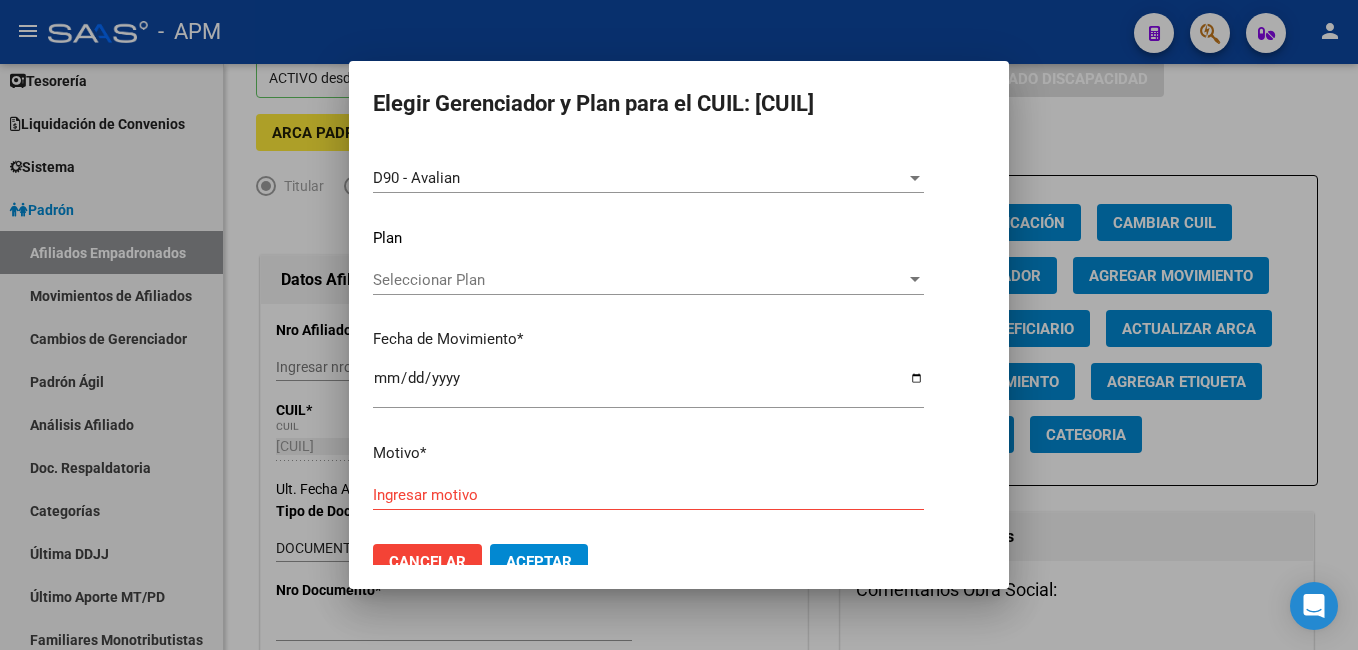 scroll, scrollTop: 63, scrollLeft: 0, axis: vertical 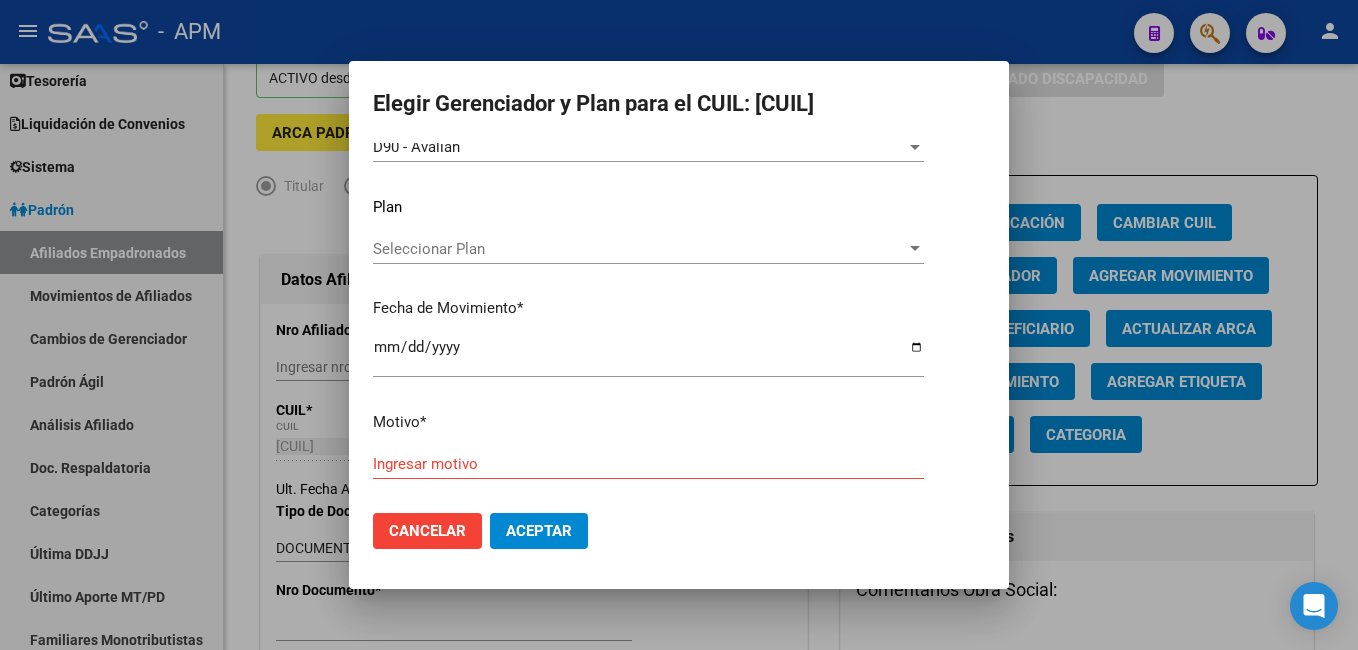 click on "Ingresar motivo" at bounding box center [648, 464] 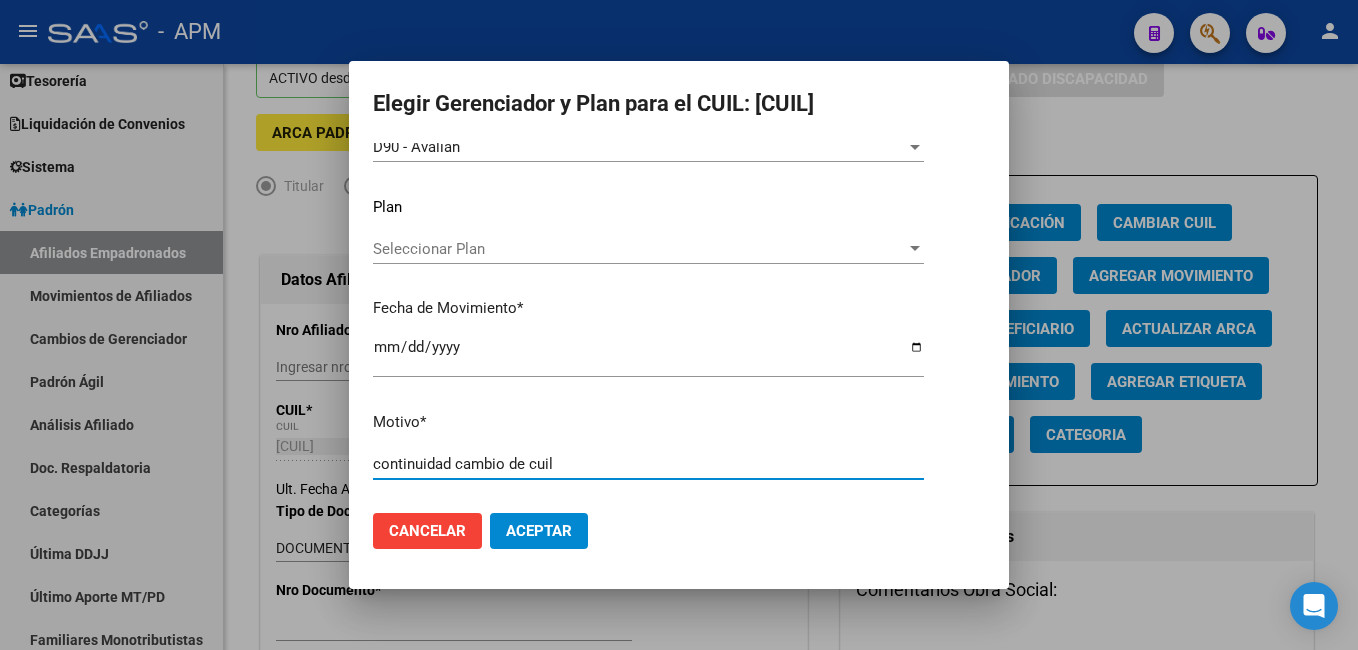 type on "continuidad cambio de cuil" 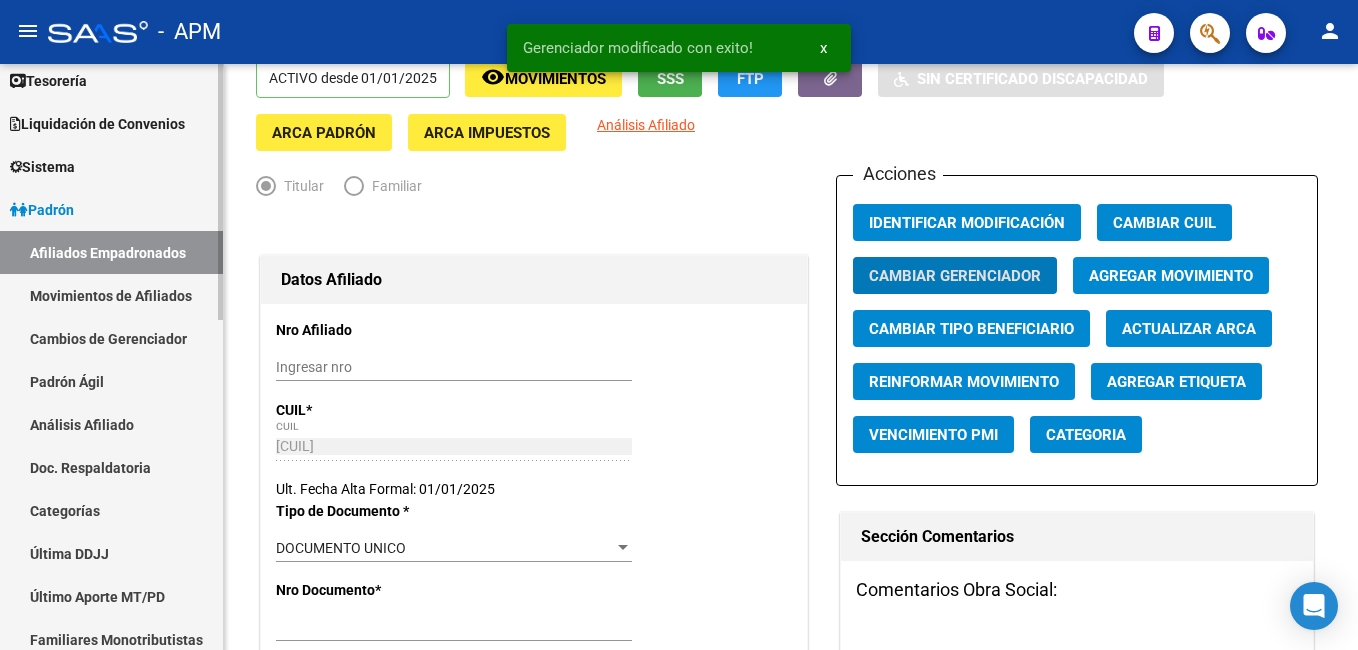 drag, startPoint x: 99, startPoint y: 233, endPoint x: 109, endPoint y: 231, distance: 10.198039 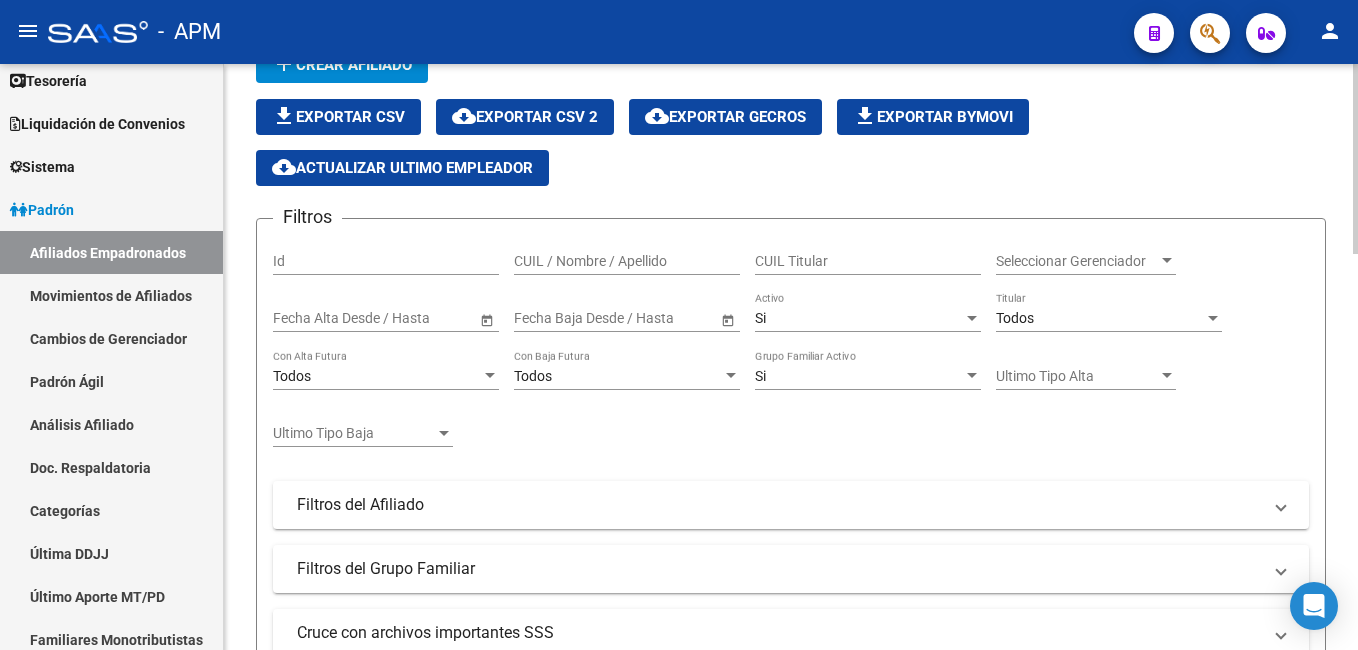 click on "CUIL / Nombre / Apellido" at bounding box center [627, 261] 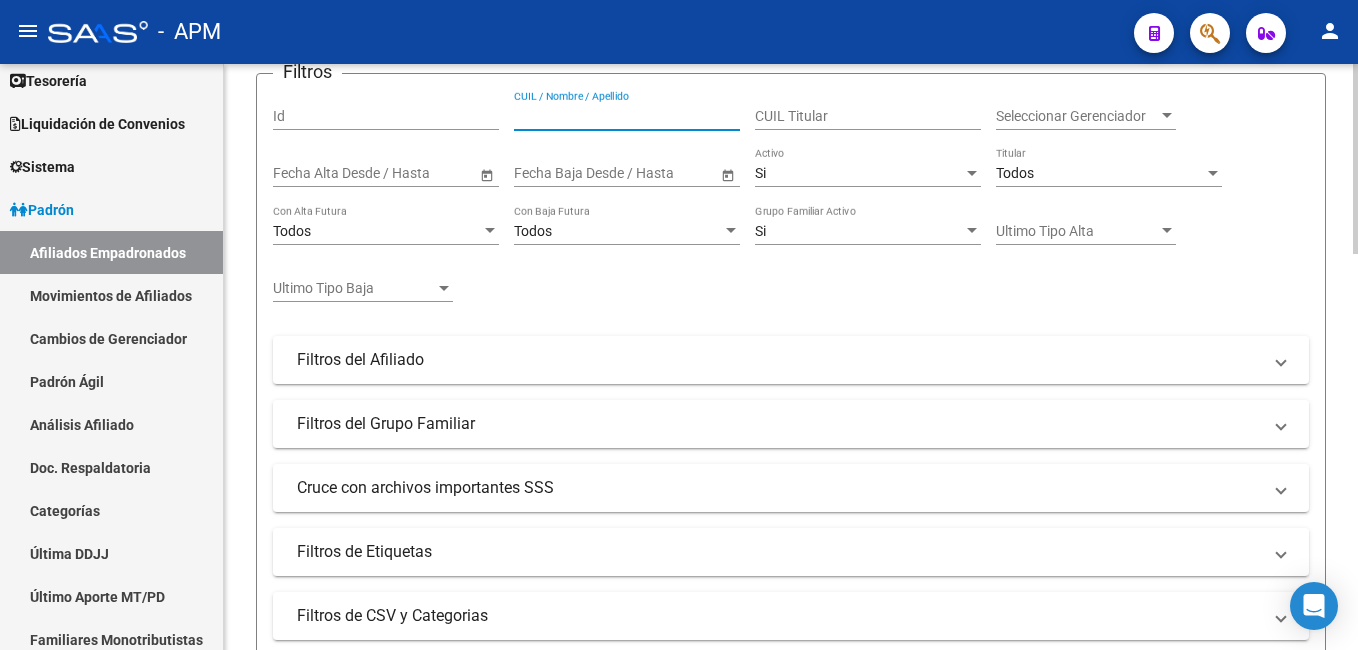 scroll, scrollTop: 400, scrollLeft: 0, axis: vertical 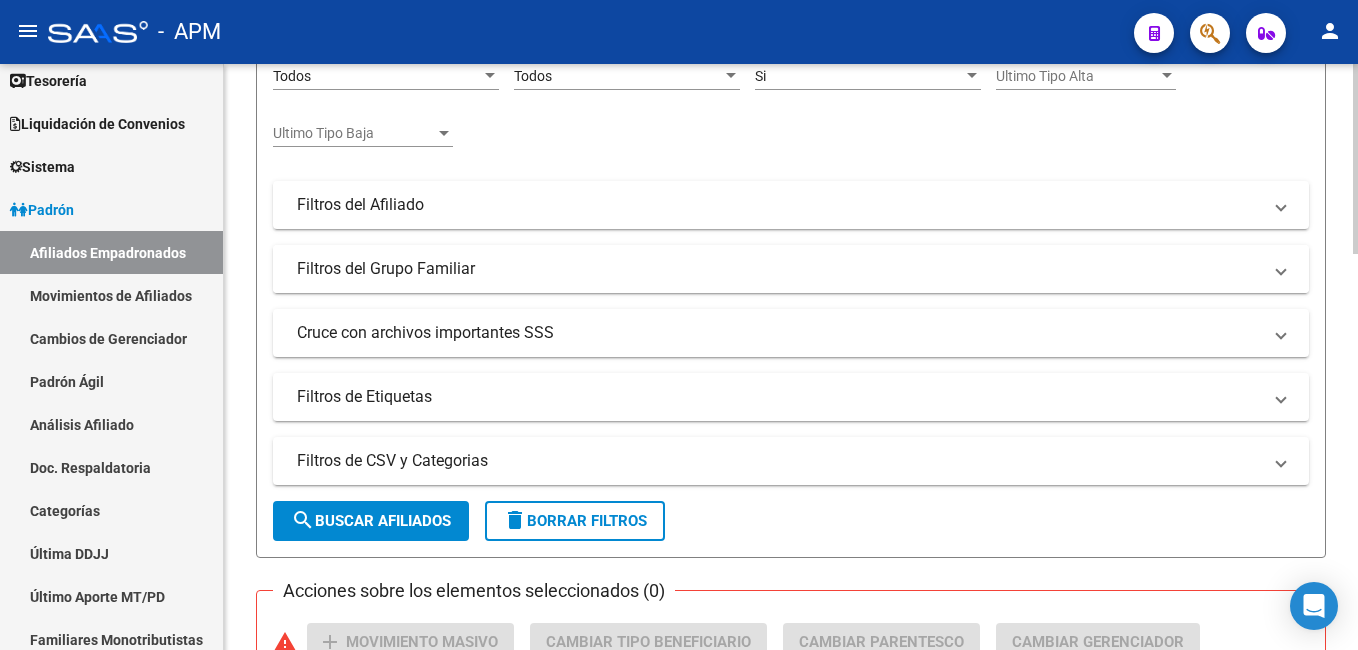 click on "Filtros del Grupo Familiar" at bounding box center (779, 269) 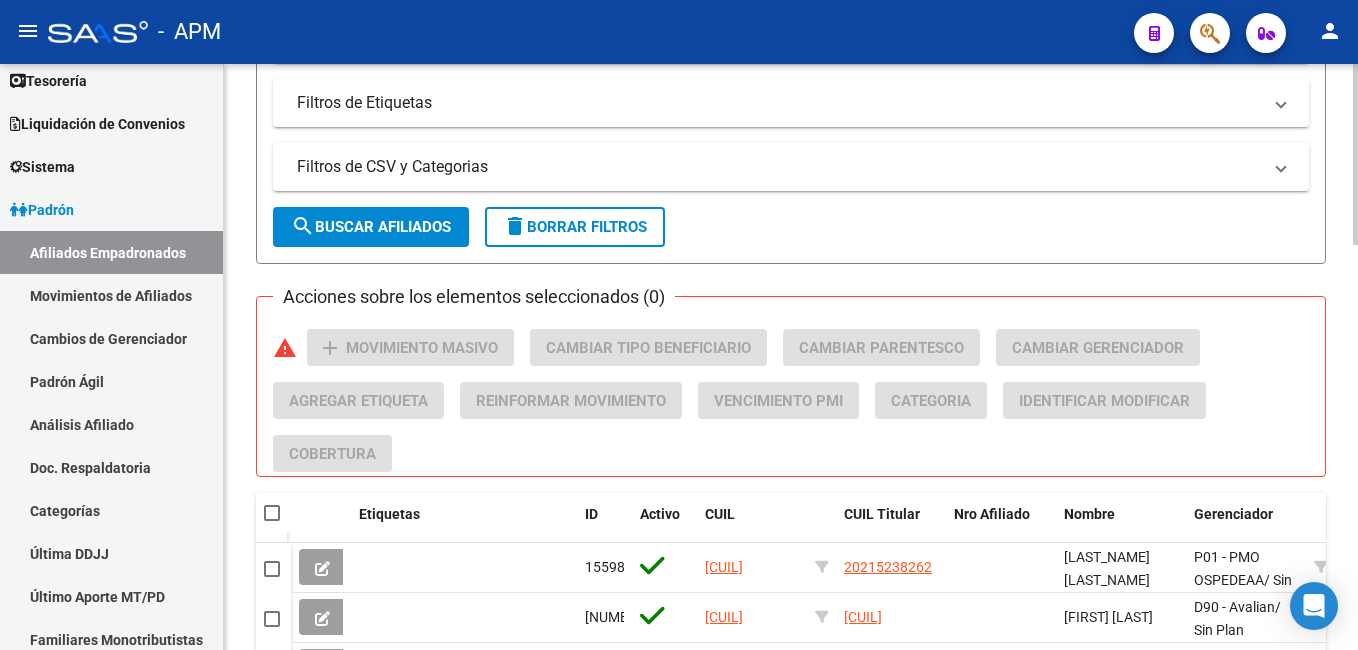 scroll, scrollTop: 800, scrollLeft: 0, axis: vertical 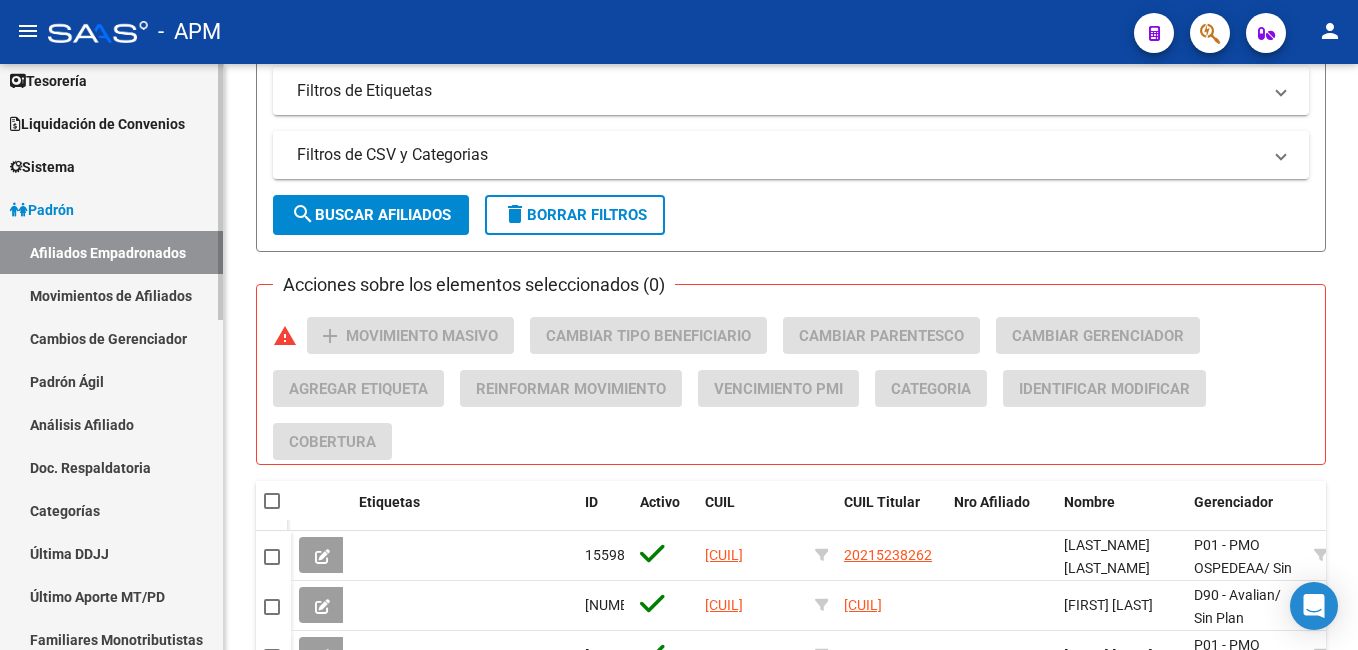 click on "Afiliados Empadronados" at bounding box center (111, 252) 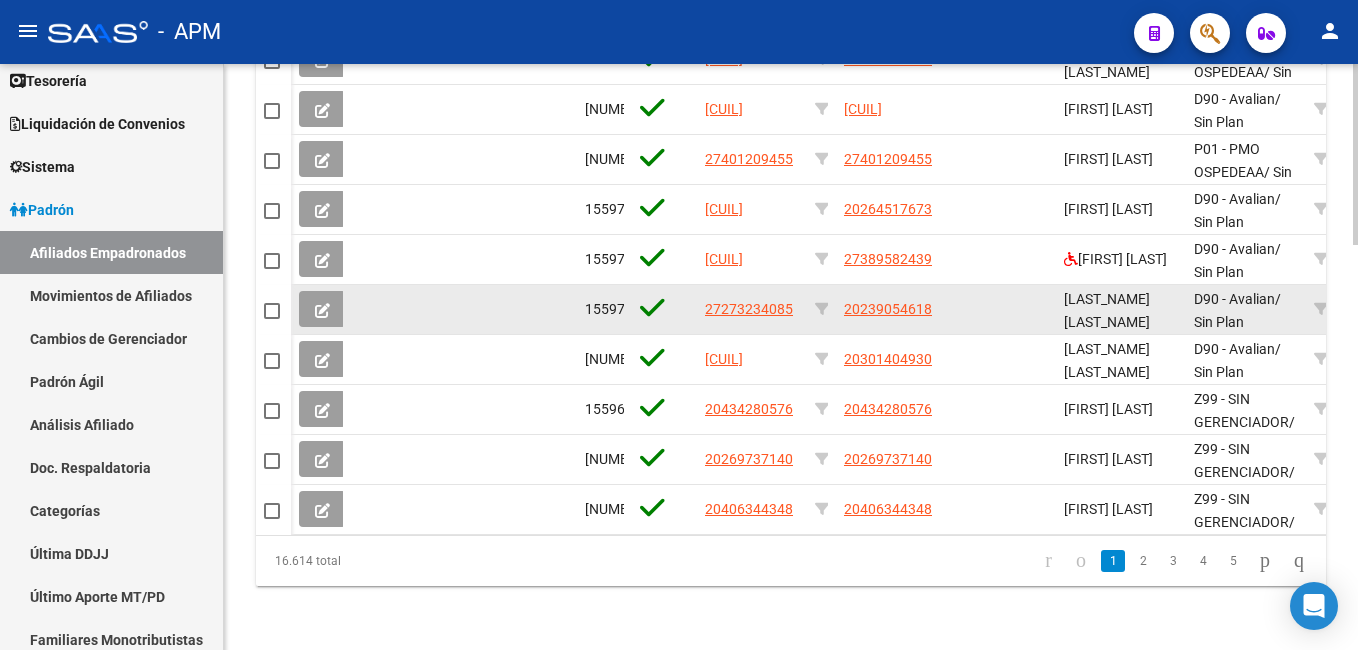 scroll, scrollTop: 1100, scrollLeft: 0, axis: vertical 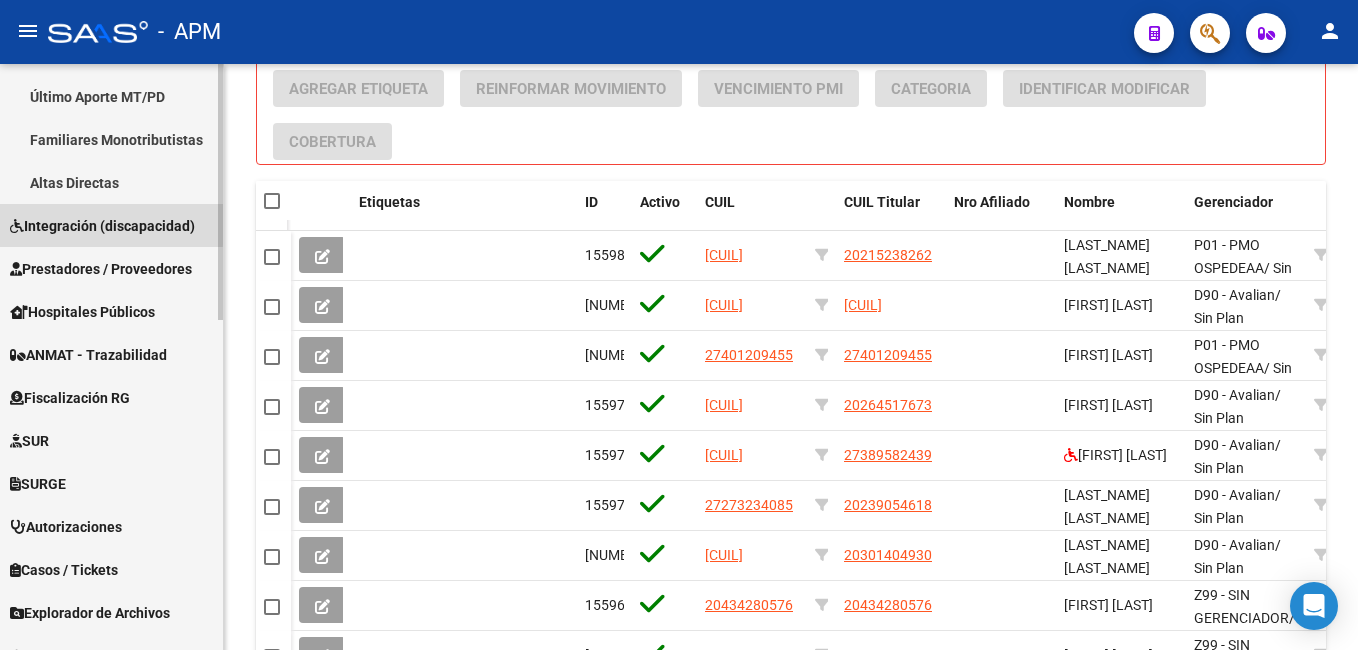 click on "Integración (discapacidad)" at bounding box center [102, 226] 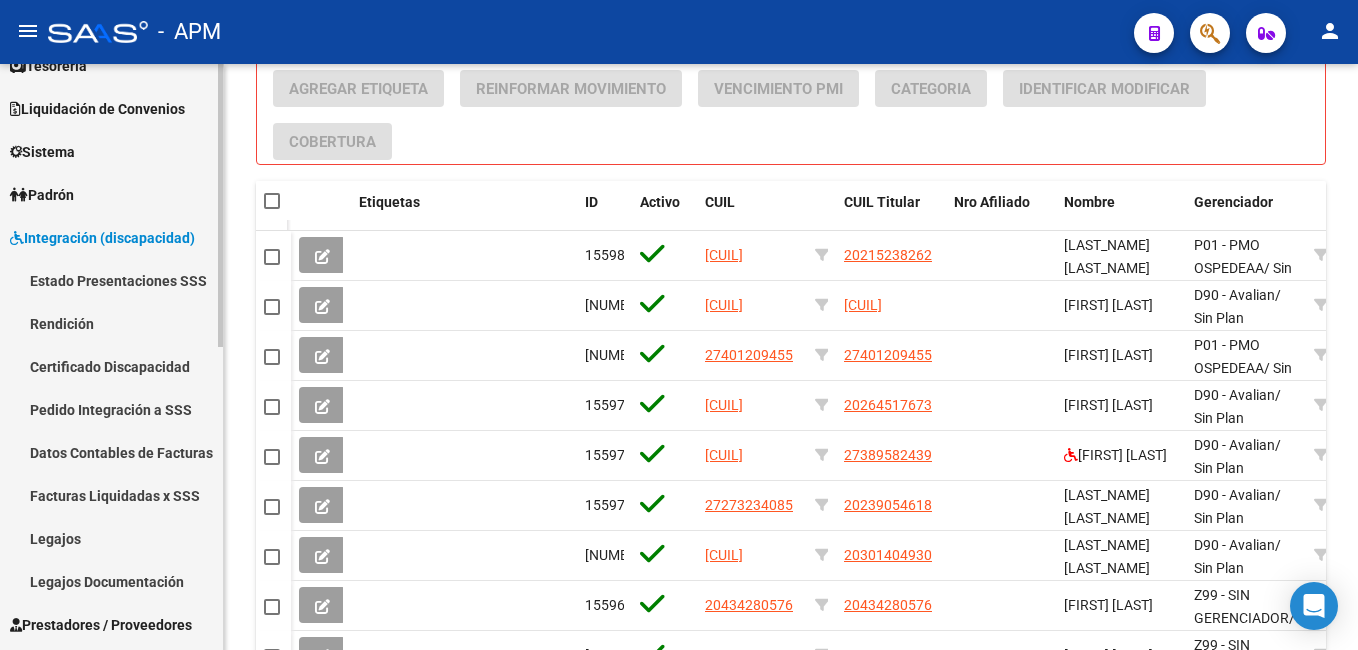 scroll, scrollTop: 99, scrollLeft: 0, axis: vertical 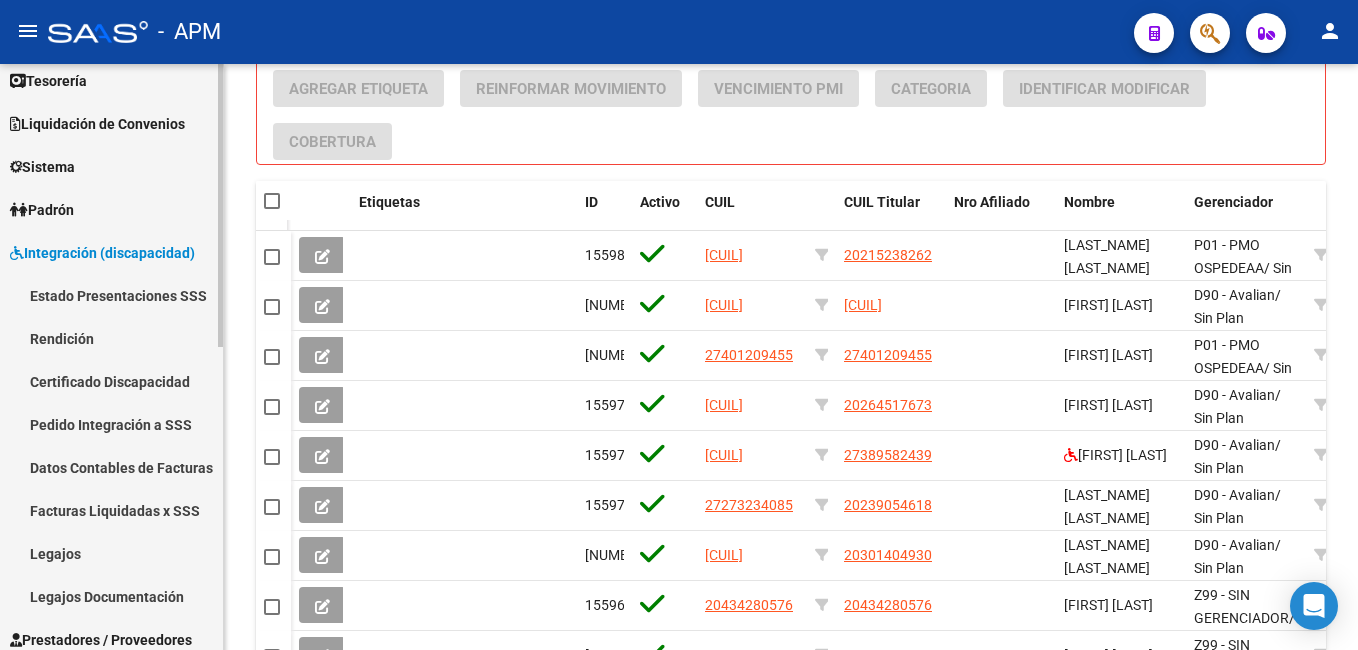 click on "Estado Presentaciones SSS" at bounding box center (111, 295) 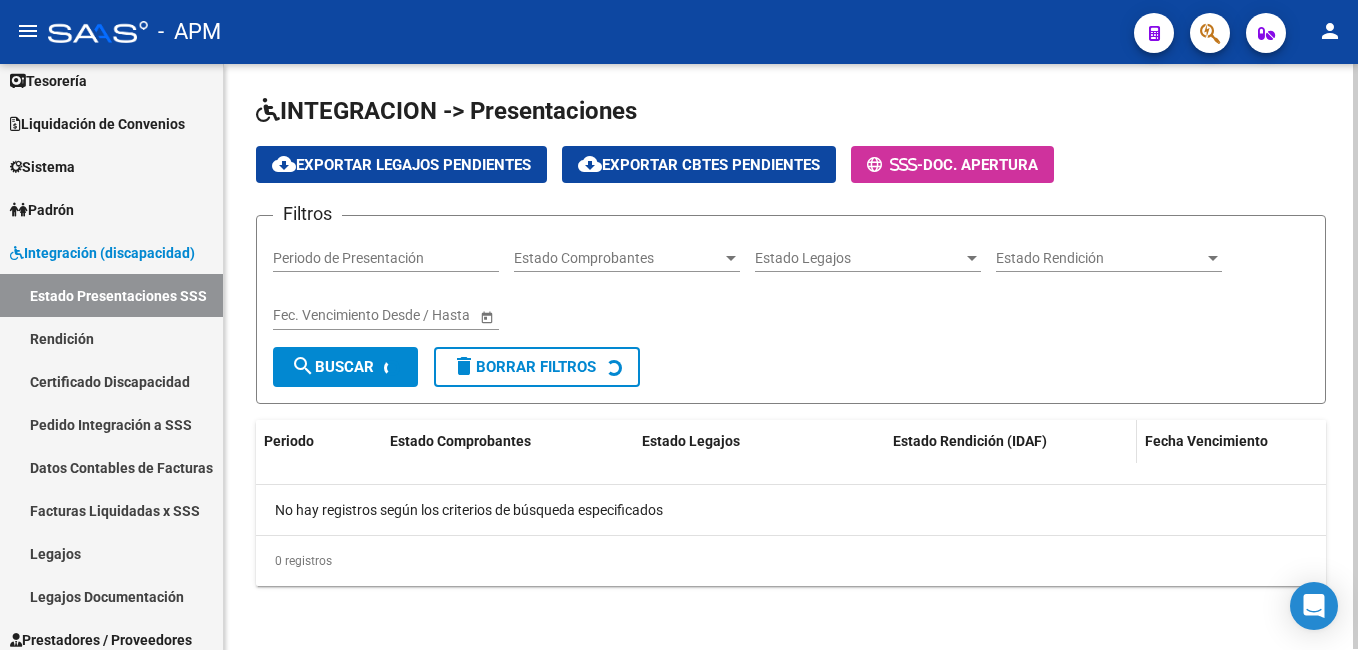 scroll, scrollTop: 276, scrollLeft: 0, axis: vertical 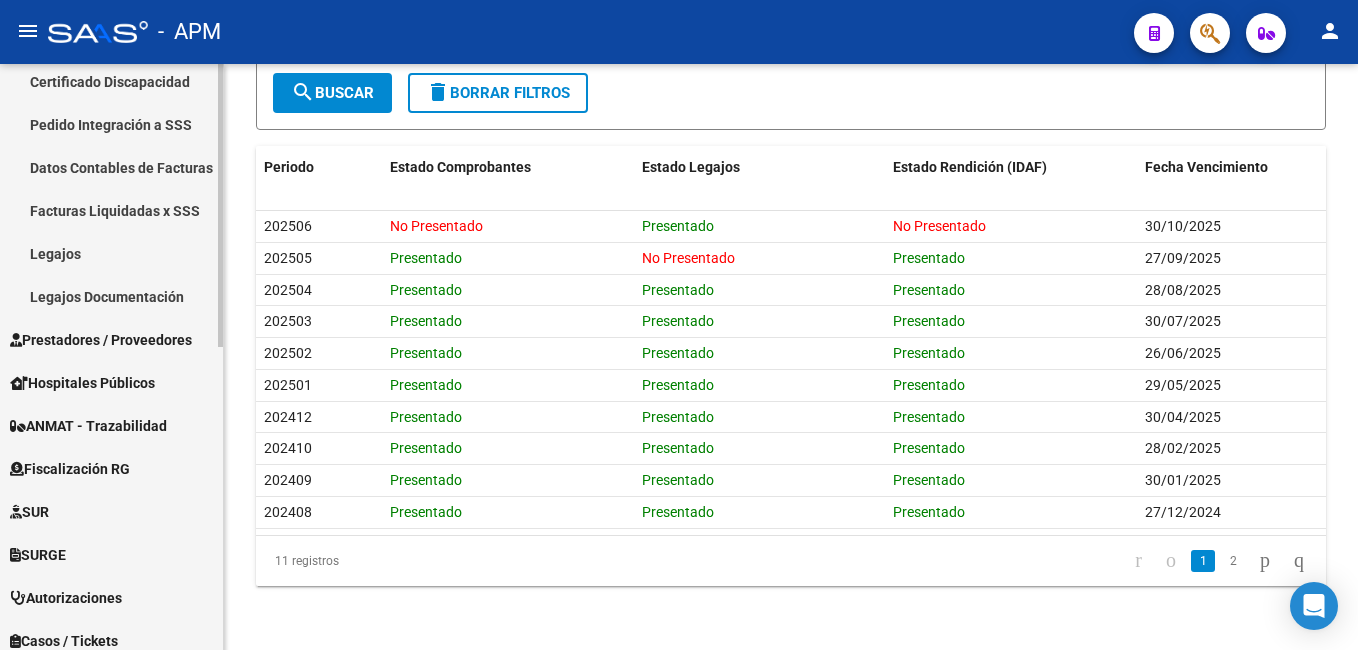 click on "Prestadores / Proveedores" at bounding box center [101, 340] 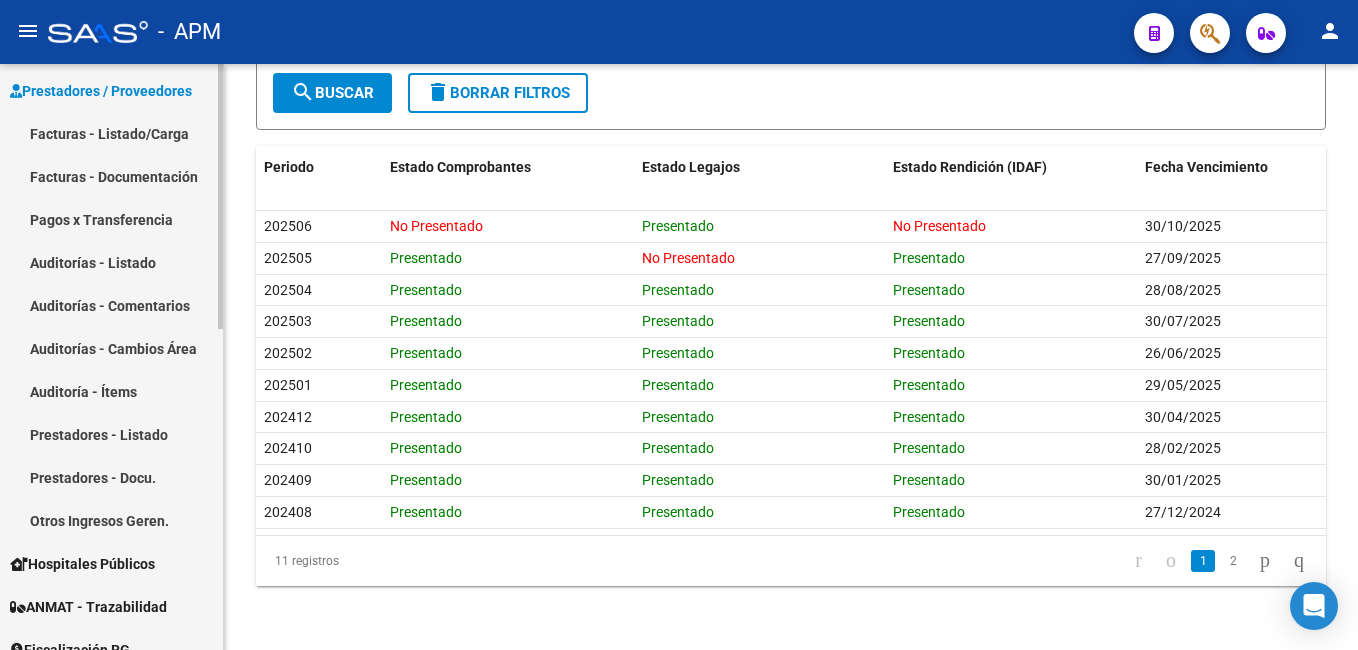 scroll, scrollTop: 99, scrollLeft: 0, axis: vertical 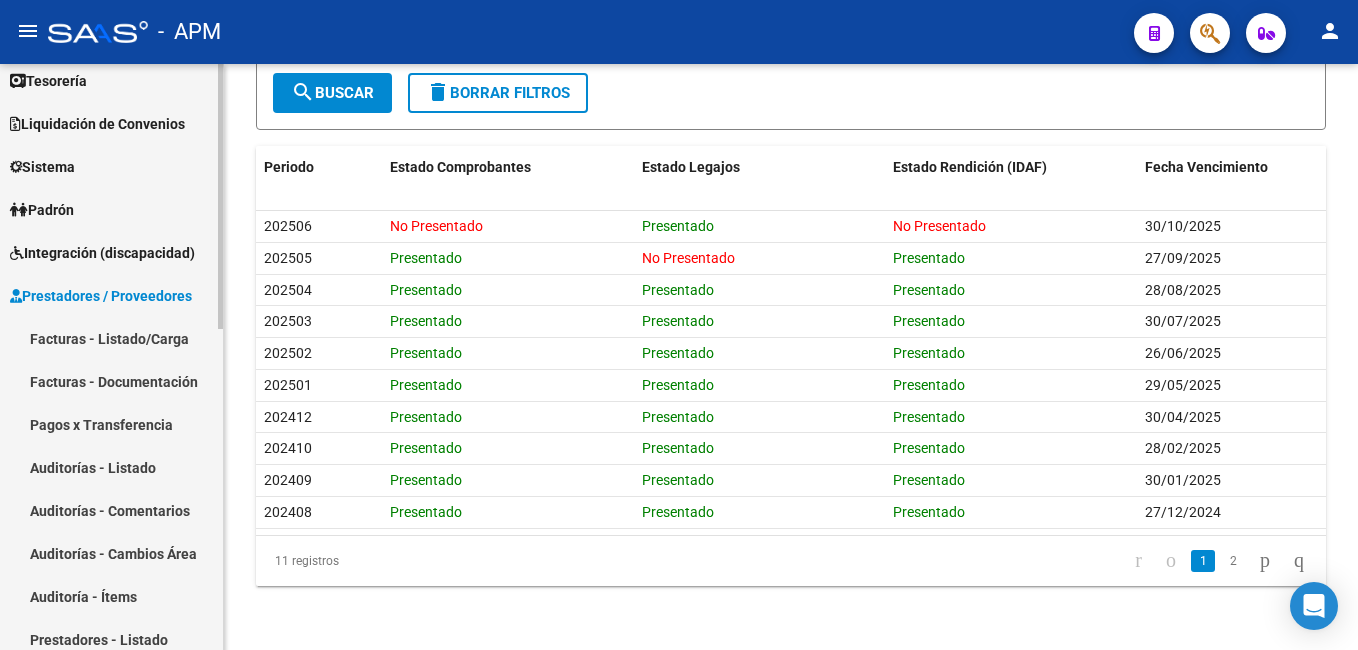 click on "Facturas - Listado/Carga" at bounding box center (111, 338) 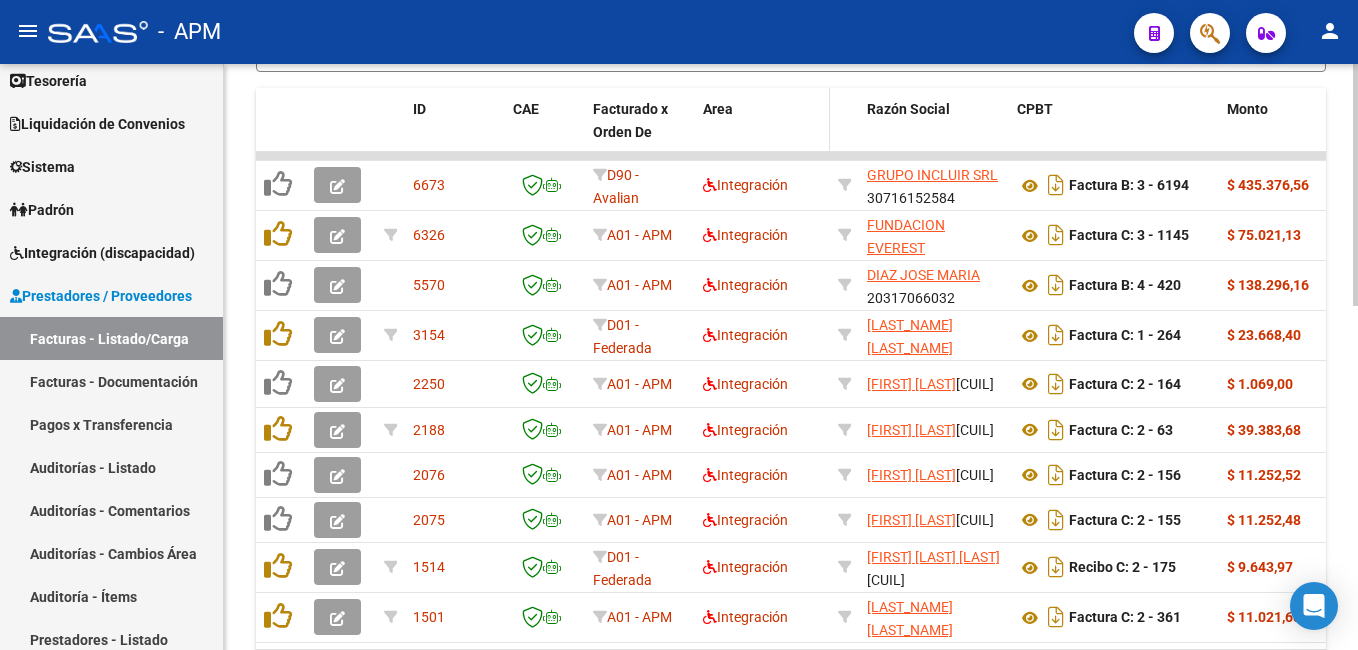 scroll, scrollTop: 734, scrollLeft: 0, axis: vertical 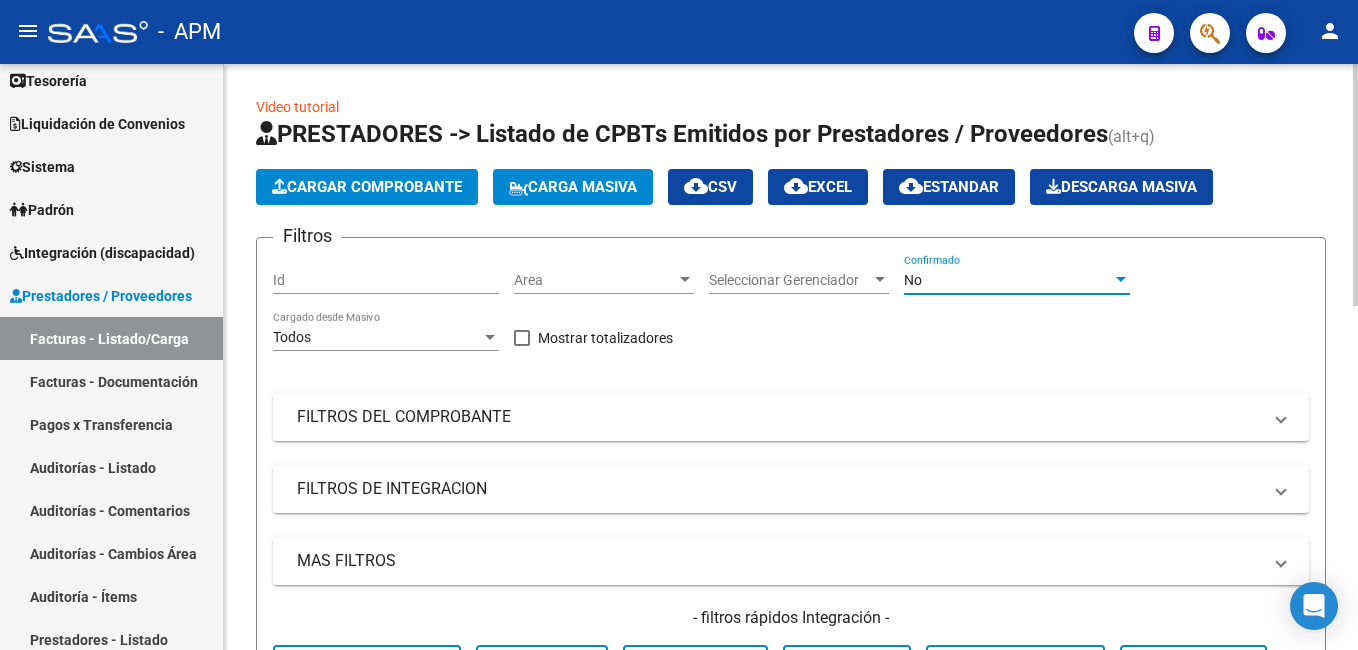 click on "No" at bounding box center (1008, 280) 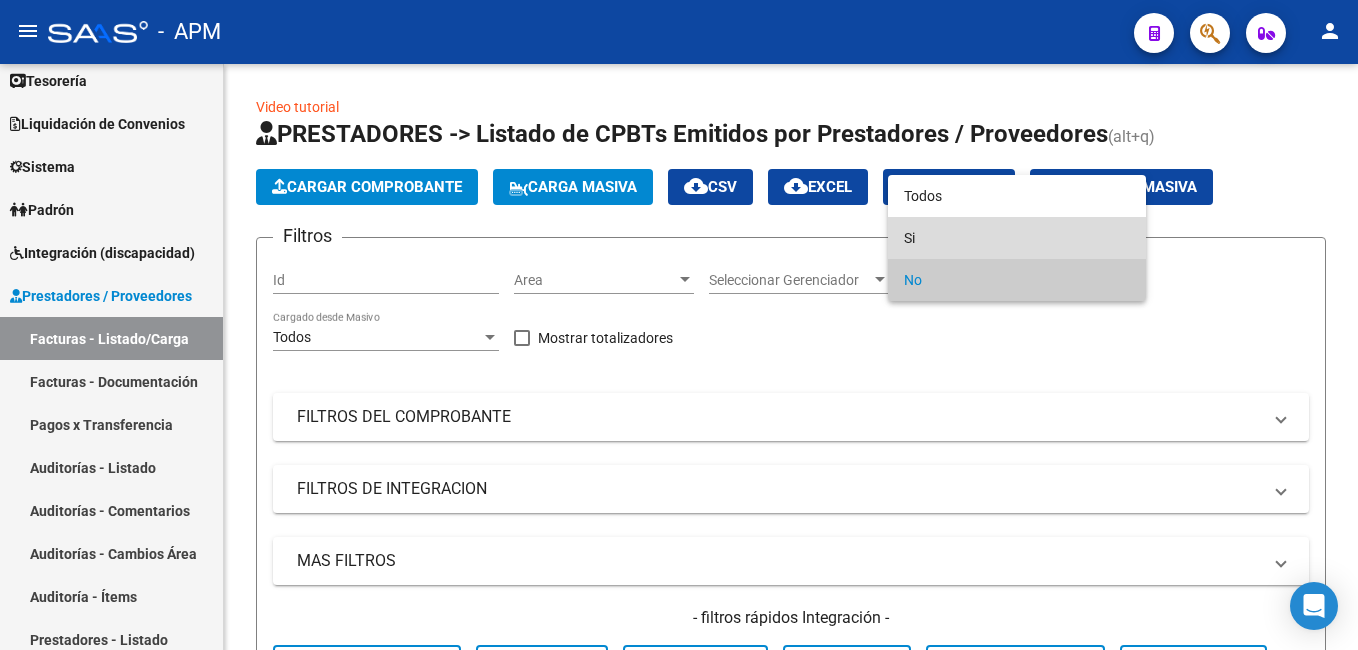 click on "Si" at bounding box center [1017, 238] 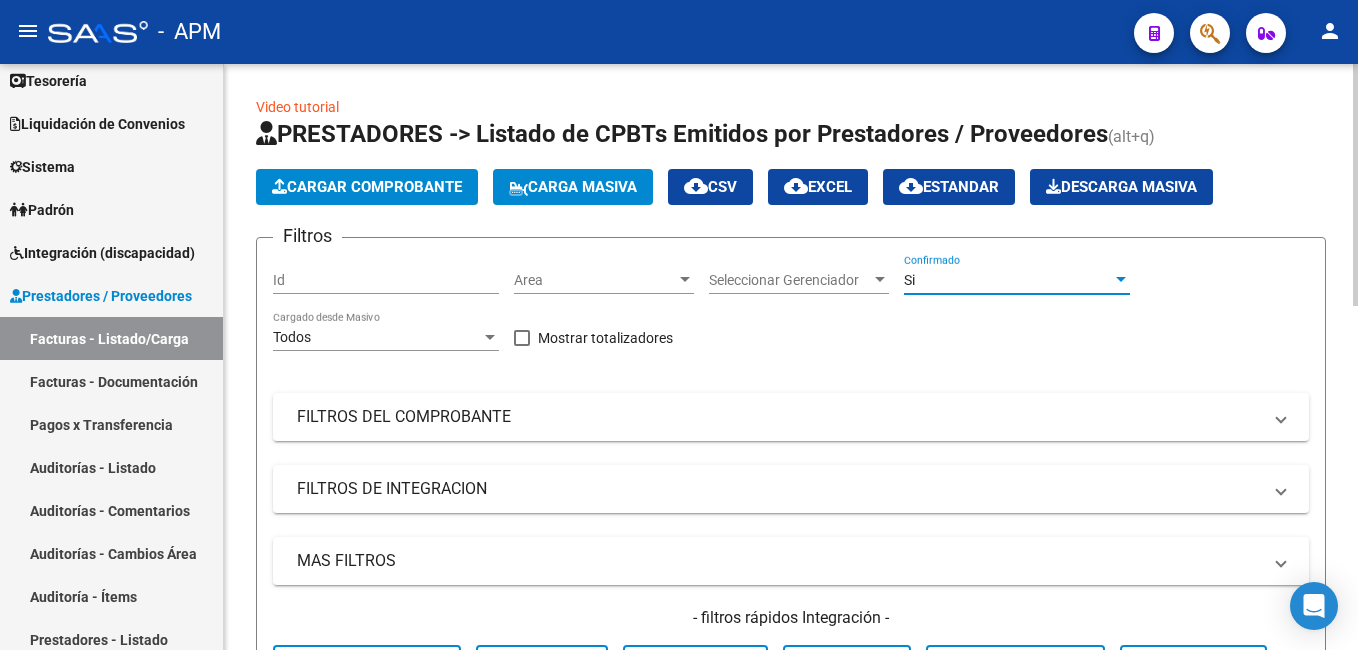 scroll, scrollTop: 200, scrollLeft: 0, axis: vertical 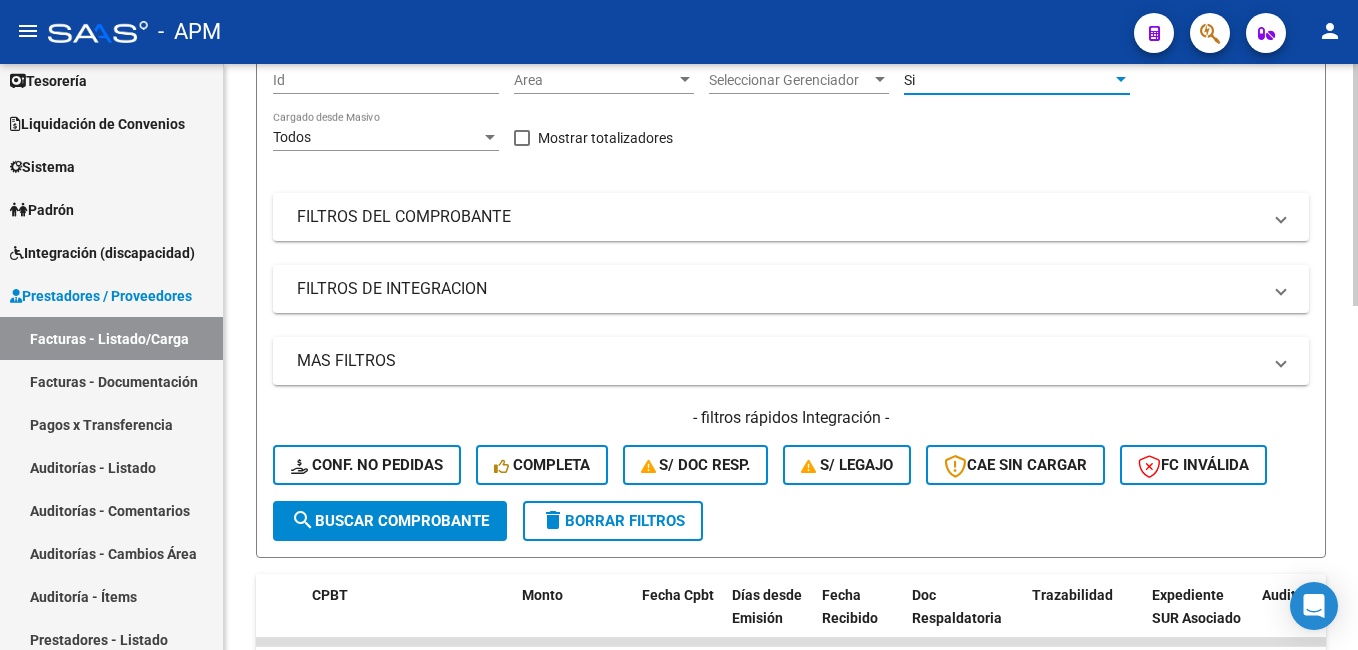 click on "search  Buscar Comprobante" 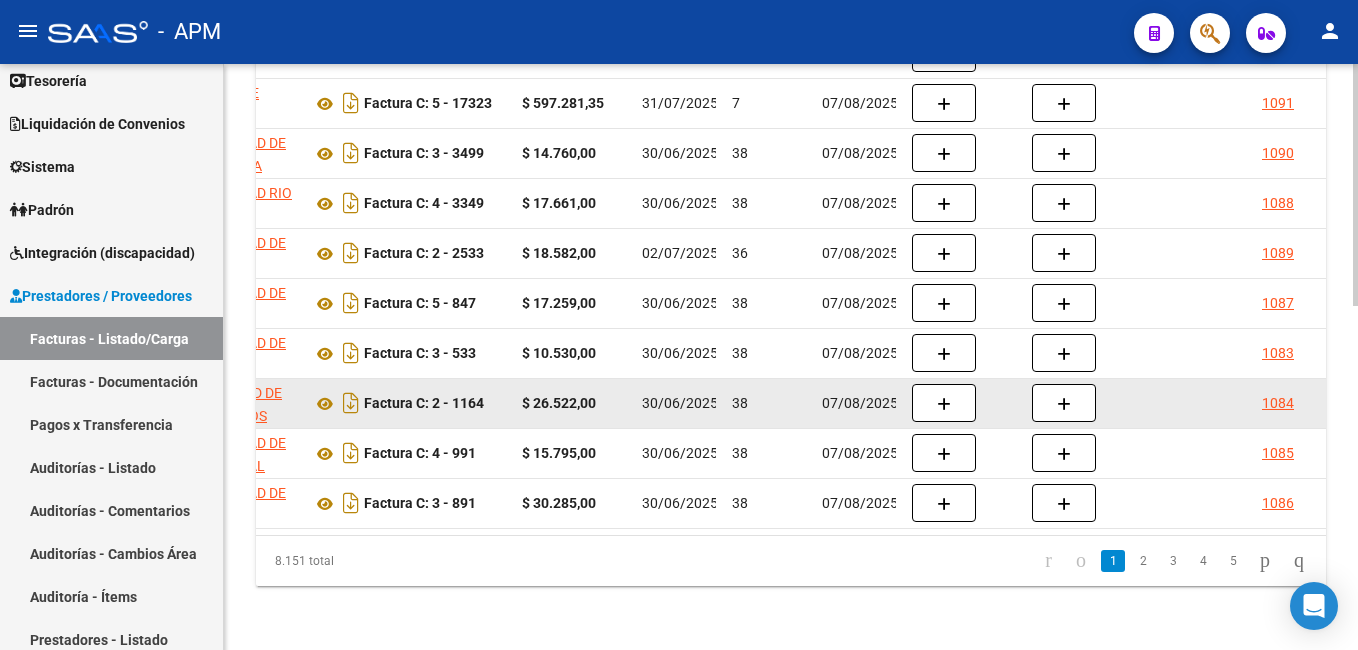 scroll, scrollTop: 834, scrollLeft: 0, axis: vertical 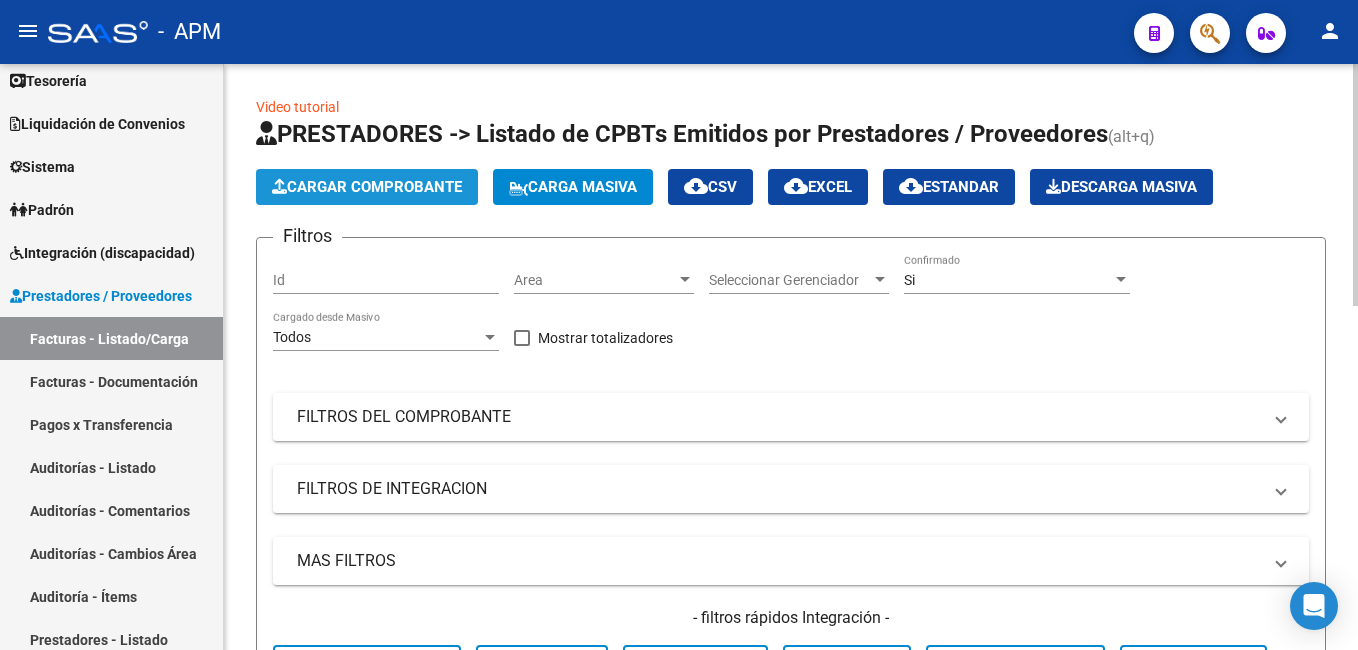 click on "Cargar Comprobante" 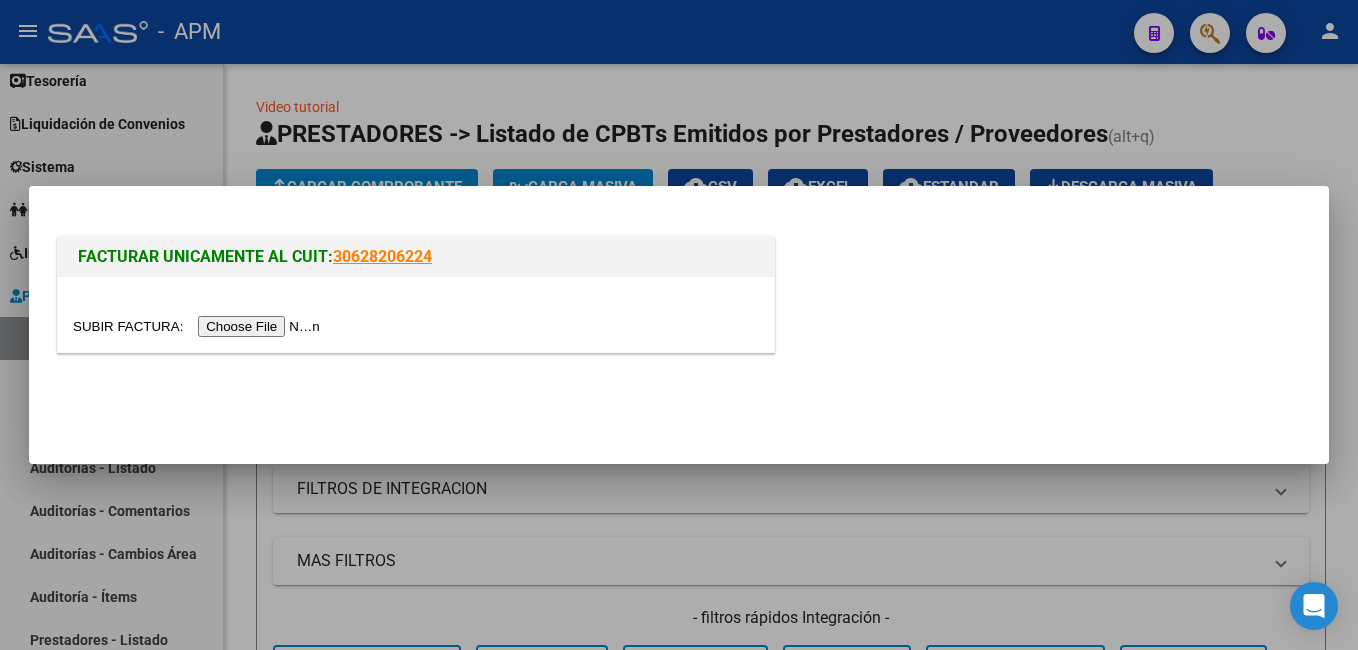 click at bounding box center [199, 326] 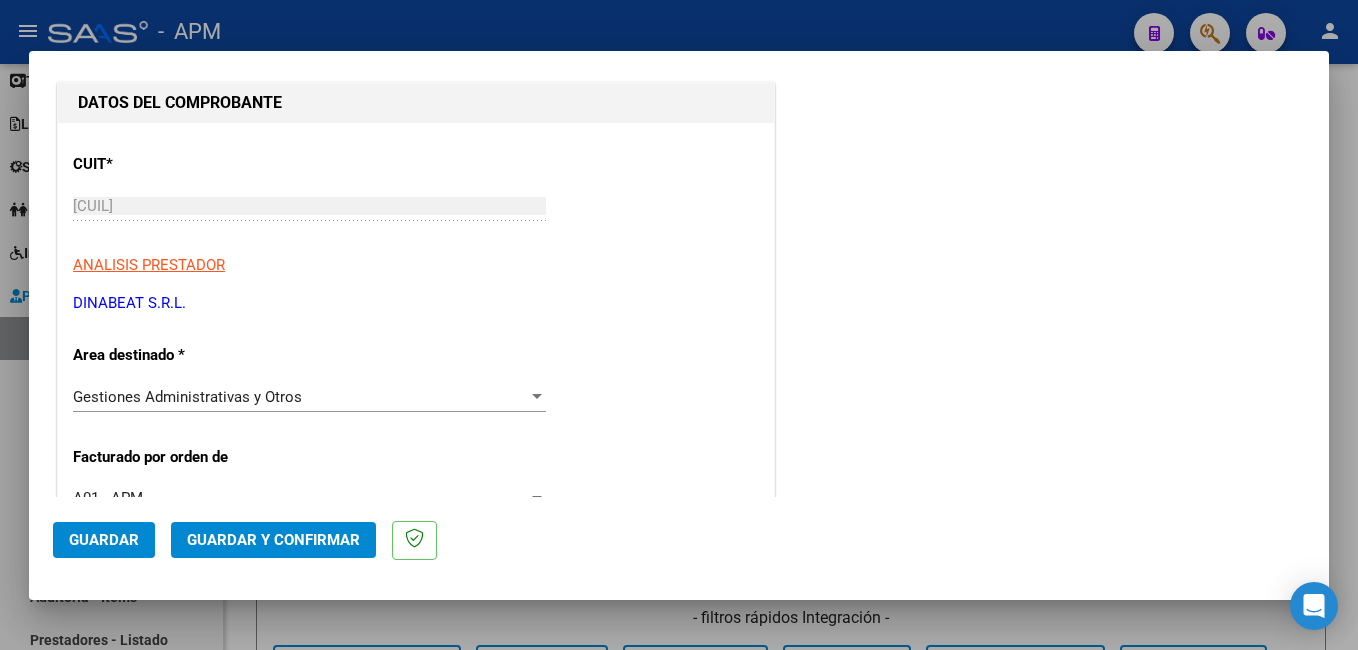 scroll, scrollTop: 400, scrollLeft: 0, axis: vertical 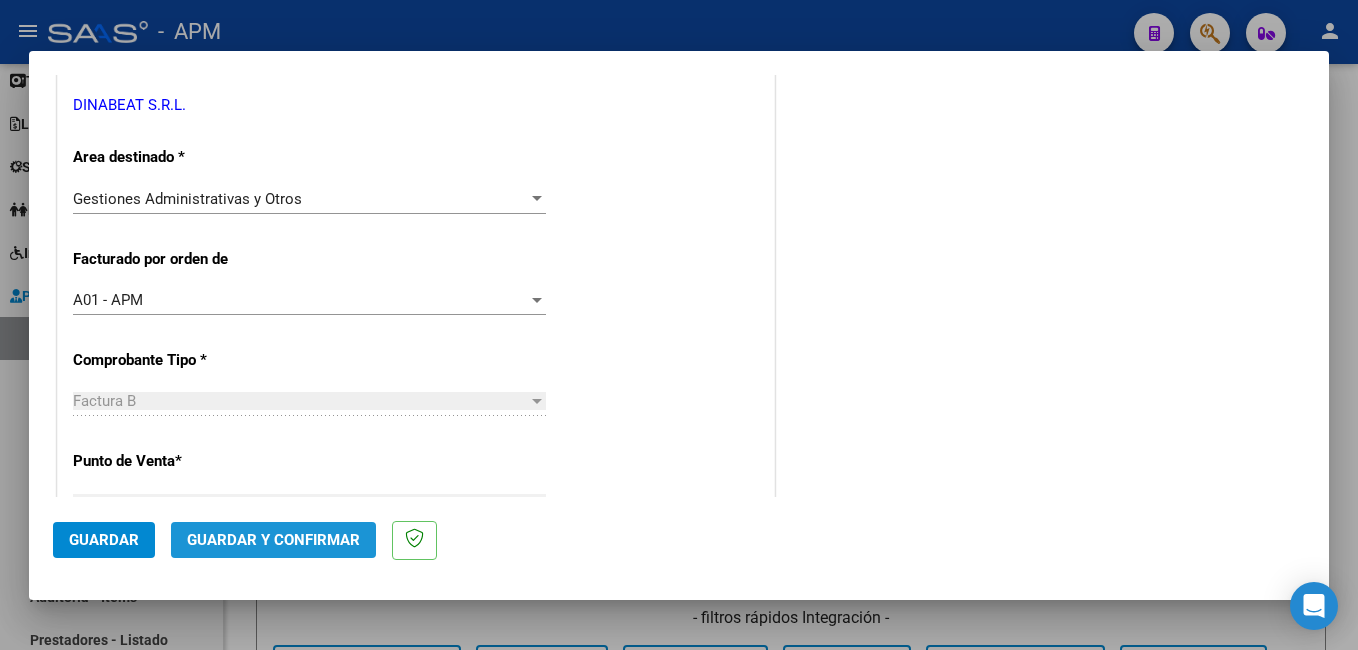 click on "Guardar y Confirmar" 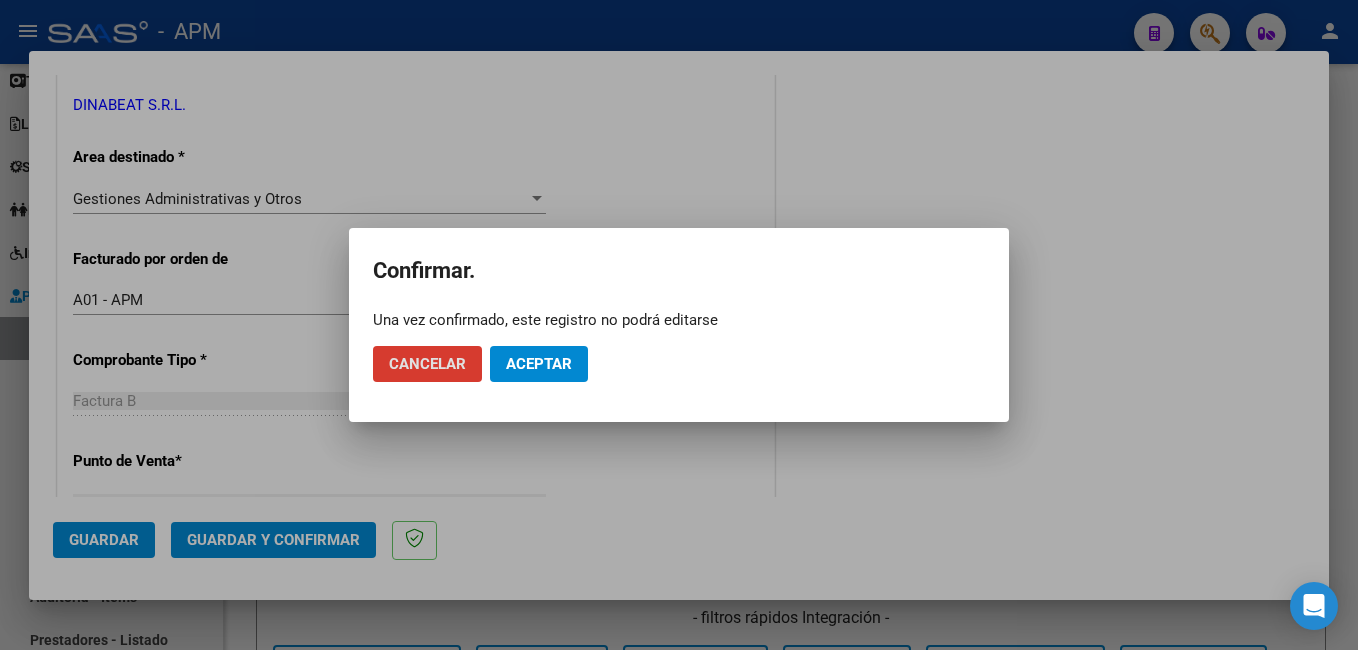 click on "Aceptar" 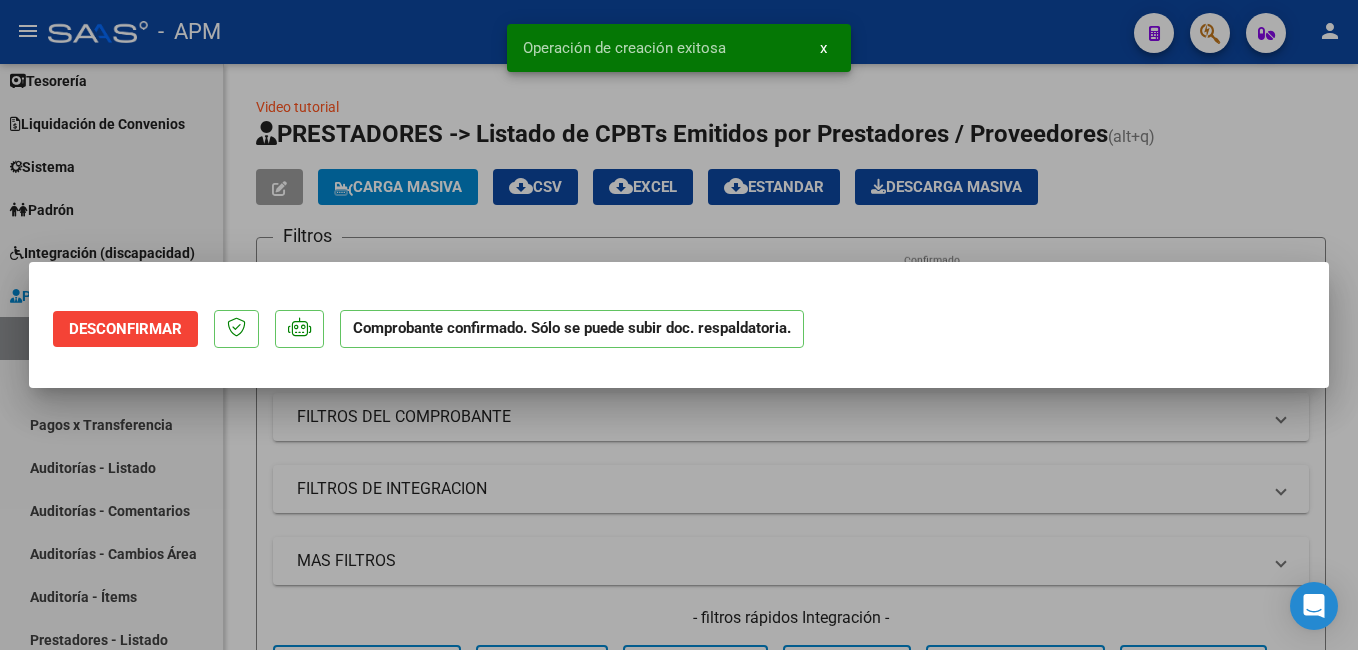 scroll, scrollTop: 0, scrollLeft: 0, axis: both 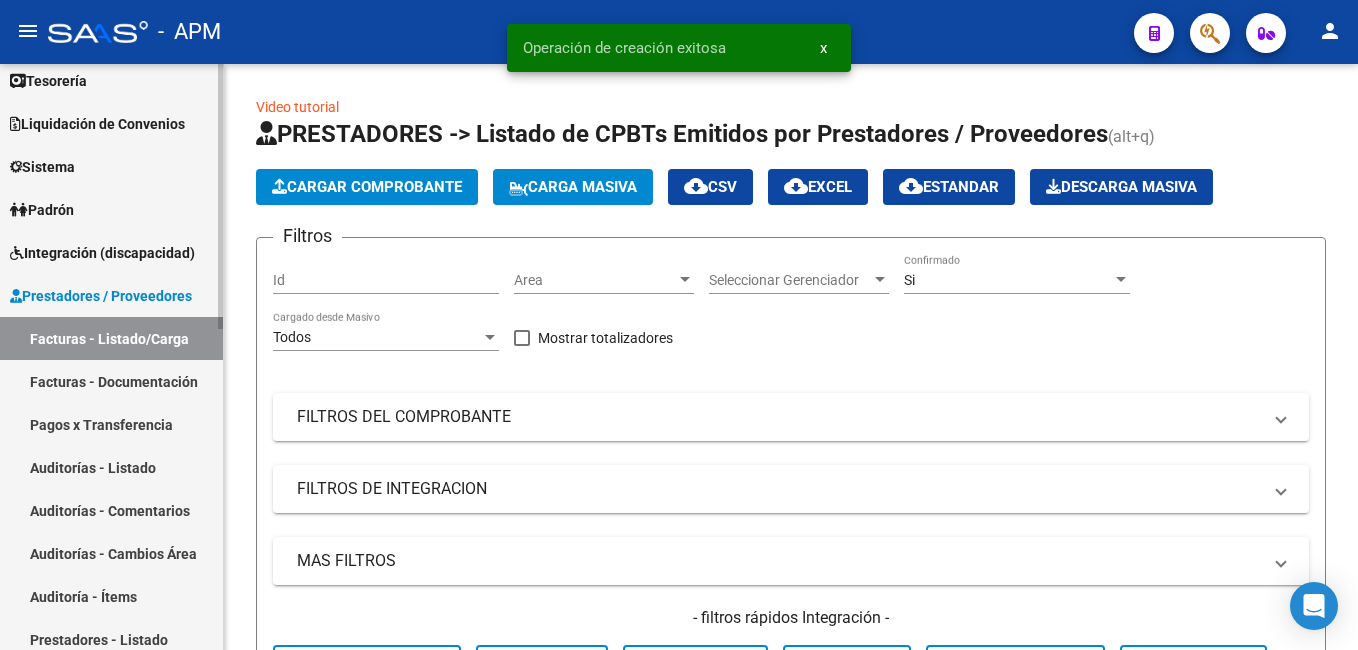 click on "Facturas - Listado/Carga" at bounding box center (111, 338) 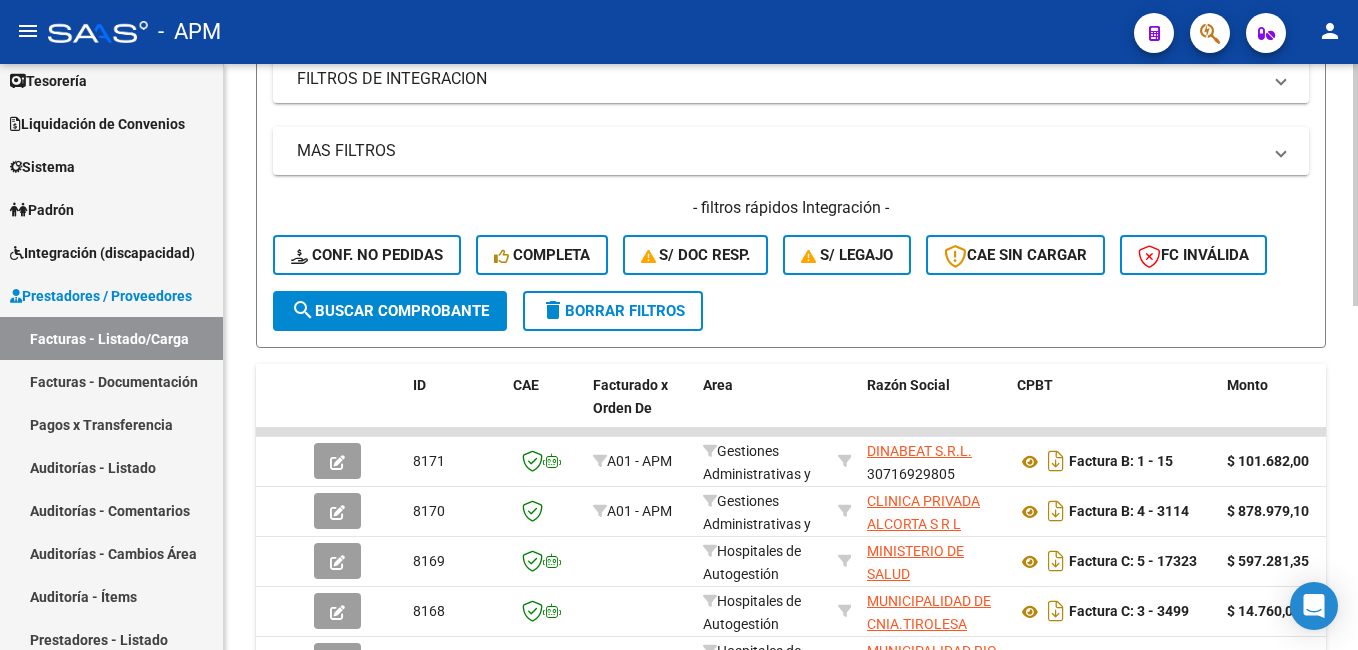 scroll, scrollTop: 400, scrollLeft: 0, axis: vertical 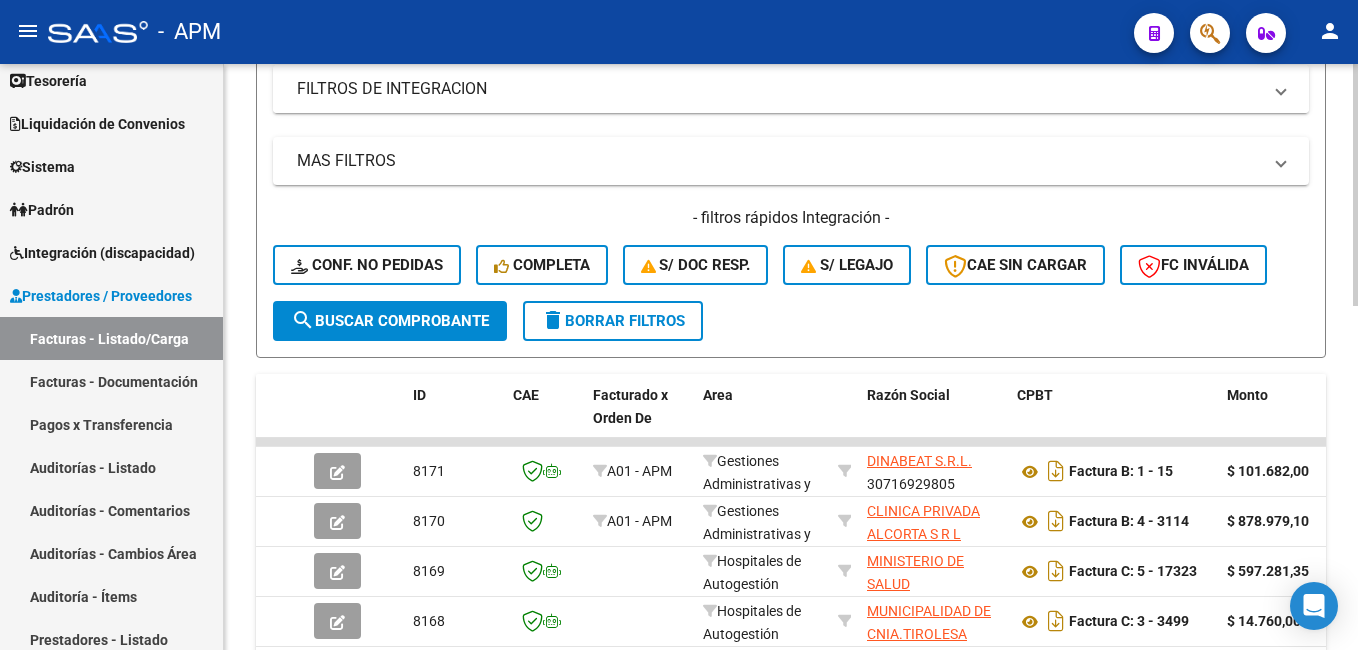 click on "FILTROS DE INTEGRACION" at bounding box center (791, 89) 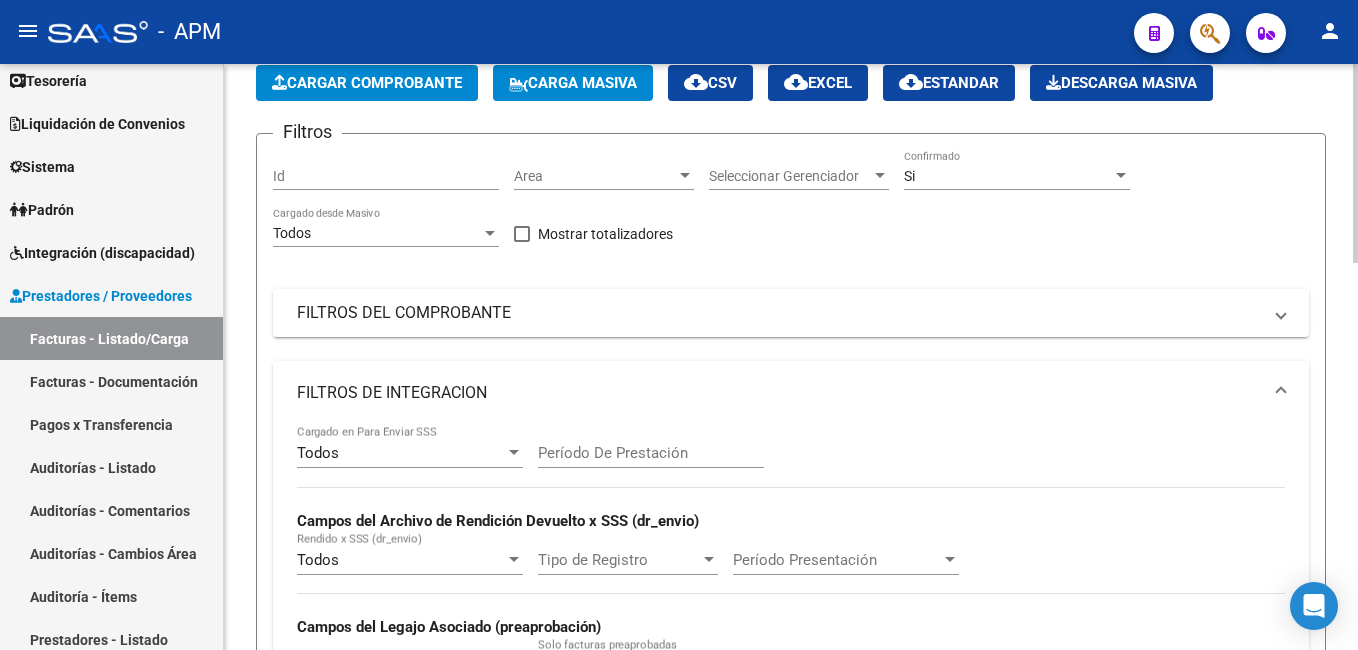 scroll, scrollTop: 100, scrollLeft: 0, axis: vertical 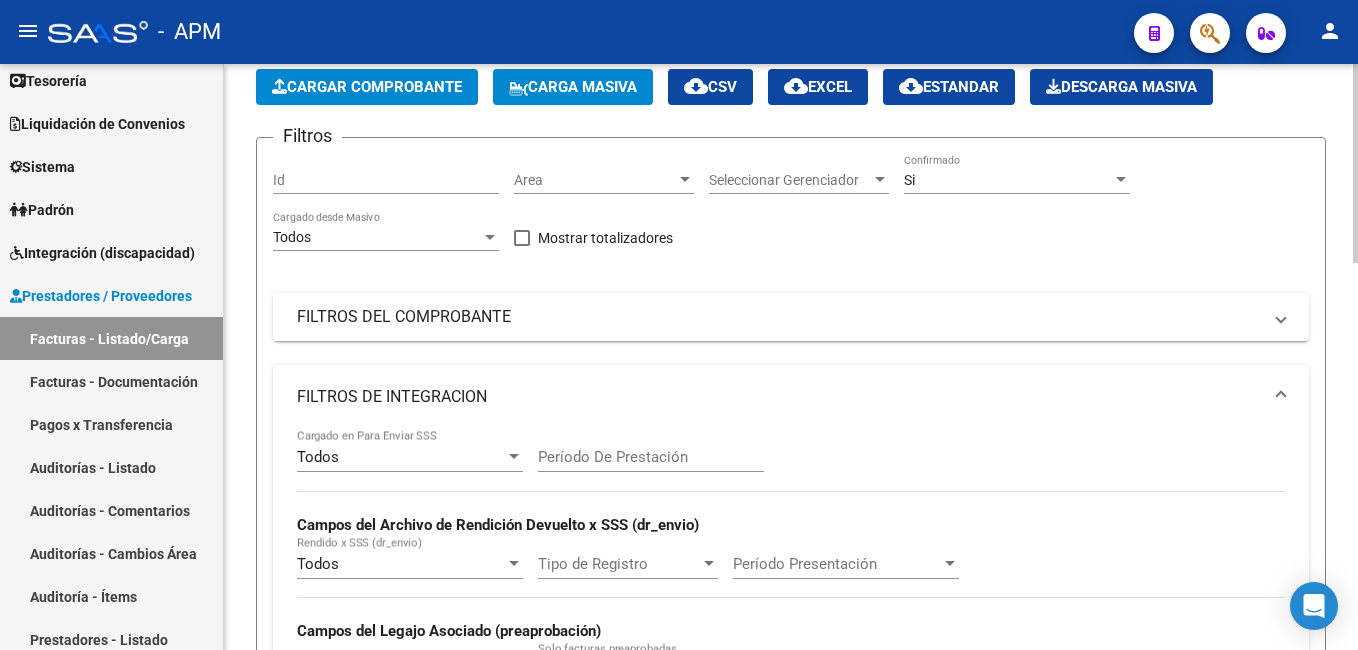click on "FILTROS DEL COMPROBANTE" at bounding box center (791, 317) 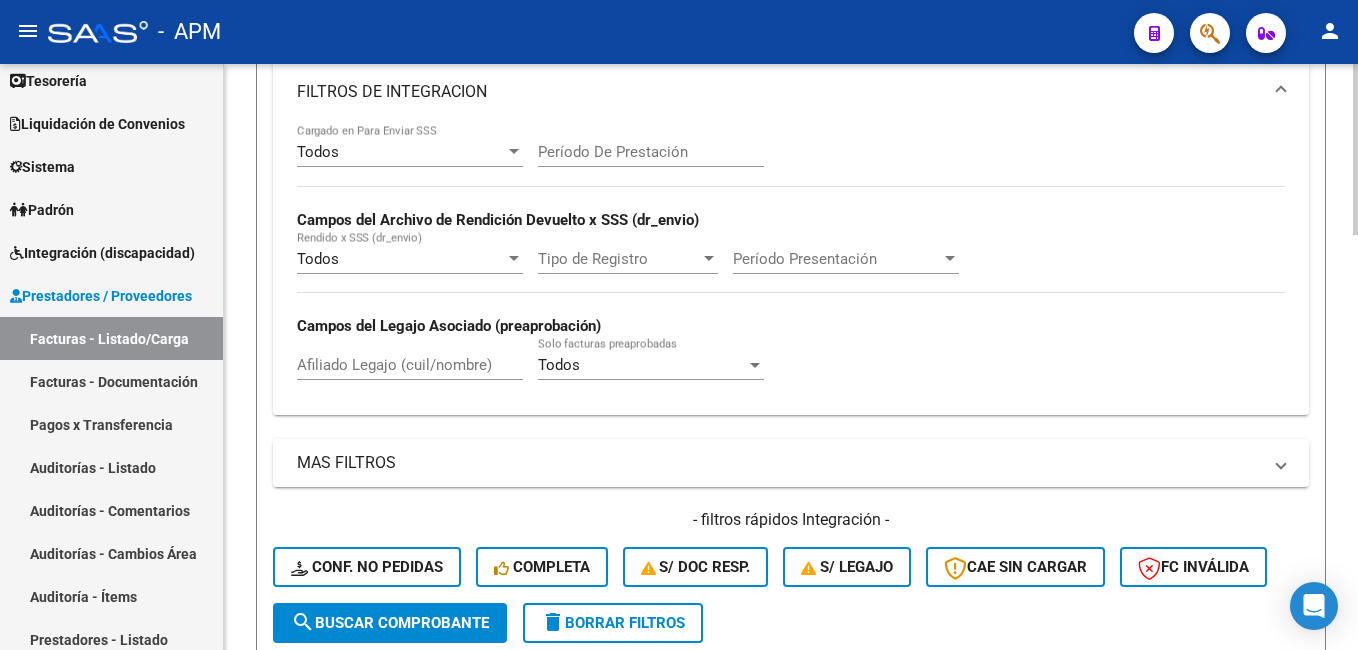 scroll, scrollTop: 800, scrollLeft: 0, axis: vertical 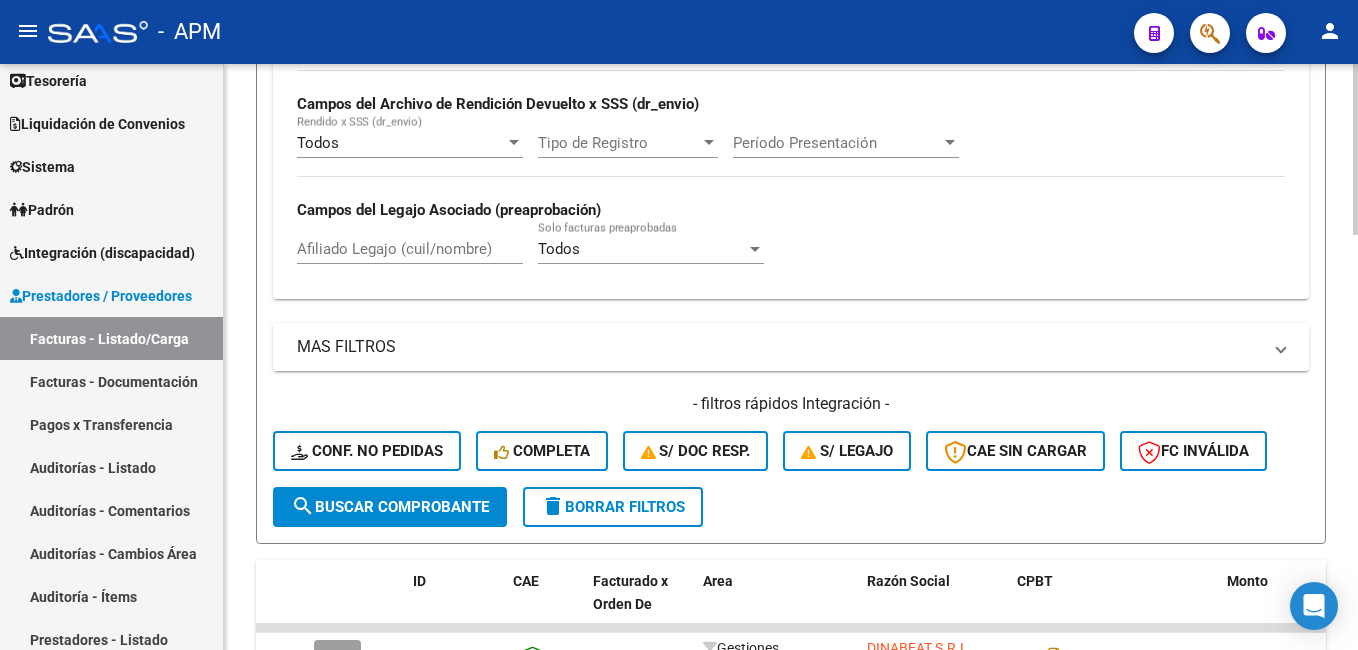click on "MAS FILTROS" at bounding box center [791, 347] 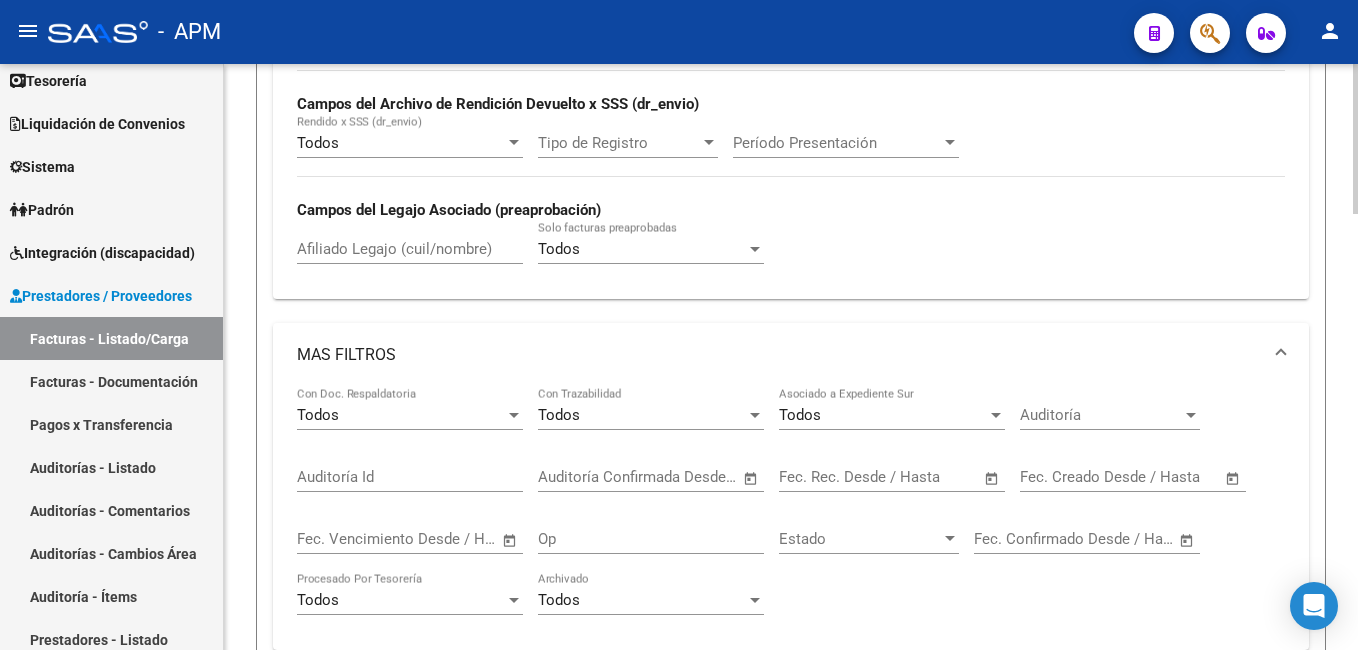 click on "–" at bounding box center (853, 477) 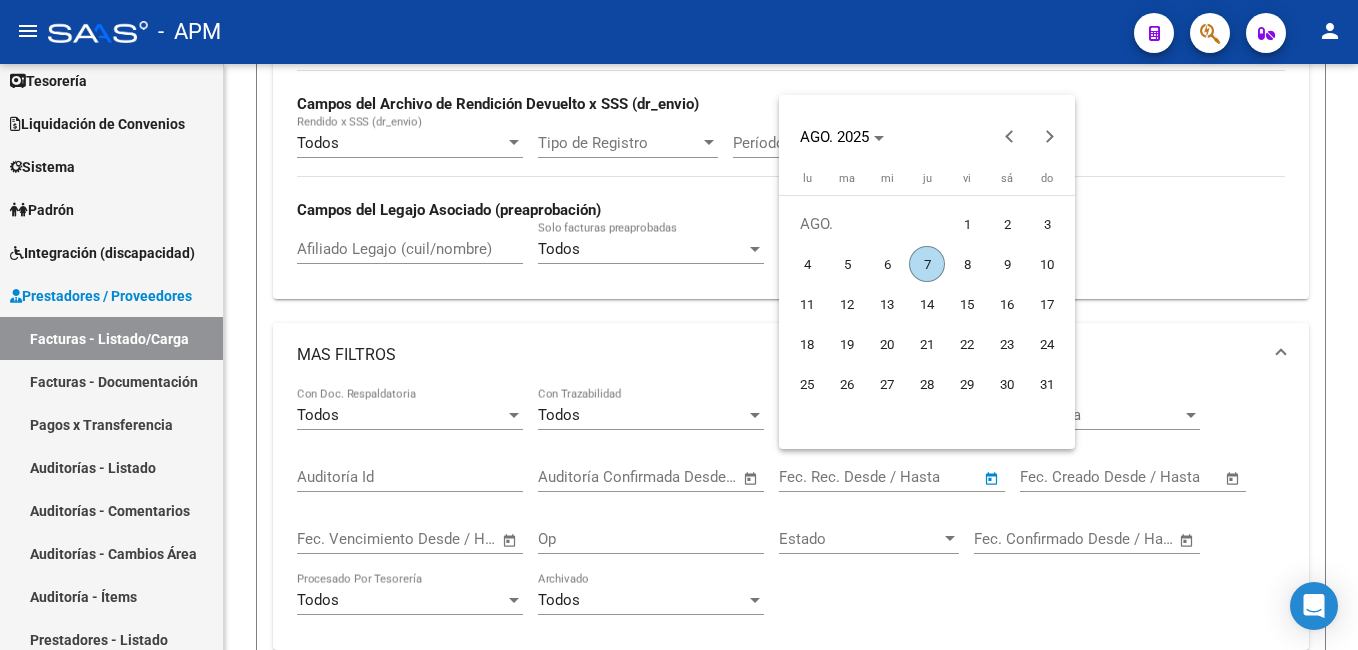 click on "7" at bounding box center [927, 264] 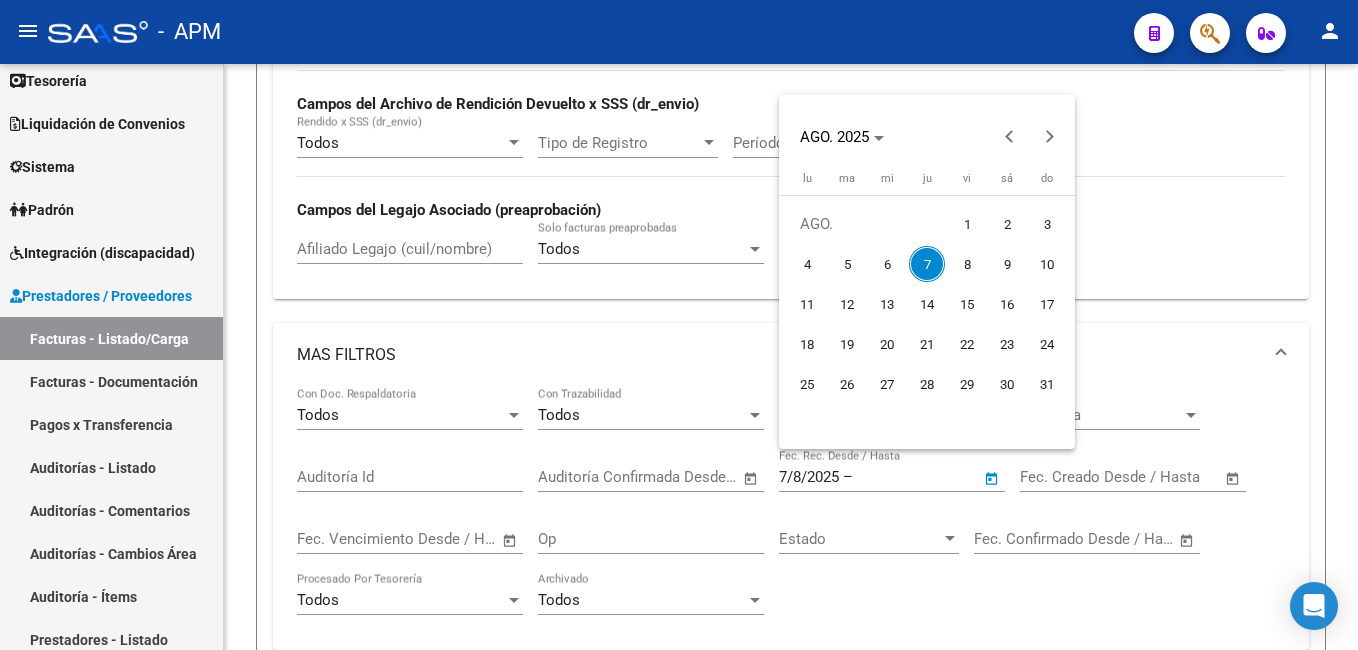click on "7" at bounding box center (927, 264) 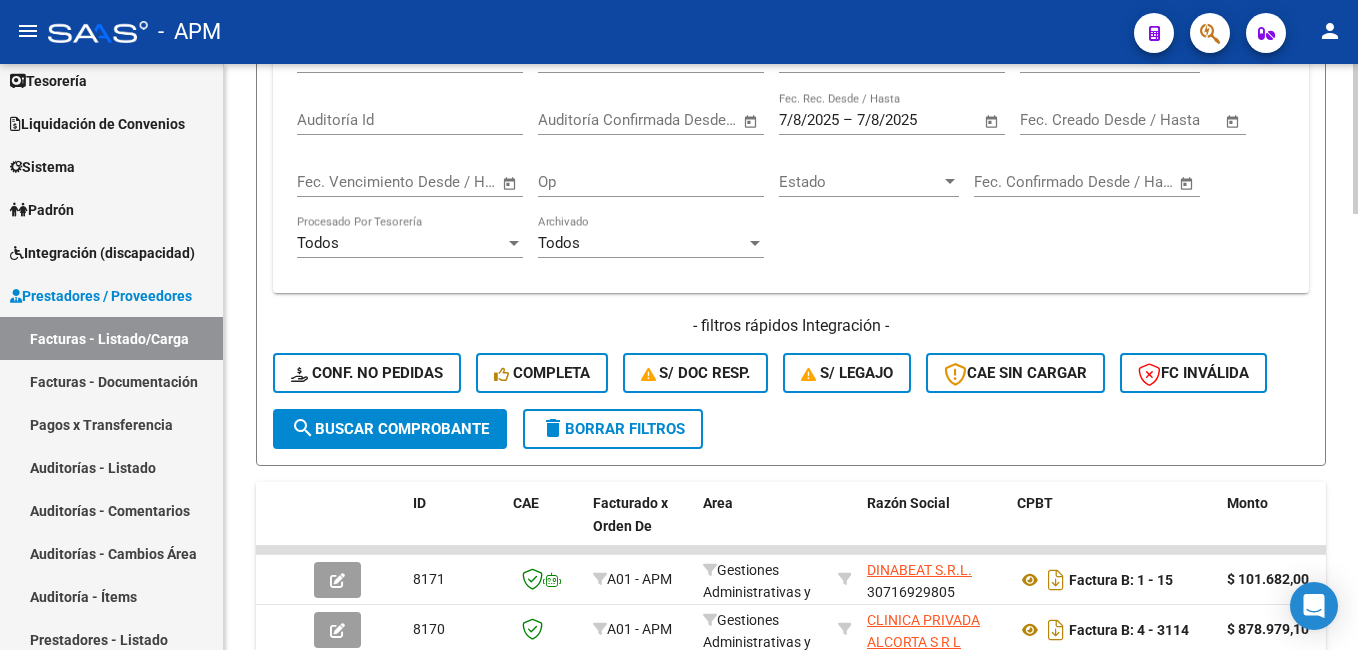 scroll, scrollTop: 1200, scrollLeft: 0, axis: vertical 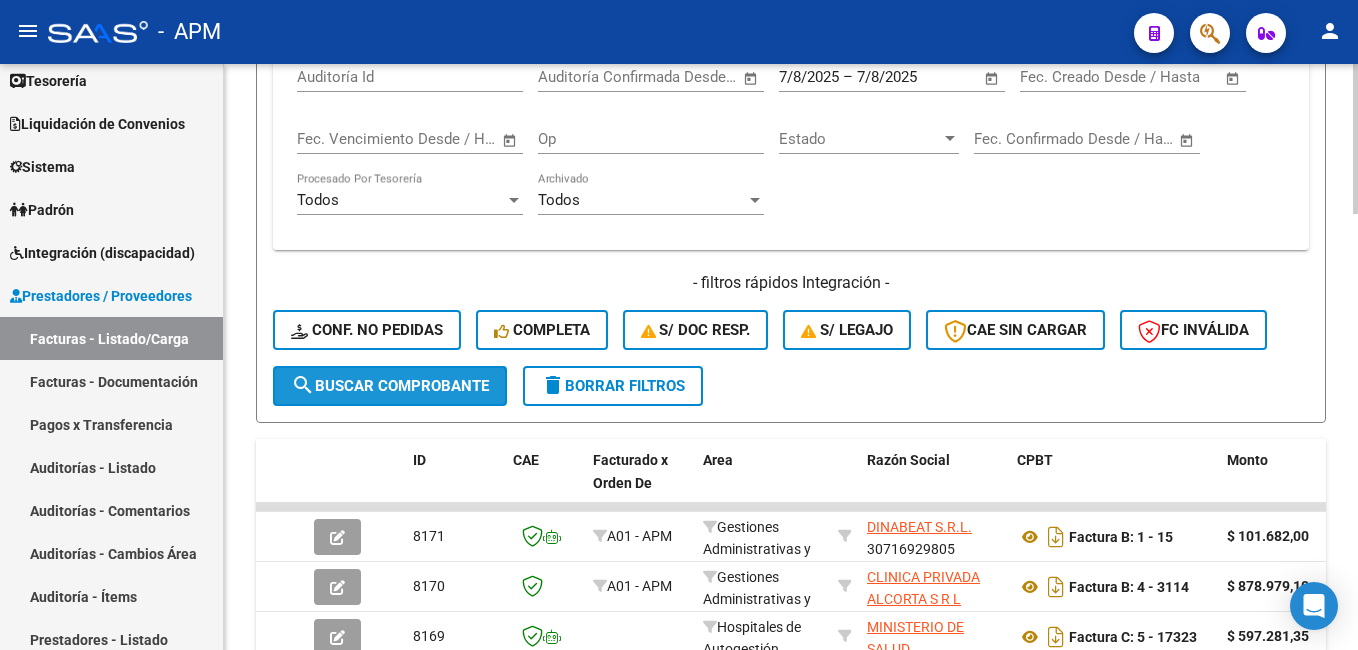 click on "search  Buscar Comprobante" 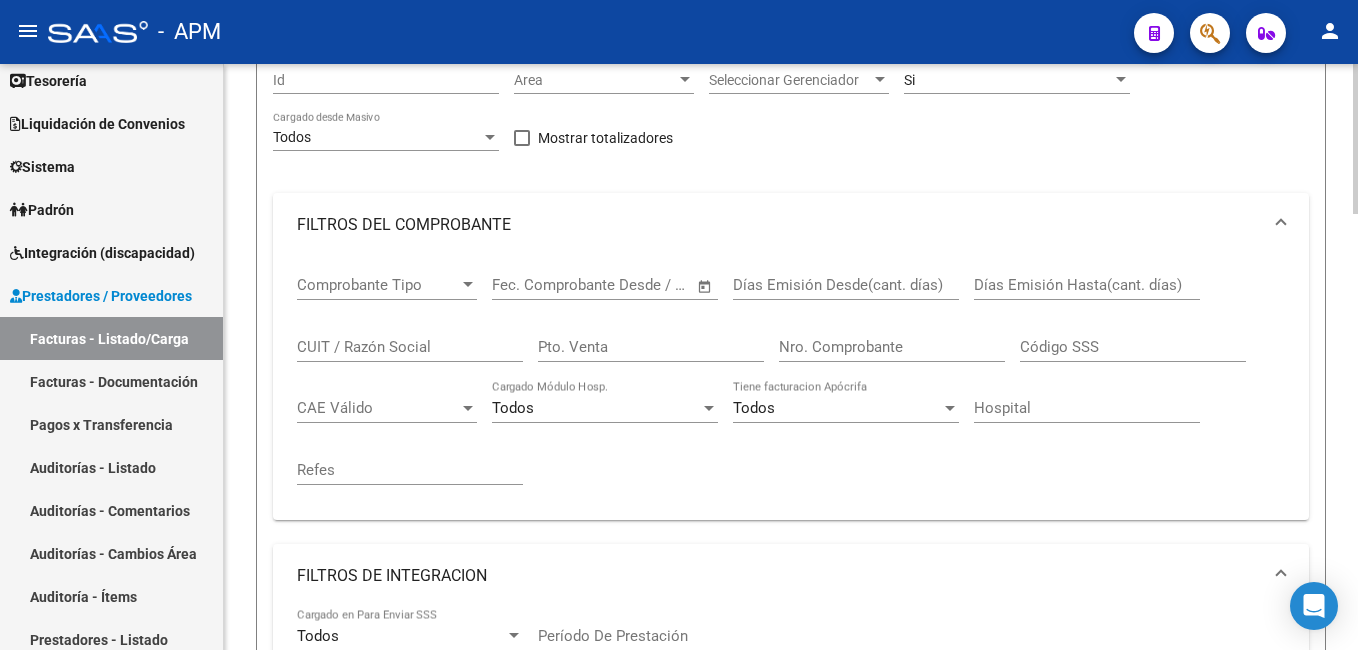 scroll, scrollTop: 199, scrollLeft: 0, axis: vertical 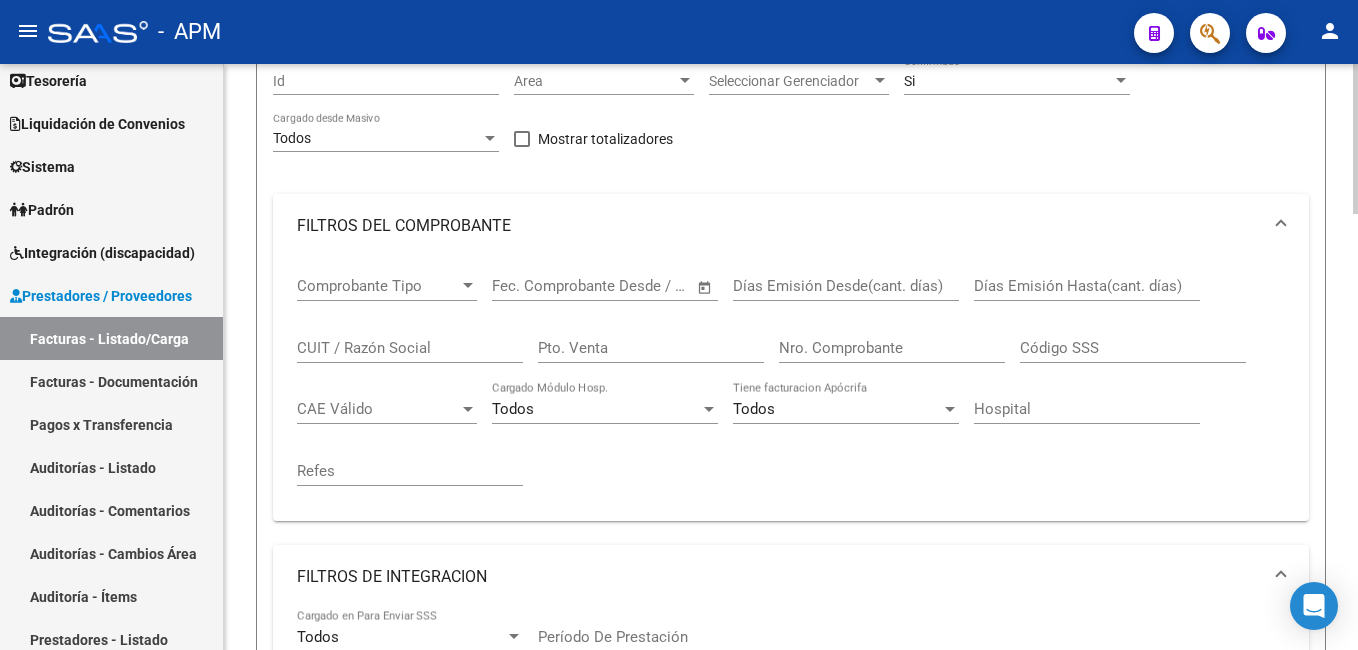 click on "CUIT / Razón Social" at bounding box center (410, 348) 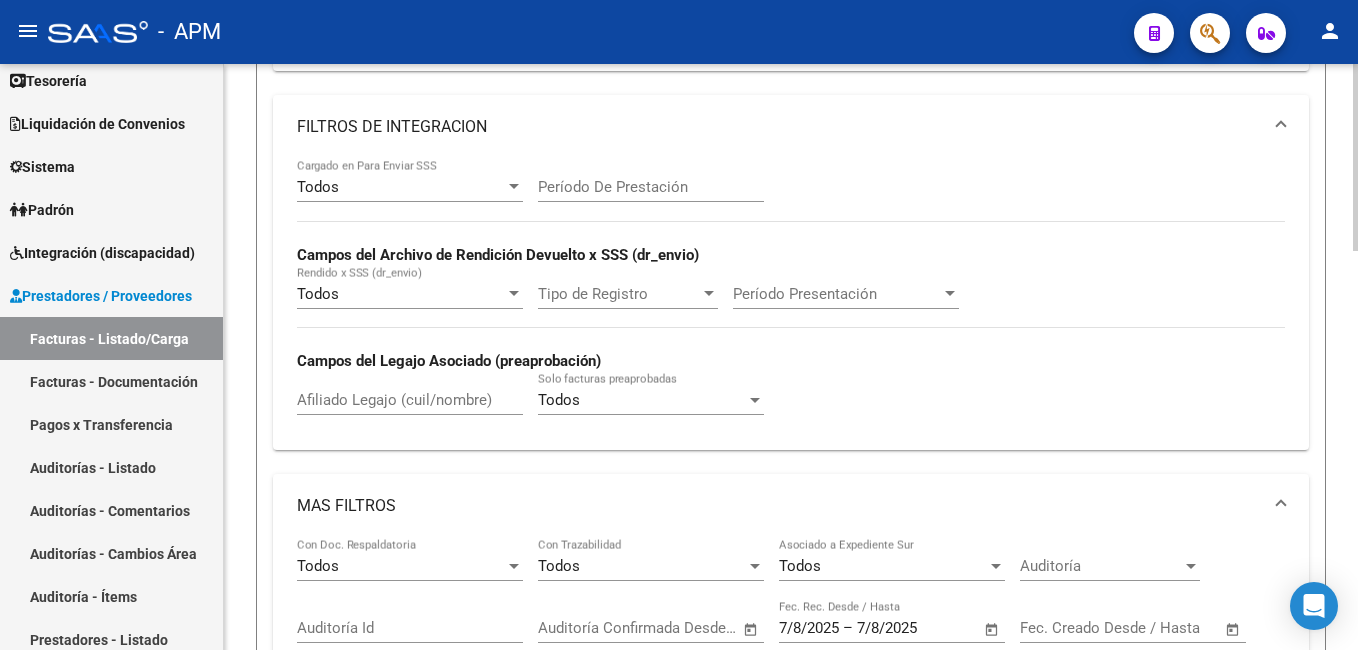 scroll, scrollTop: 0, scrollLeft: 0, axis: both 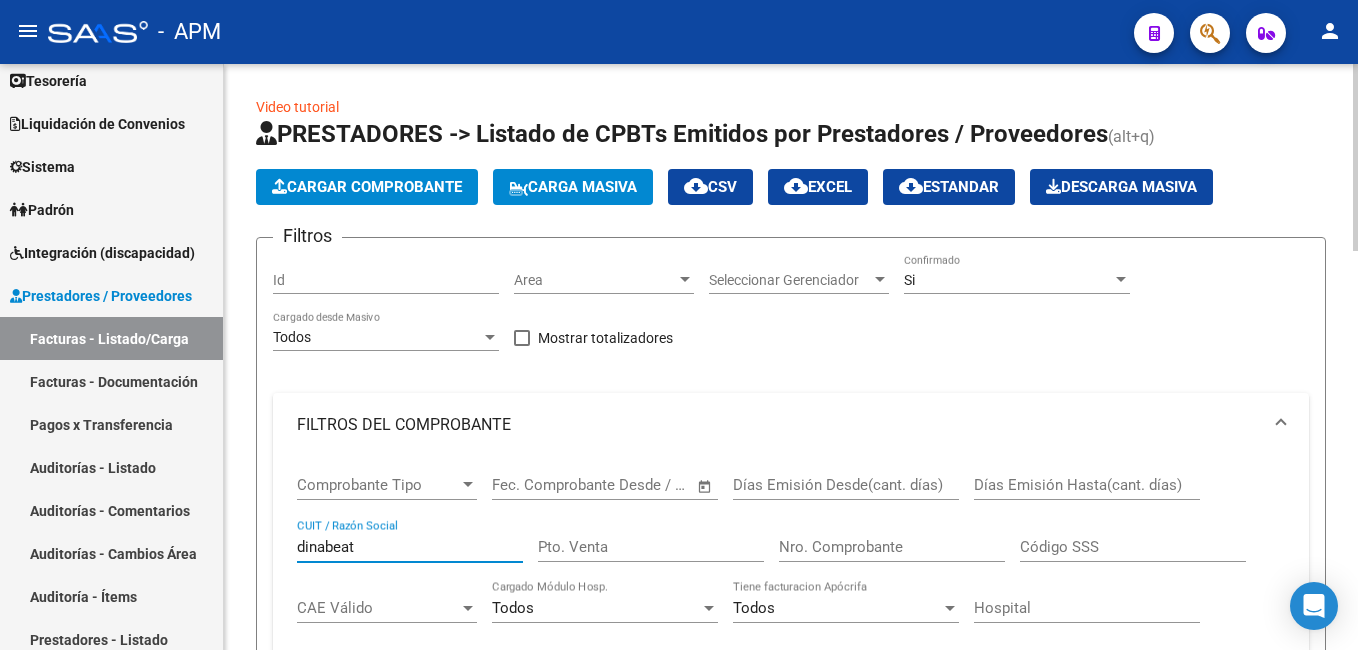 type on "dinabeat" 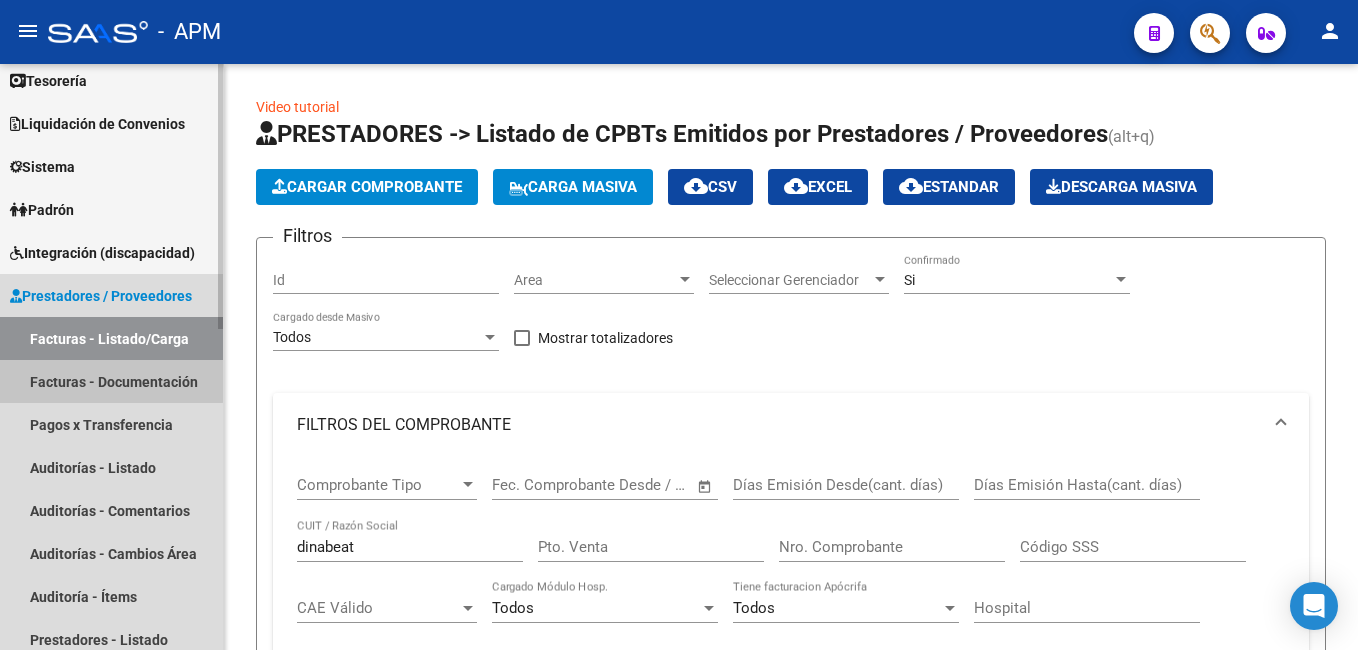 click on "Facturas - Documentación" at bounding box center (111, 381) 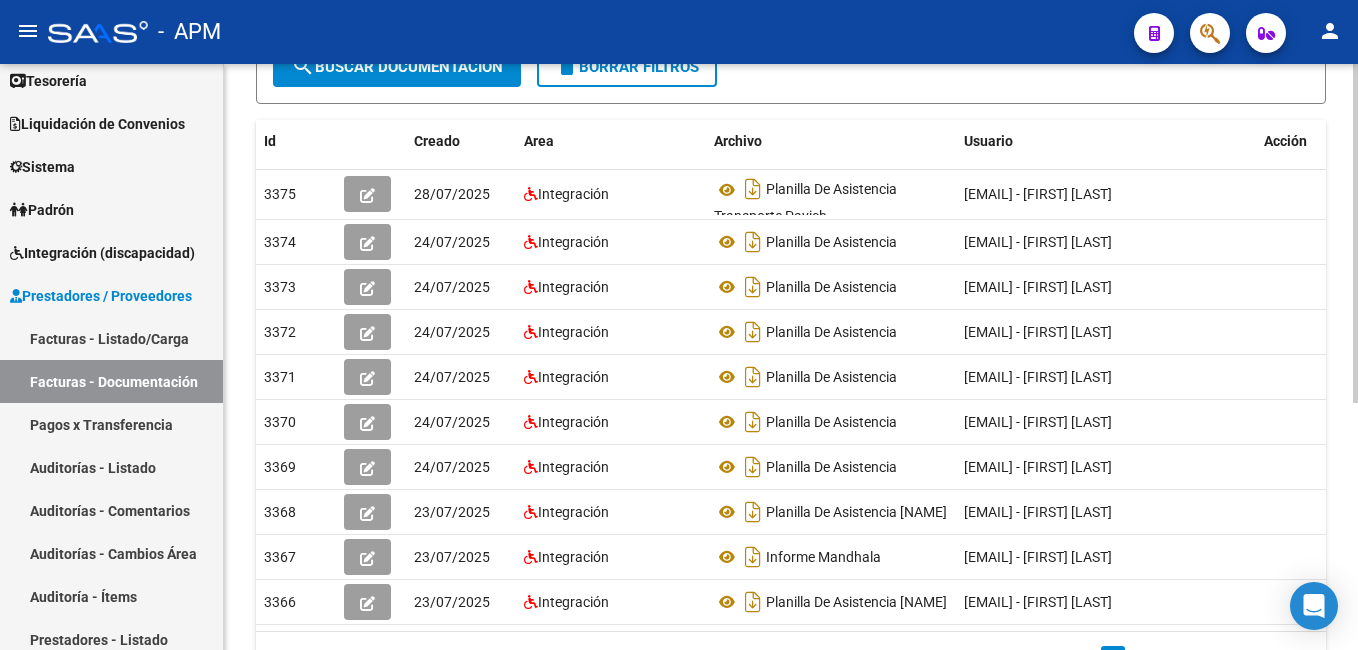 scroll, scrollTop: 427, scrollLeft: 0, axis: vertical 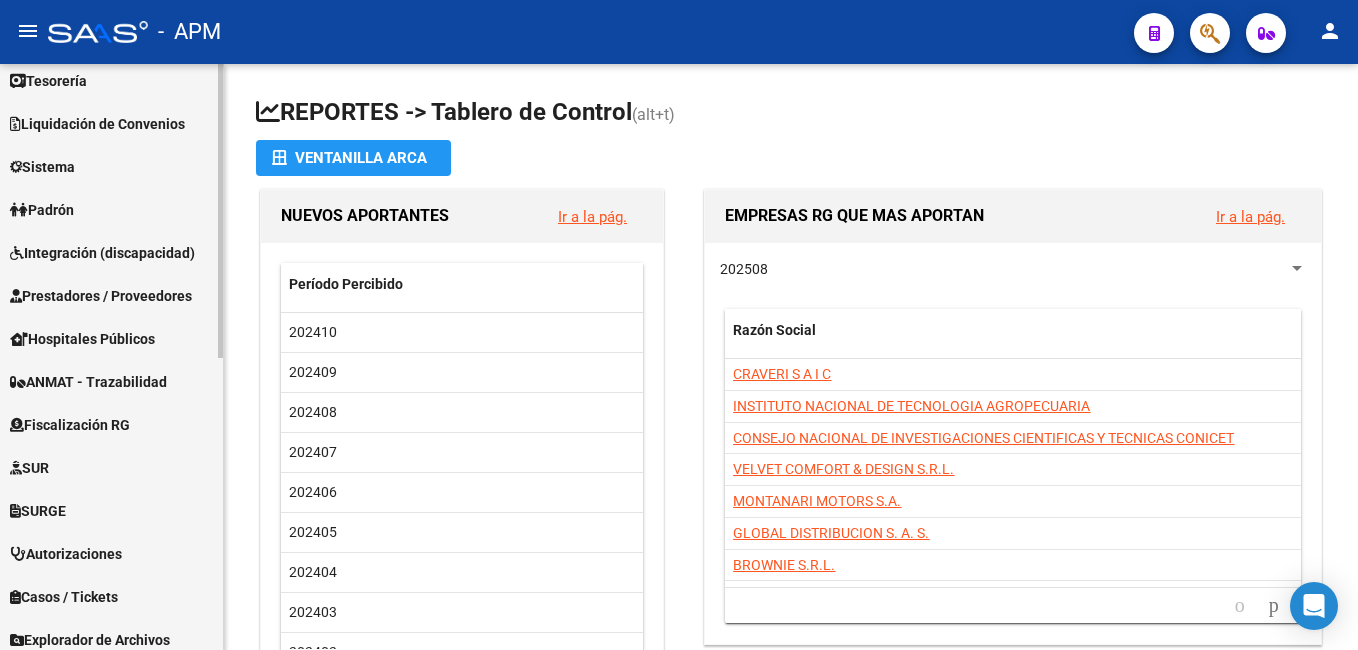 click on "Prestadores / Proveedores" at bounding box center (101, 296) 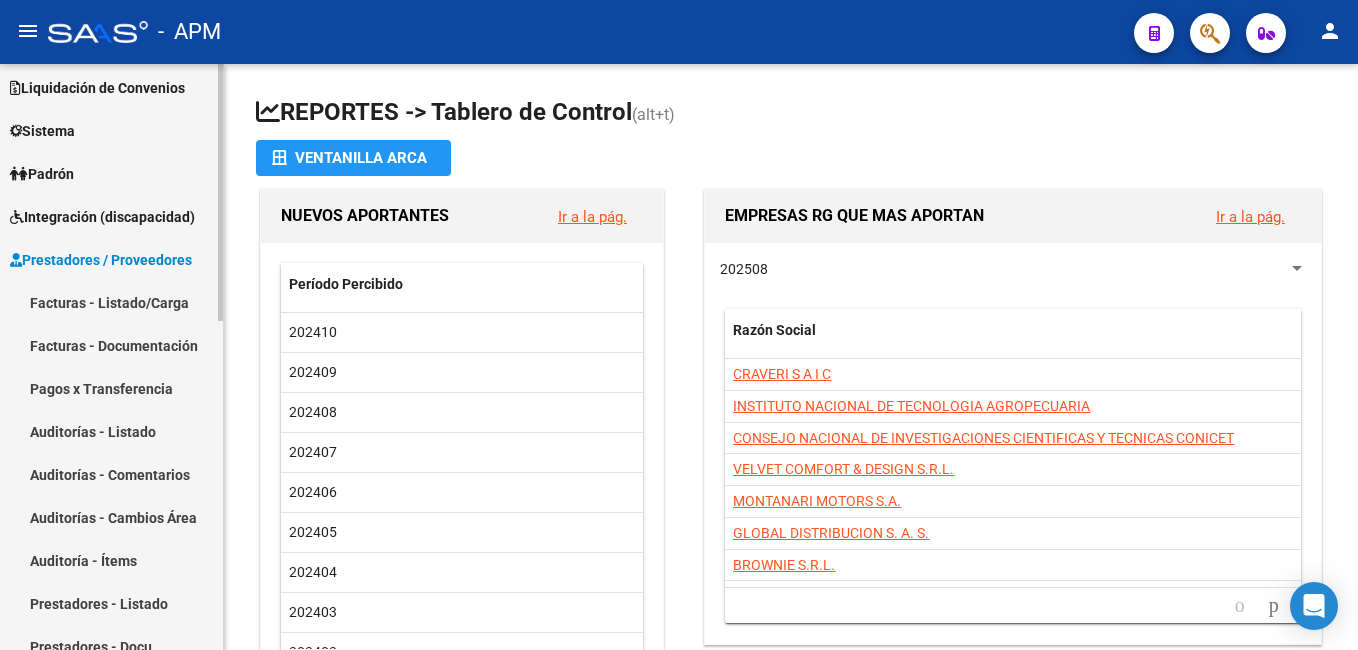 scroll, scrollTop: 99, scrollLeft: 0, axis: vertical 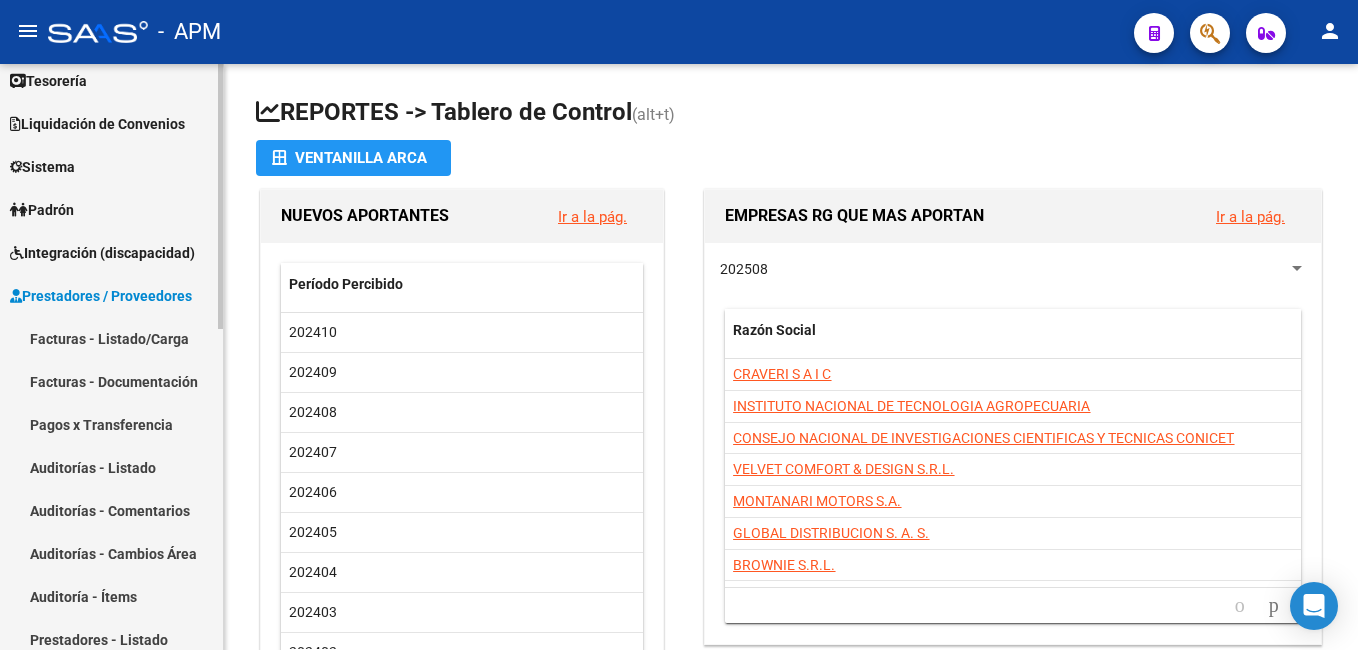 click on "Facturas - Listado/Carga" at bounding box center (111, 338) 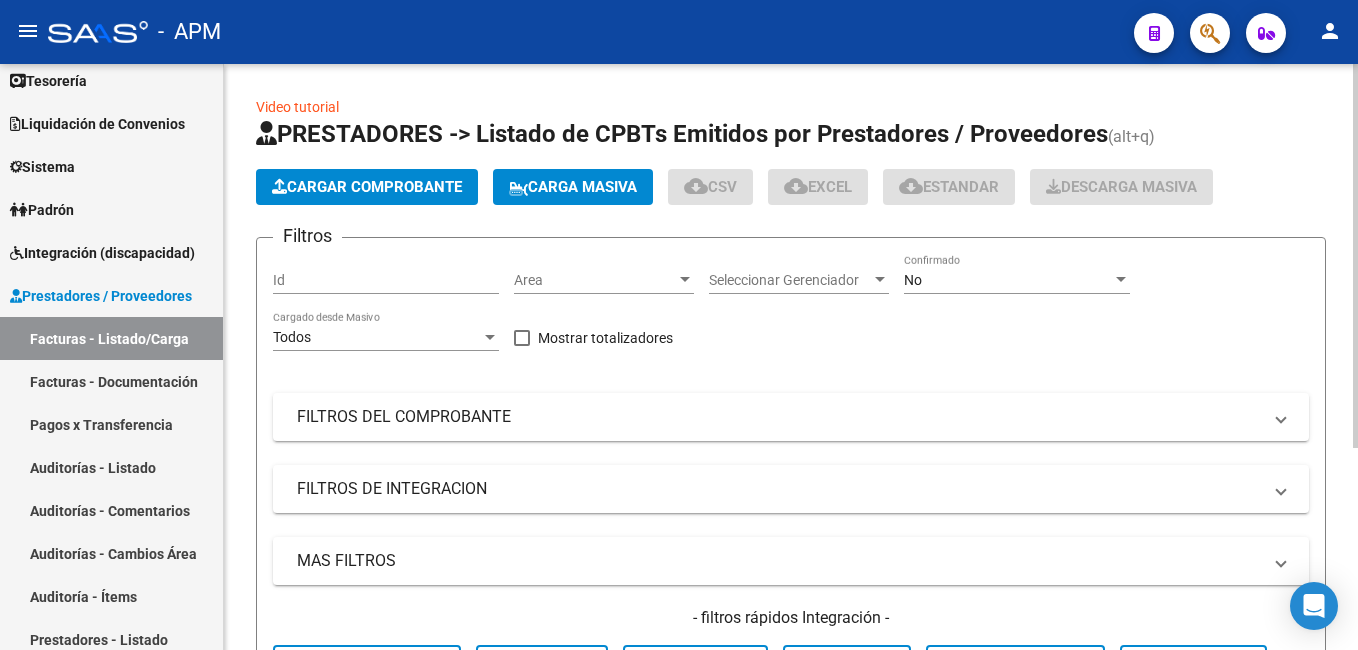 click on "Cargar Comprobante" 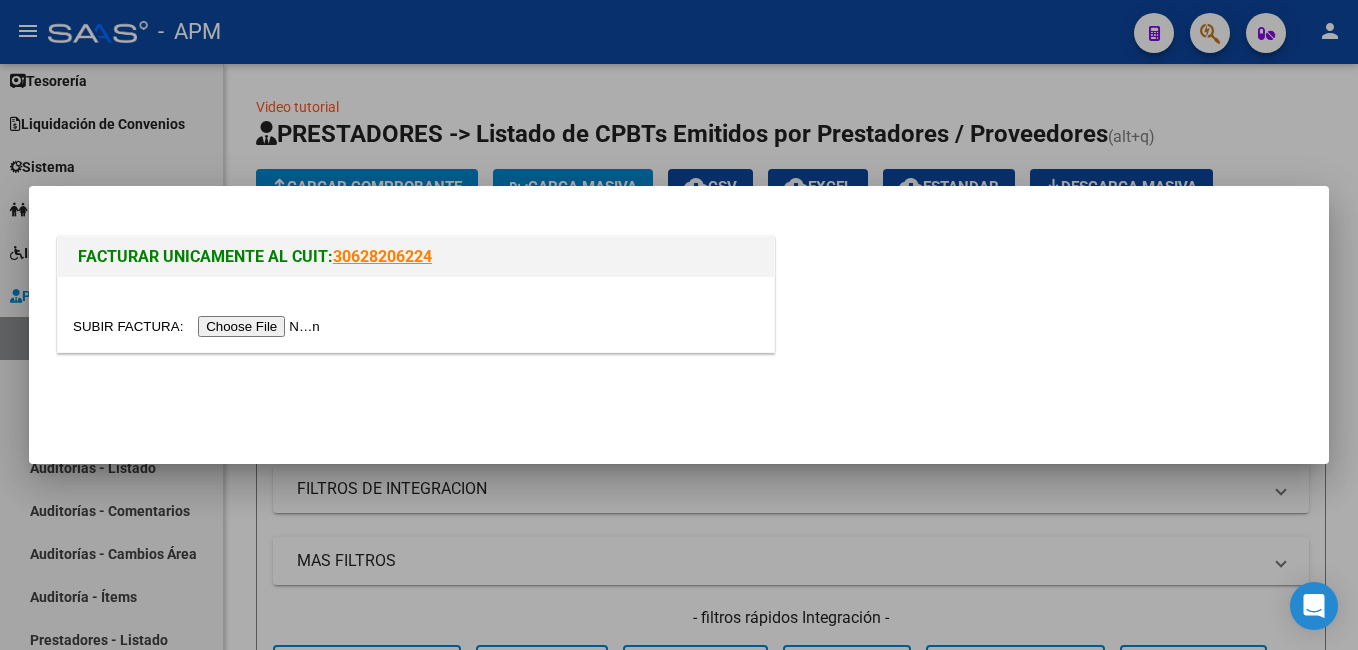 click at bounding box center (199, 326) 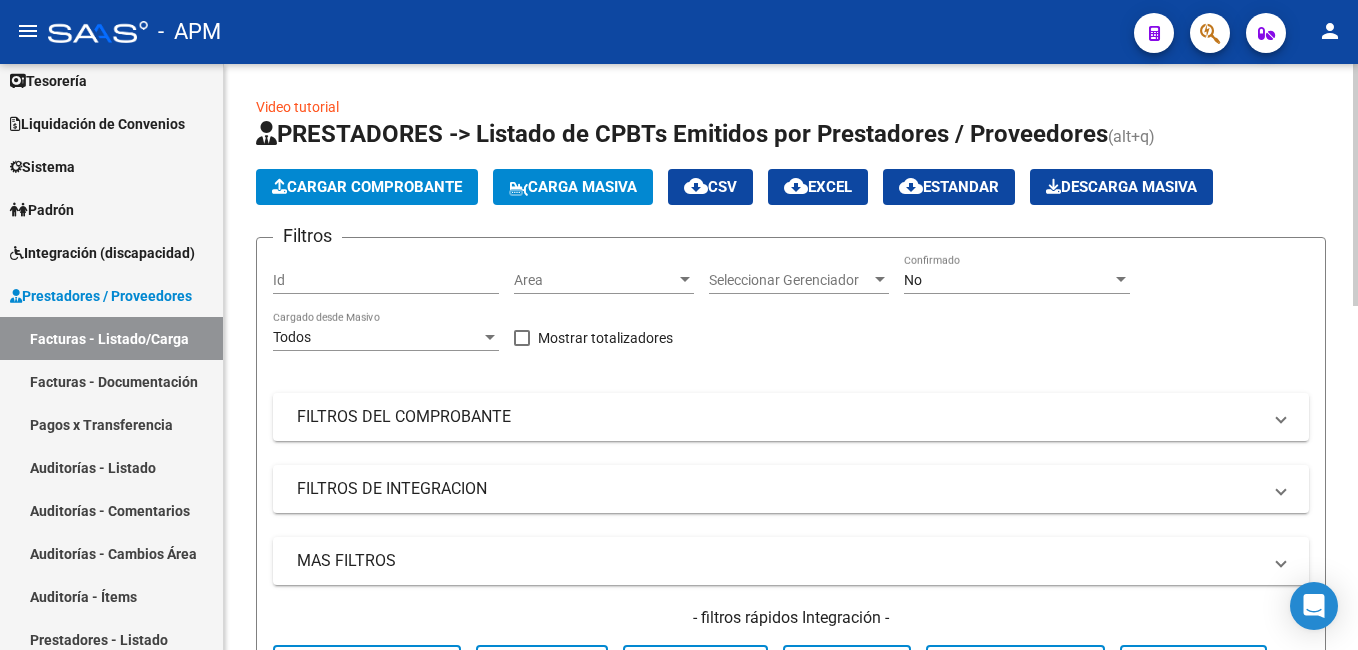 click on "Cargar Comprobante" 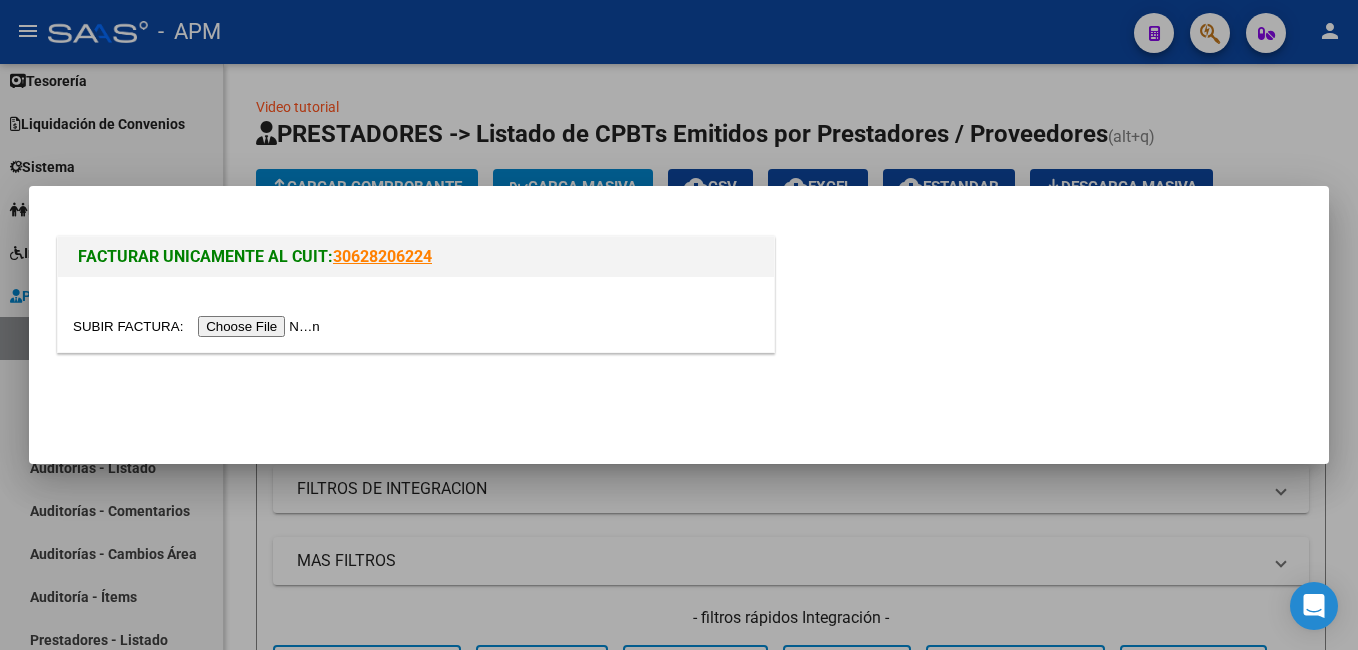 click at bounding box center [199, 326] 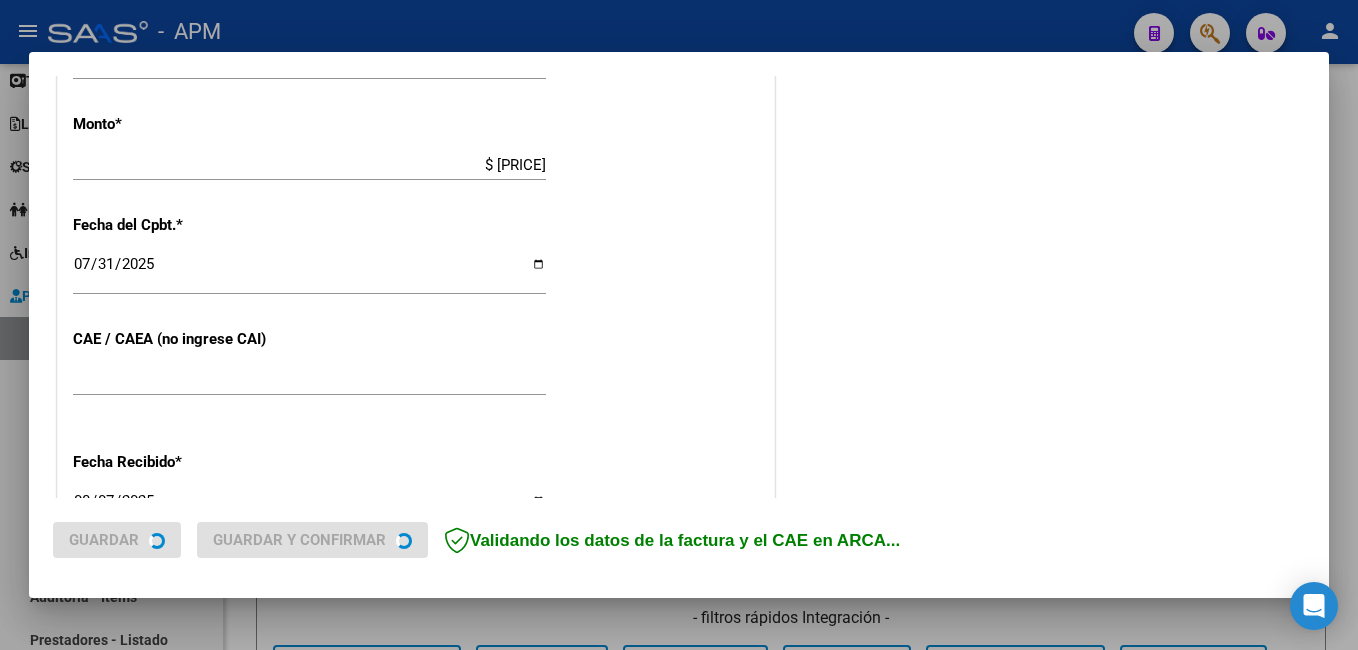 scroll, scrollTop: 1250, scrollLeft: 0, axis: vertical 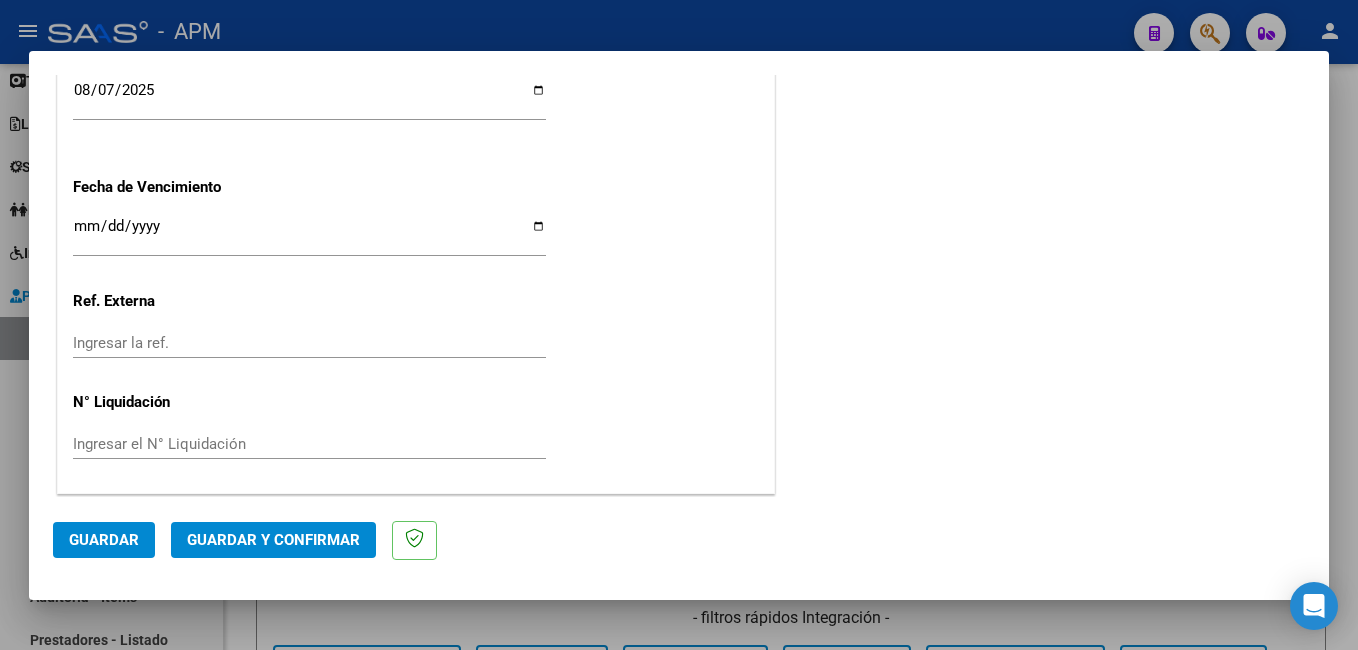 click on "Guardar y Confirmar" 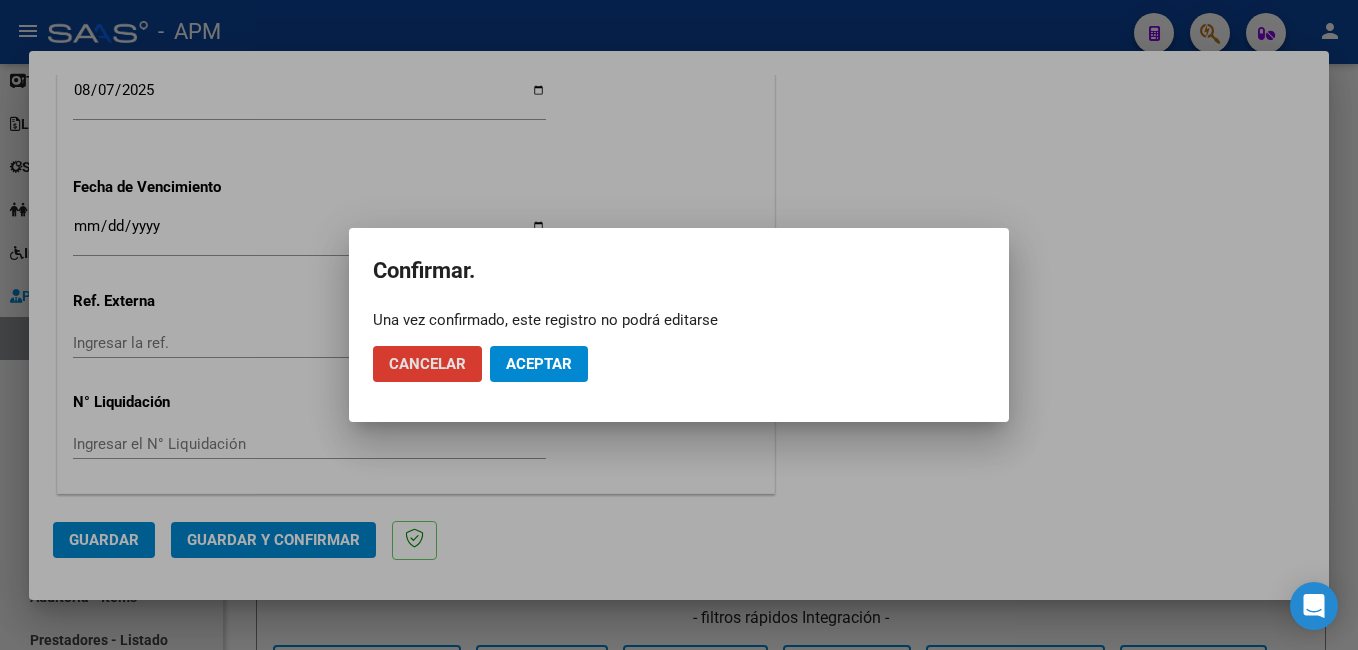 click on "Aceptar" 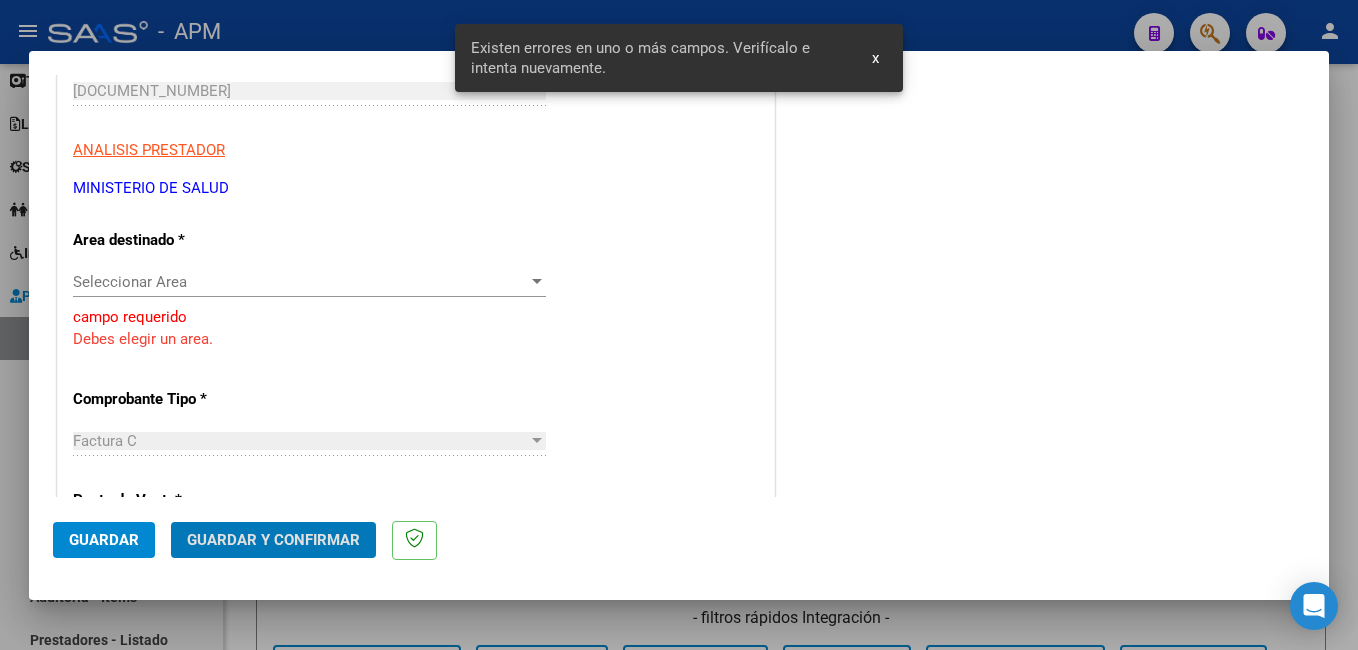 scroll, scrollTop: 304, scrollLeft: 0, axis: vertical 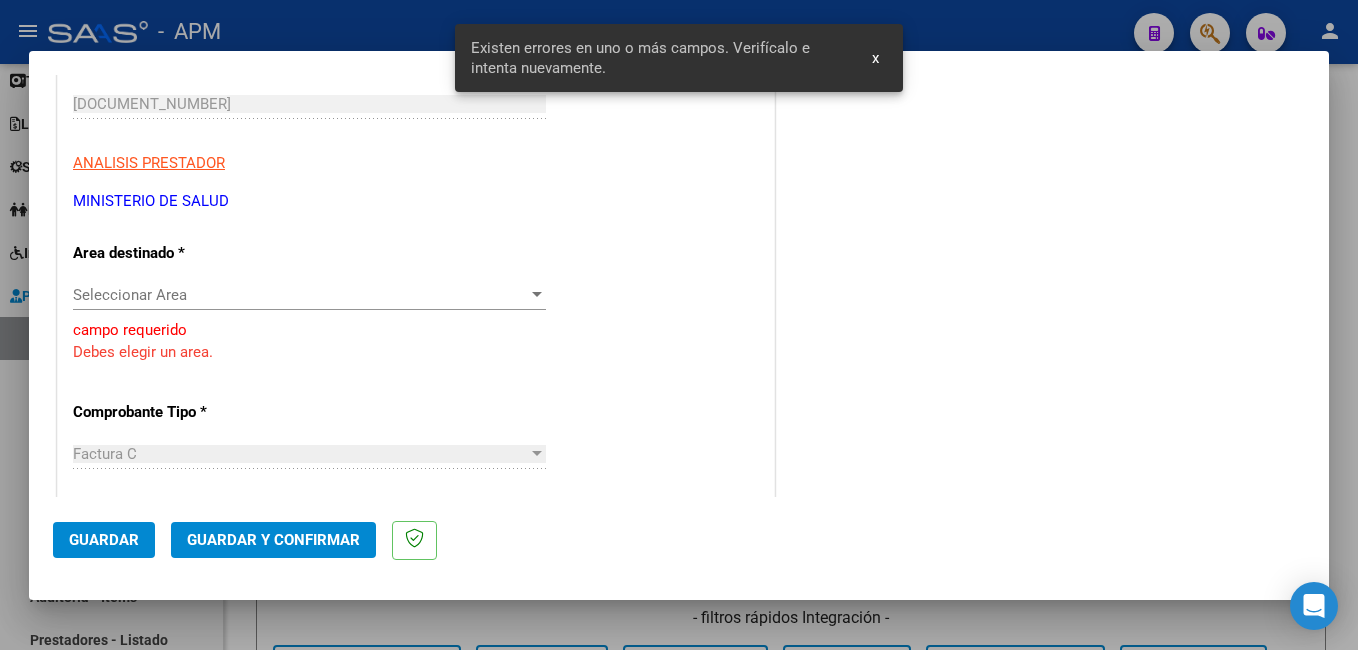 click on "Seleccionar Area Seleccionar Area" at bounding box center [309, 295] 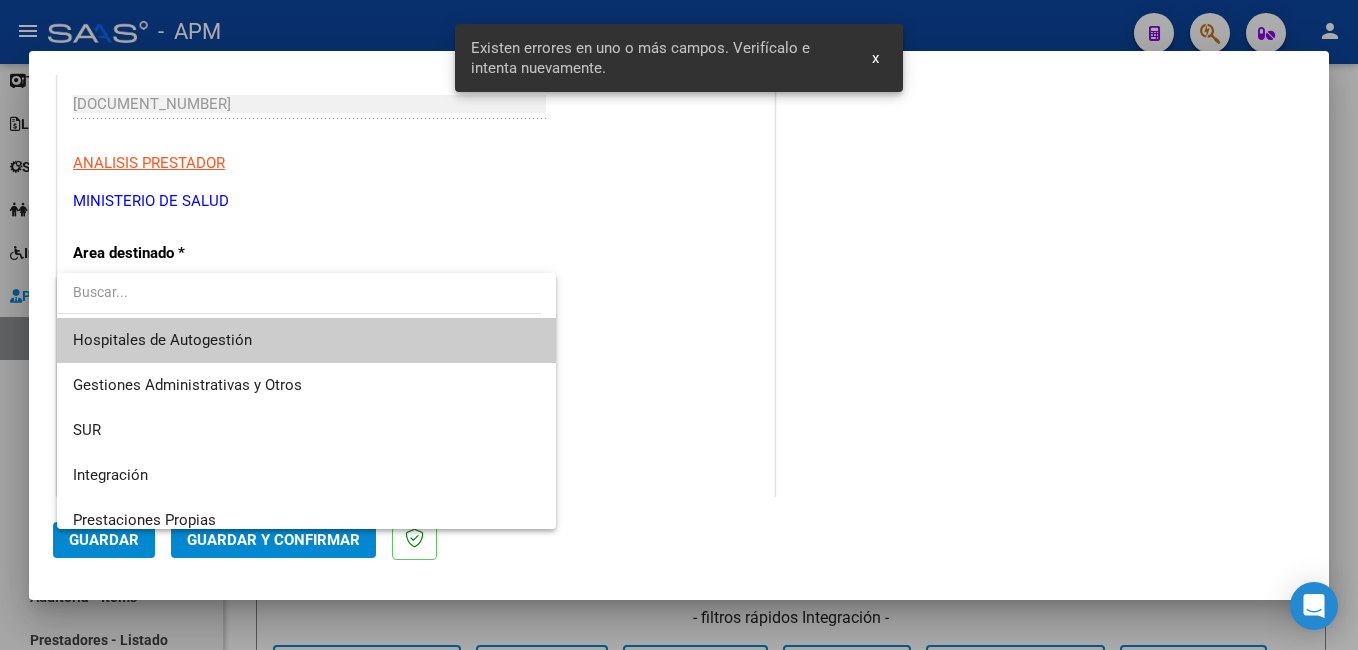 click on "Hospitales de Autogestión" at bounding box center (306, 340) 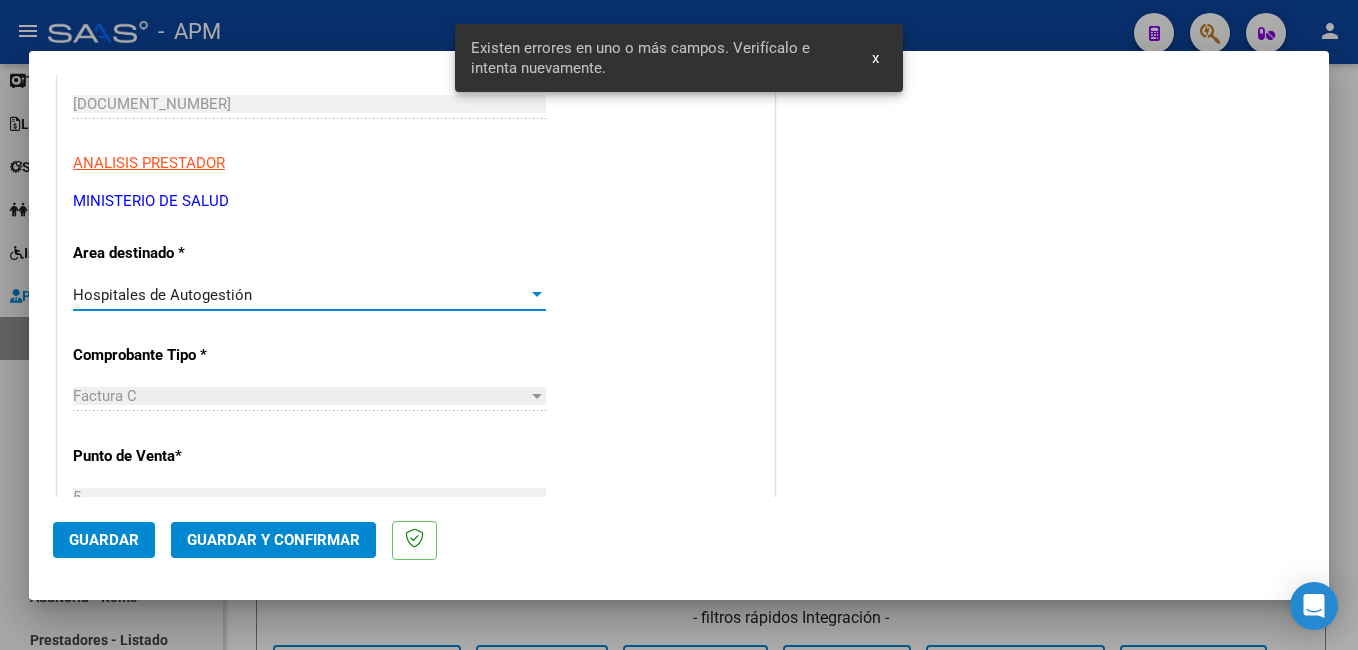 click on "Guardar y Confirmar" 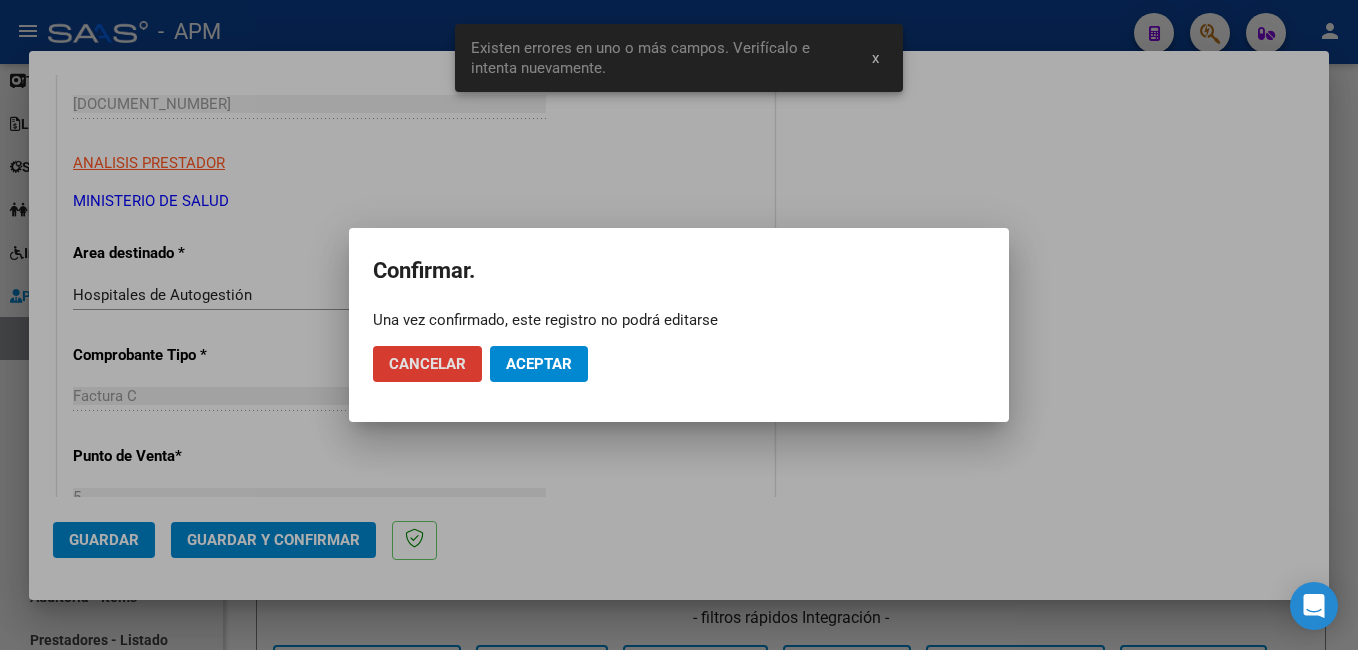 click on "Aceptar" 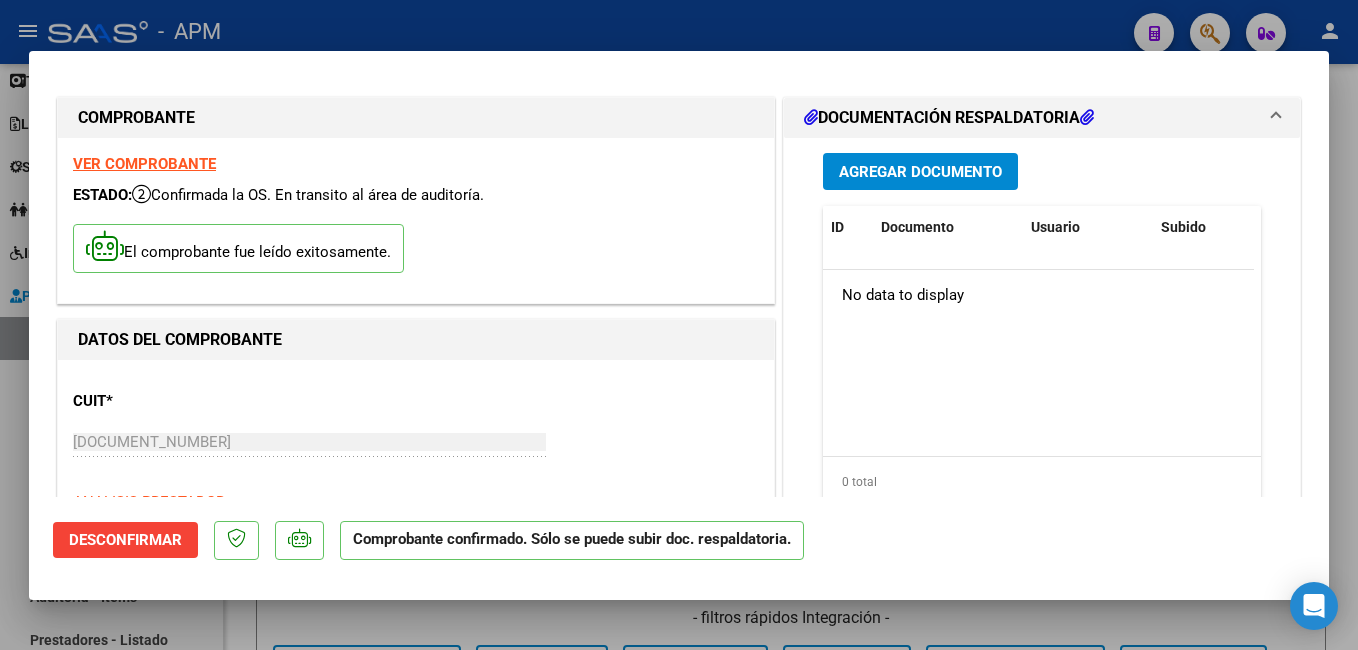 scroll, scrollTop: 0, scrollLeft: 0, axis: both 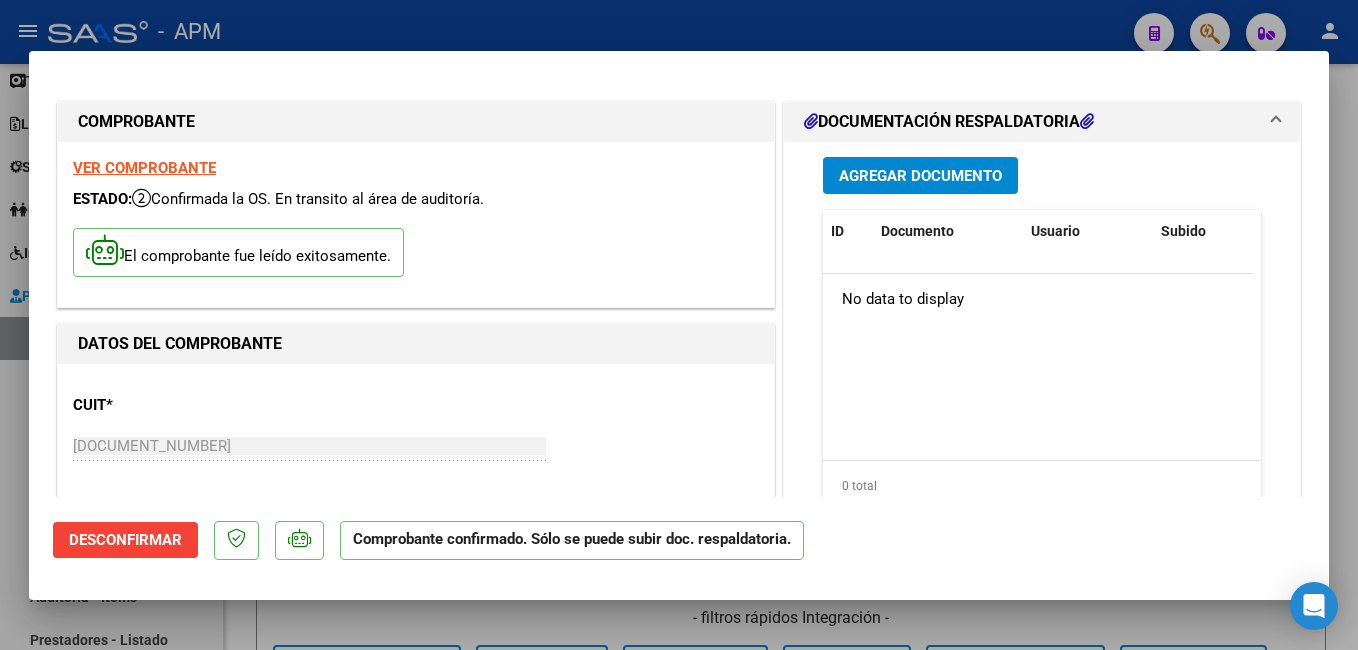 click on "VER COMPROBANTE" at bounding box center [144, 168] 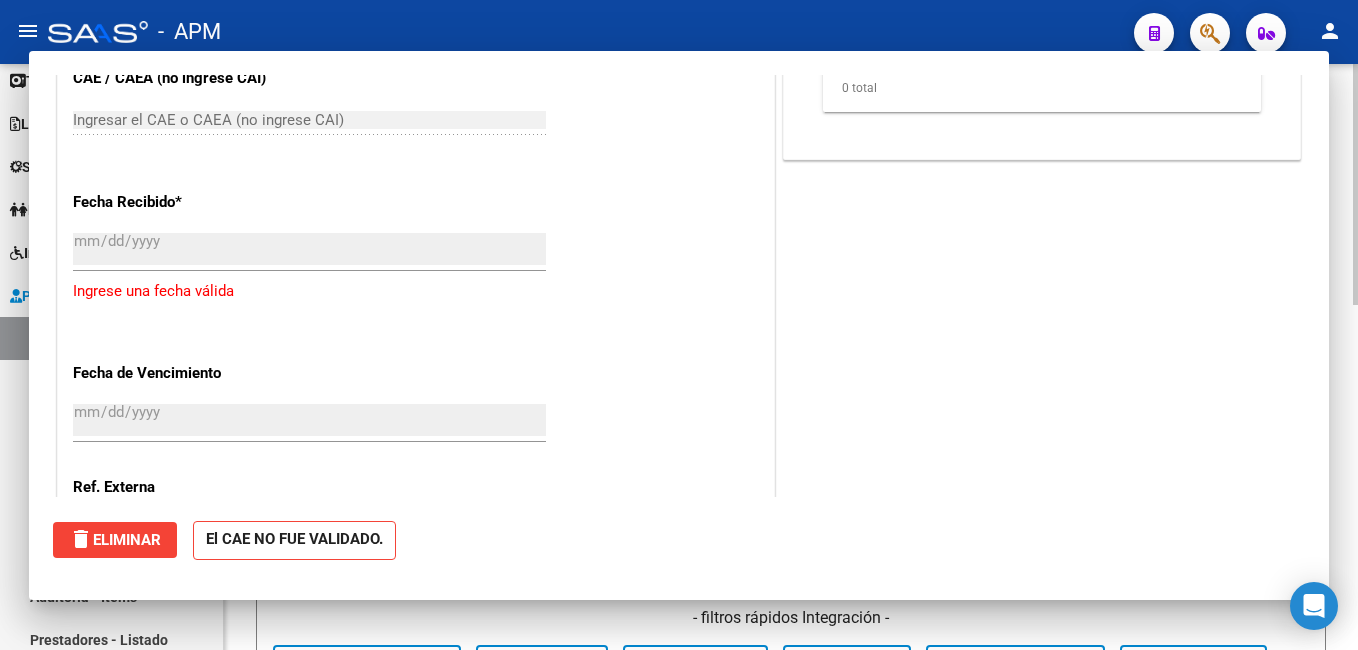 scroll, scrollTop: 0, scrollLeft: 0, axis: both 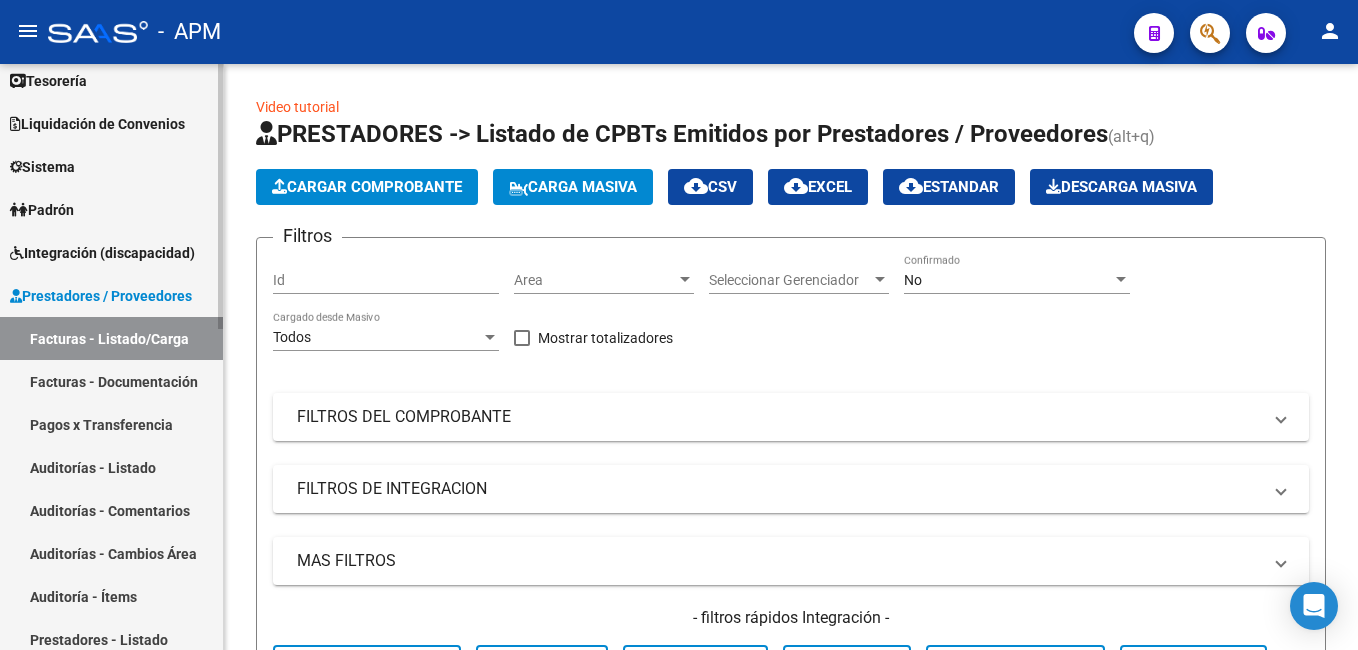 click on "Auditorías - Listado" at bounding box center (111, 467) 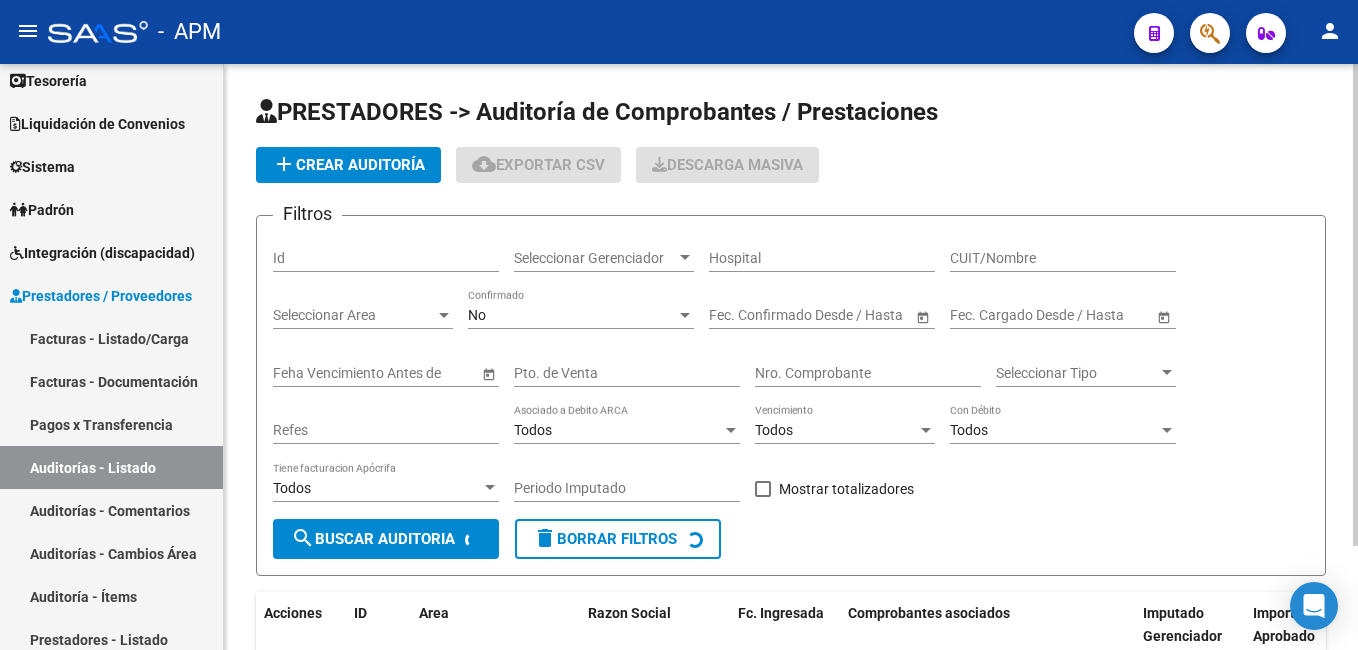 click on "add  Crear Auditoría" 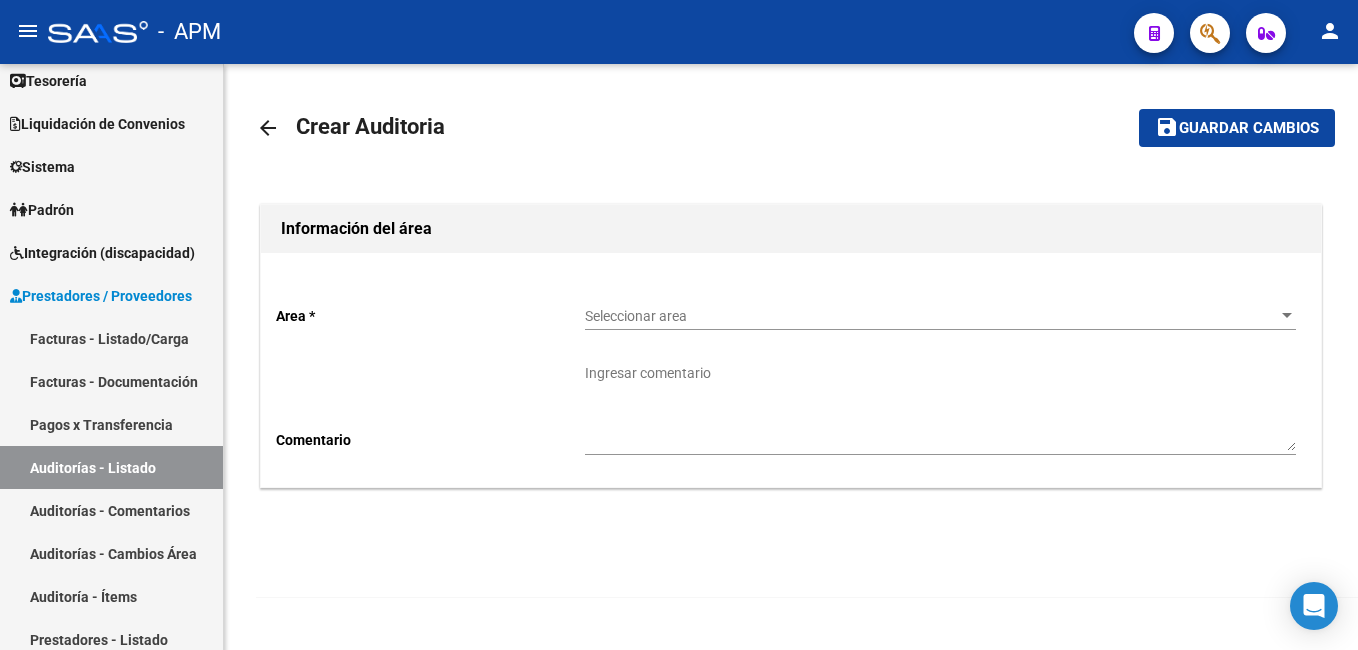 click on "Seleccionar area Seleccionar area" 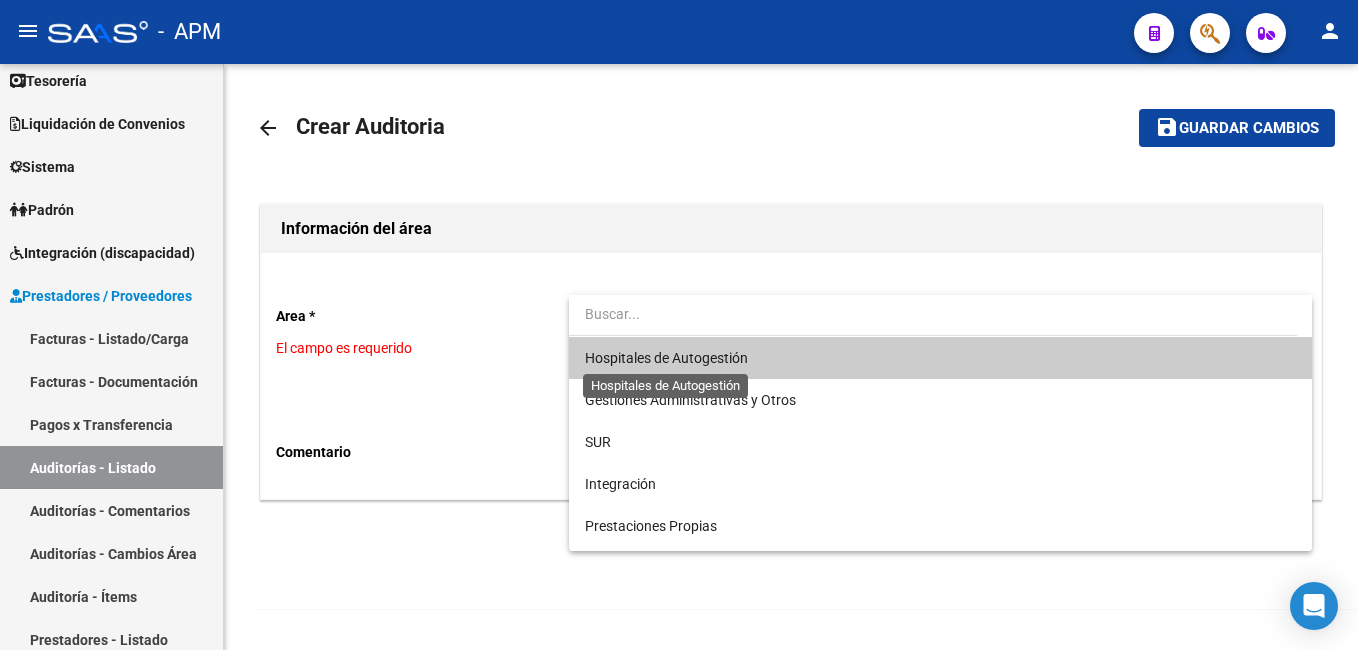 click on "Hospitales de Autogestión" at bounding box center (666, 358) 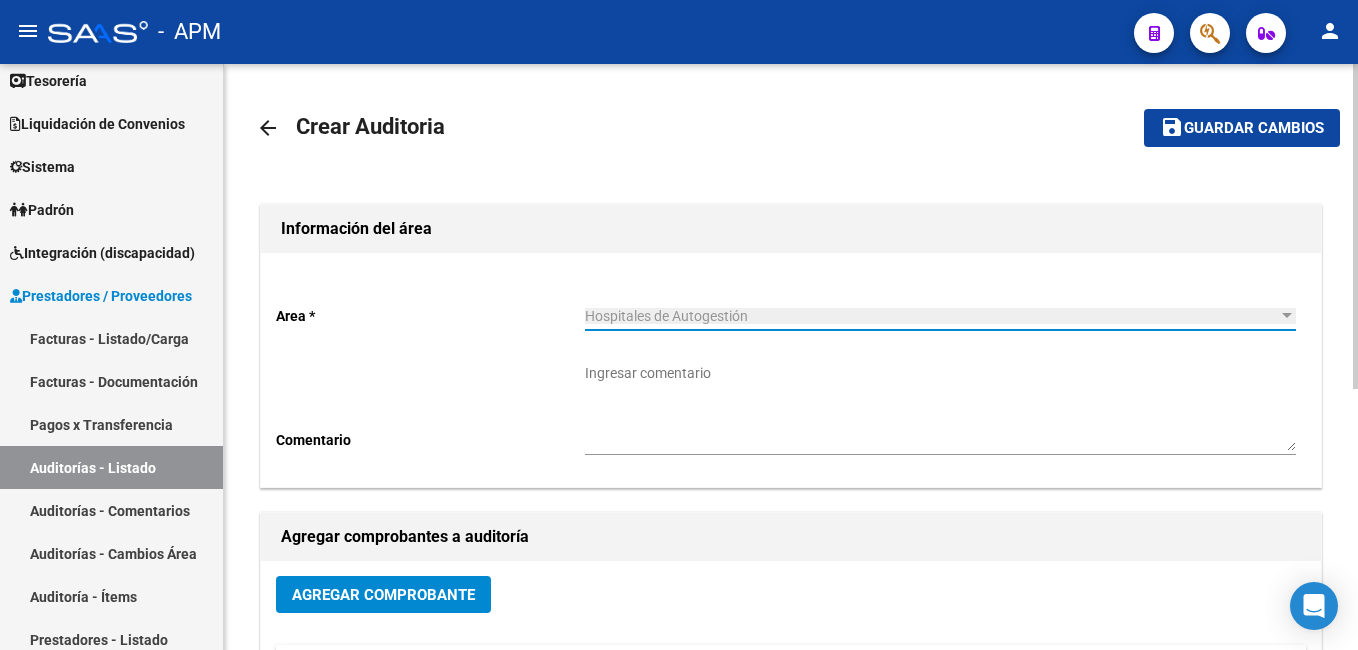 click on "Agregar Comprobante" 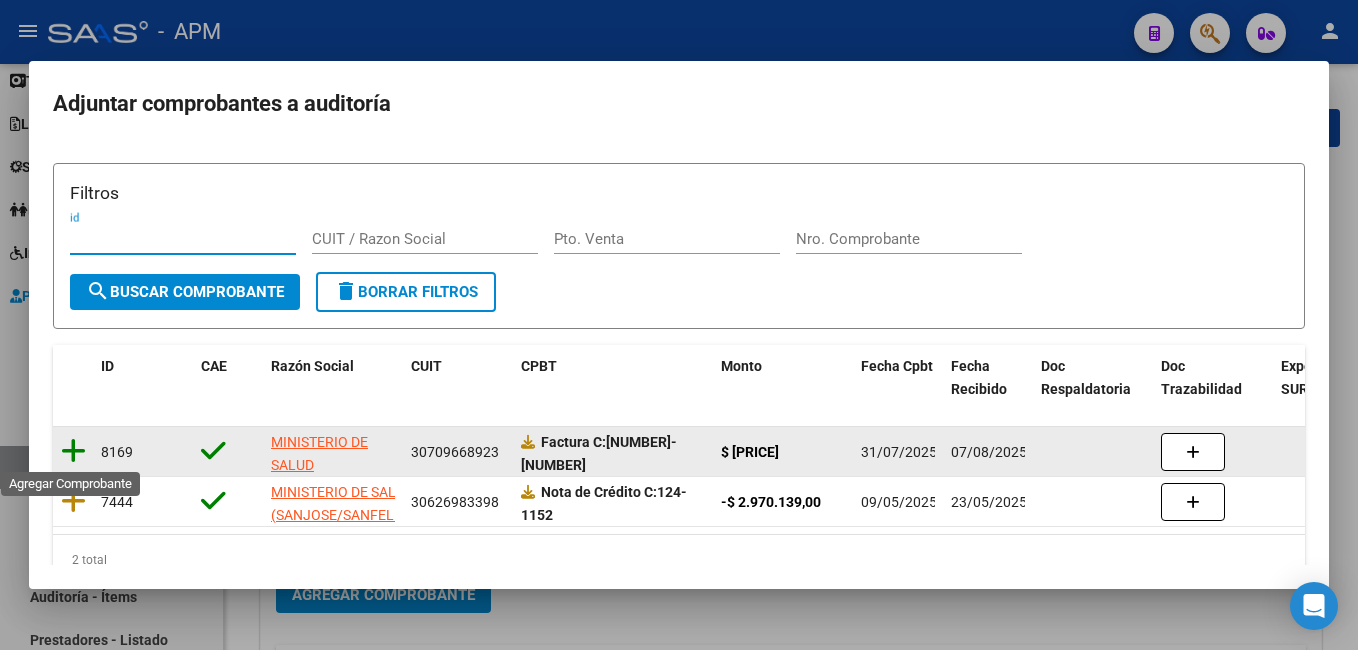 click 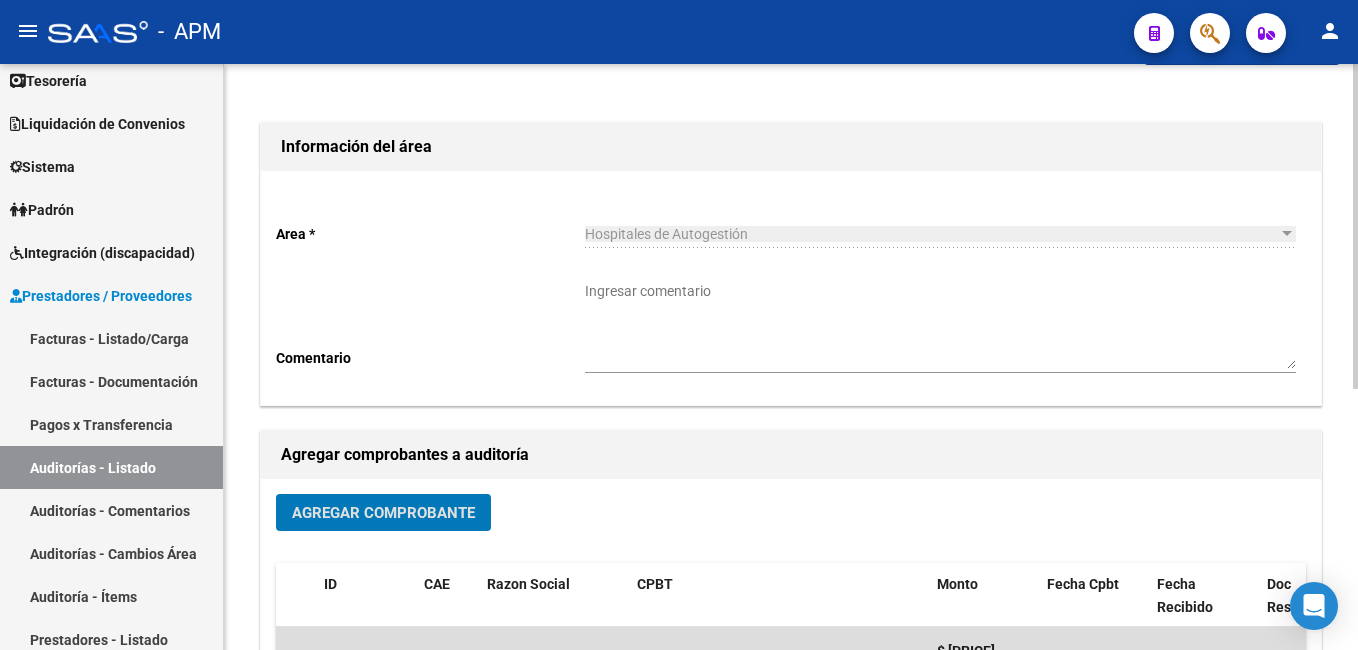 scroll, scrollTop: 0, scrollLeft: 0, axis: both 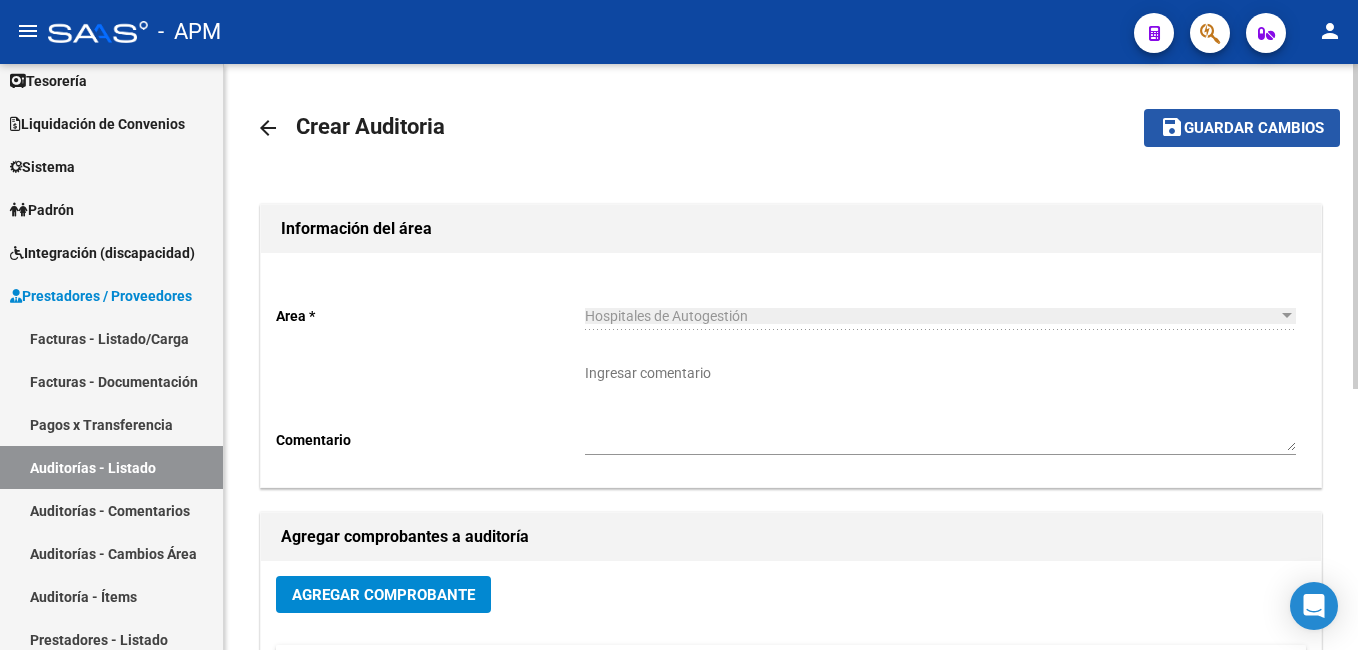 click on "Guardar cambios" 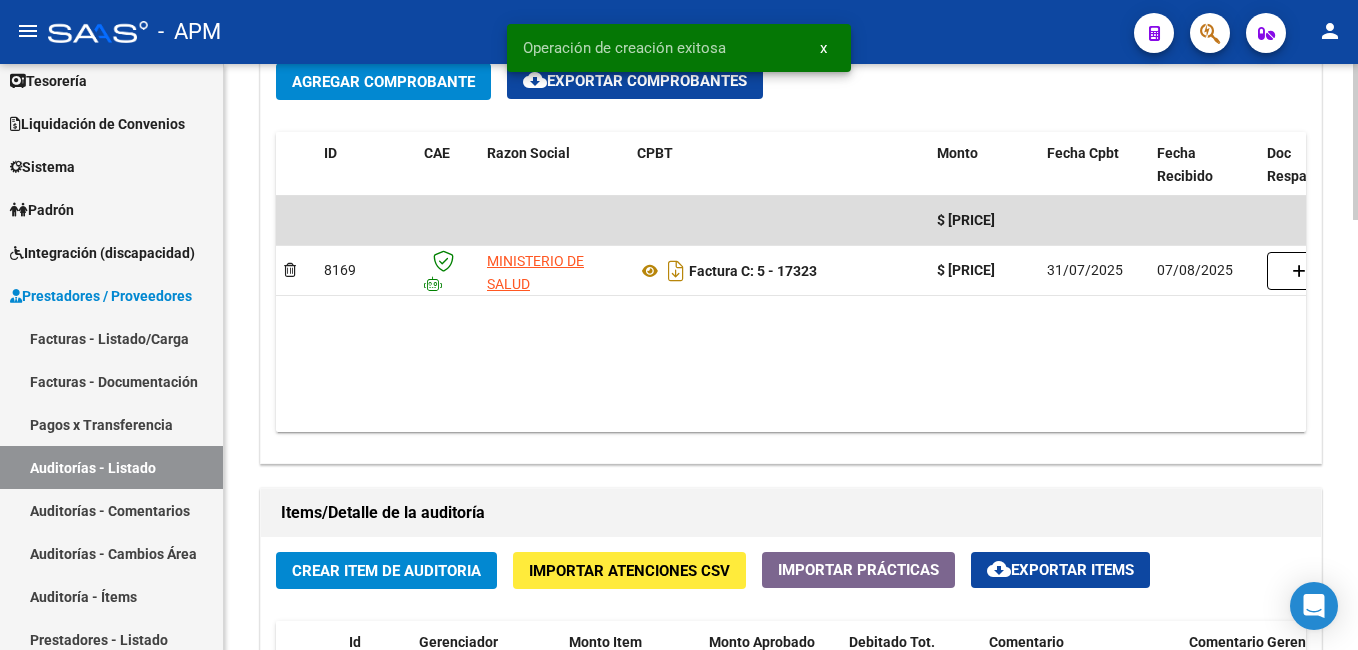 scroll, scrollTop: 1120, scrollLeft: 0, axis: vertical 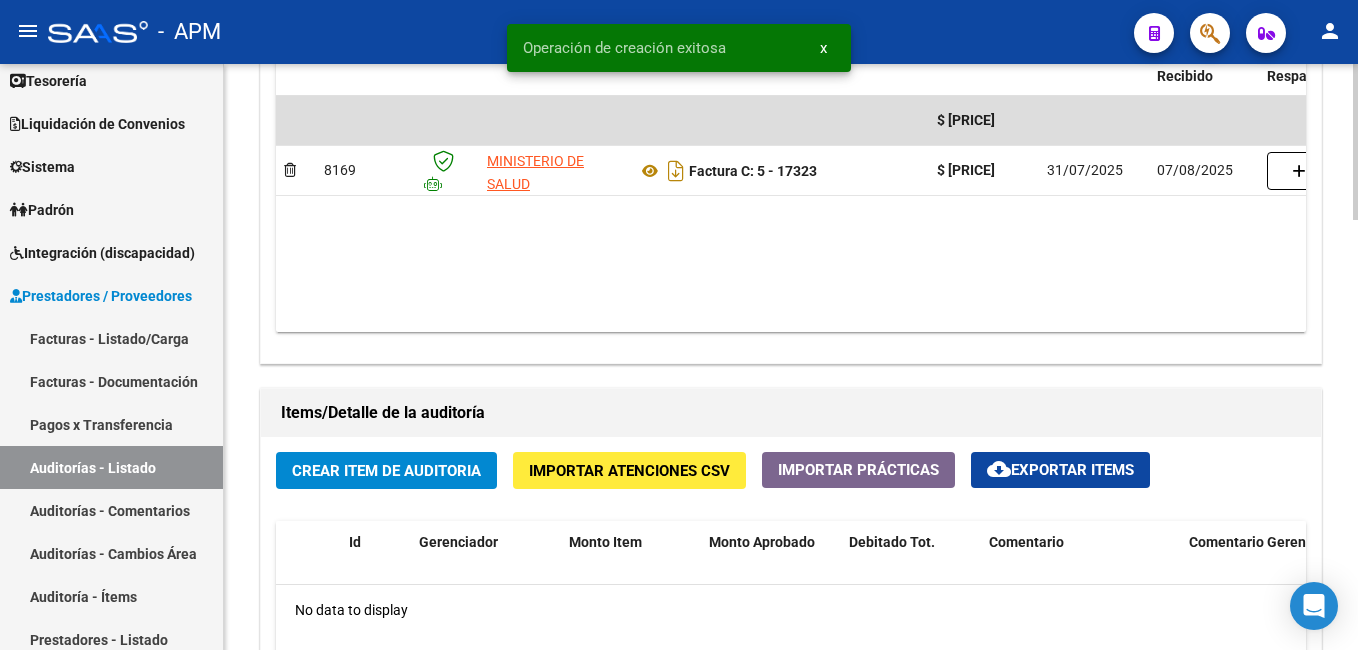 click on "Crear Item de Auditoria" 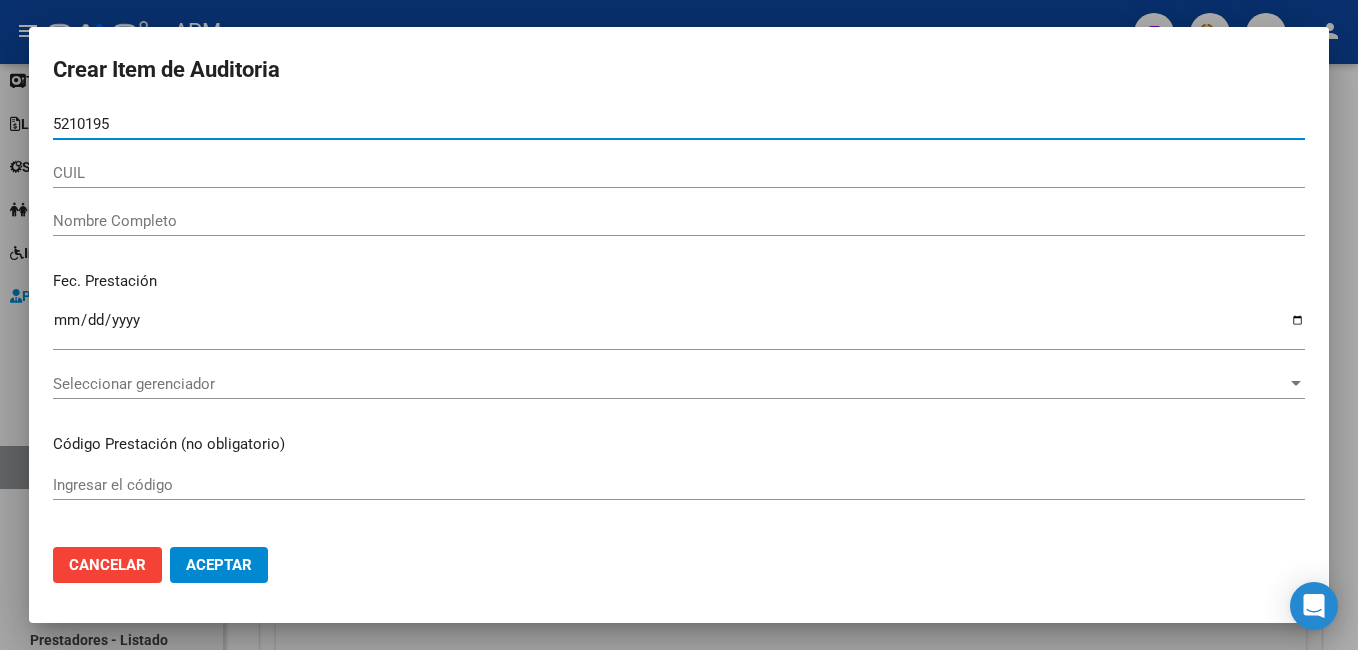 type on "52101957" 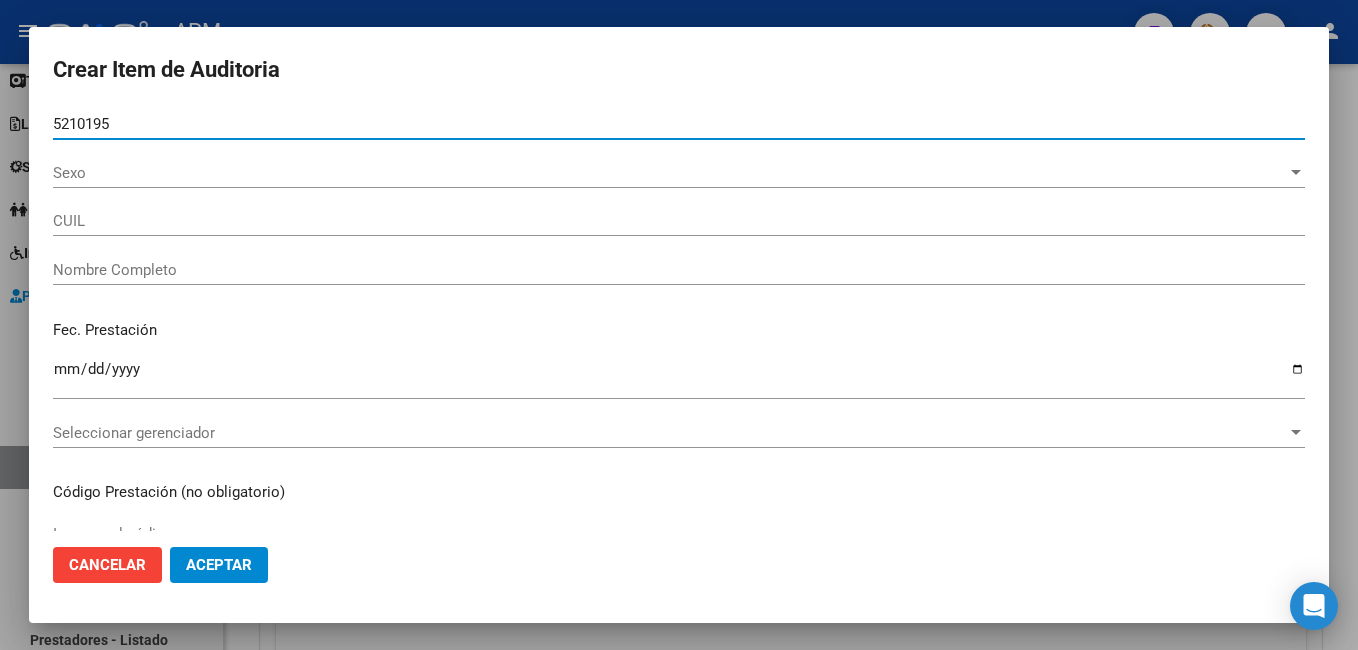 type on "20521019574" 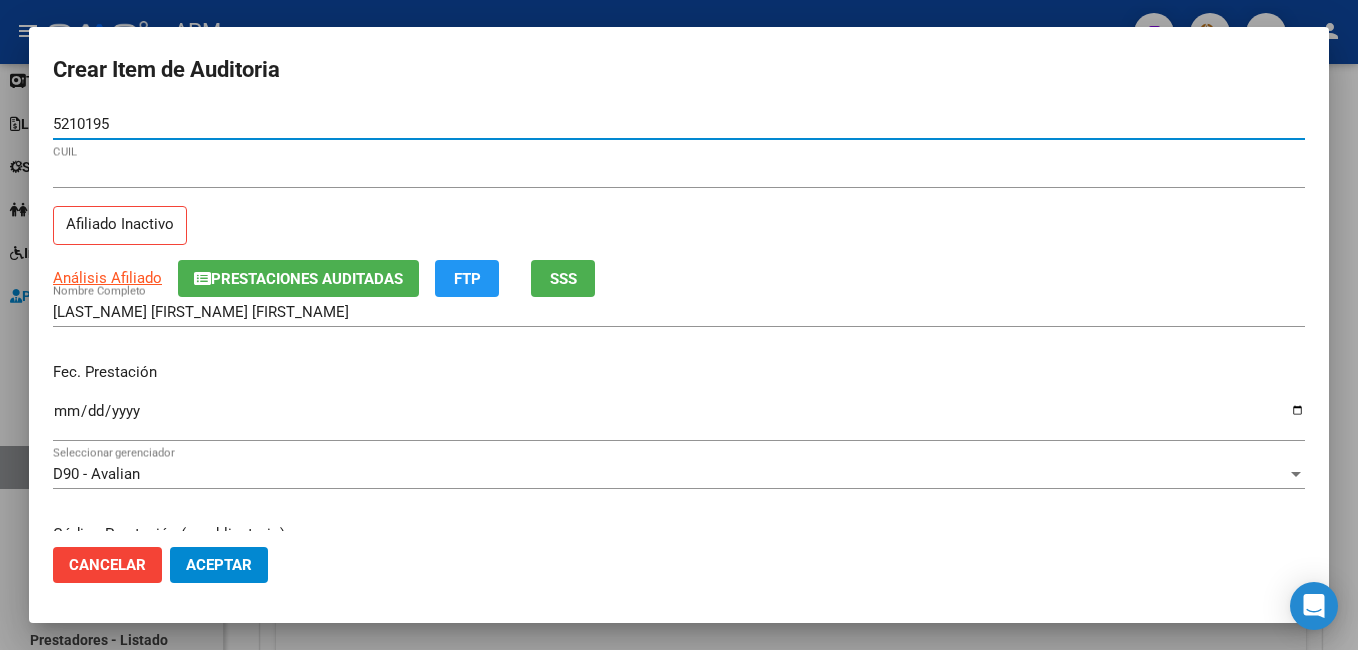 type on "52101957" 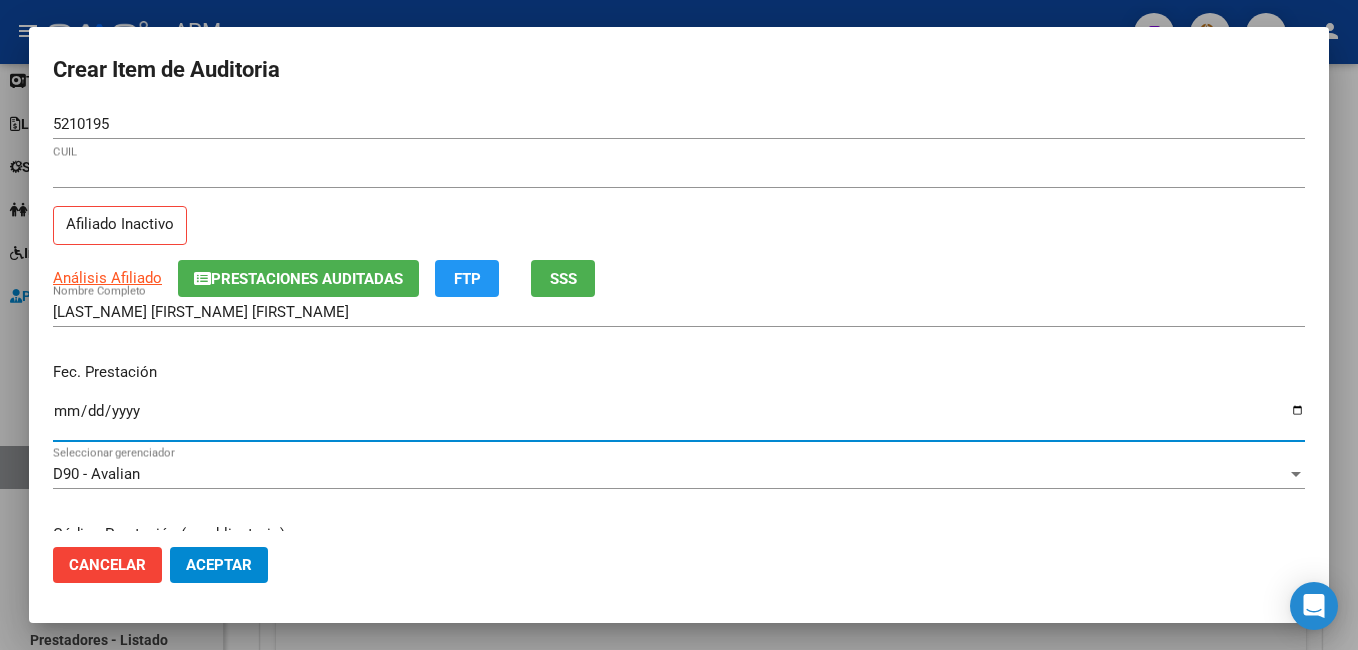 type on "2025-02-15" 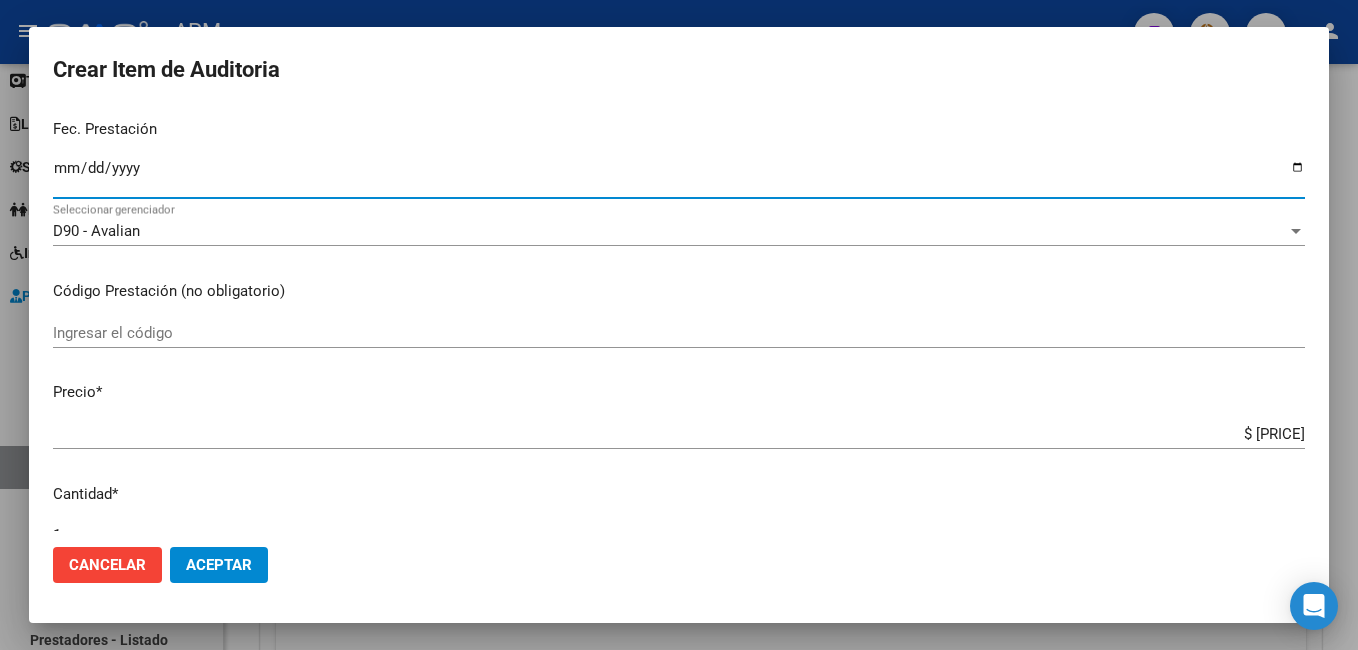 scroll, scrollTop: 300, scrollLeft: 0, axis: vertical 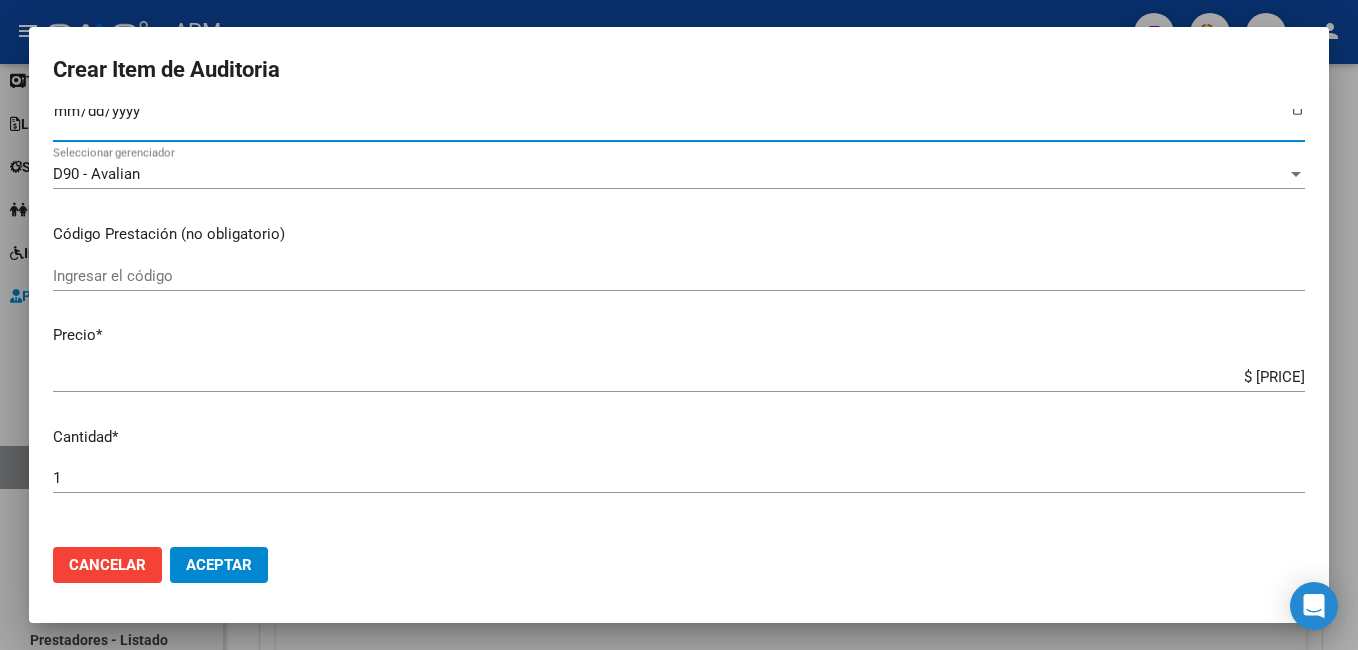 click on "Ingresar el código" at bounding box center [679, 276] 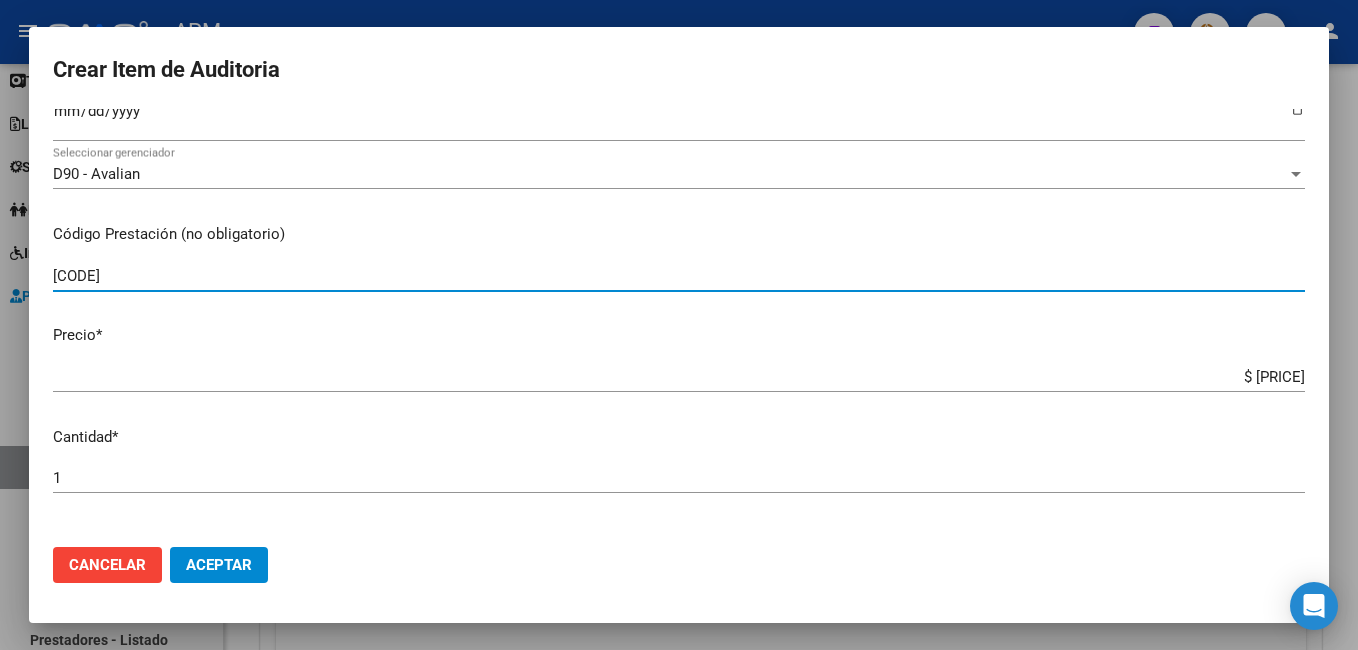 type on "430101x5+660413x6+66481+800x81+139x4" 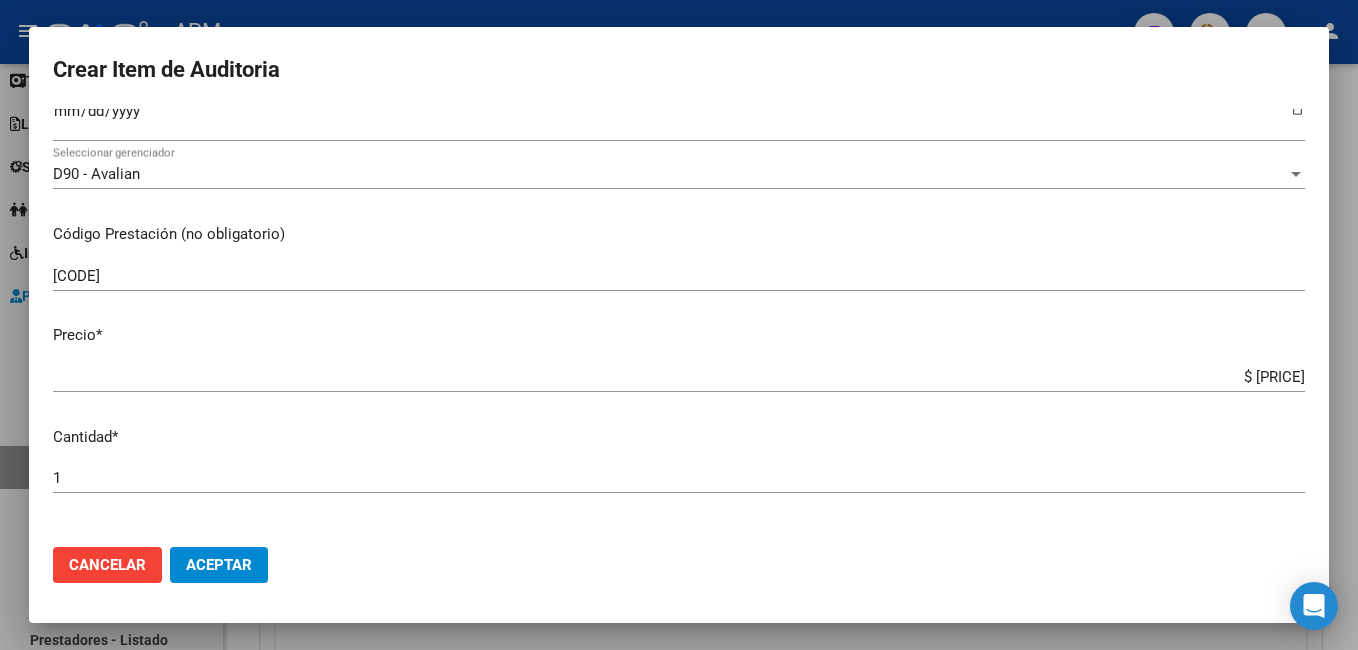 click on "Cancelar Aceptar" 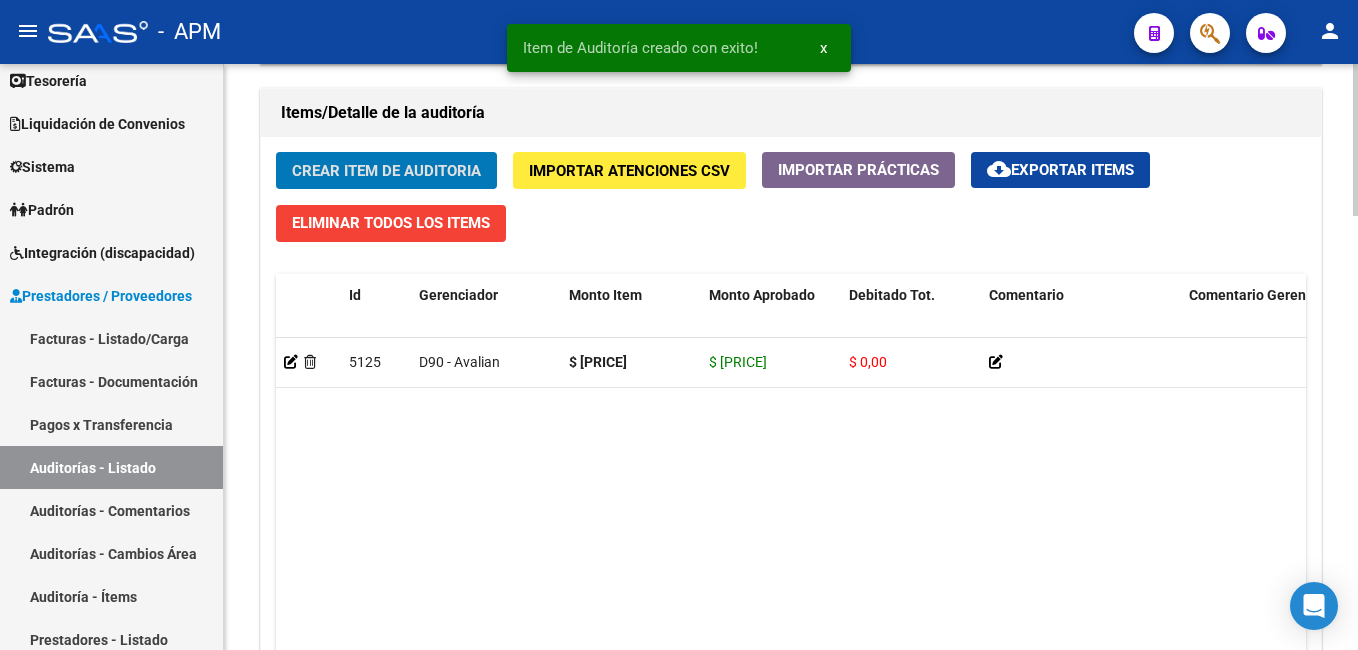 scroll, scrollTop: 1674, scrollLeft: 0, axis: vertical 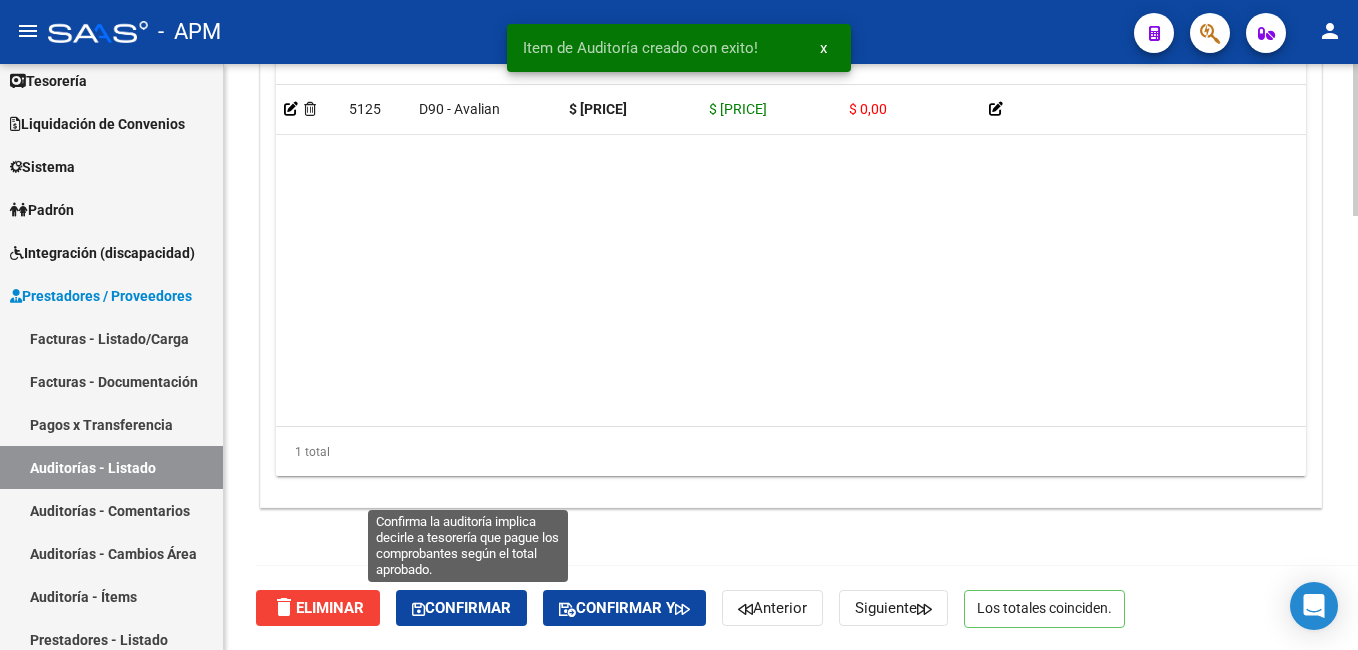 click on "Confirmar" 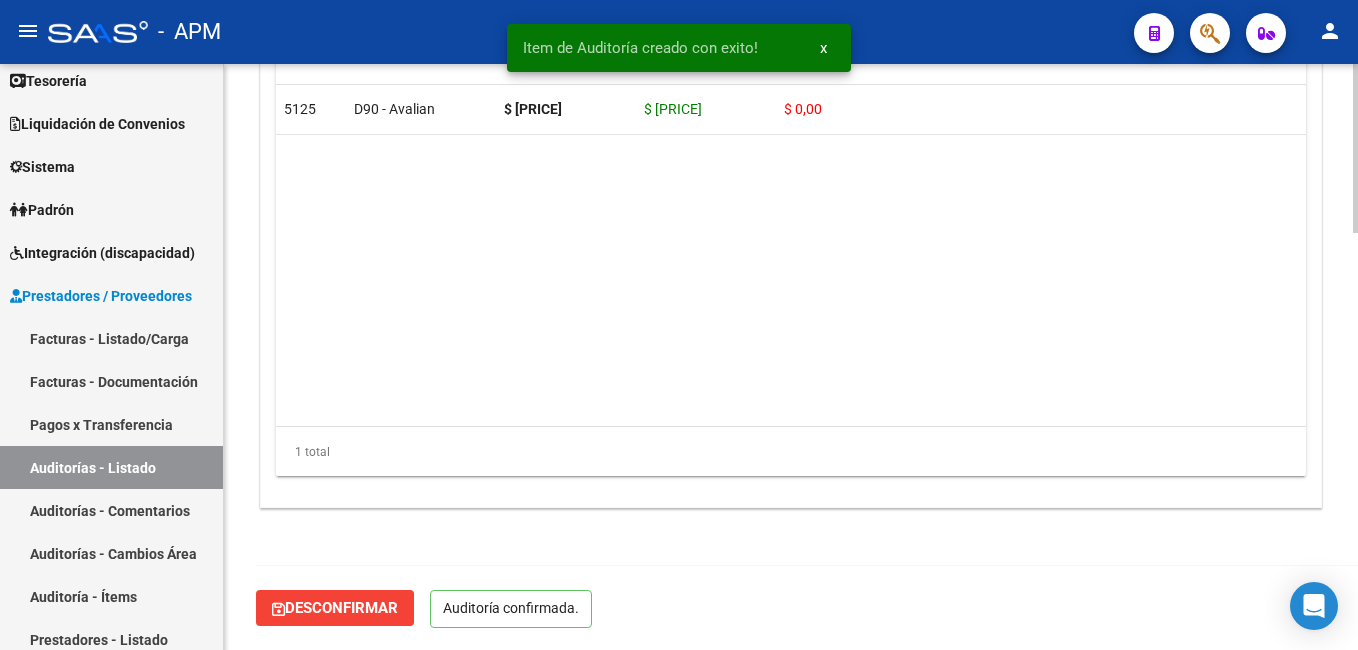 scroll, scrollTop: 1448, scrollLeft: 0, axis: vertical 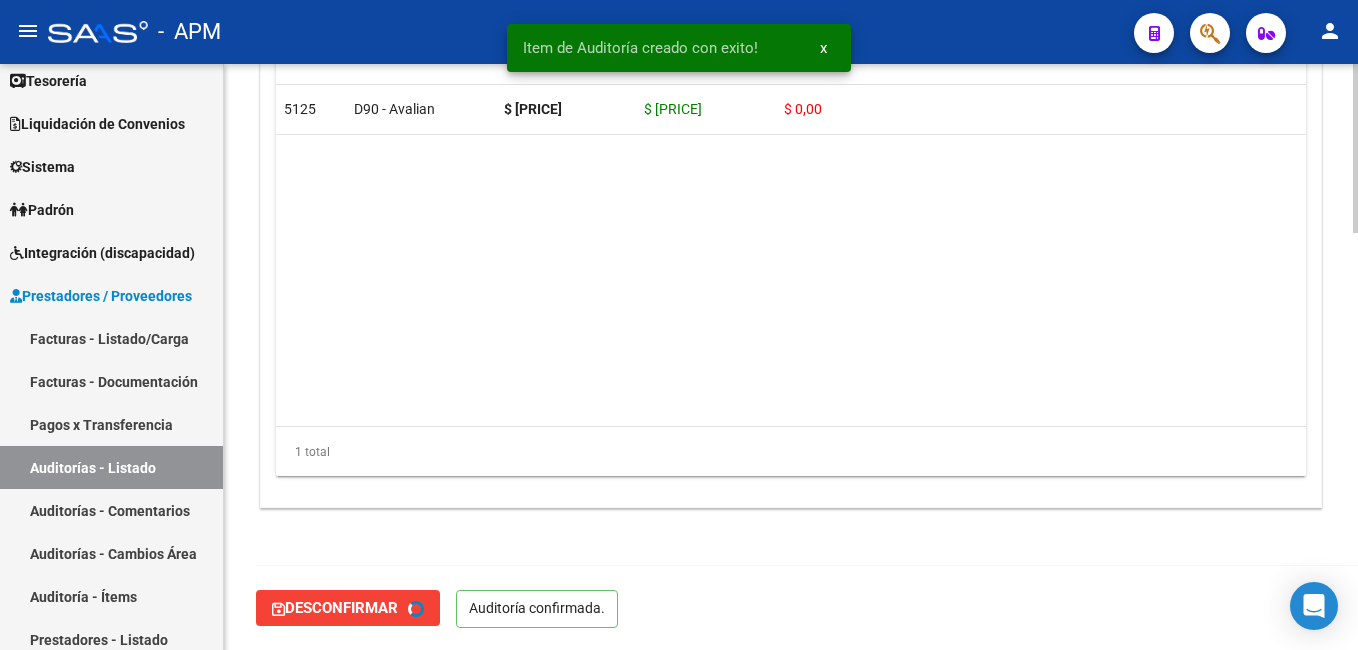 type on "202508" 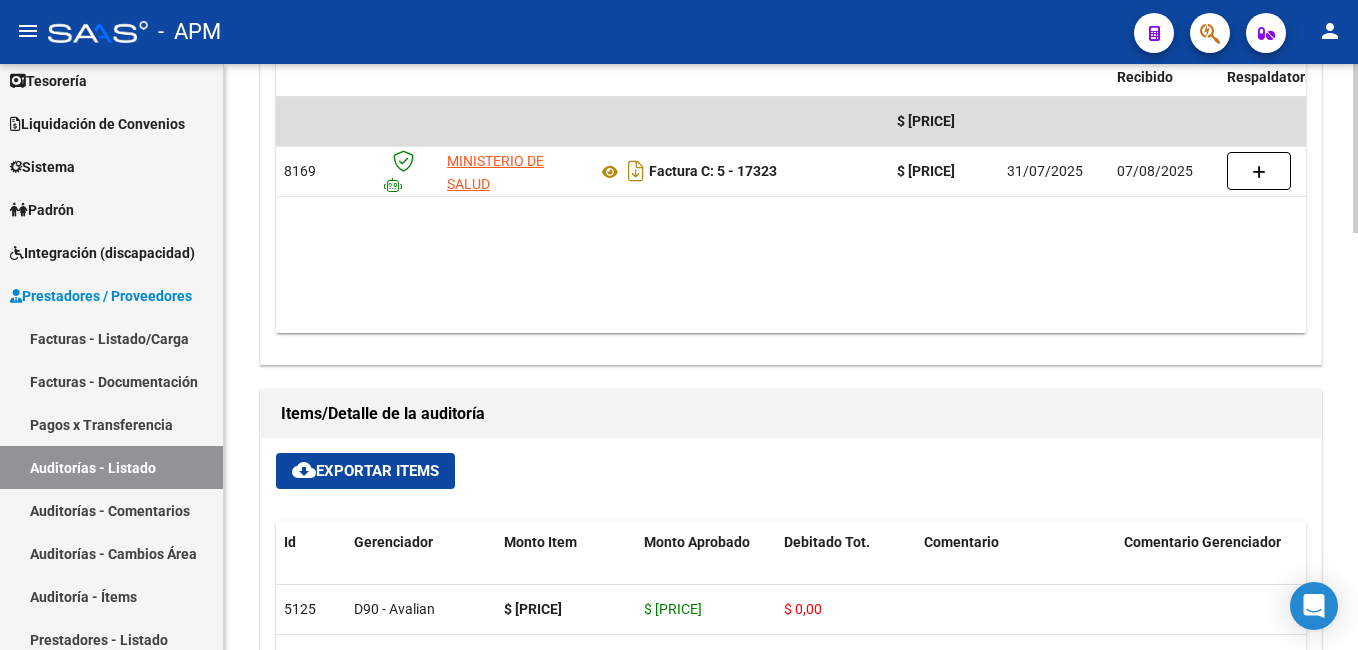scroll, scrollTop: 248, scrollLeft: 0, axis: vertical 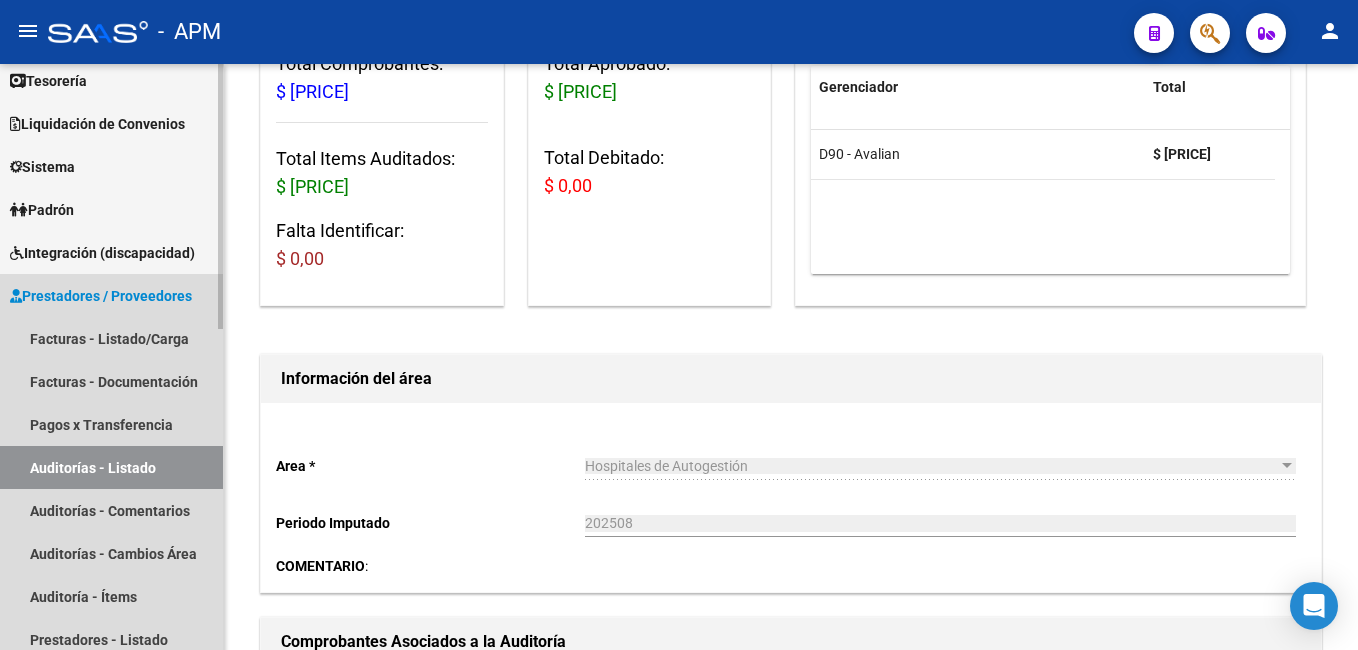 click on "Auditorías - Listado" at bounding box center (111, 467) 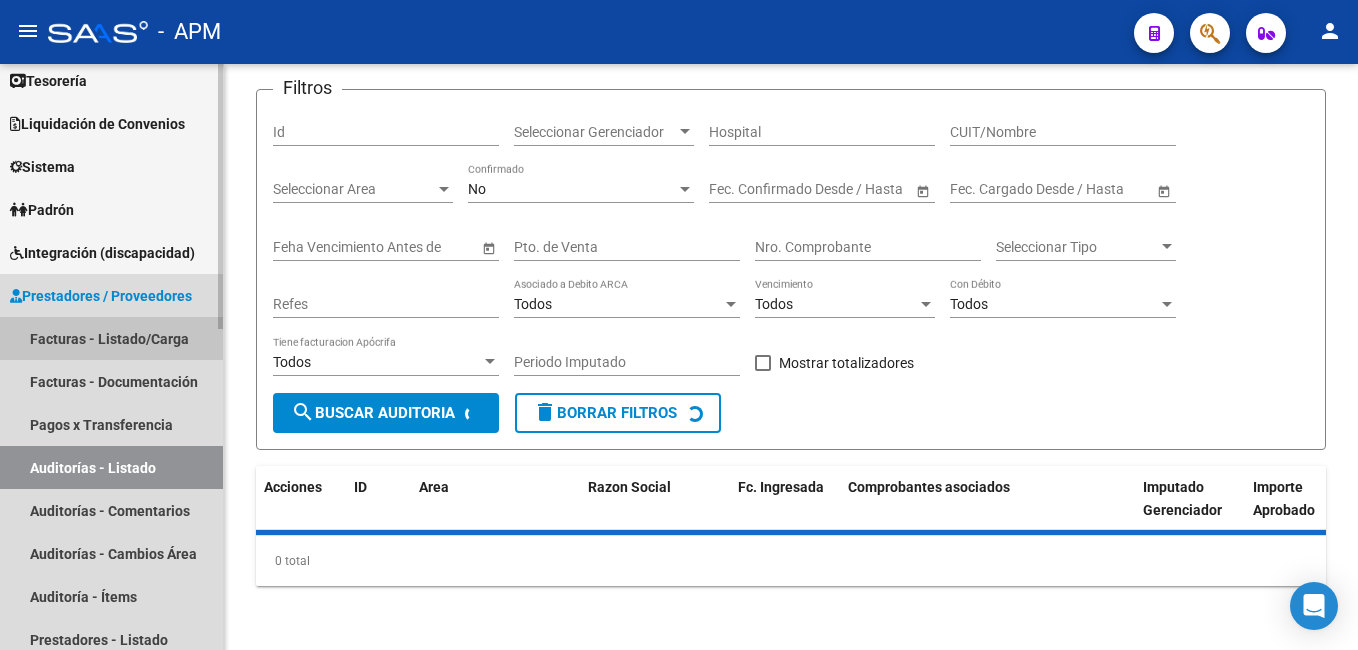 click on "Facturas - Listado/Carga" at bounding box center [111, 338] 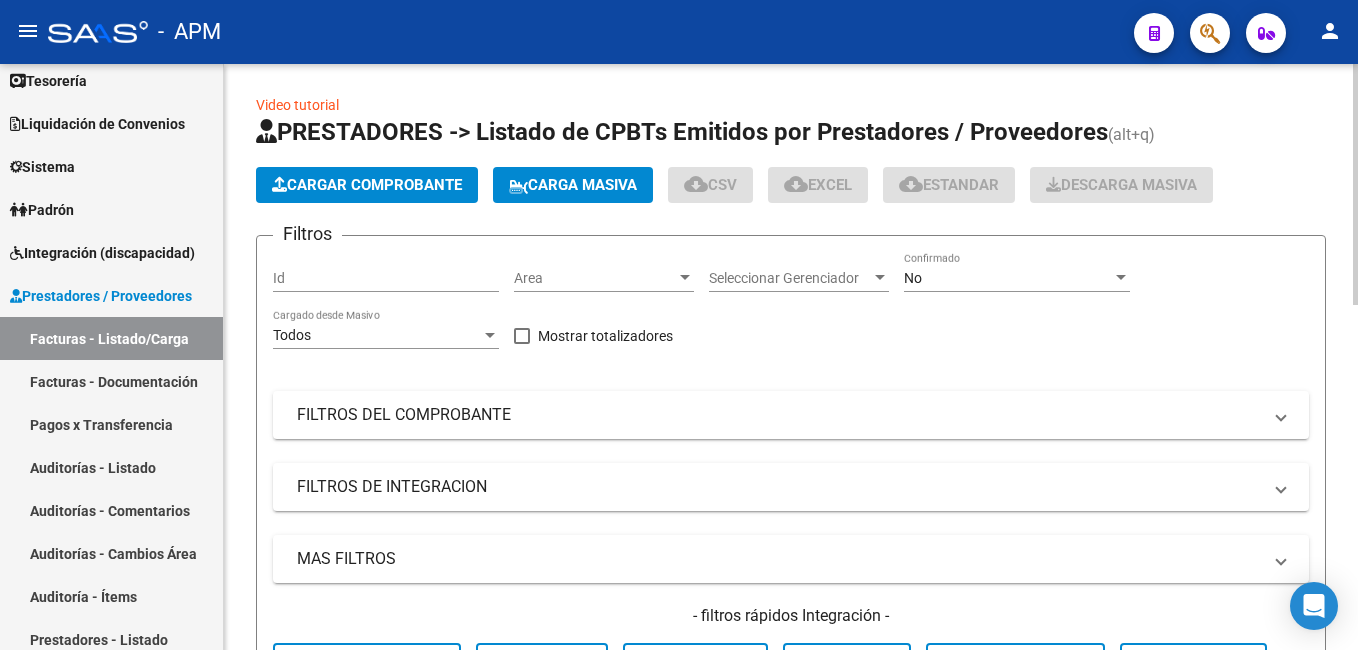 scroll, scrollTop: 0, scrollLeft: 0, axis: both 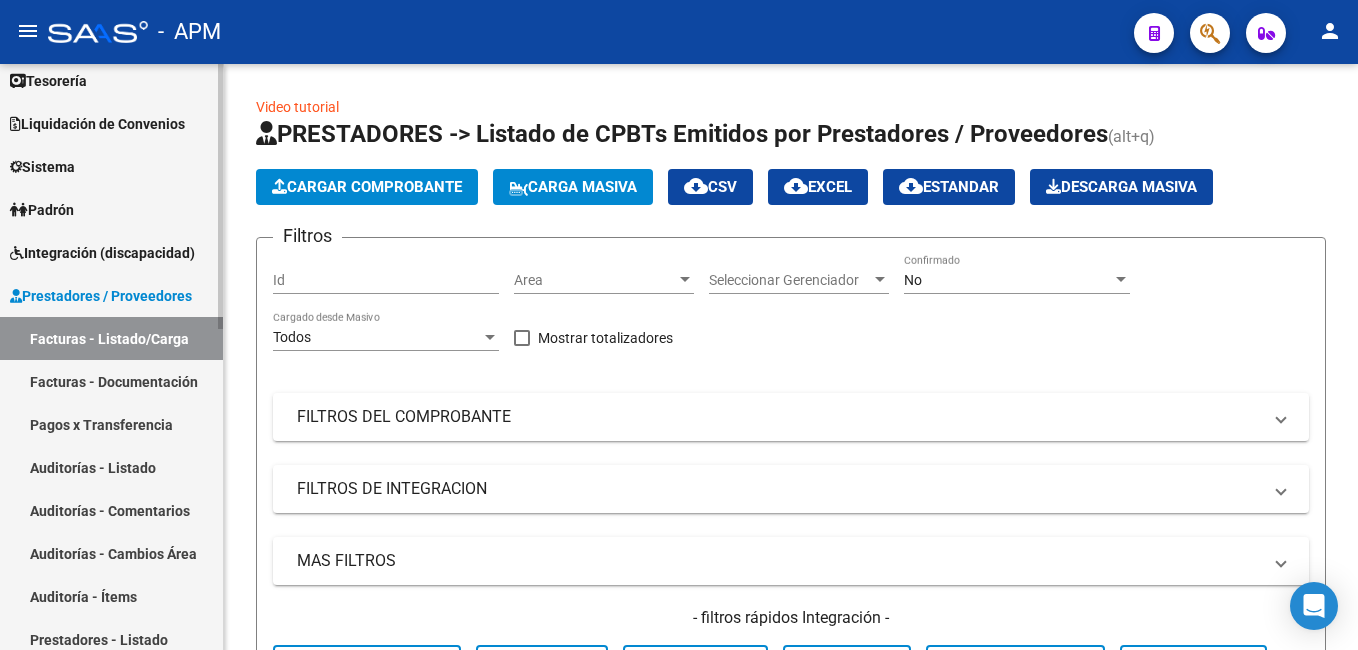 click on "Integración (discapacidad)" at bounding box center [111, 252] 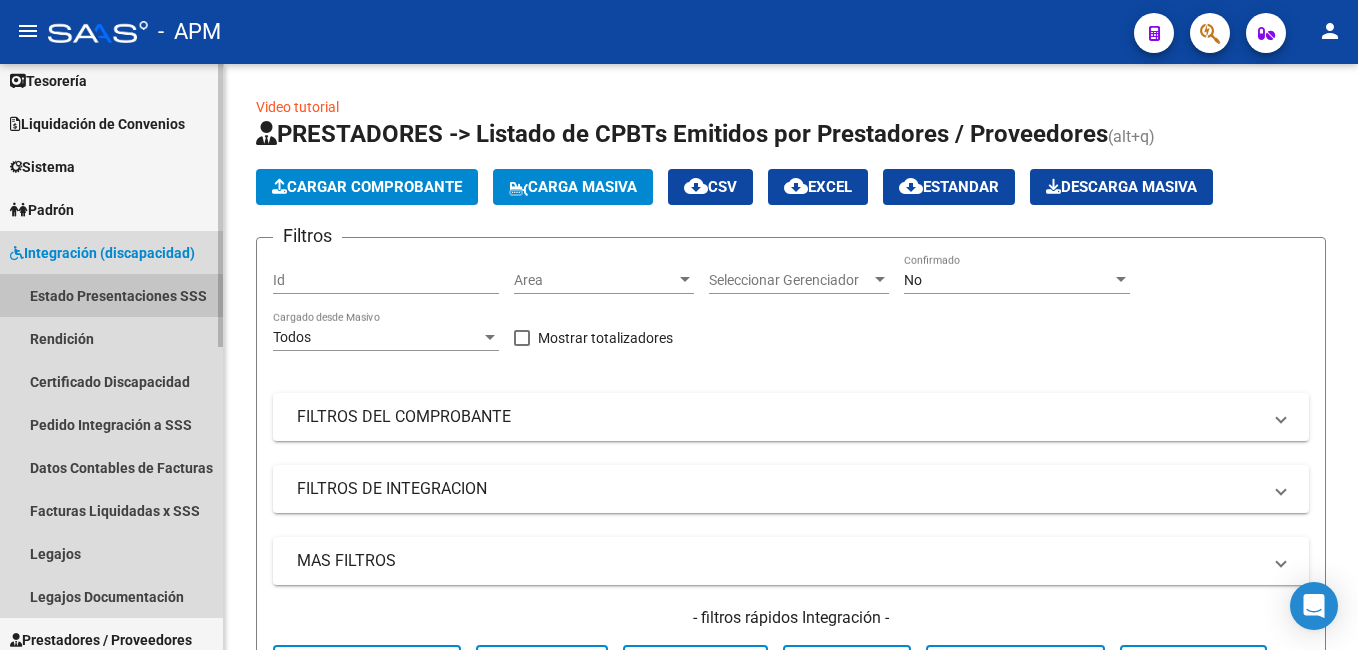 click on "Estado Presentaciones SSS" at bounding box center (111, 295) 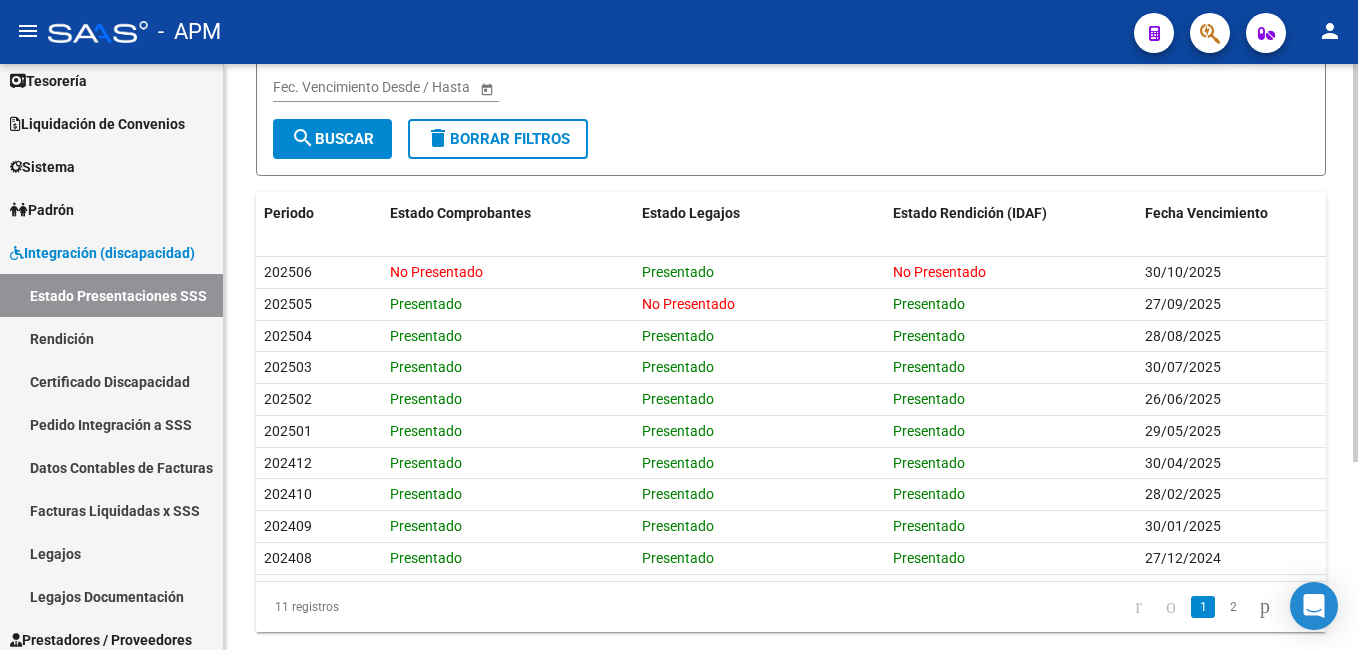 scroll, scrollTop: 276, scrollLeft: 0, axis: vertical 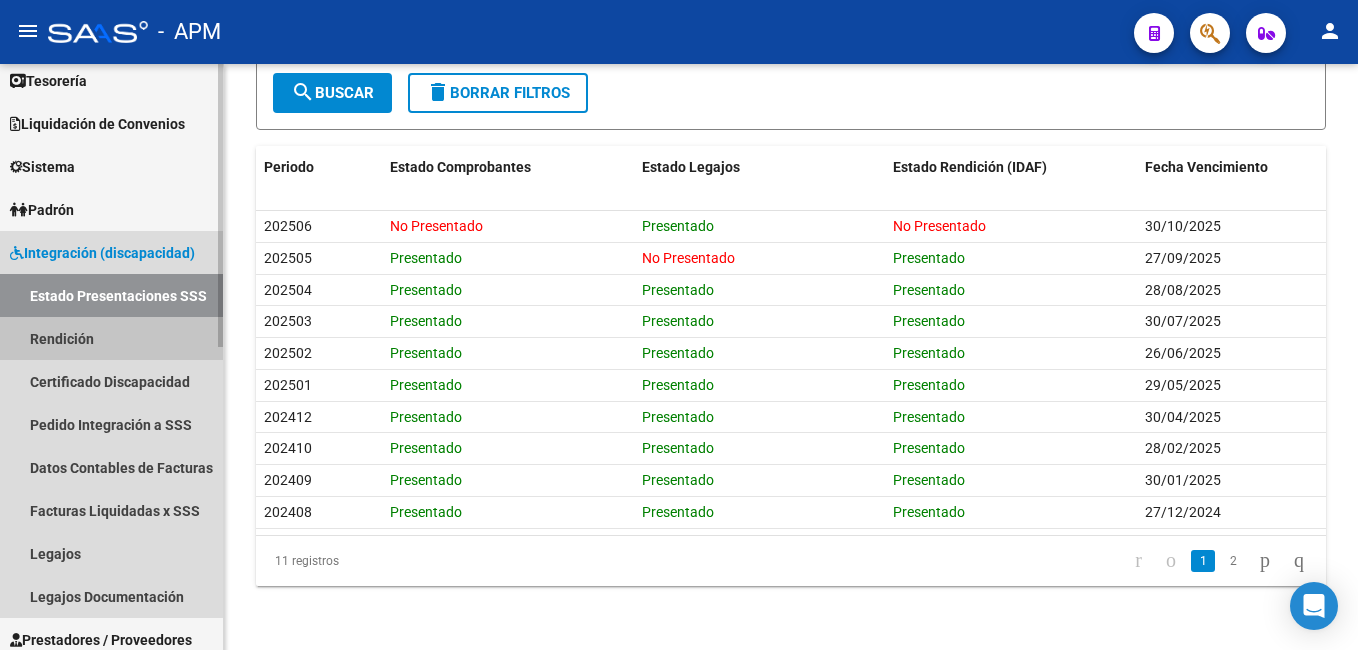 click on "Rendición" at bounding box center (111, 338) 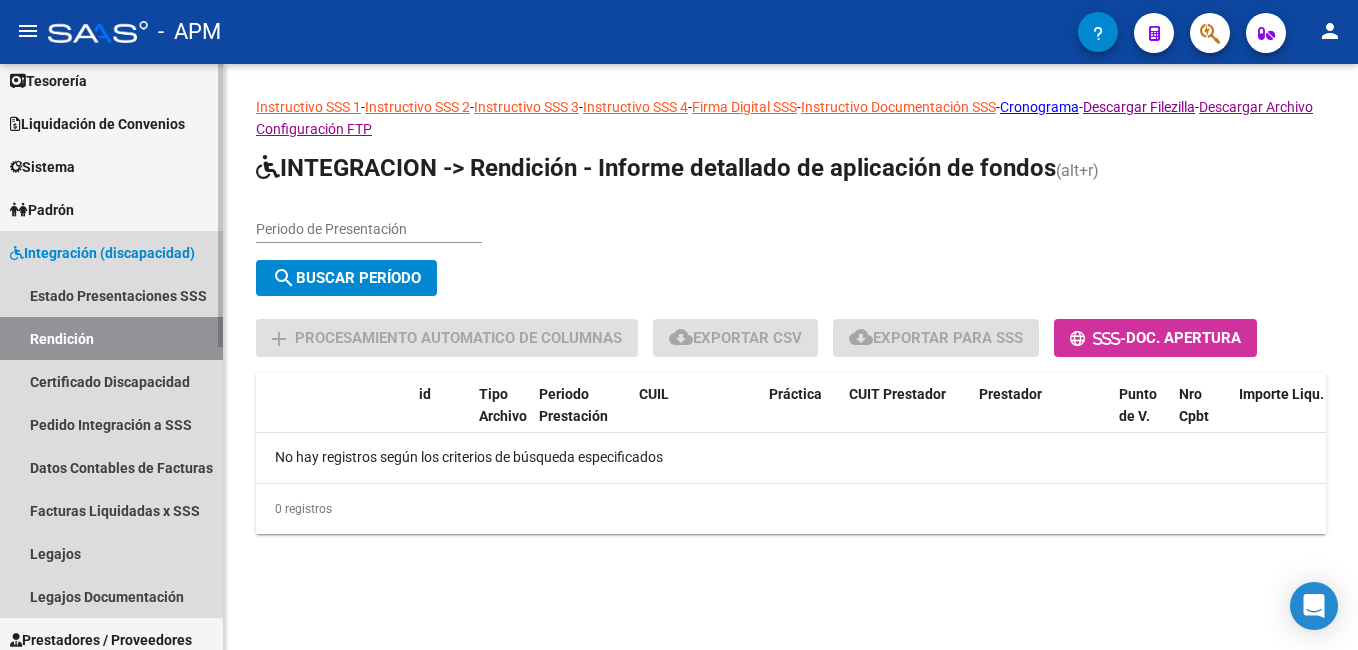 scroll, scrollTop: 0, scrollLeft: 0, axis: both 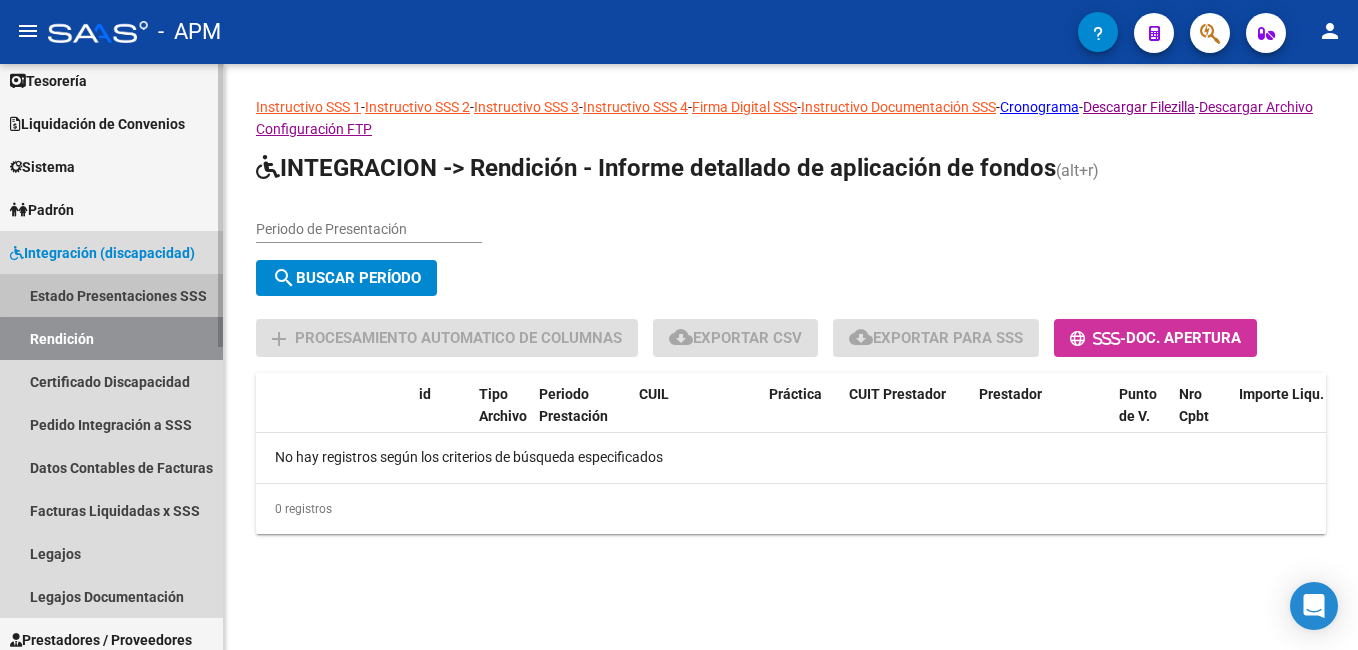 click on "Estado Presentaciones SSS" at bounding box center [111, 295] 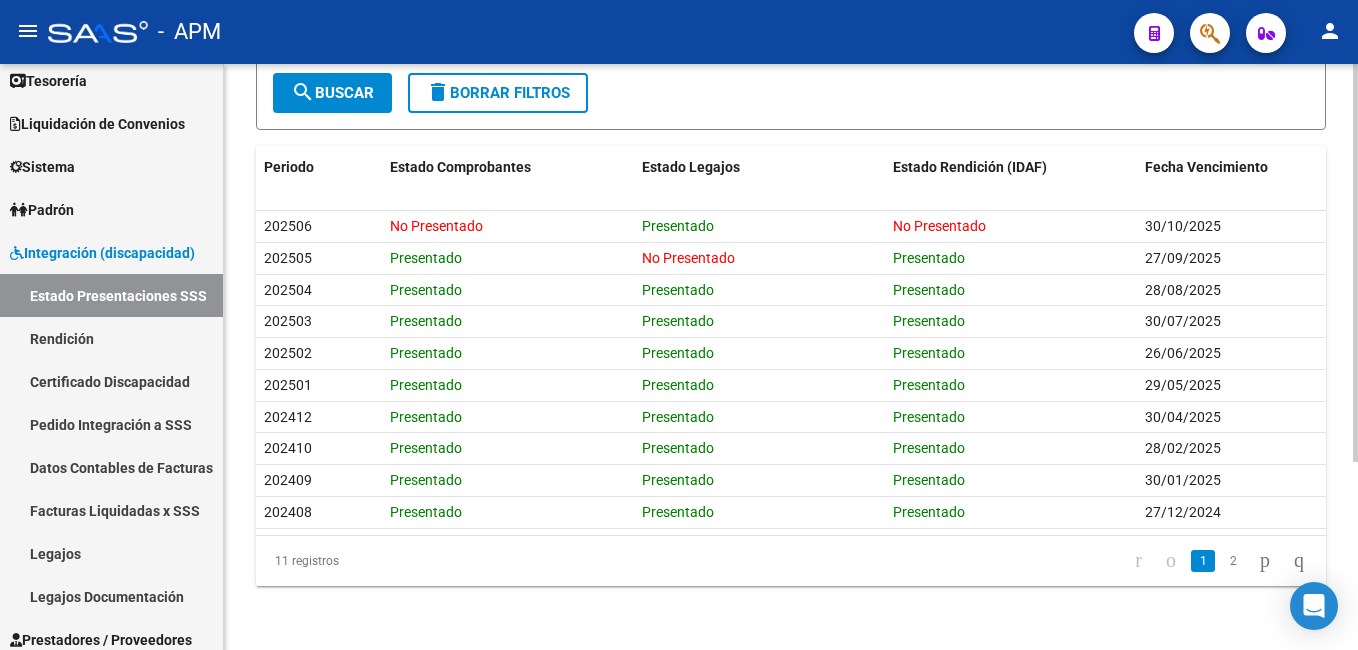 scroll, scrollTop: 0, scrollLeft: 0, axis: both 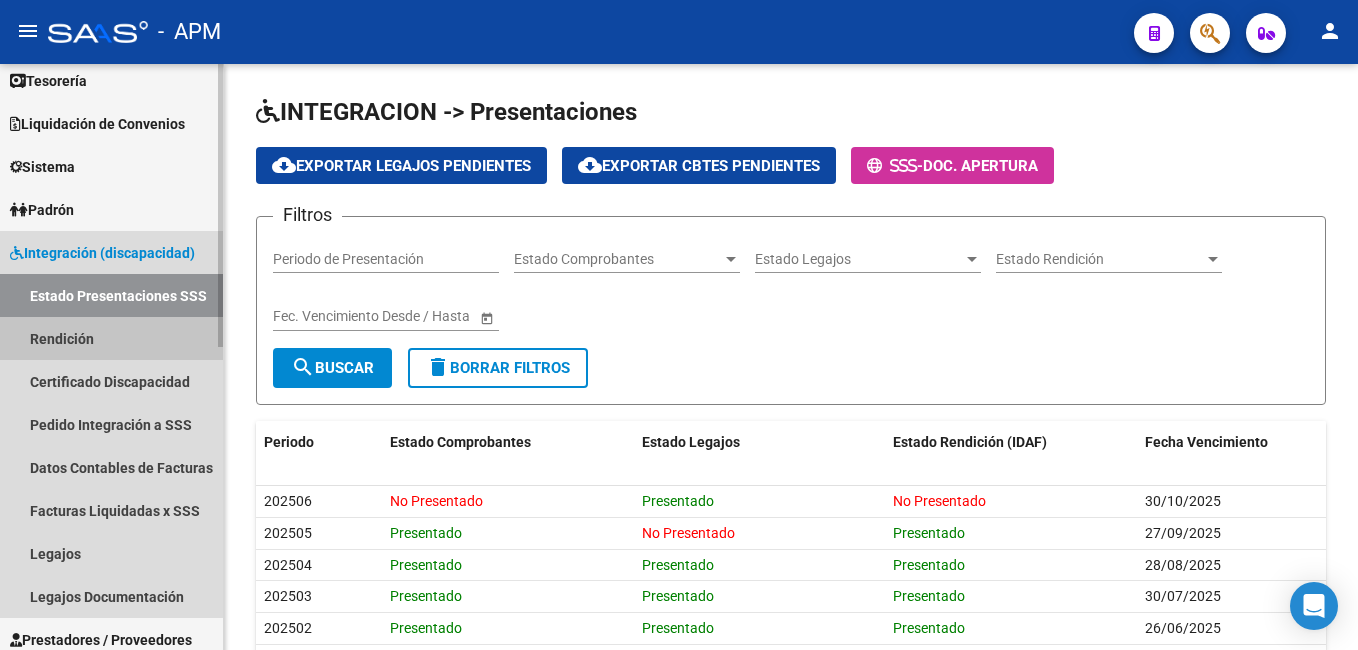click on "Rendición" at bounding box center [111, 338] 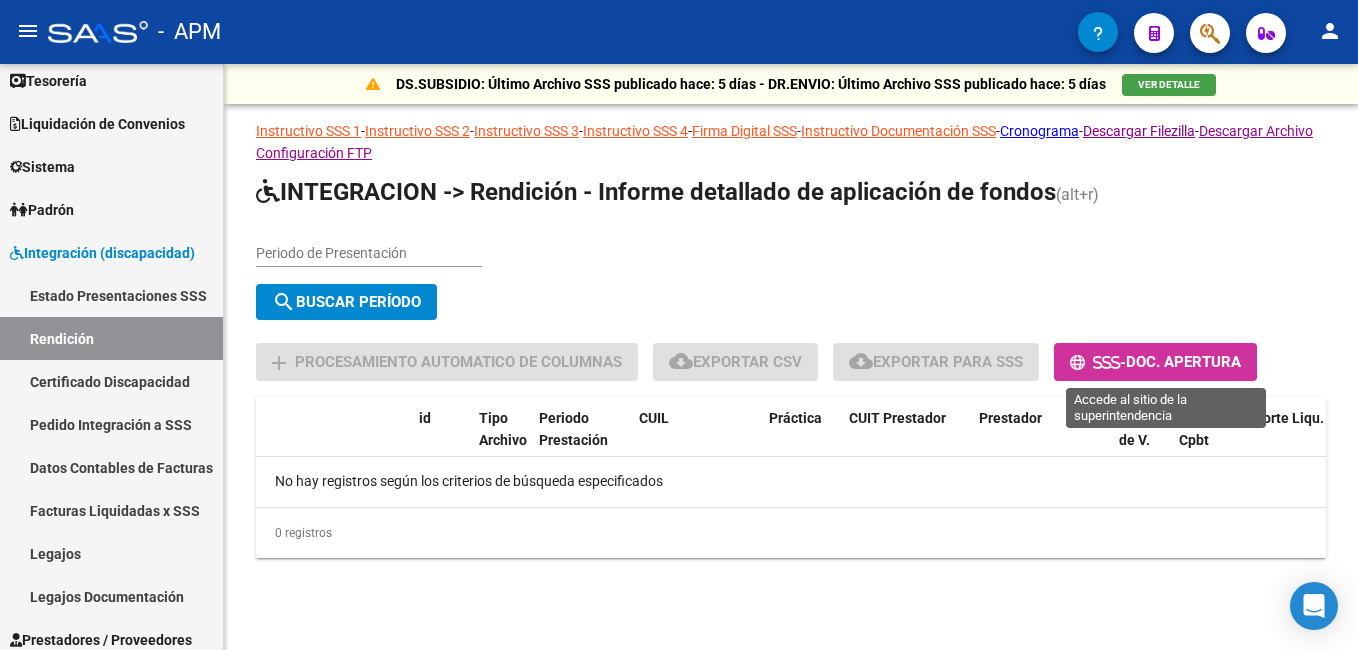 click on "-  Doc. Apertura" 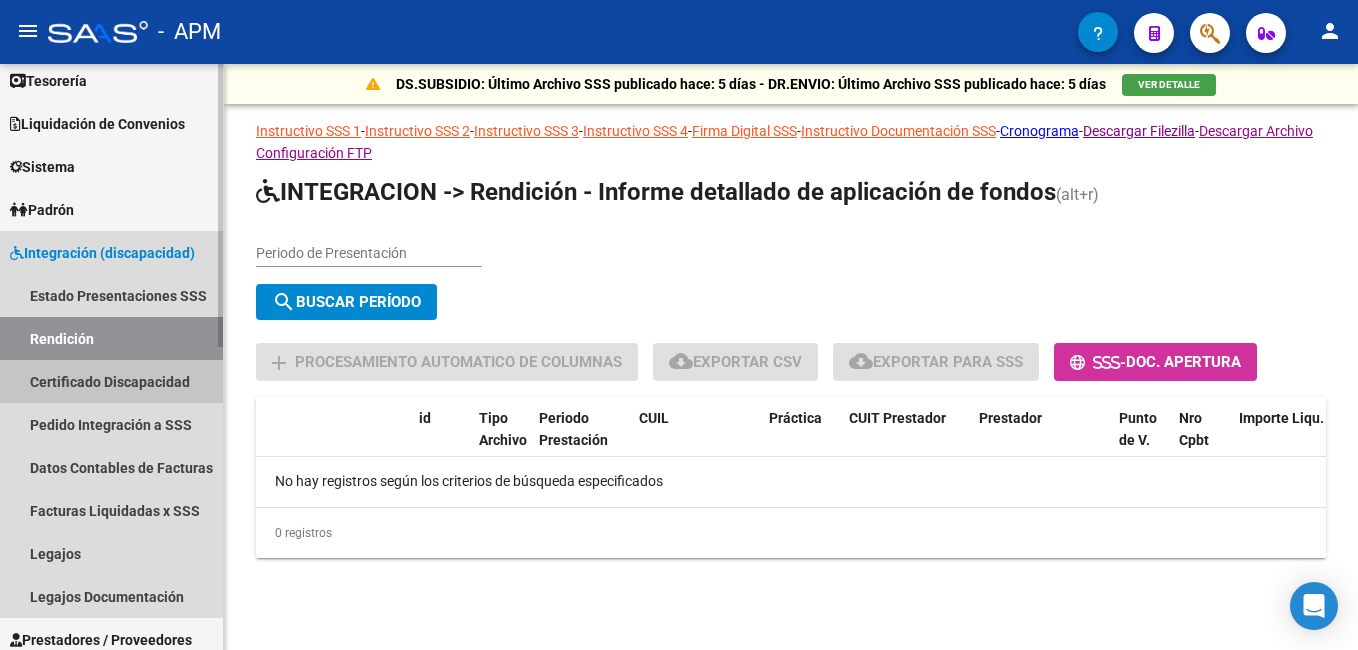 click on "Certificado Discapacidad" at bounding box center (111, 381) 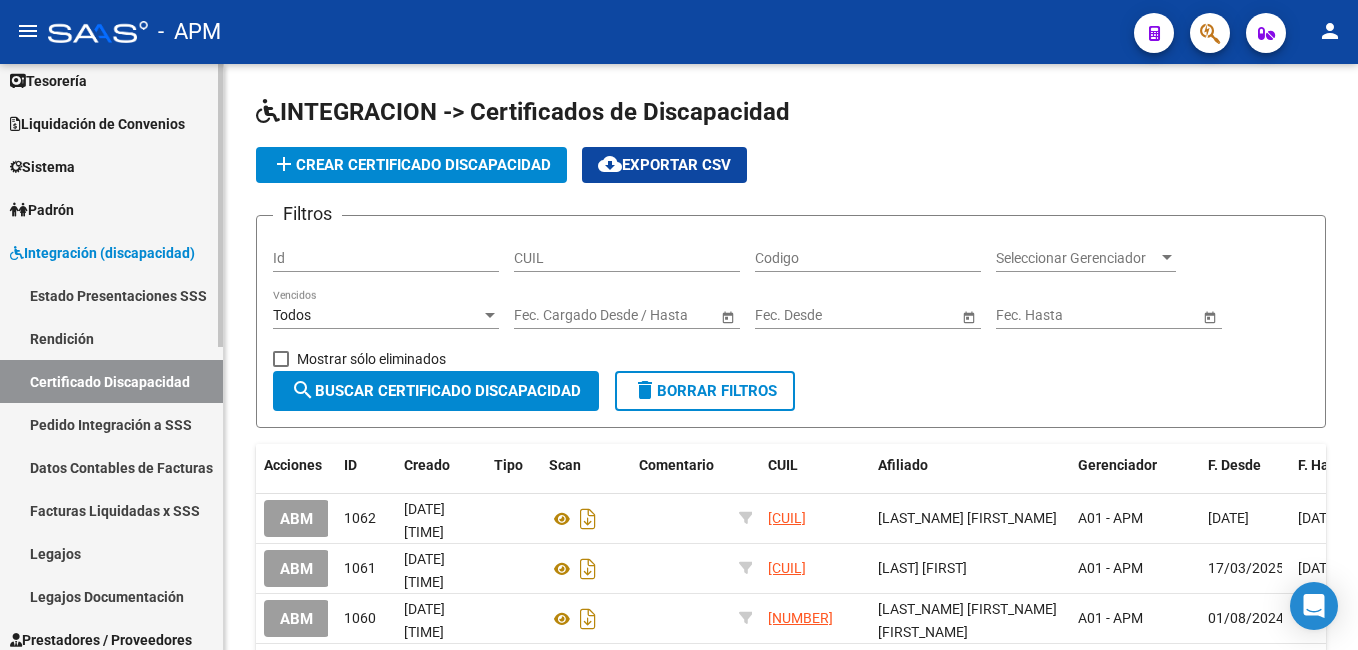 click on "Estado Presentaciones SSS" at bounding box center [111, 295] 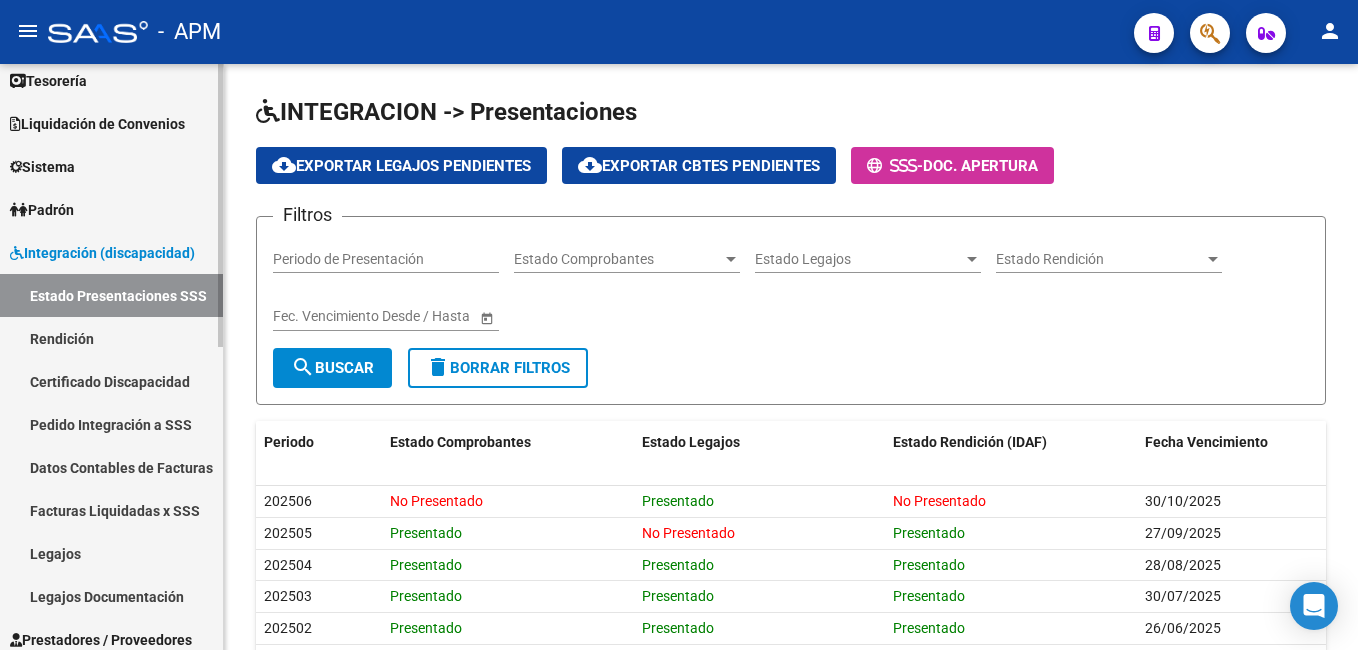 click on "Integración (discapacidad)" at bounding box center [102, 253] 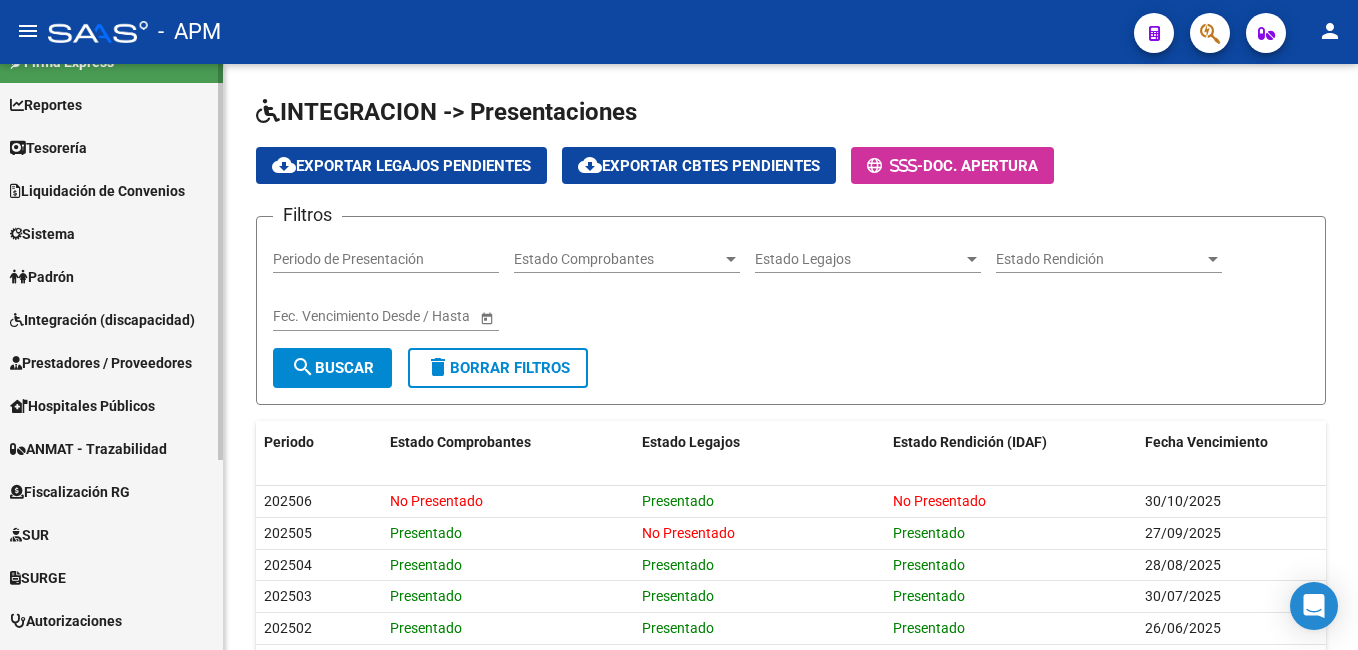 scroll, scrollTop: 0, scrollLeft: 0, axis: both 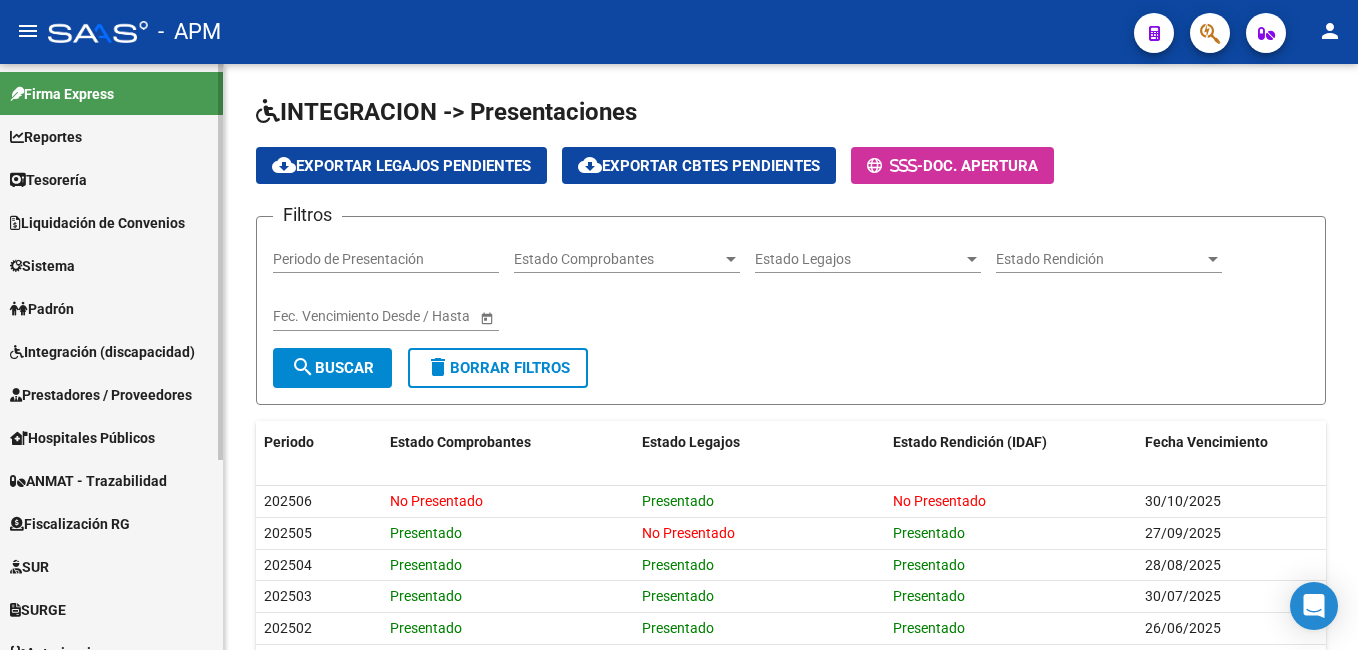 click on "Integración (discapacidad)" at bounding box center (102, 352) 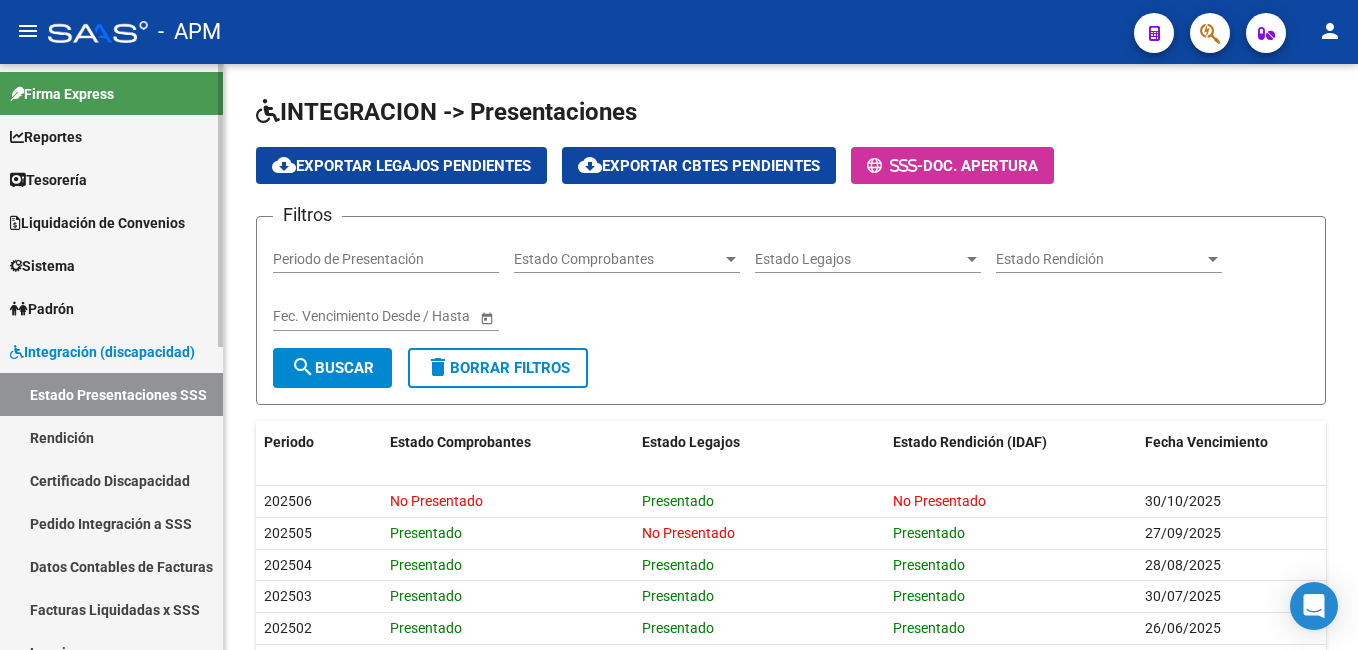 scroll, scrollTop: 200, scrollLeft: 0, axis: vertical 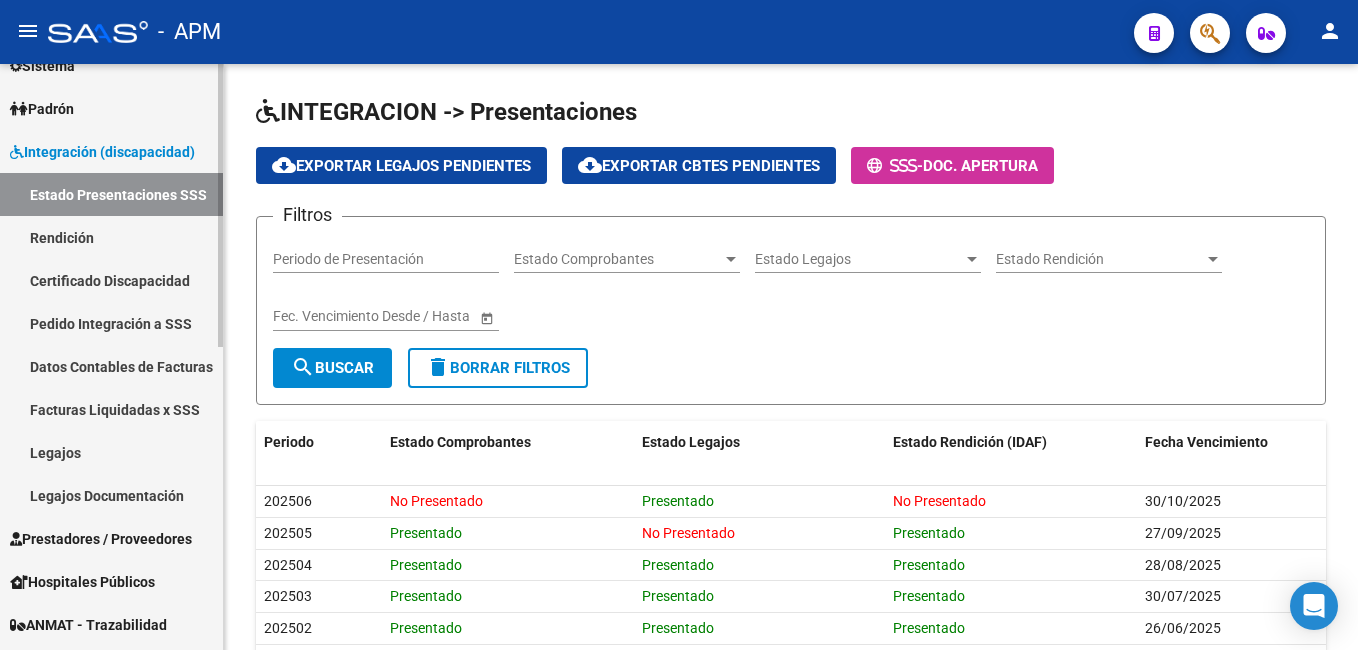 click on "Facturas Liquidadas x SSS" at bounding box center (111, 409) 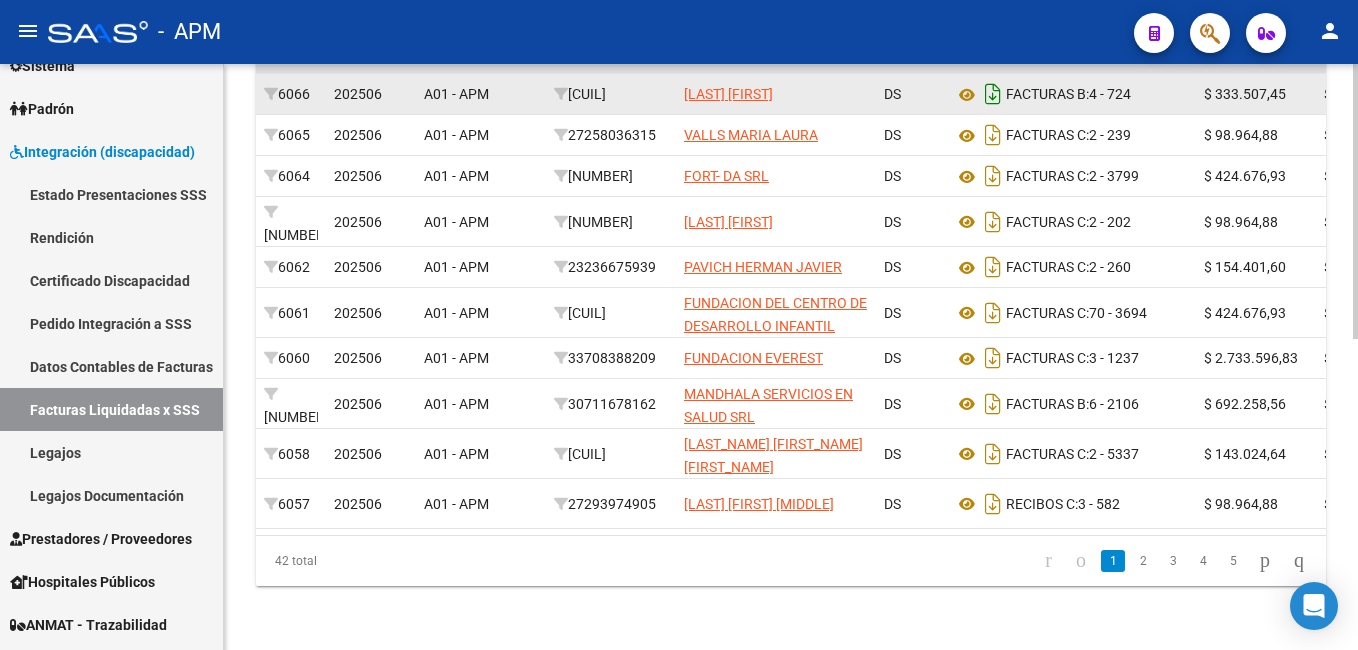 scroll, scrollTop: 663, scrollLeft: 0, axis: vertical 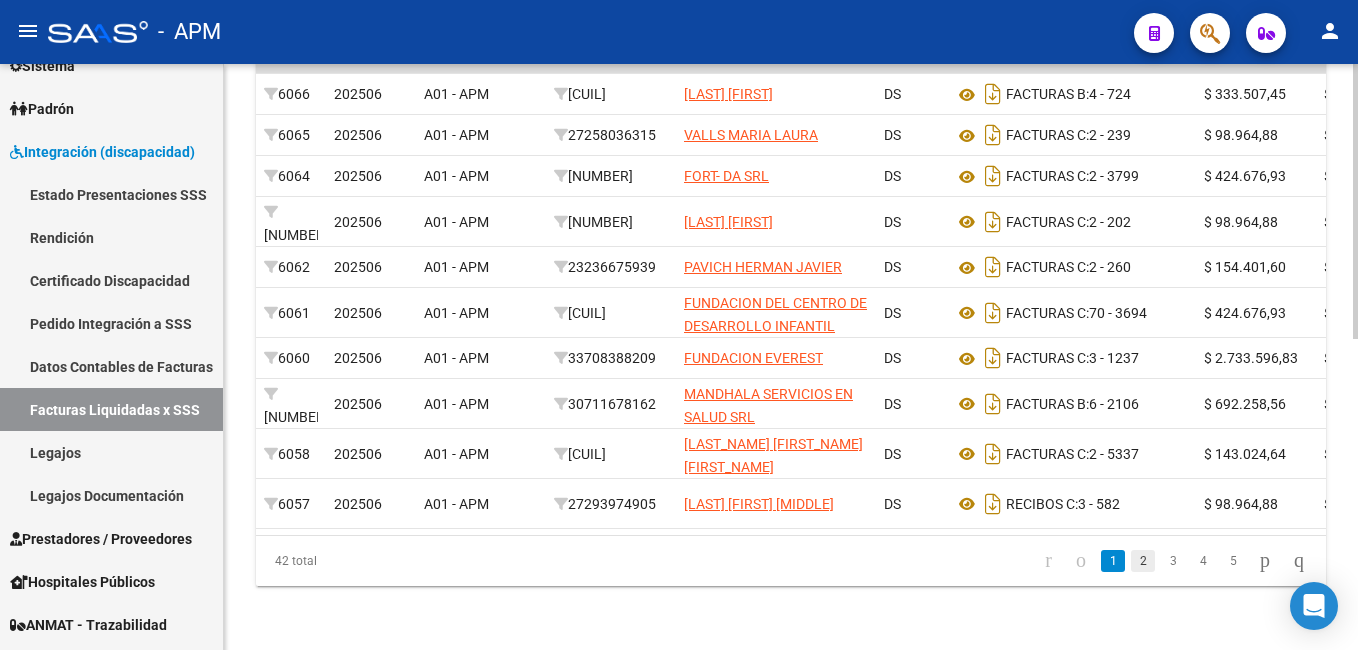 click on "2" 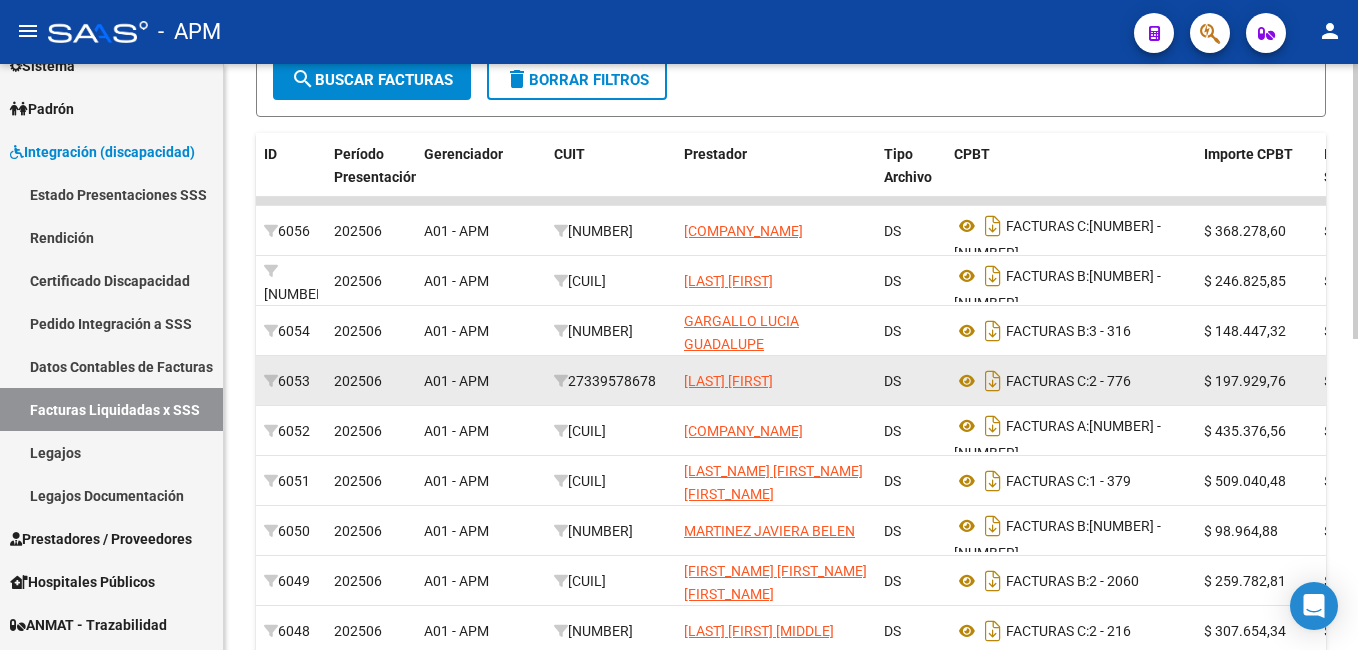 scroll, scrollTop: 463, scrollLeft: 0, axis: vertical 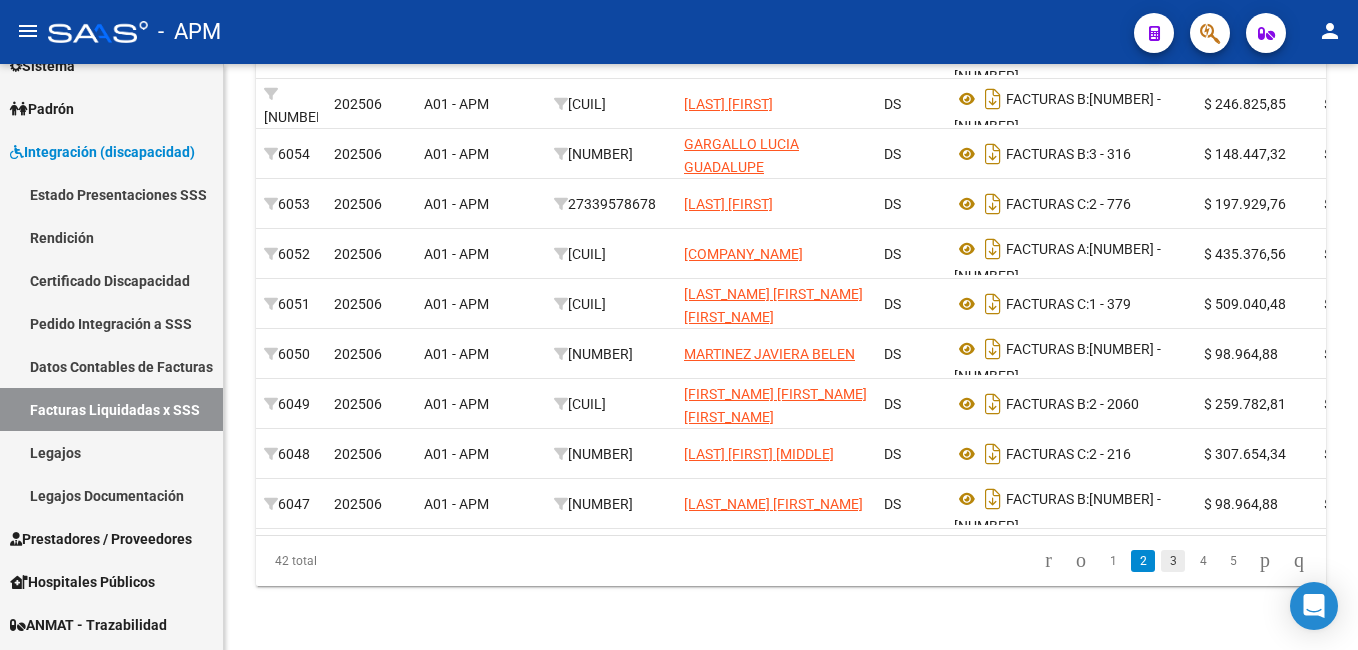 click on "3" 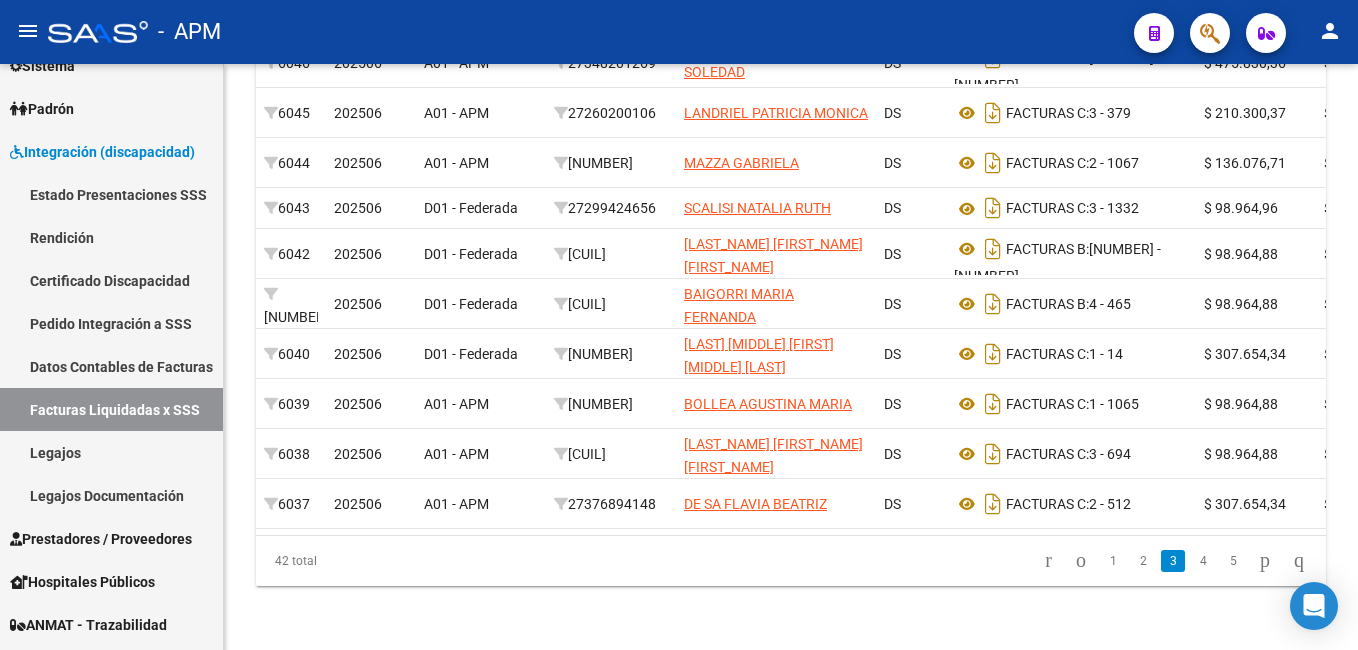 scroll, scrollTop: 4, scrollLeft: 0, axis: vertical 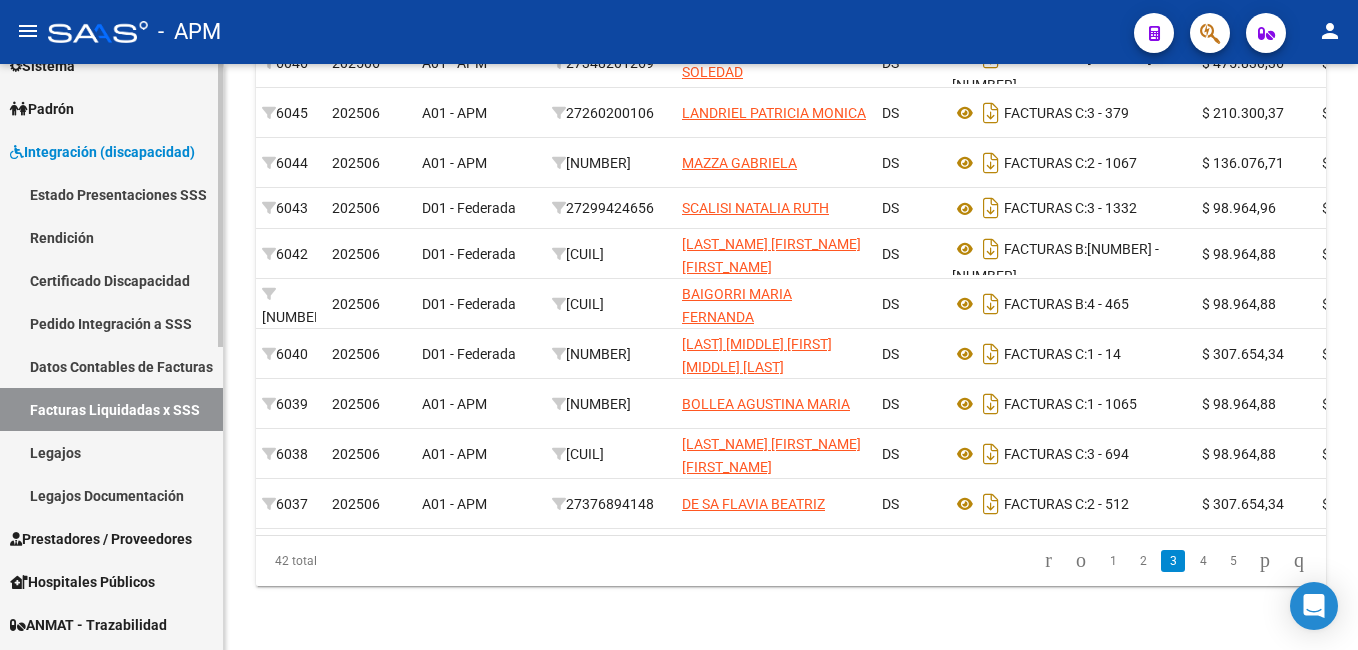 click on "Rendición" at bounding box center (111, 237) 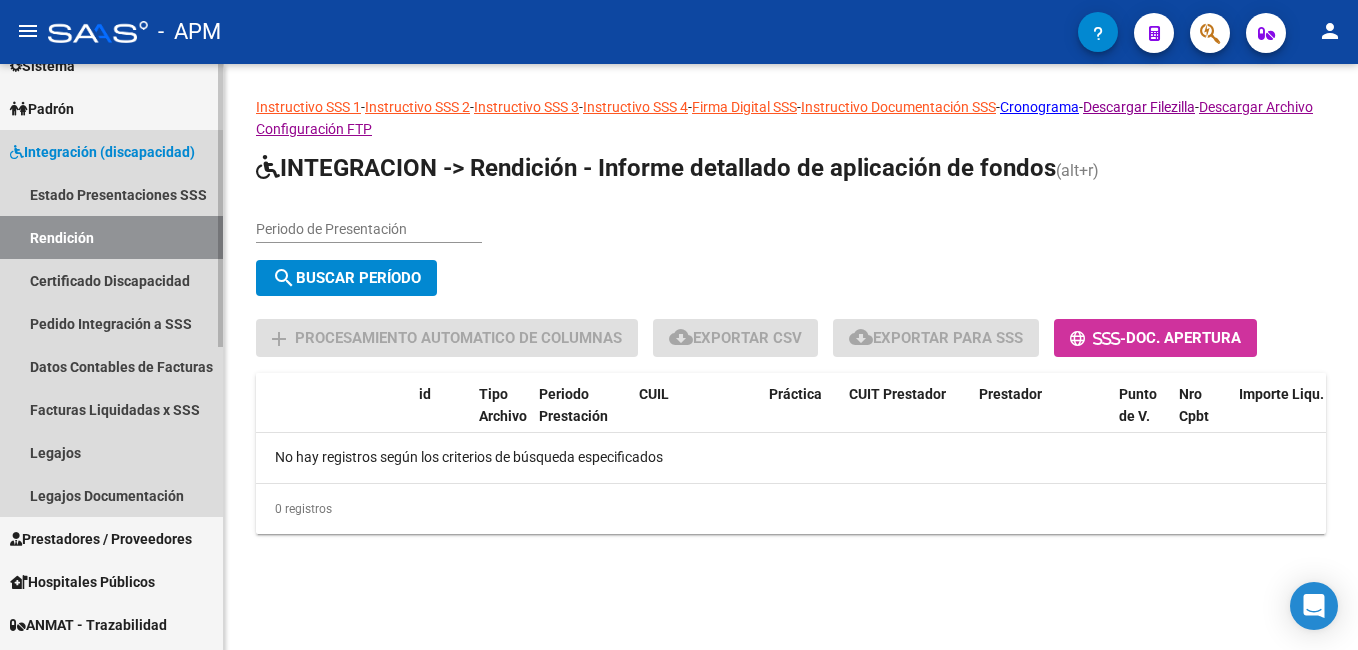 scroll, scrollTop: 0, scrollLeft: 0, axis: both 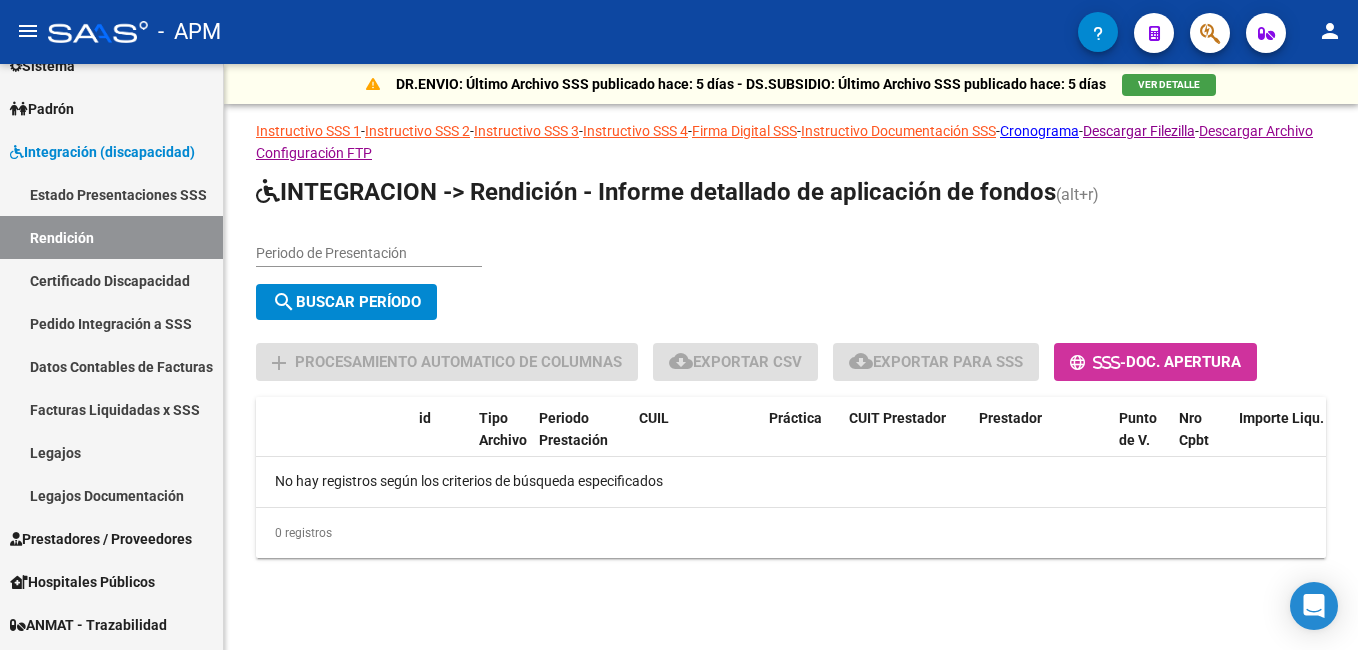click on "INTEGRACION -> Rendición - Informe detallado de aplicación de fondos (alt+r) Periodo de Presentación search  Buscar Período  sync  Cambiar Período  add Procesamiento automatico de columnas cloud_download  Exportar CSV  cloud_download  Exportar para SSS      -  Doc. Apertura" 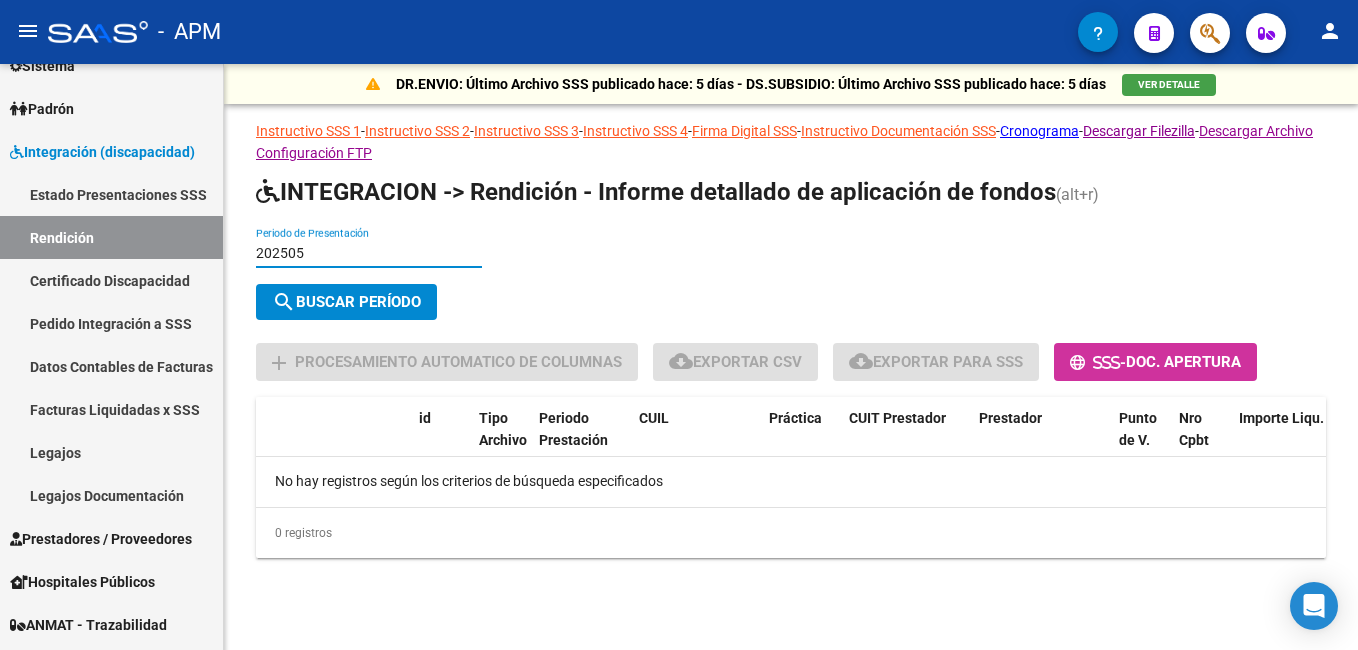 type on "202505" 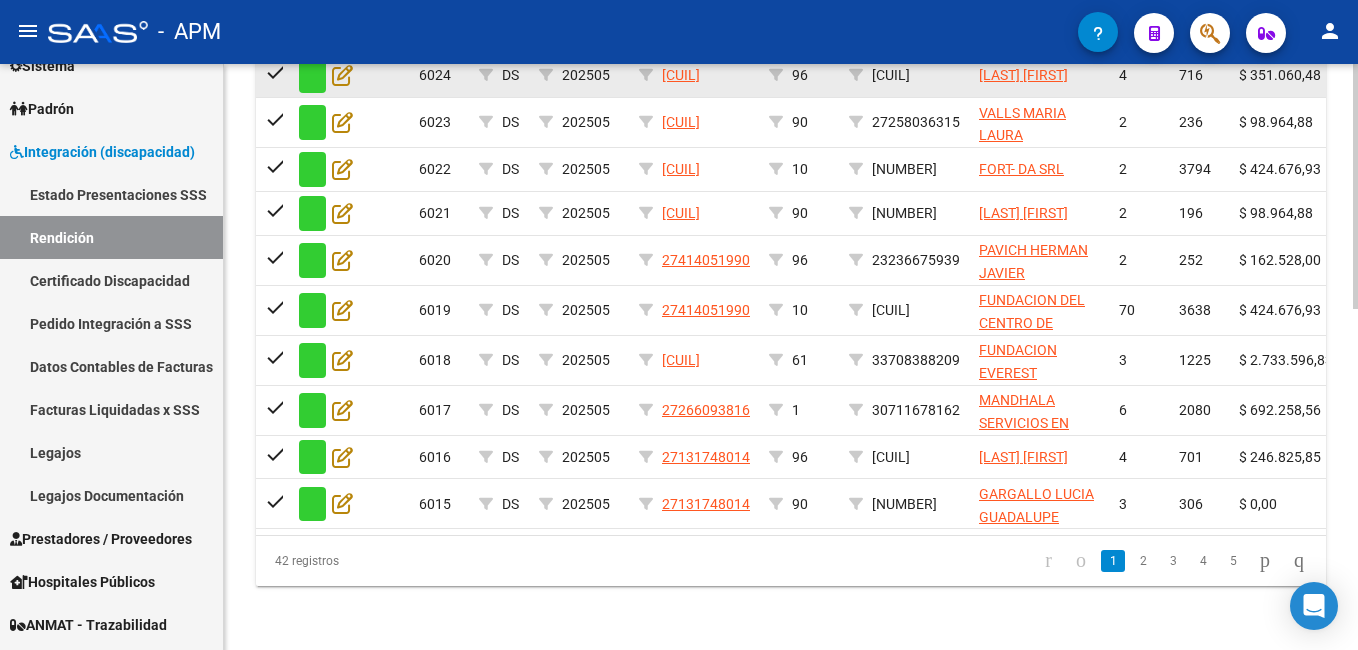 scroll, scrollTop: 800, scrollLeft: 0, axis: vertical 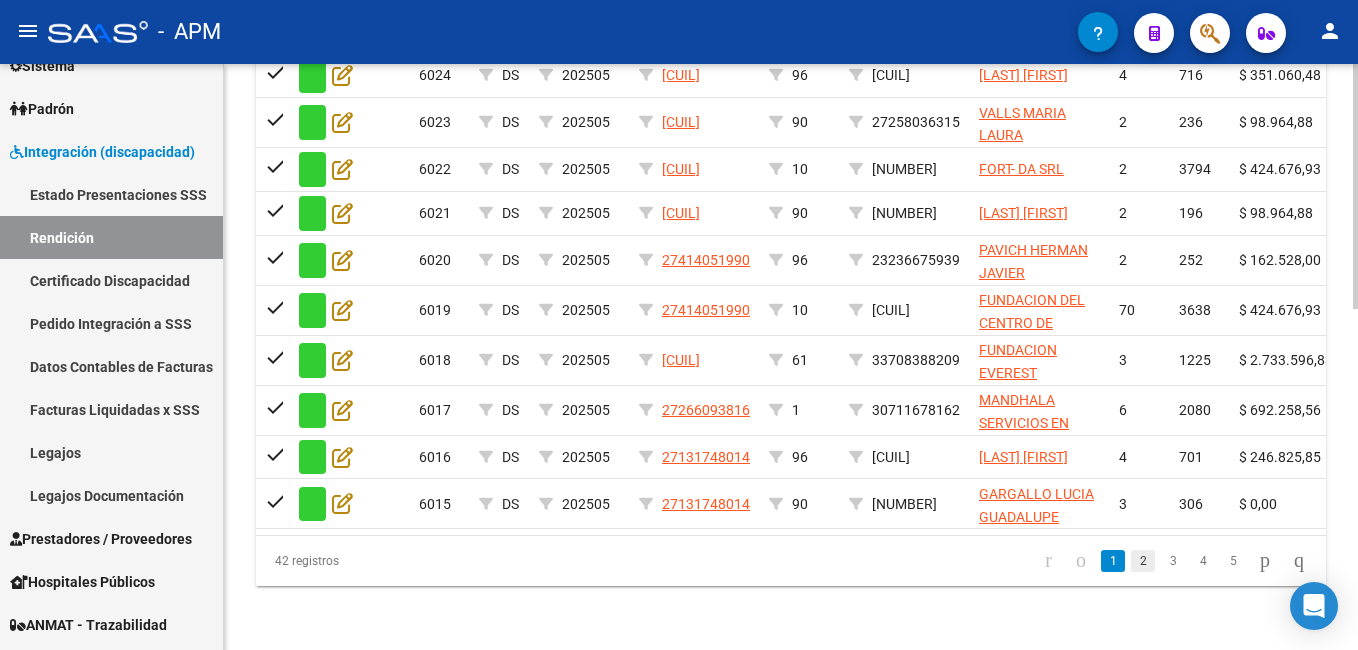 click on "2" 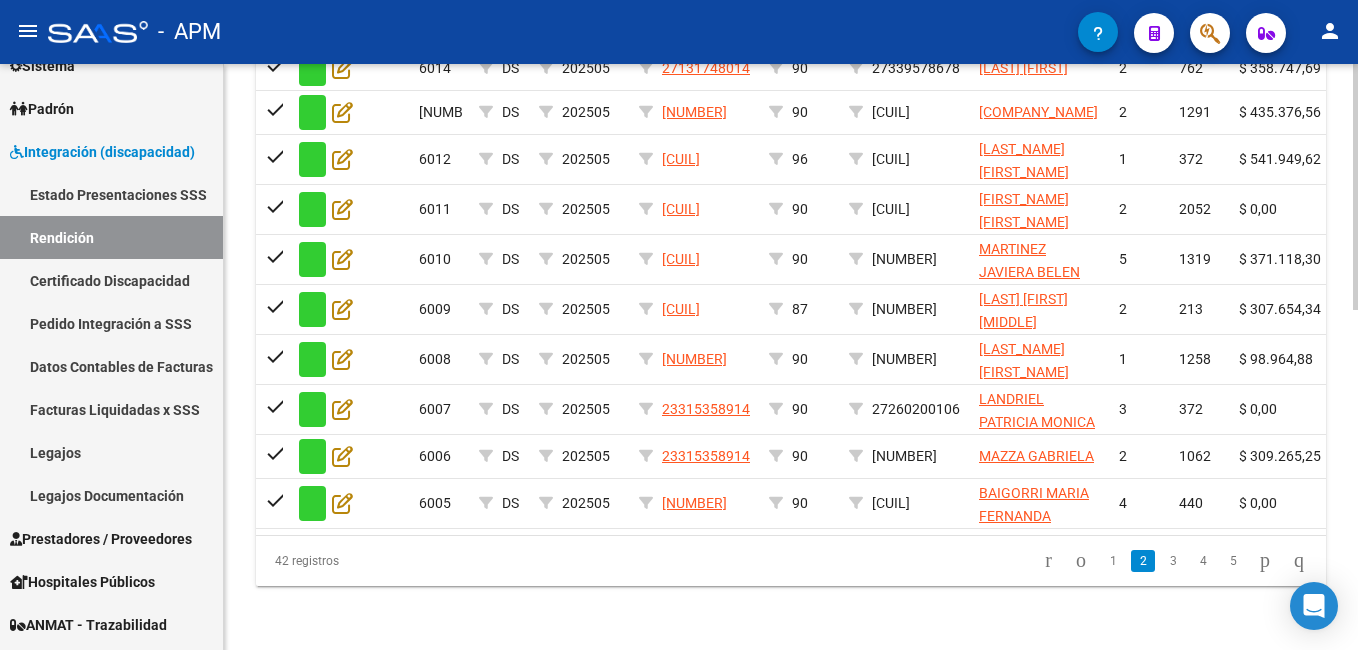 scroll, scrollTop: 797, scrollLeft: 0, axis: vertical 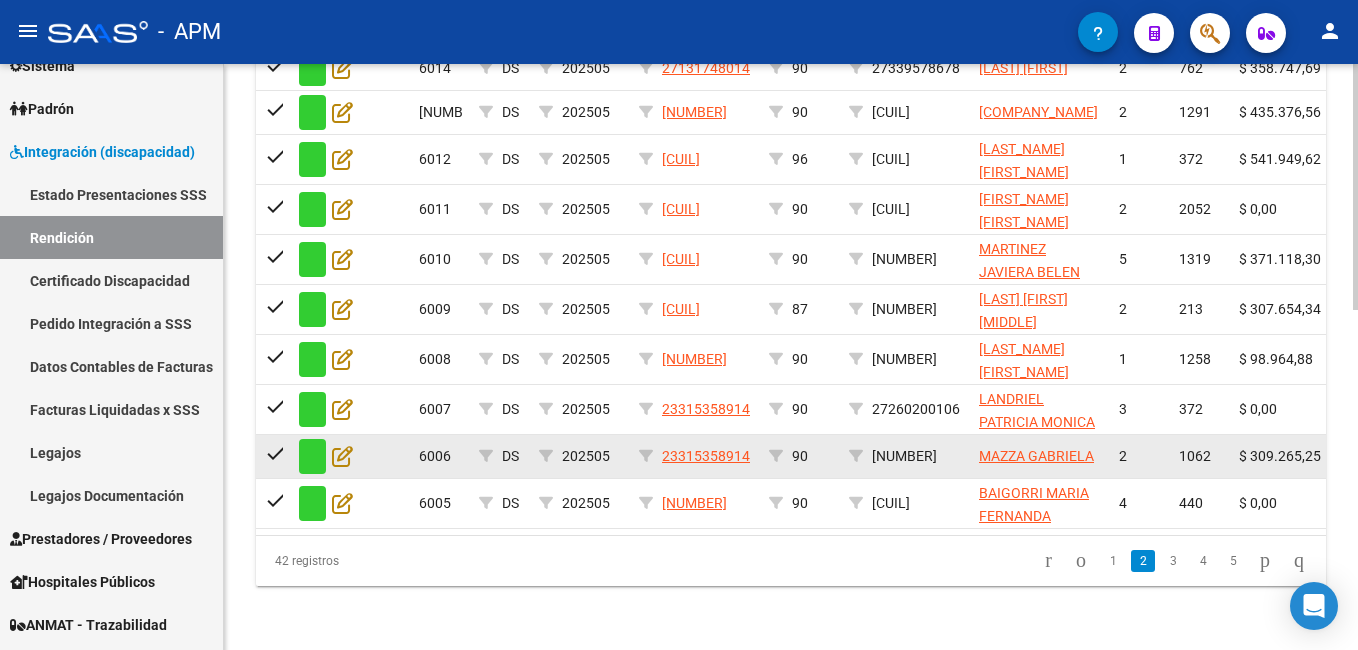 drag, startPoint x: 958, startPoint y: 463, endPoint x: 873, endPoint y: 452, distance: 85.70881 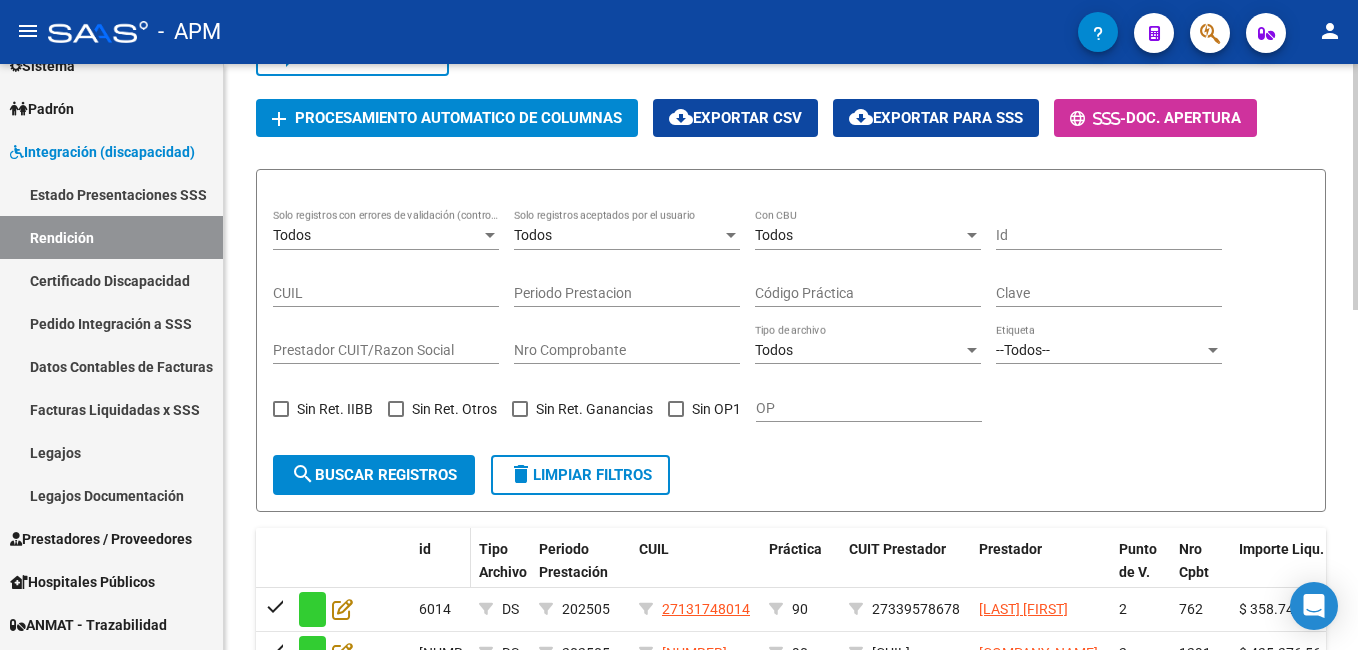 scroll, scrollTop: 197, scrollLeft: 0, axis: vertical 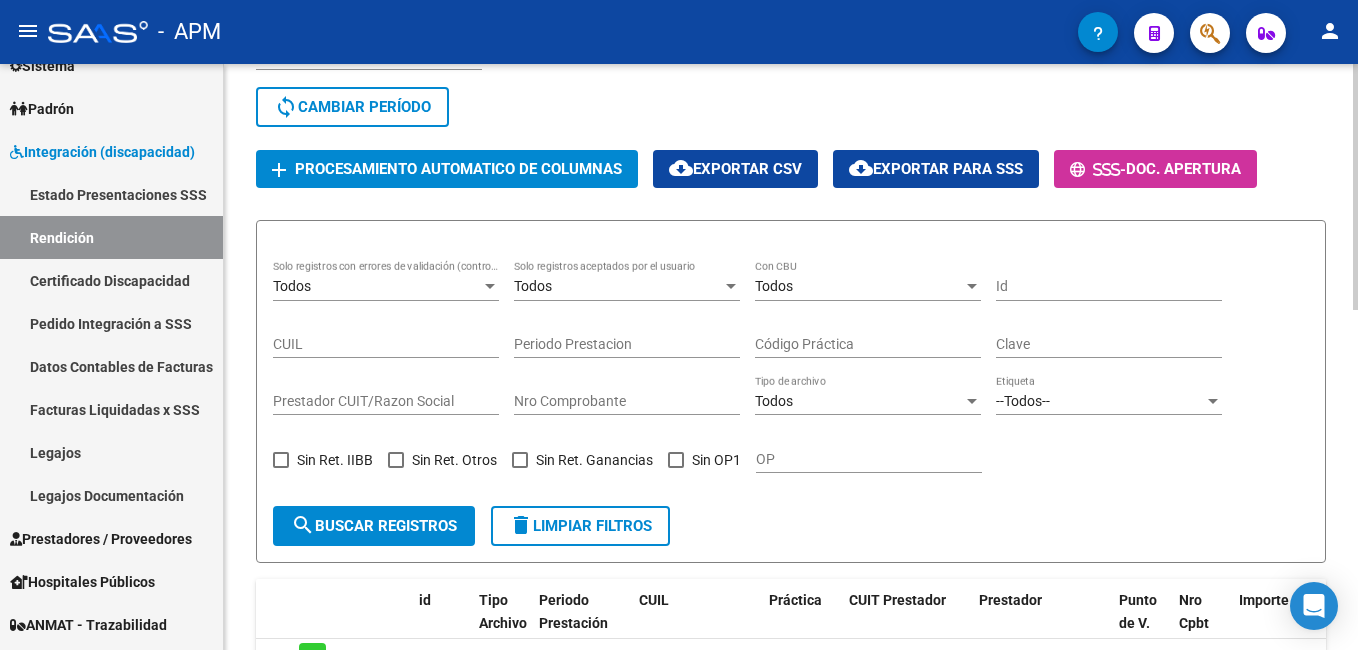 click on "CUIL" at bounding box center [386, 344] 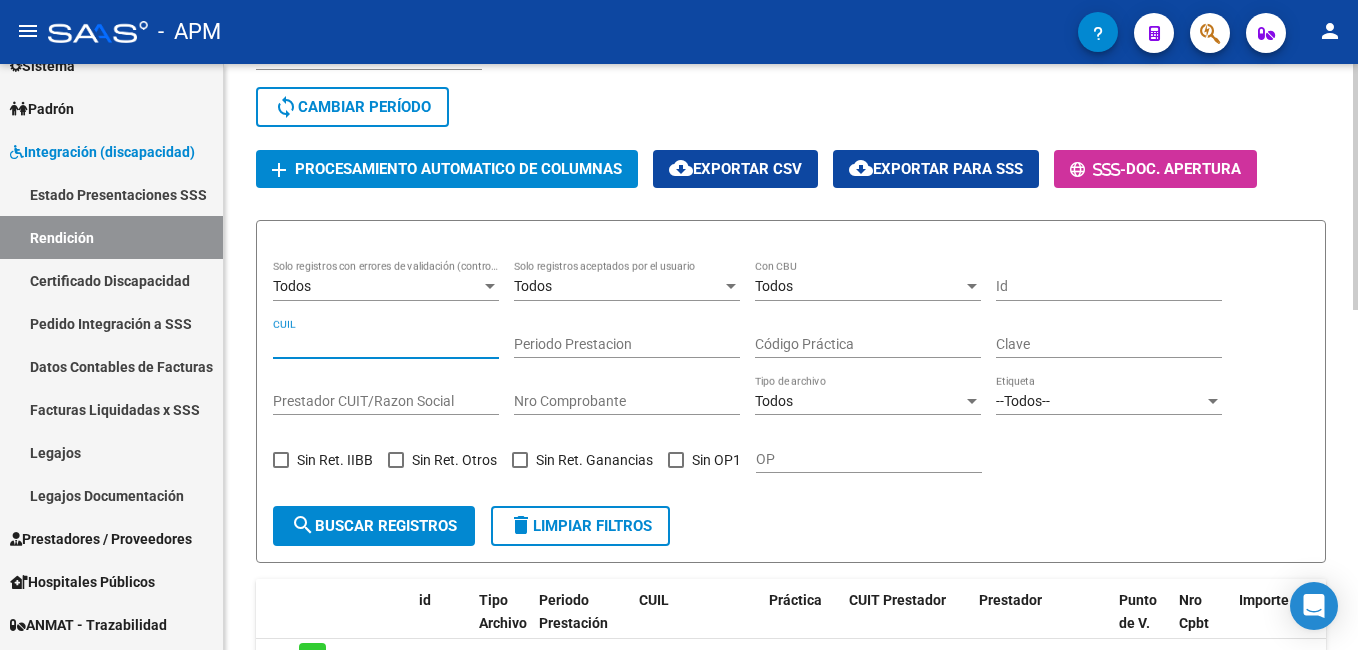 paste on "27242523712" 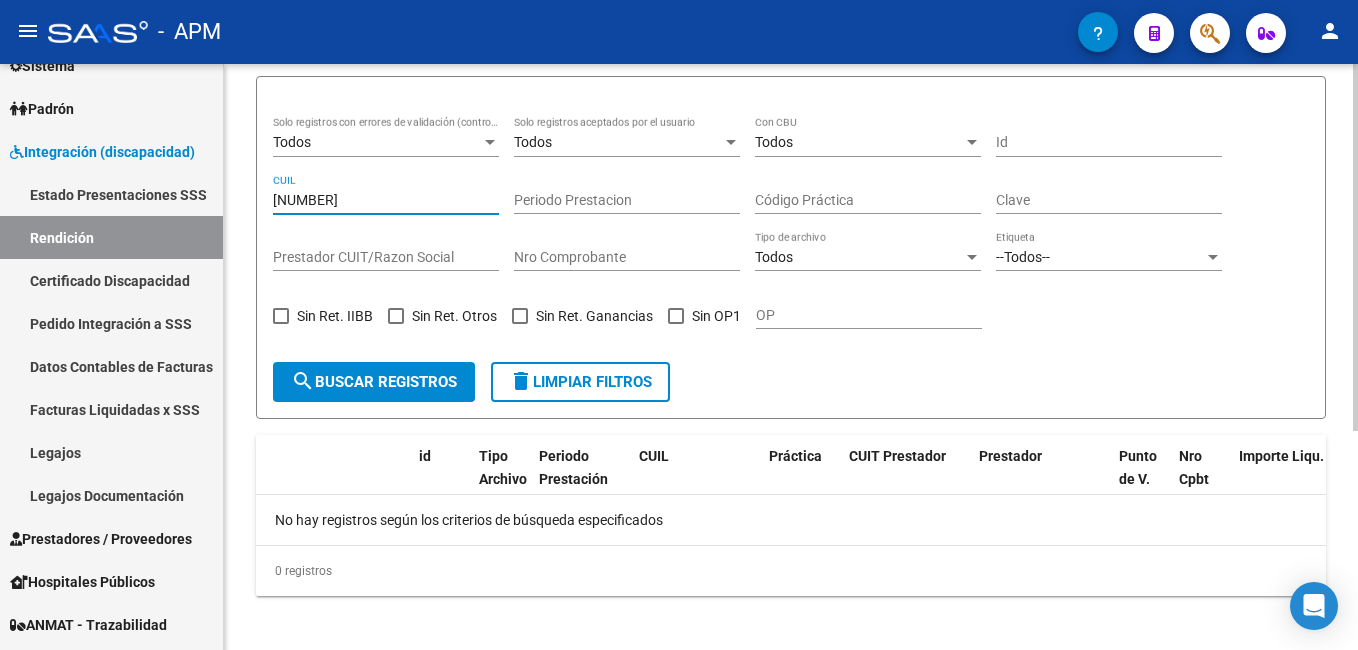 scroll, scrollTop: 350, scrollLeft: 0, axis: vertical 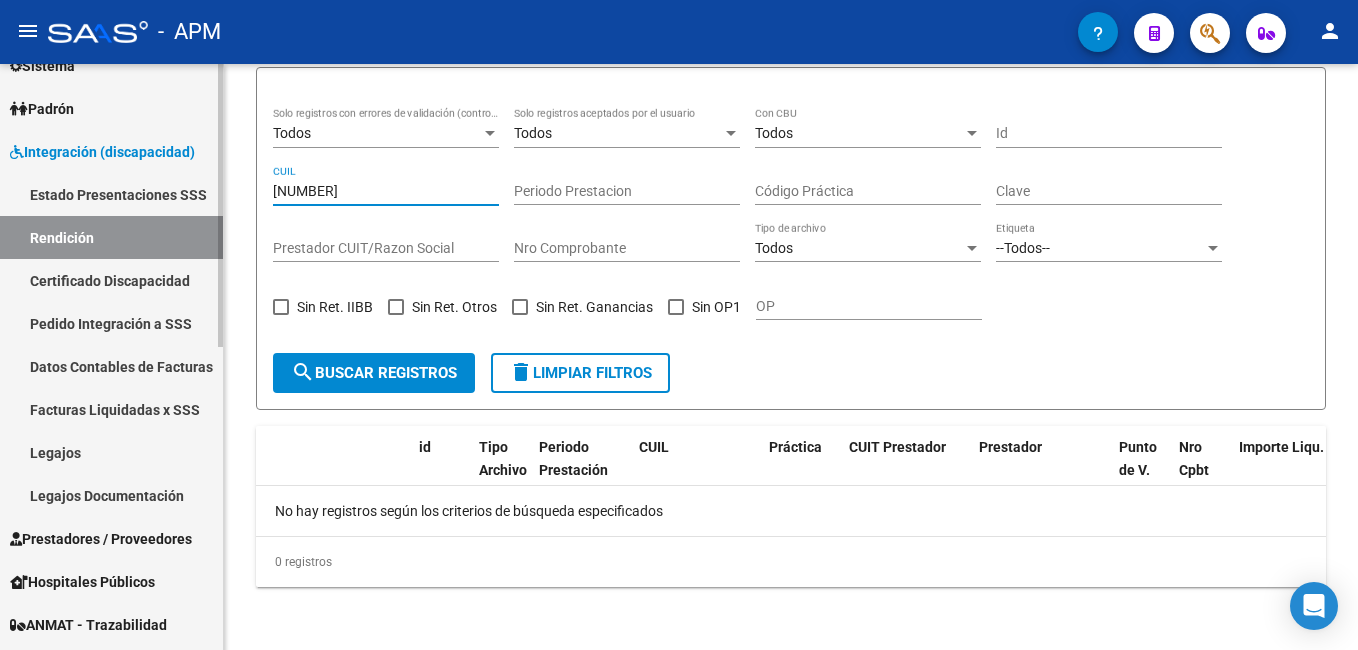 drag, startPoint x: 403, startPoint y: 189, endPoint x: 46, endPoint y: 162, distance: 358.01956 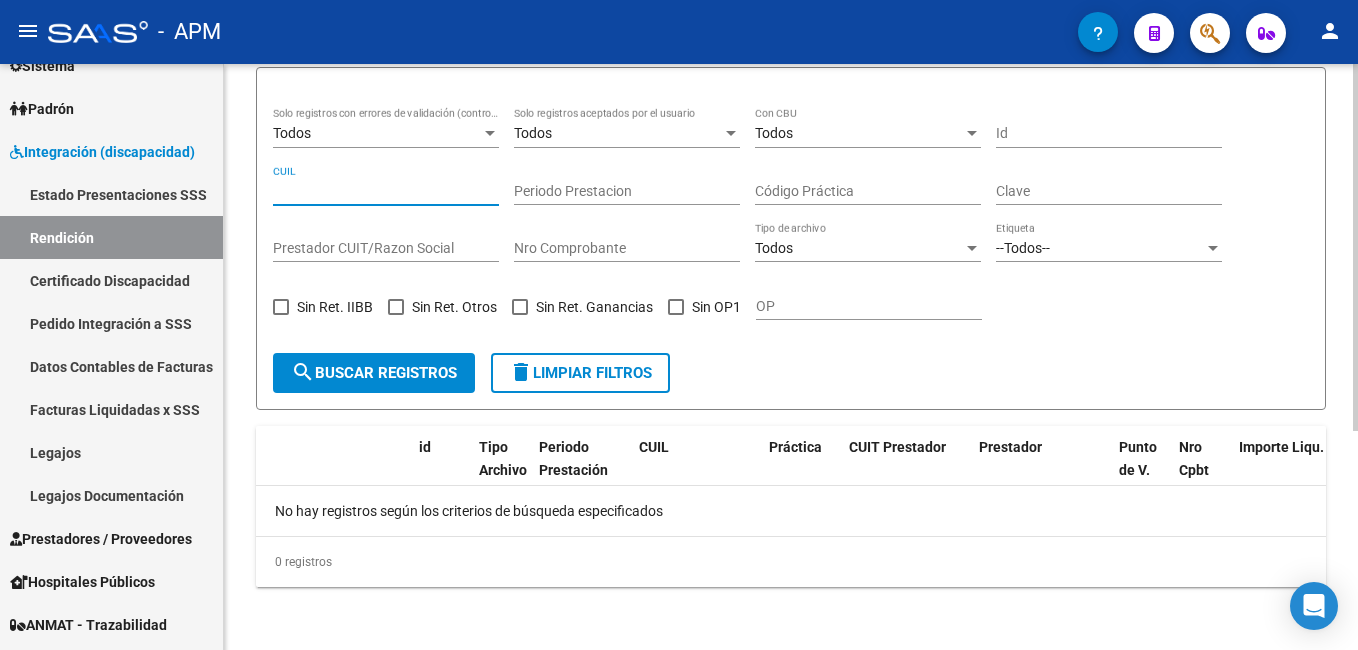 click on "Prestador CUIT/Razon Social" at bounding box center (386, 248) 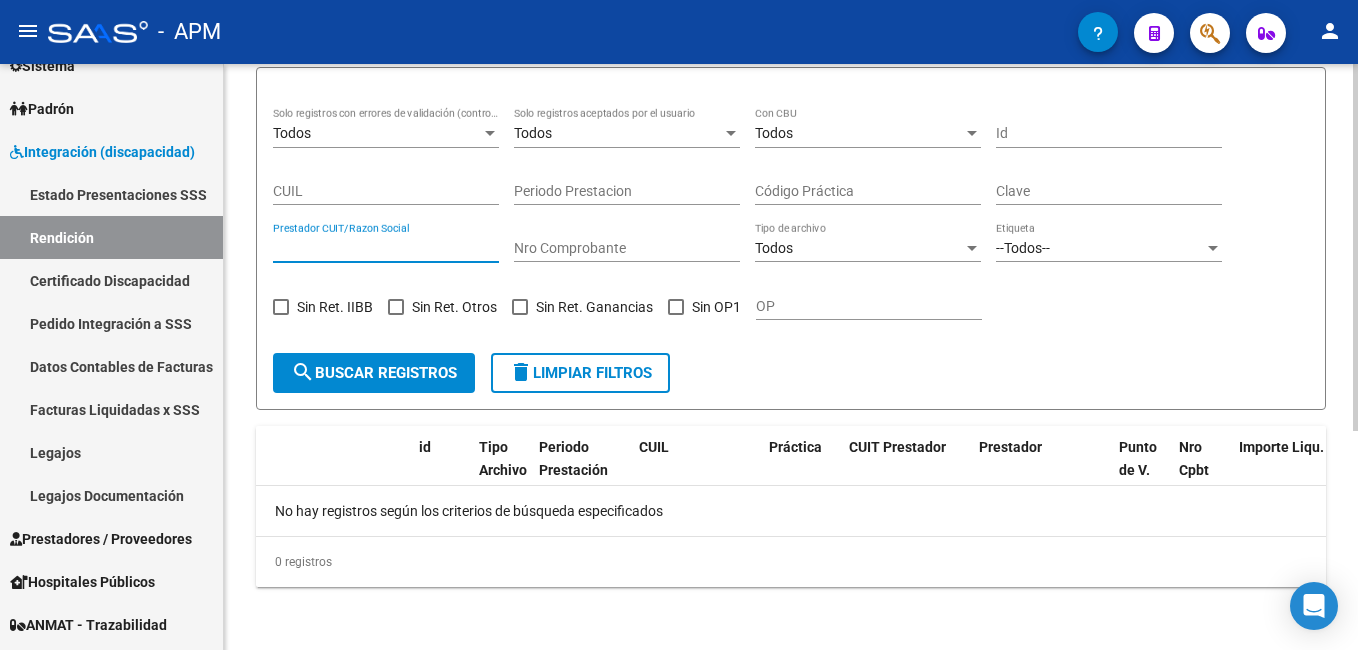 paste on "27242523712" 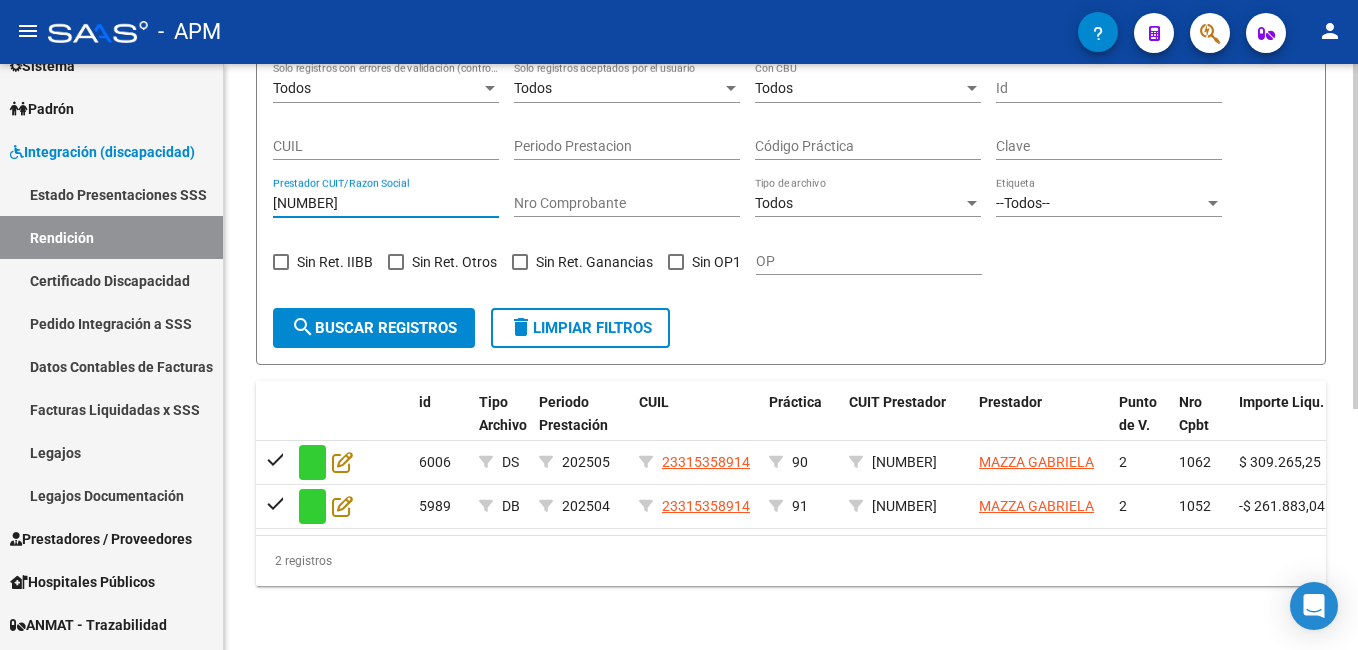 scroll, scrollTop: 410, scrollLeft: 0, axis: vertical 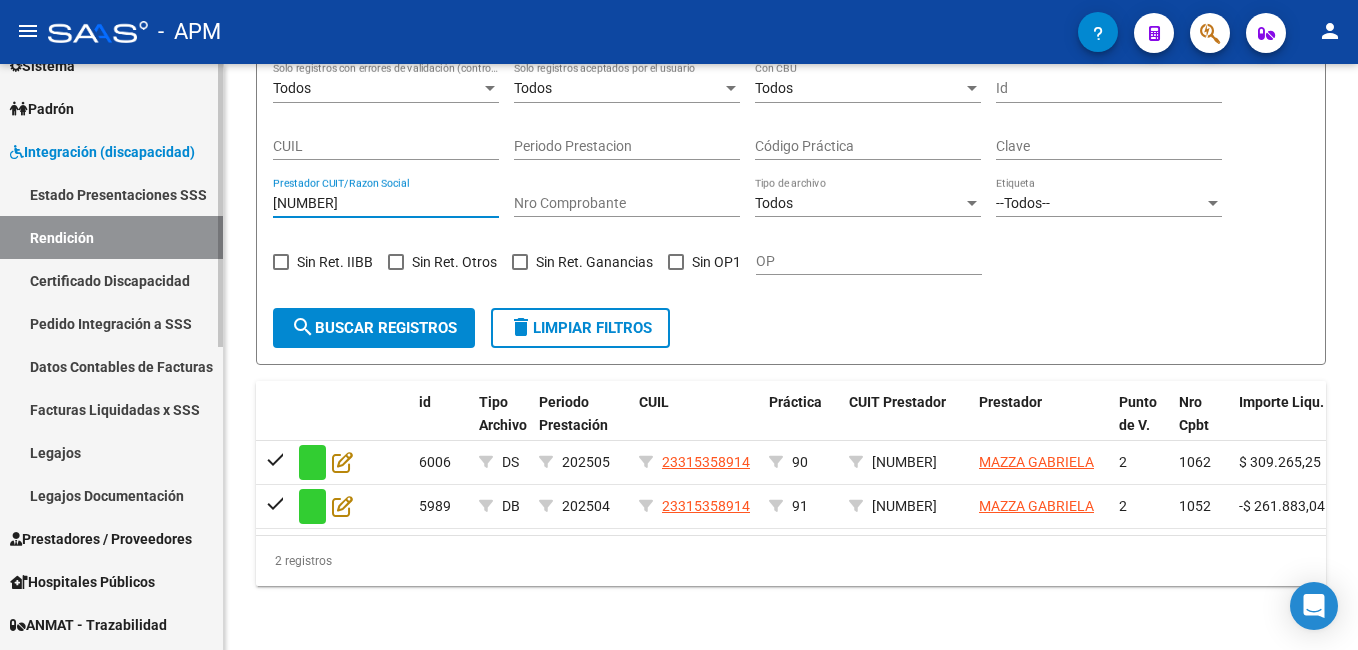click on "Facturas Liquidadas x SSS" at bounding box center (111, 409) 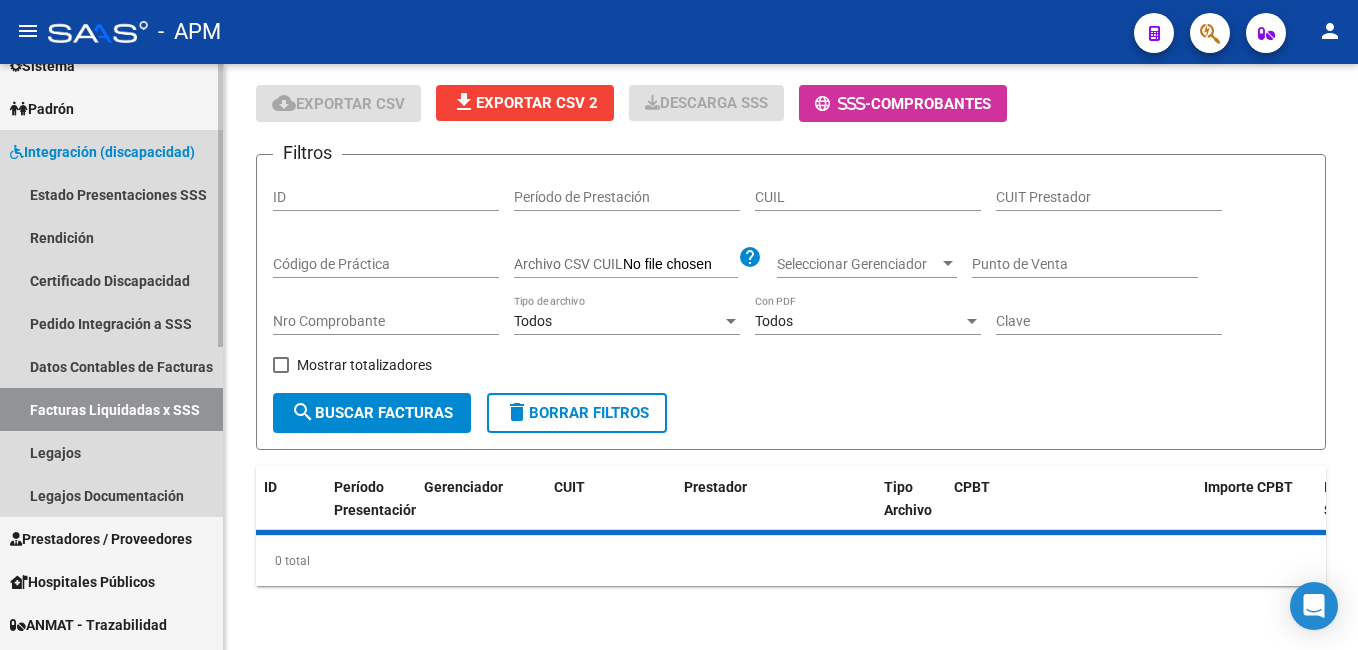 scroll, scrollTop: 0, scrollLeft: 0, axis: both 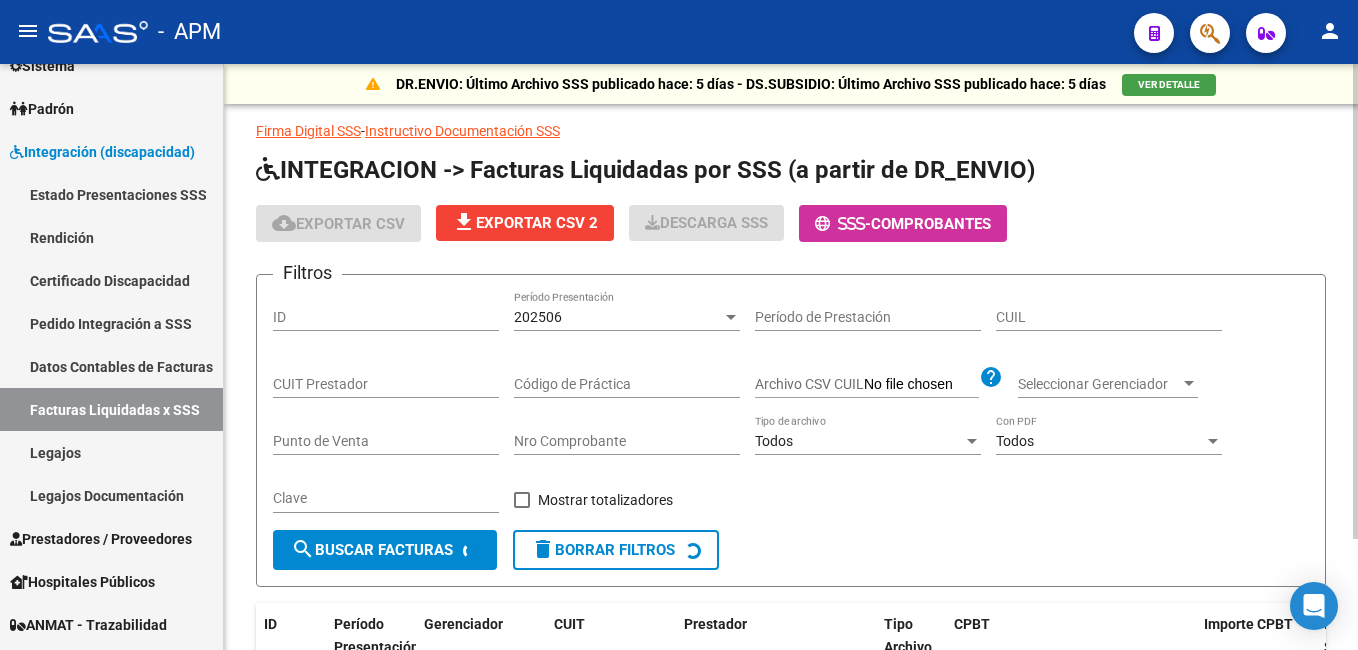click on "CUIT Prestador" at bounding box center [386, 384] 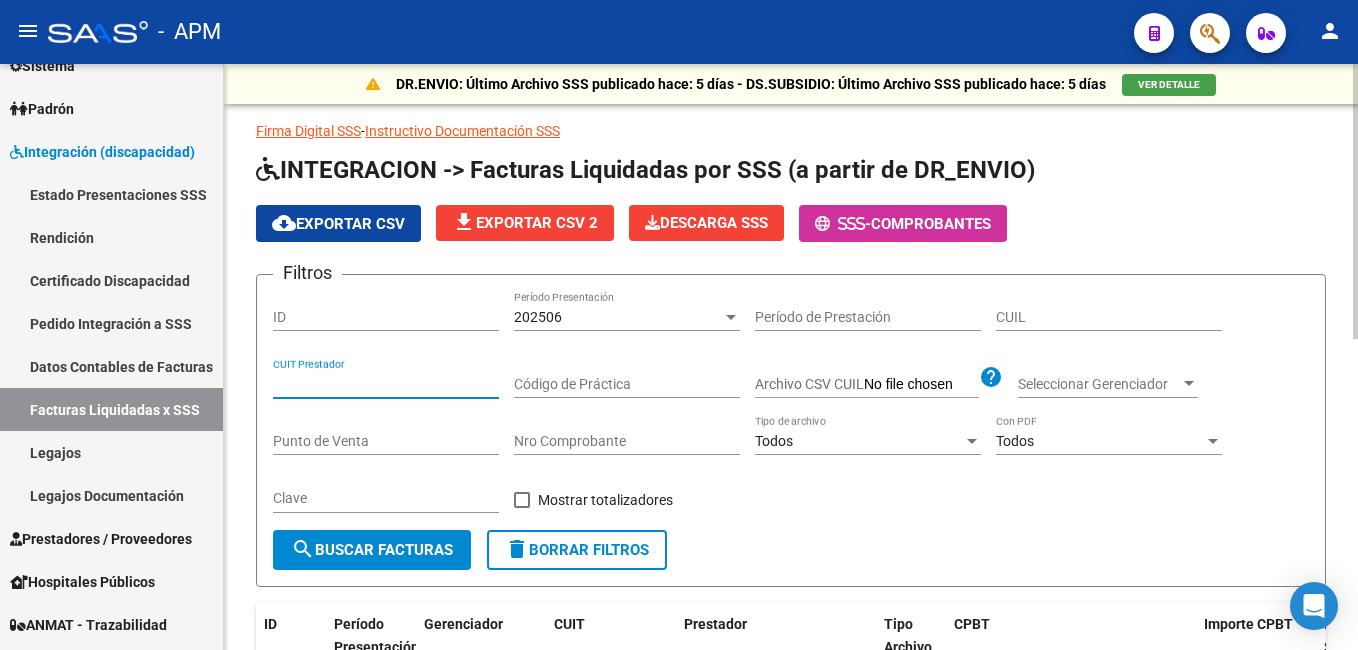 paste on "27-24252371-2" 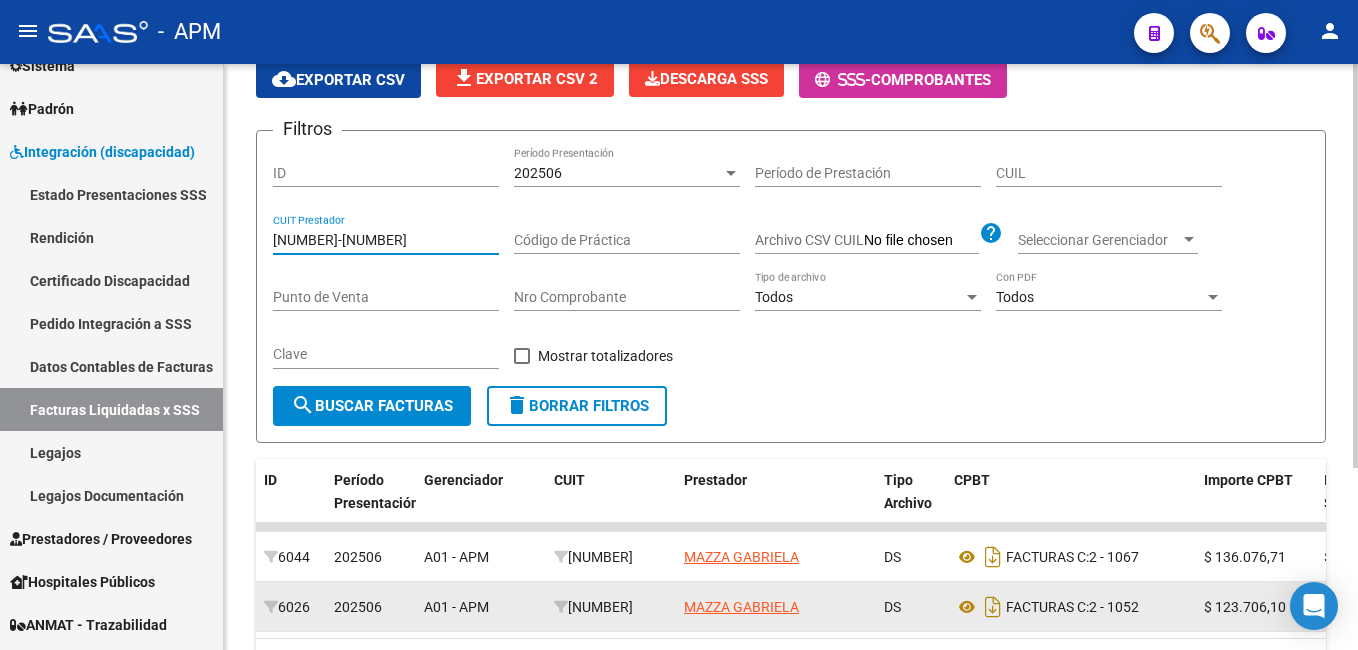 scroll, scrollTop: 263, scrollLeft: 0, axis: vertical 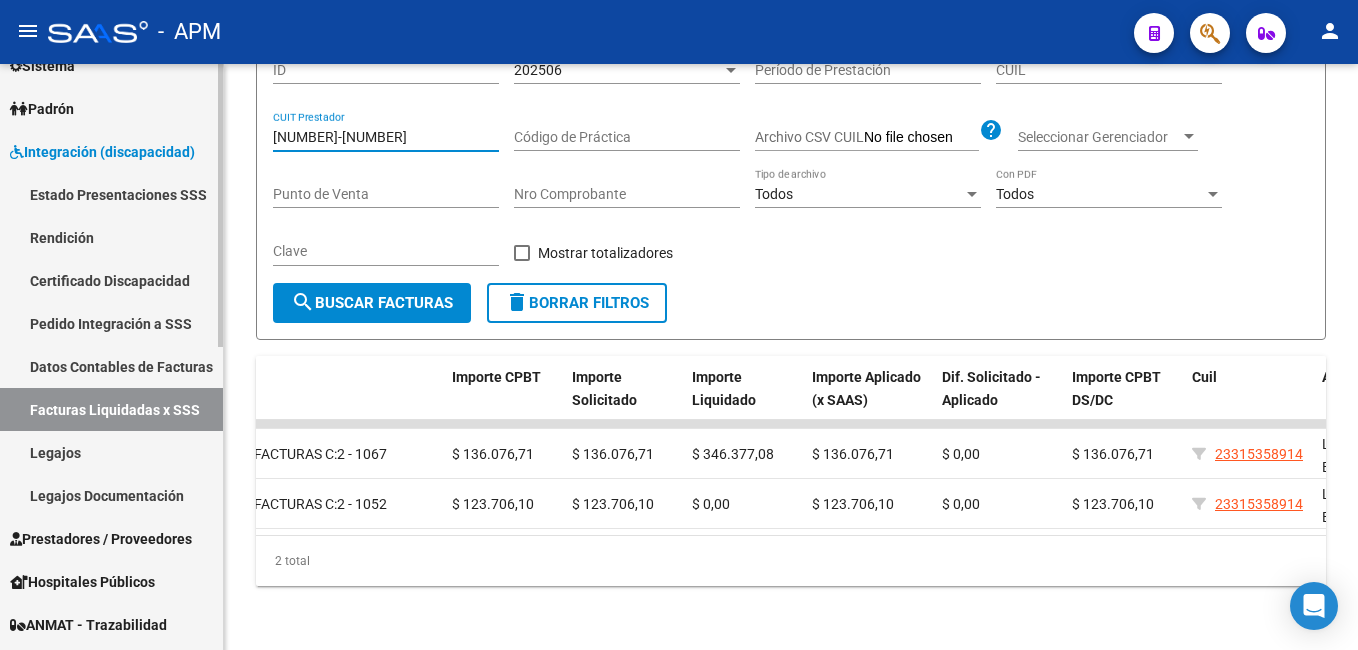 type on "27-24252371-2" 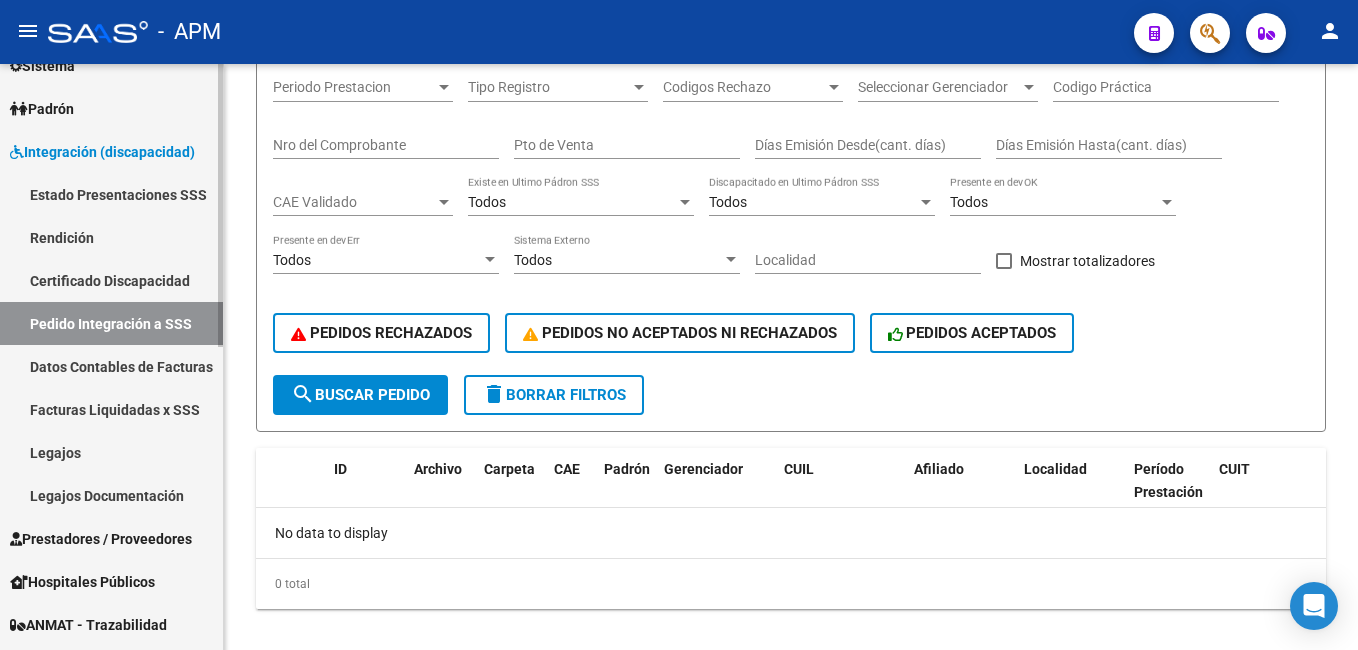 scroll, scrollTop: 0, scrollLeft: 0, axis: both 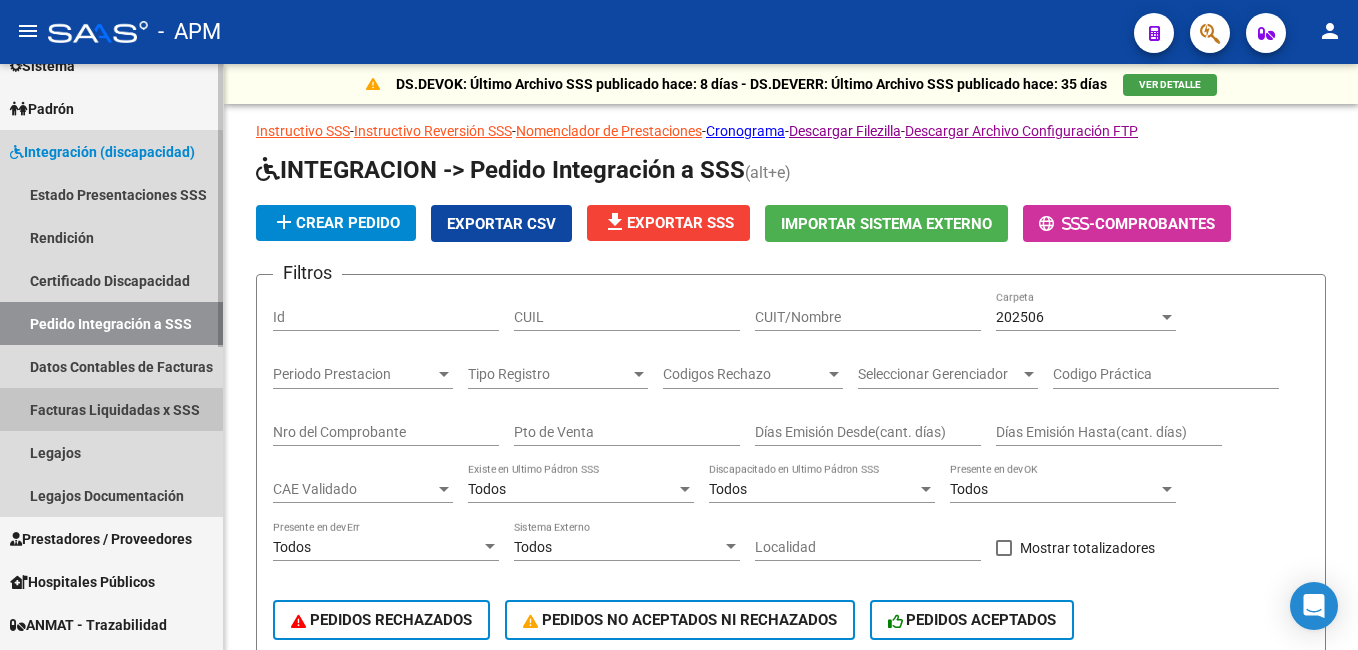 click on "Facturas Liquidadas x SSS" at bounding box center [111, 409] 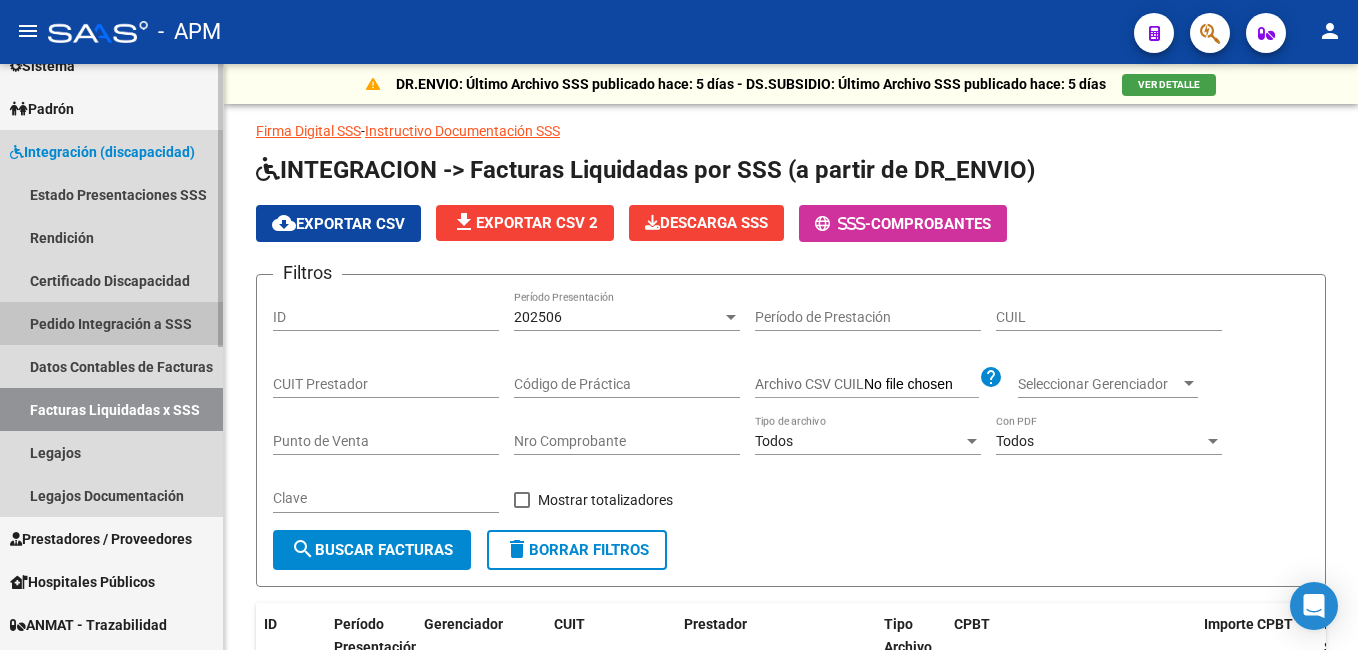 click on "Pedido Integración a SSS" at bounding box center [111, 323] 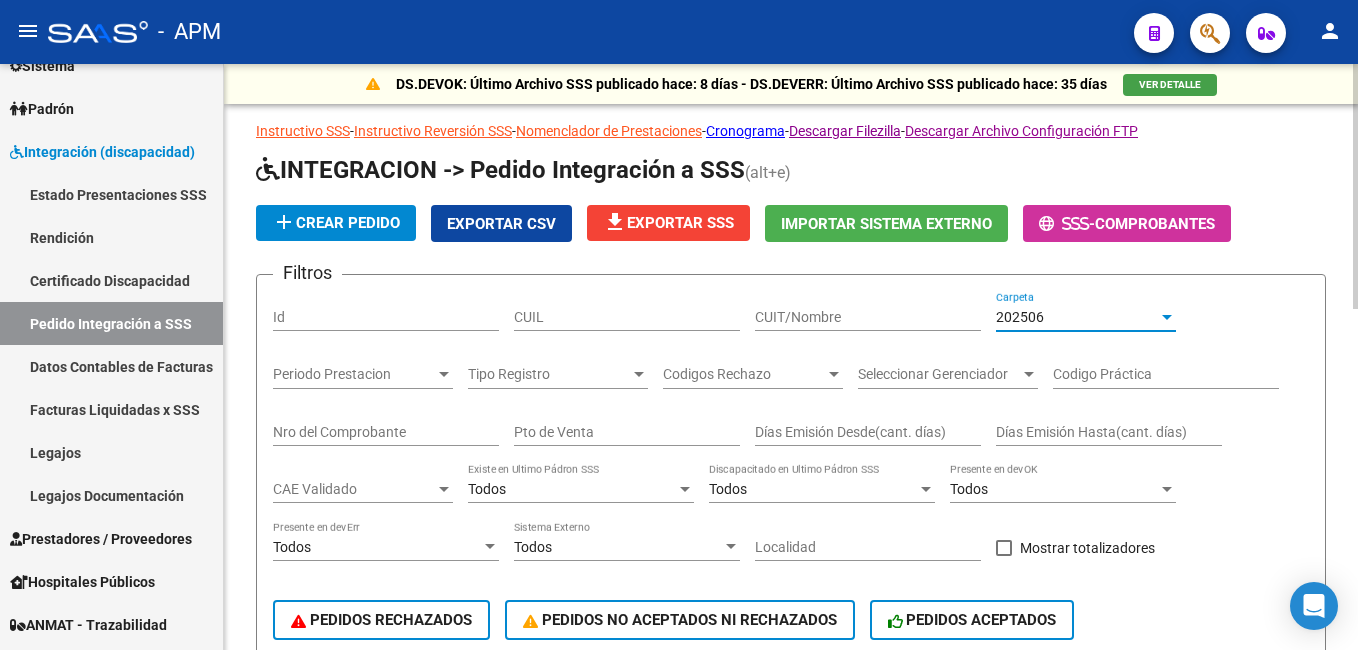 click on "202506" at bounding box center (1077, 317) 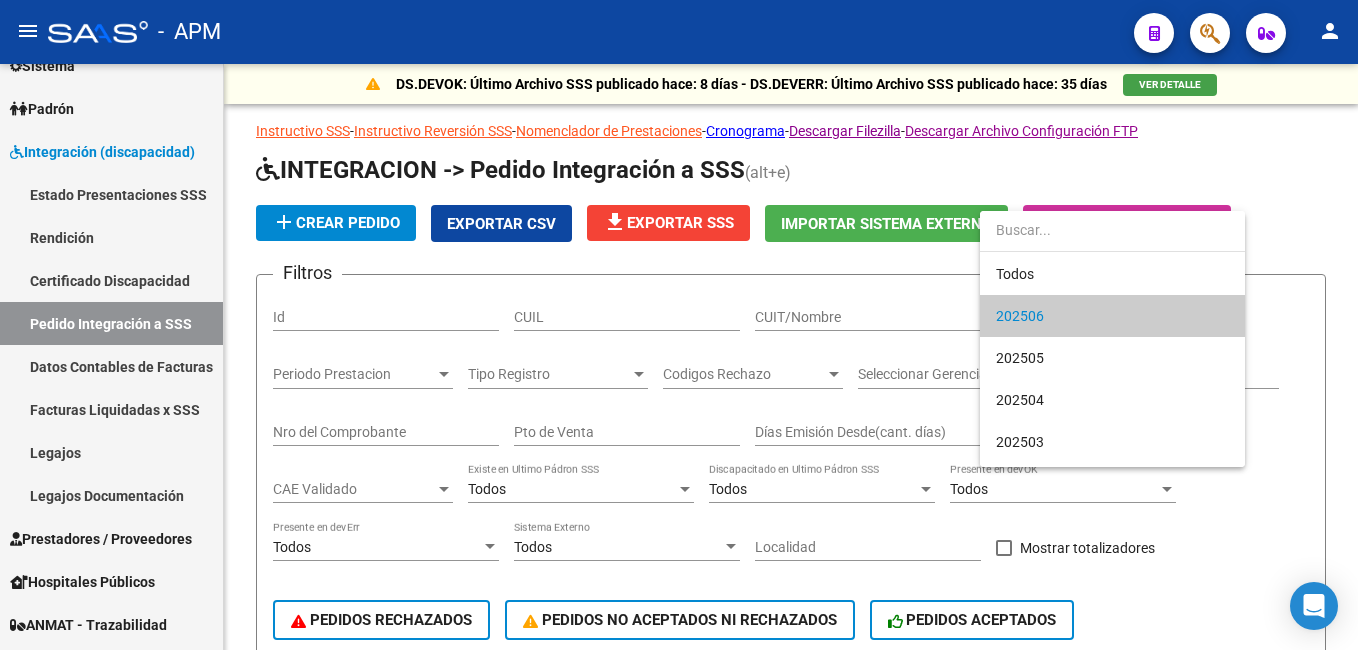 click on "202506" at bounding box center [1112, 316] 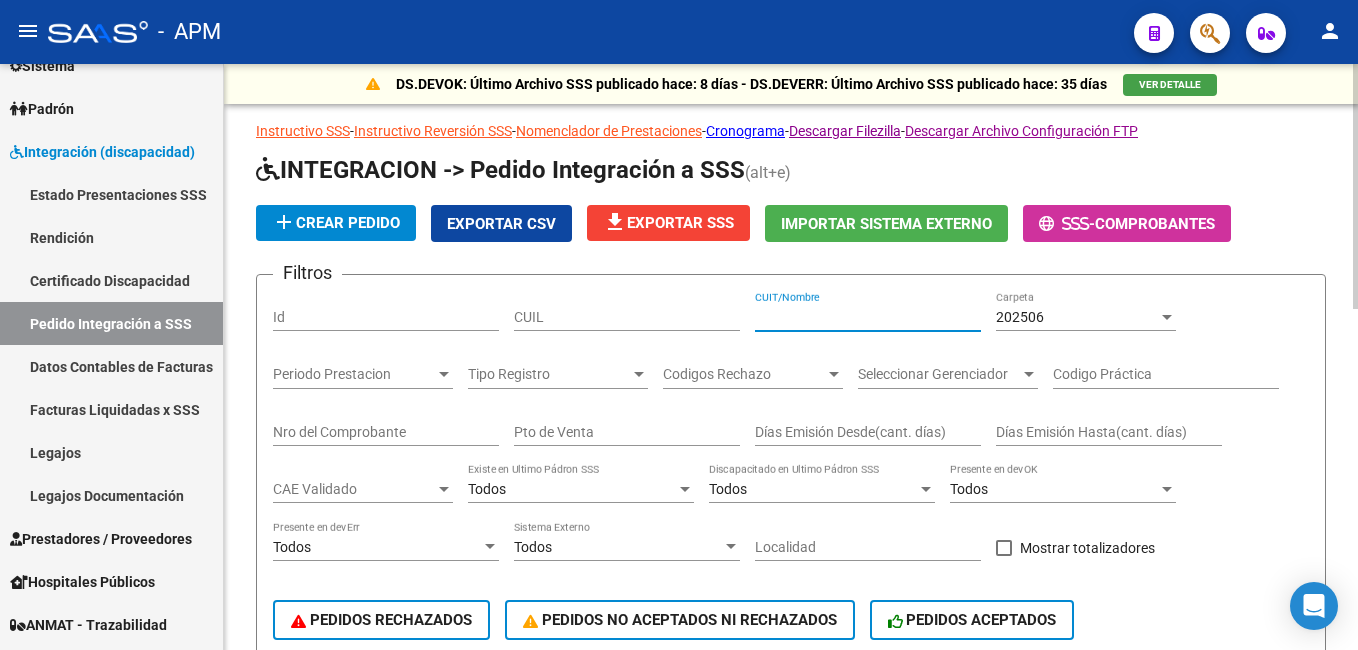 paste on "27242523712" 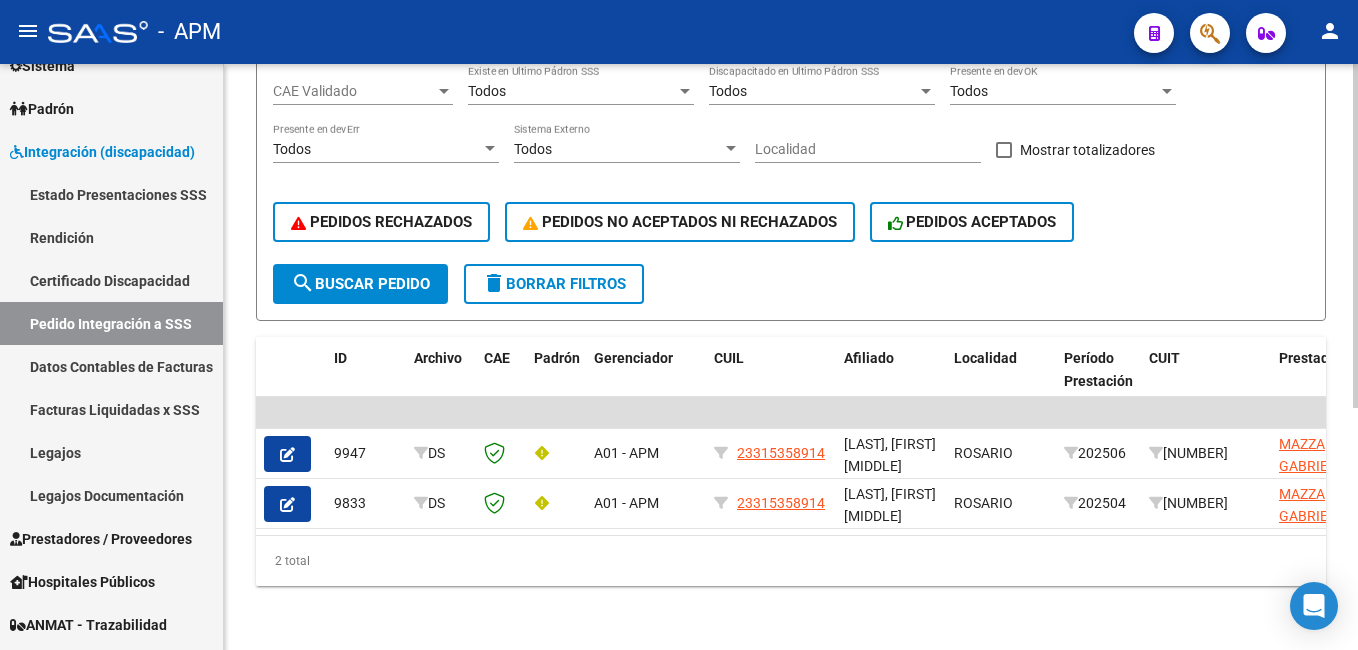 scroll, scrollTop: 413, scrollLeft: 0, axis: vertical 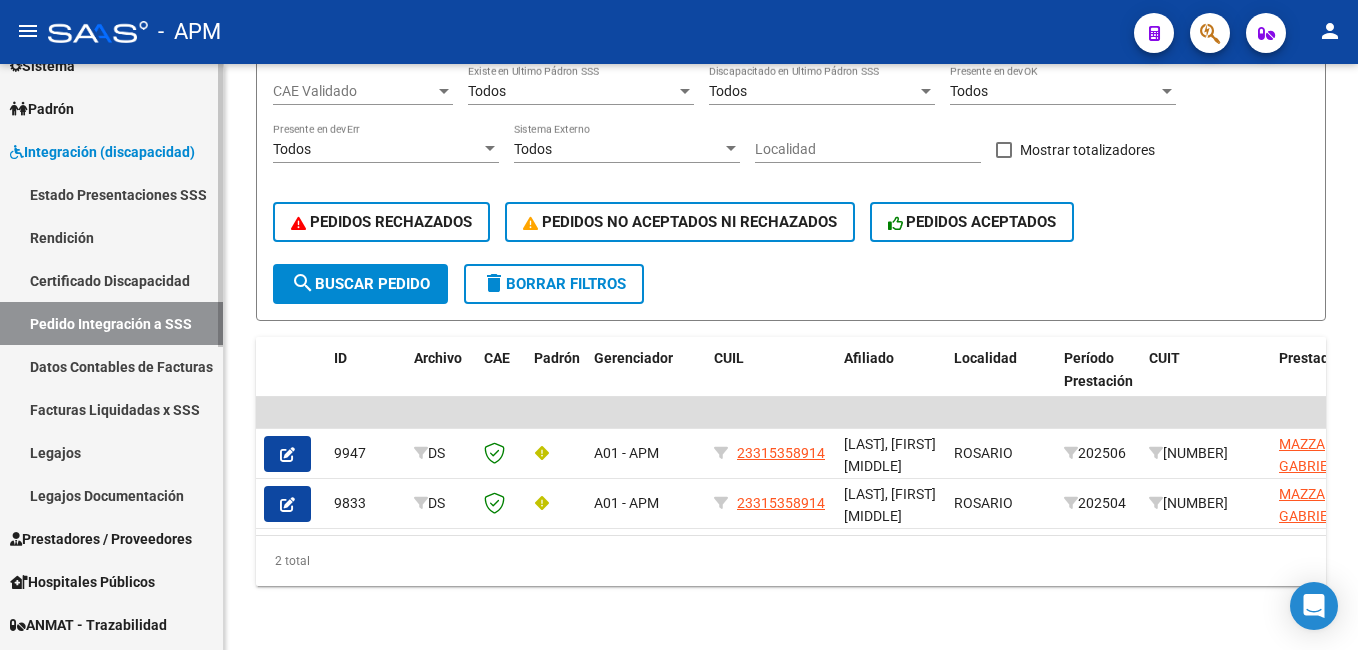 type on "27242523712" 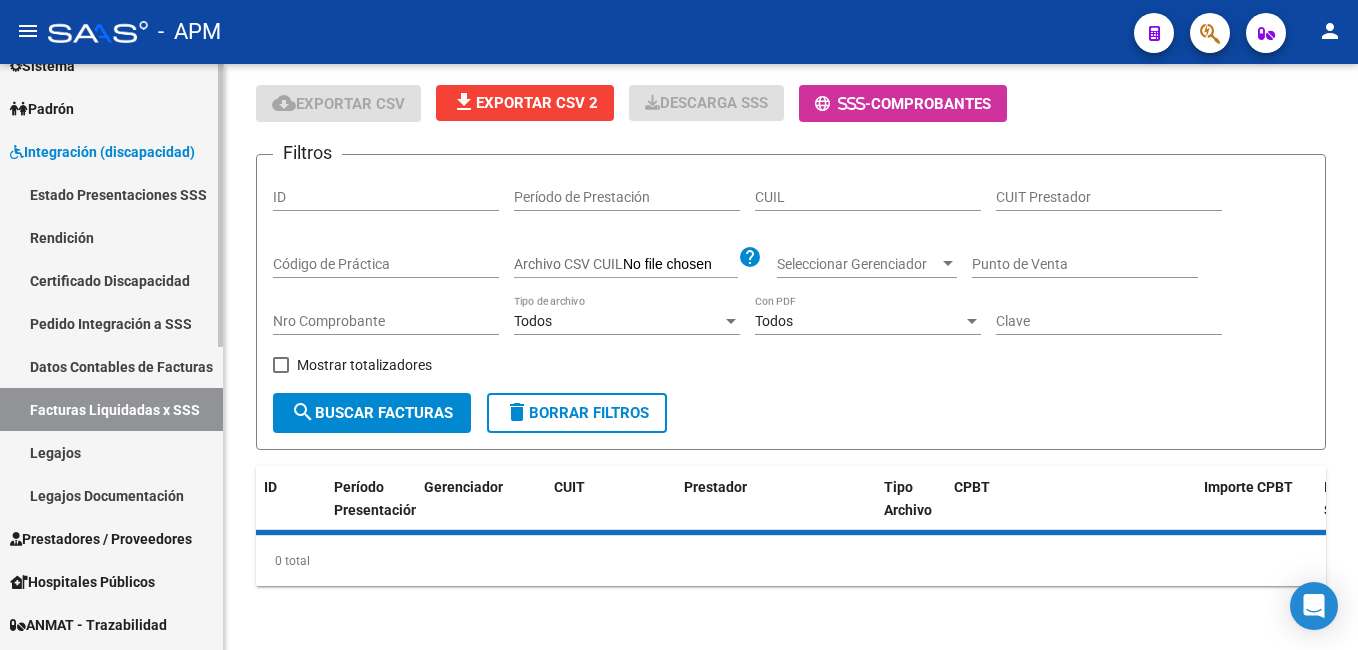 scroll, scrollTop: 0, scrollLeft: 0, axis: both 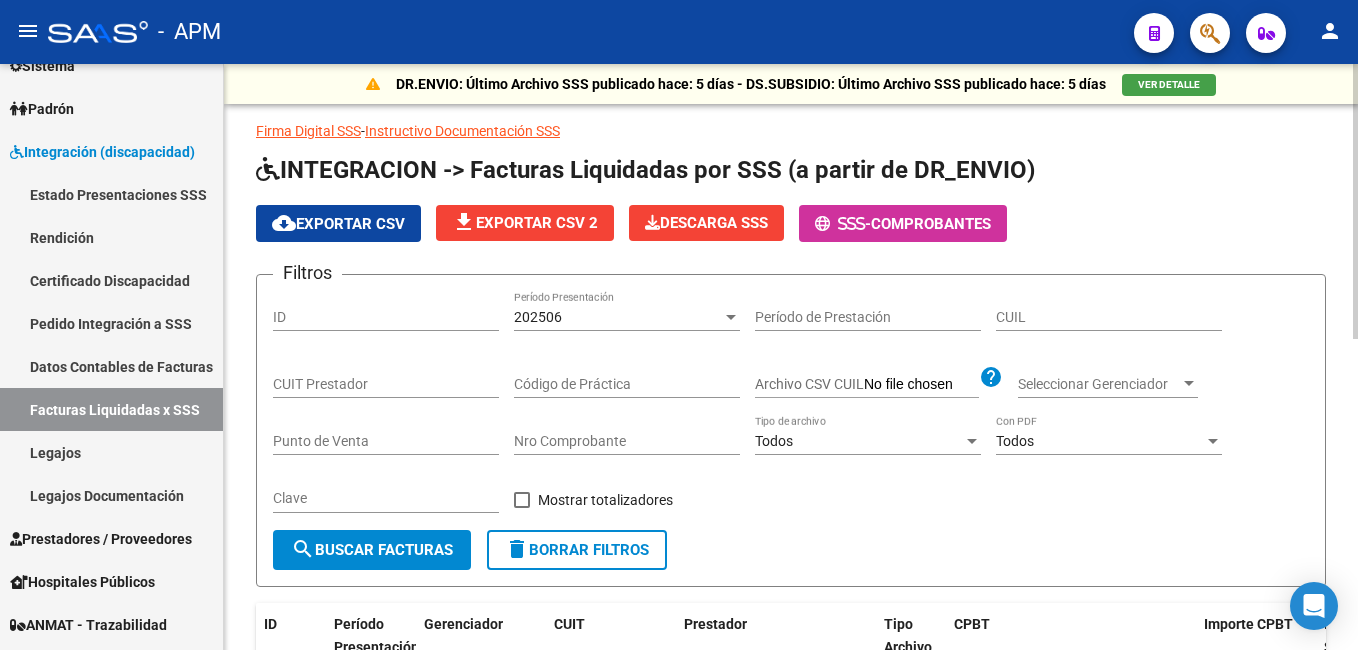 click on "202506" at bounding box center (618, 317) 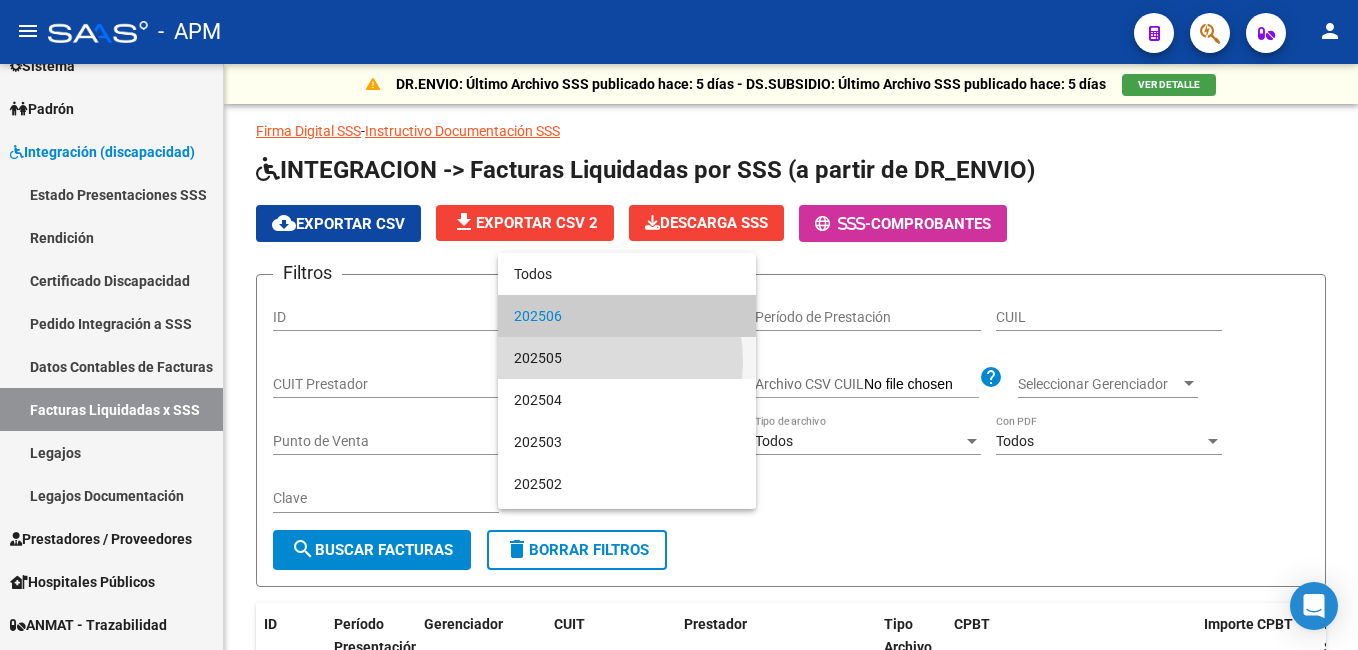 click on "202505" at bounding box center [627, 358] 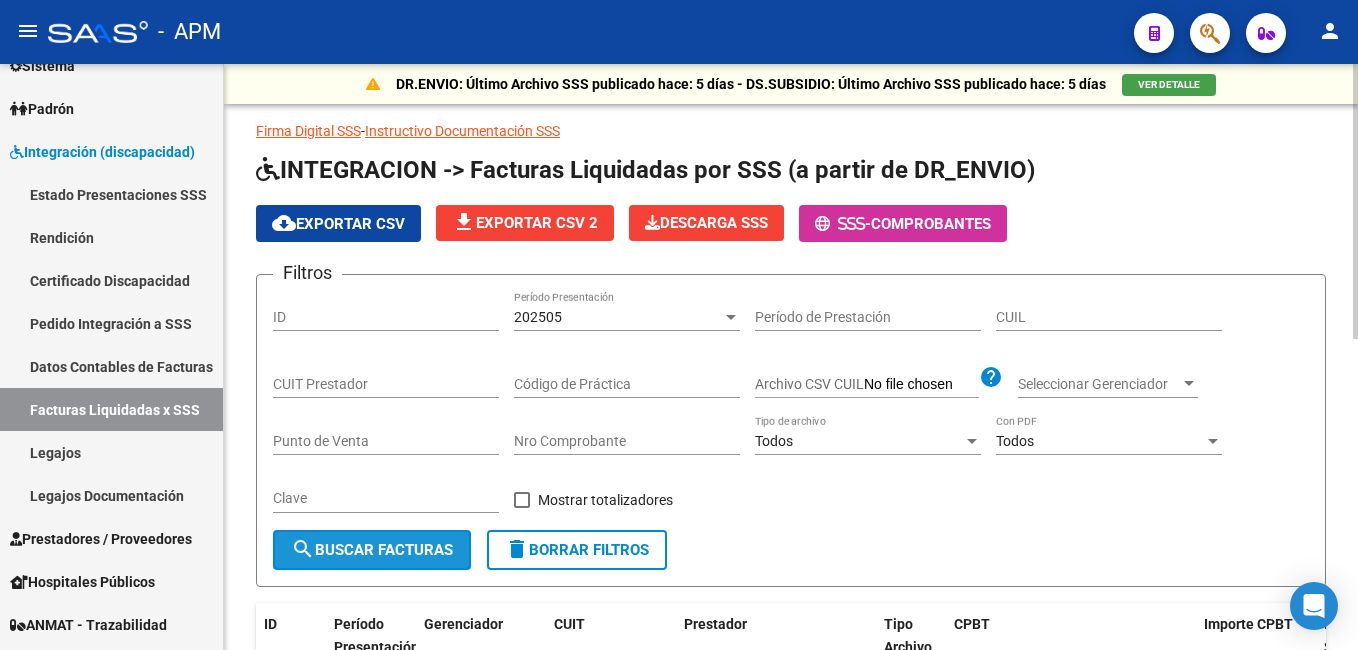 click on "search  Buscar Facturas" 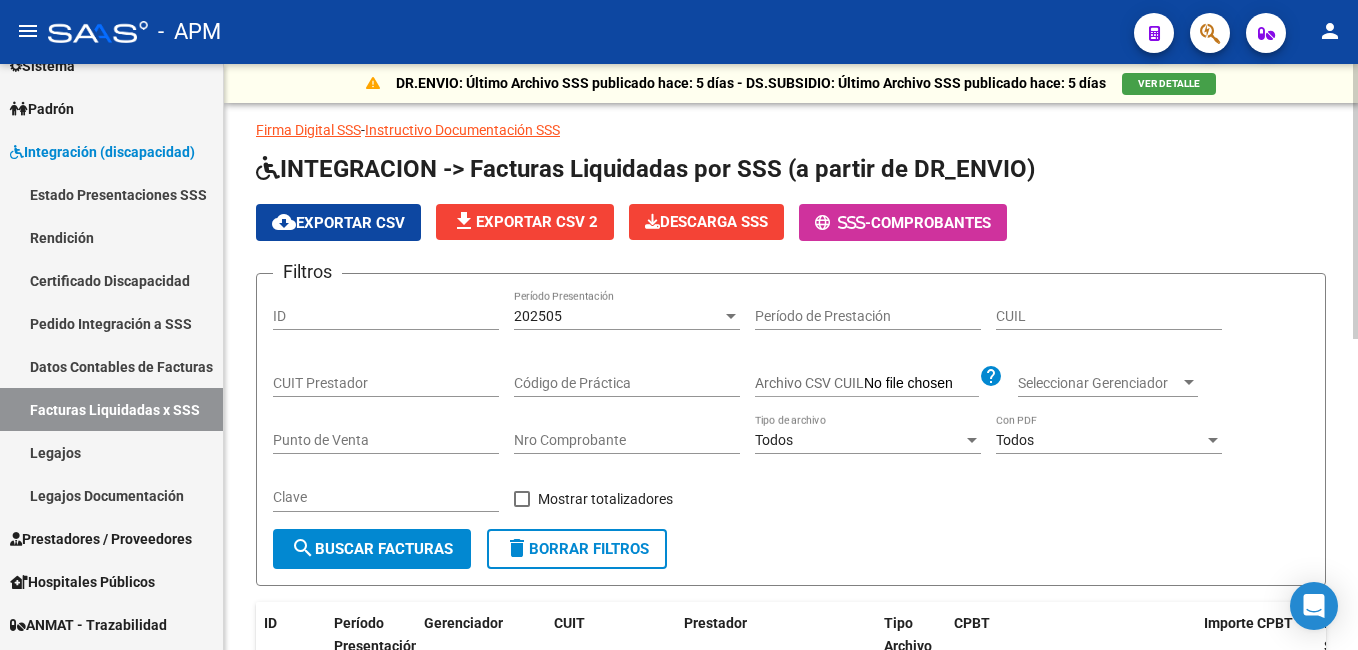scroll, scrollTop: 0, scrollLeft: 0, axis: both 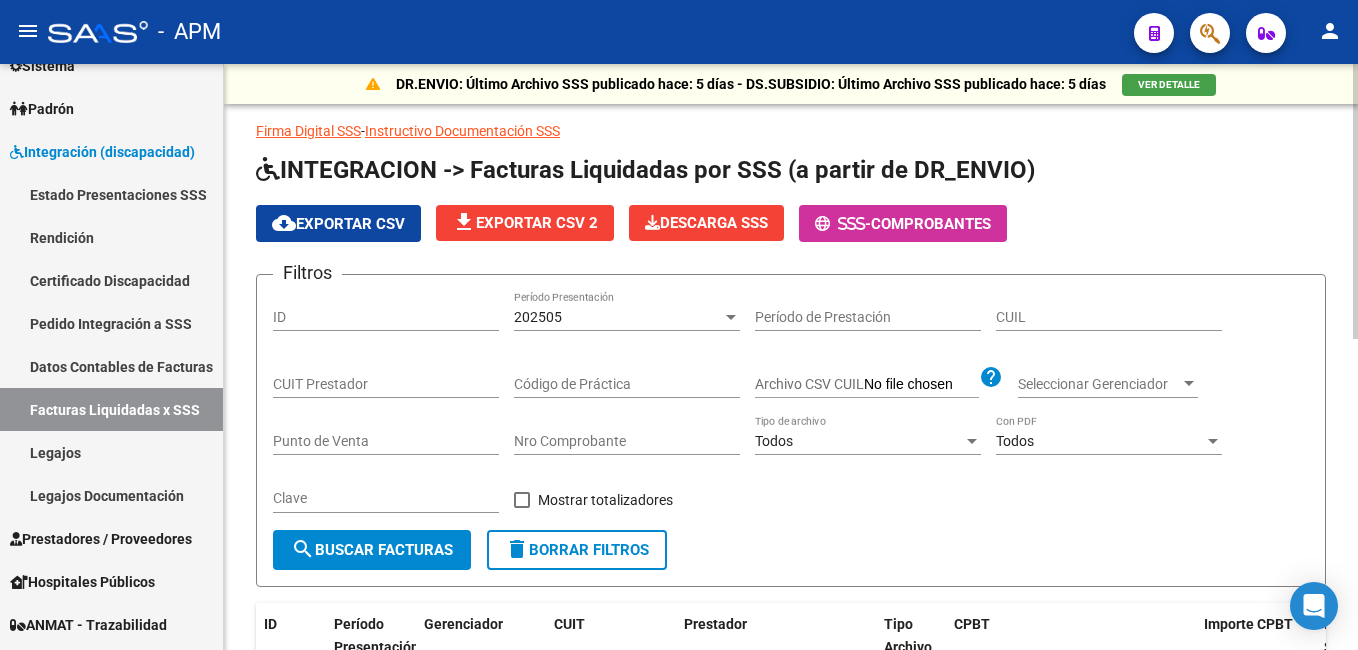 click on "CUIT Prestador" at bounding box center (386, 384) 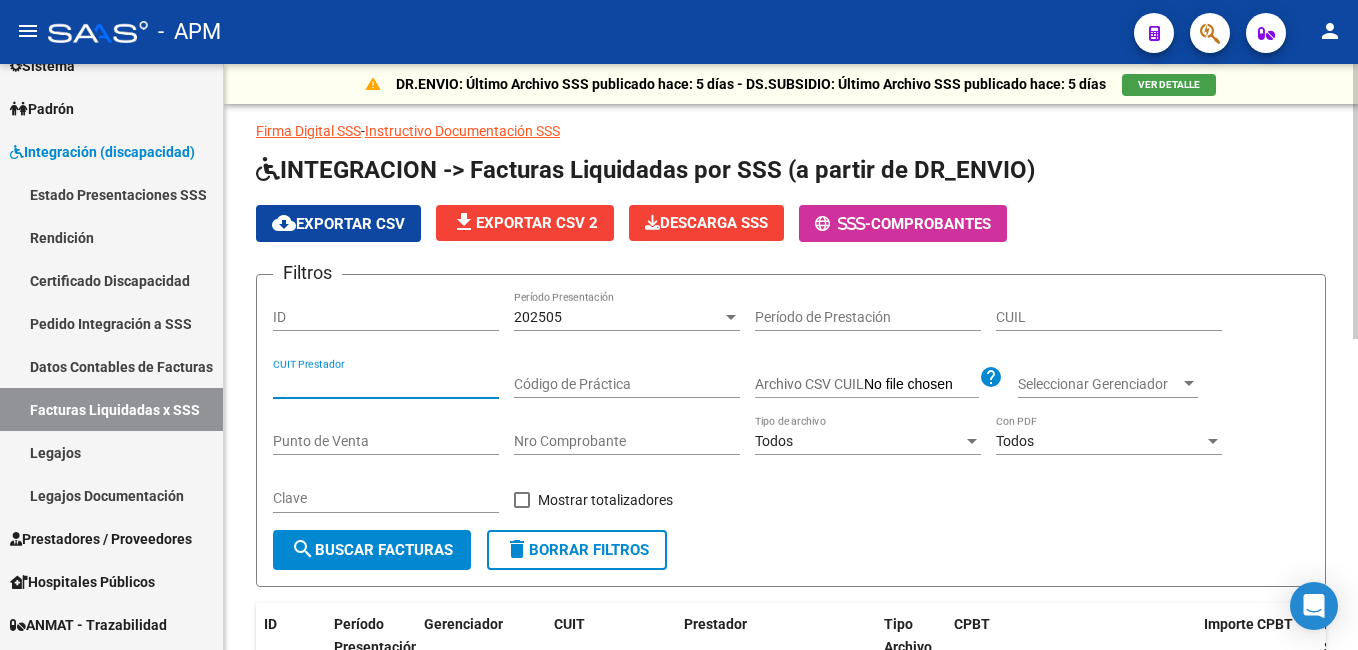 paste on "27-24252371-2" 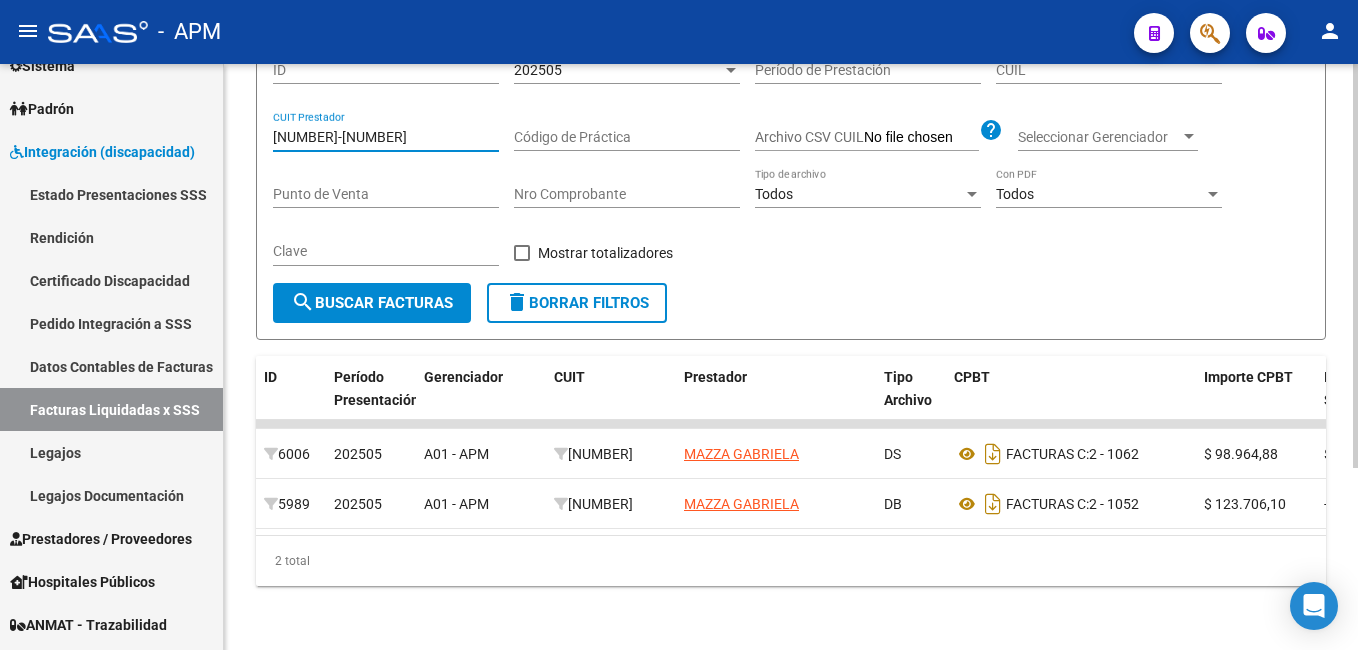 scroll, scrollTop: 263, scrollLeft: 0, axis: vertical 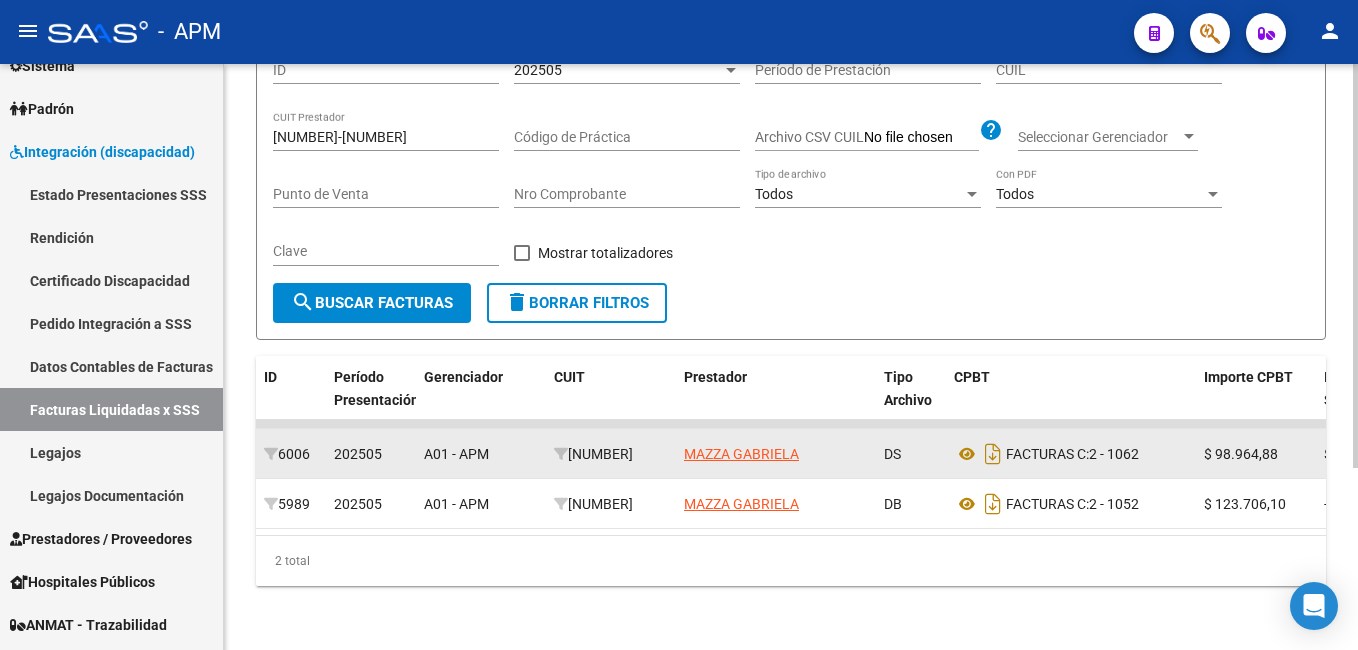 drag, startPoint x: 574, startPoint y: 443, endPoint x: 670, endPoint y: 449, distance: 96.18732 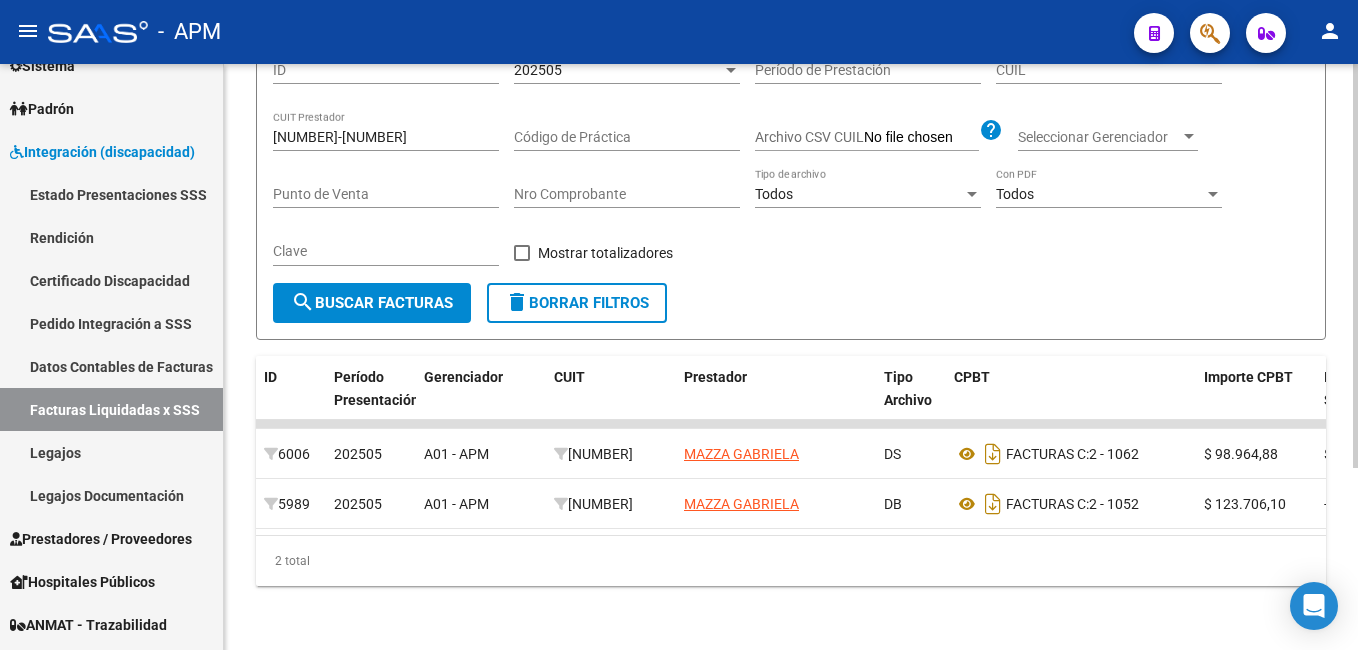 scroll, scrollTop: 0, scrollLeft: 0, axis: both 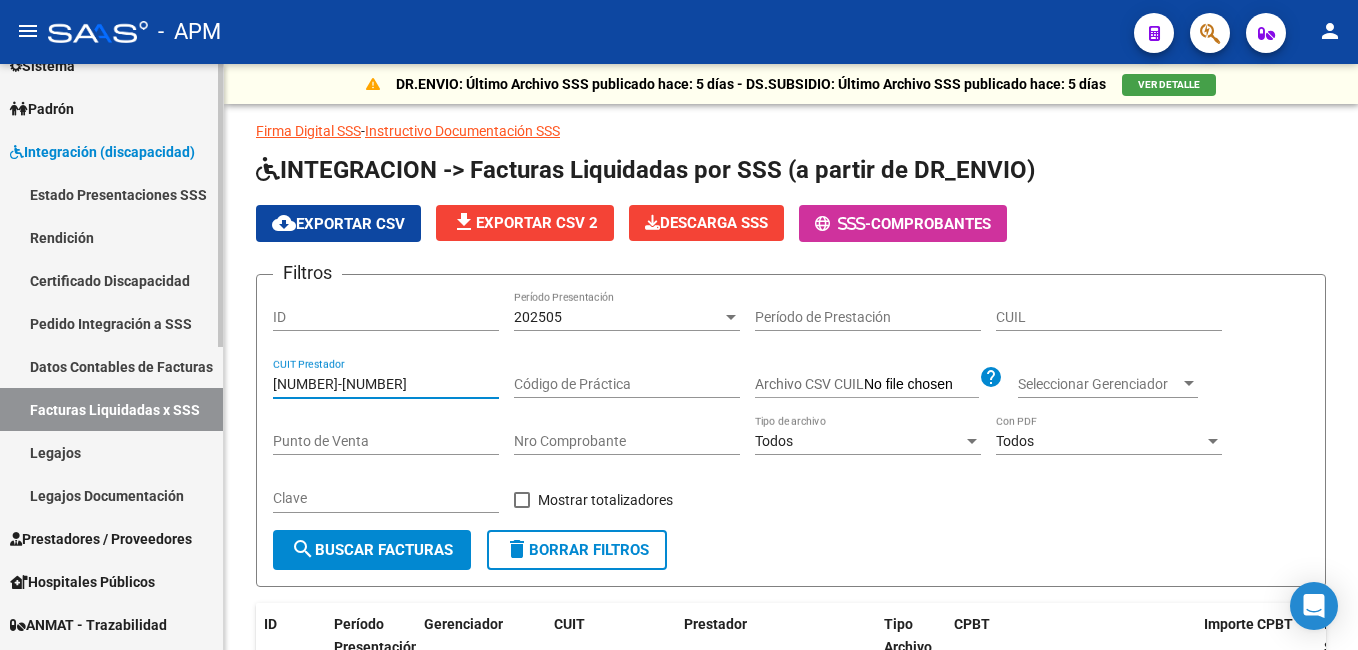 drag, startPoint x: 417, startPoint y: 379, endPoint x: 14, endPoint y: 366, distance: 403.20963 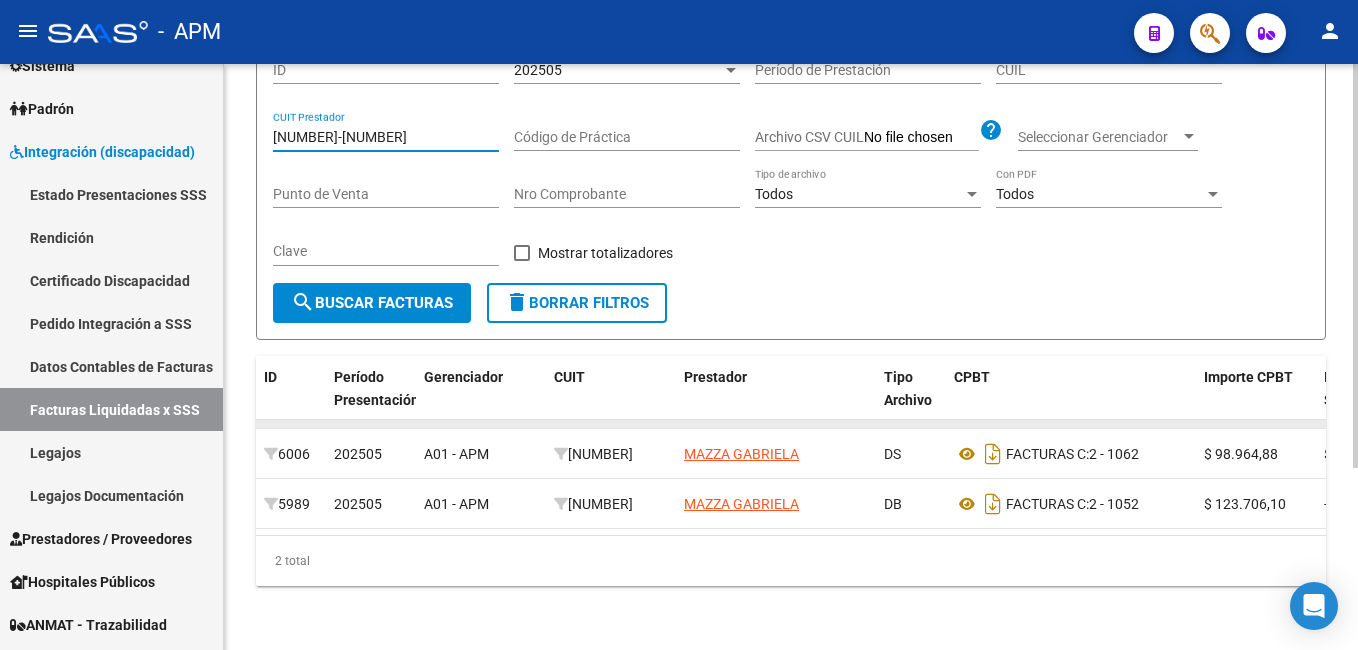 scroll, scrollTop: 263, scrollLeft: 0, axis: vertical 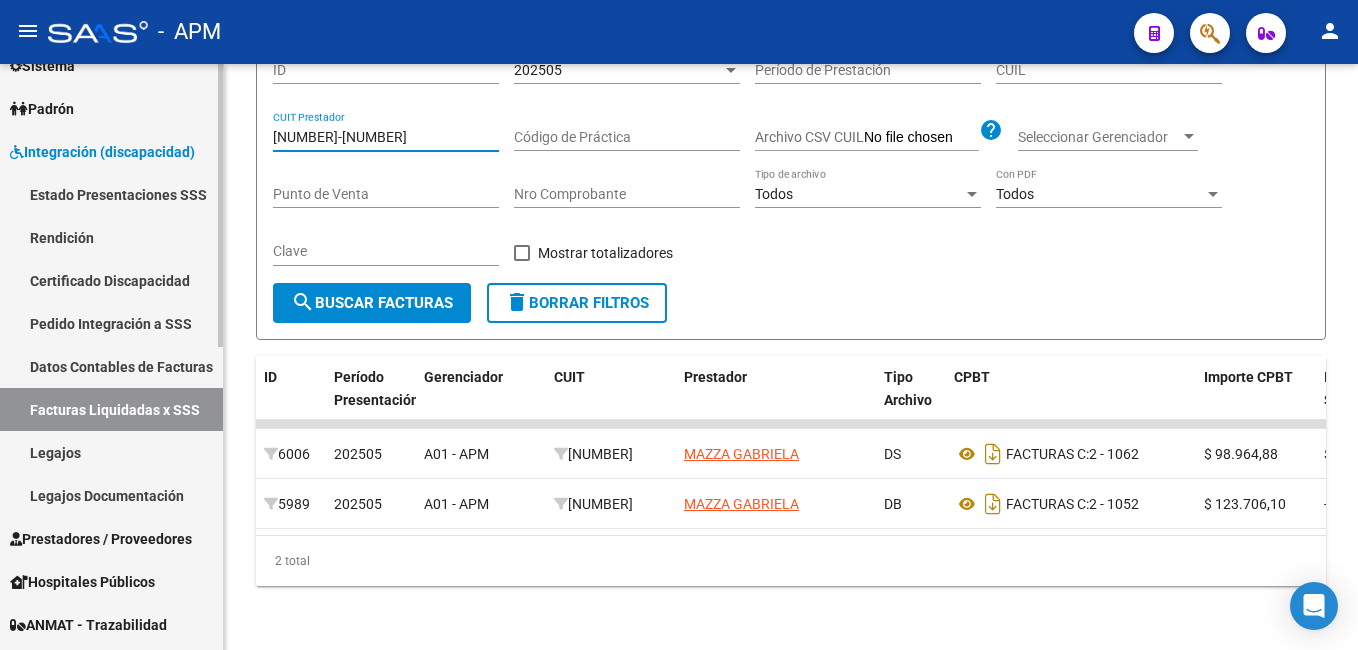 drag, startPoint x: 394, startPoint y: 113, endPoint x: 0, endPoint y: 102, distance: 394.15353 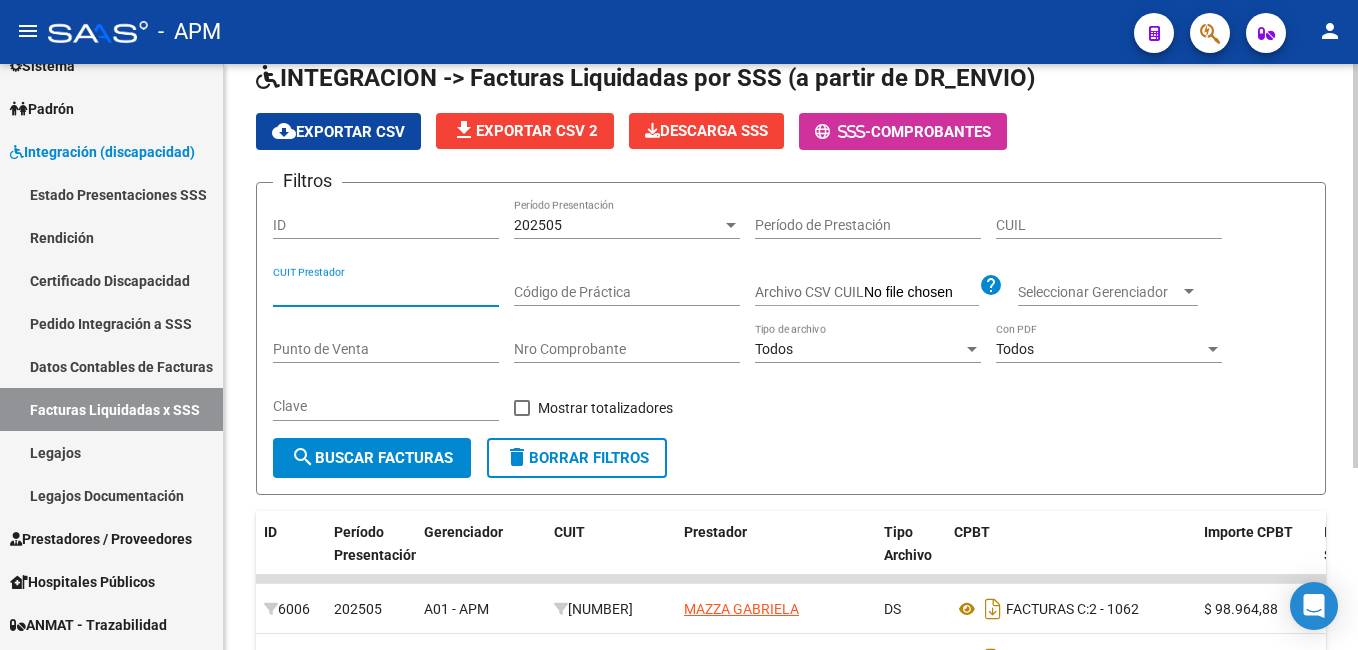 scroll, scrollTop: 63, scrollLeft: 0, axis: vertical 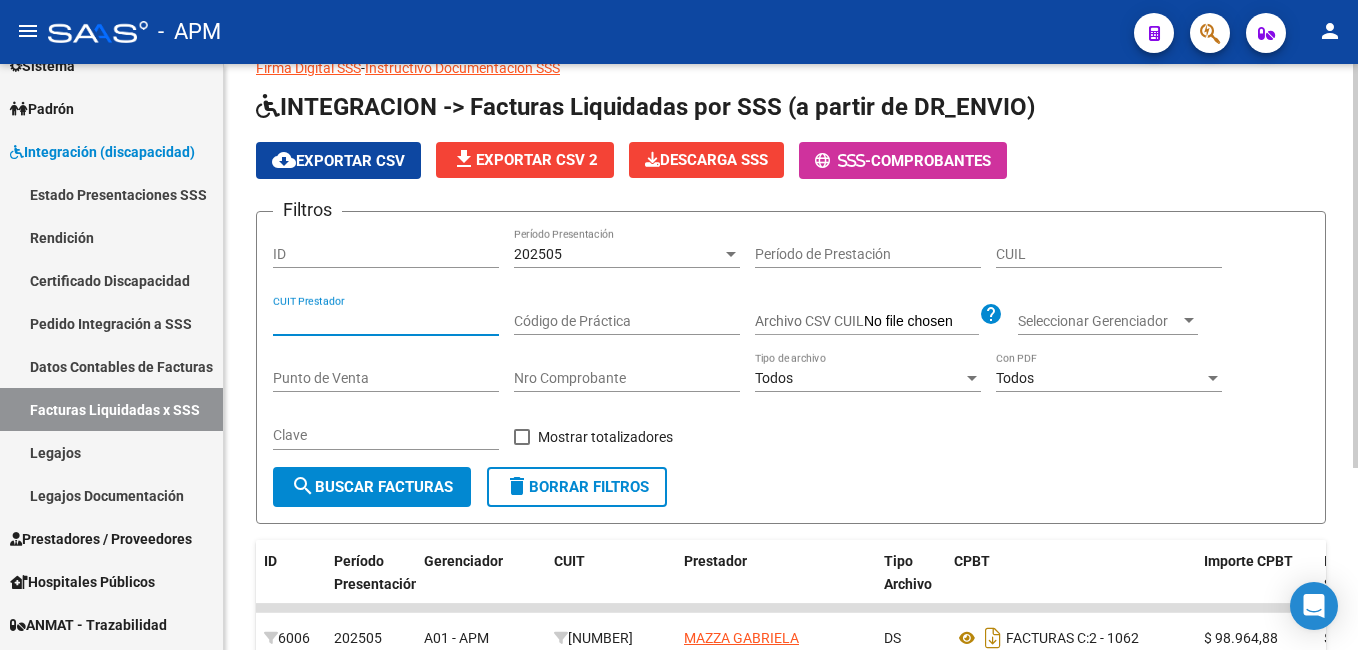 type 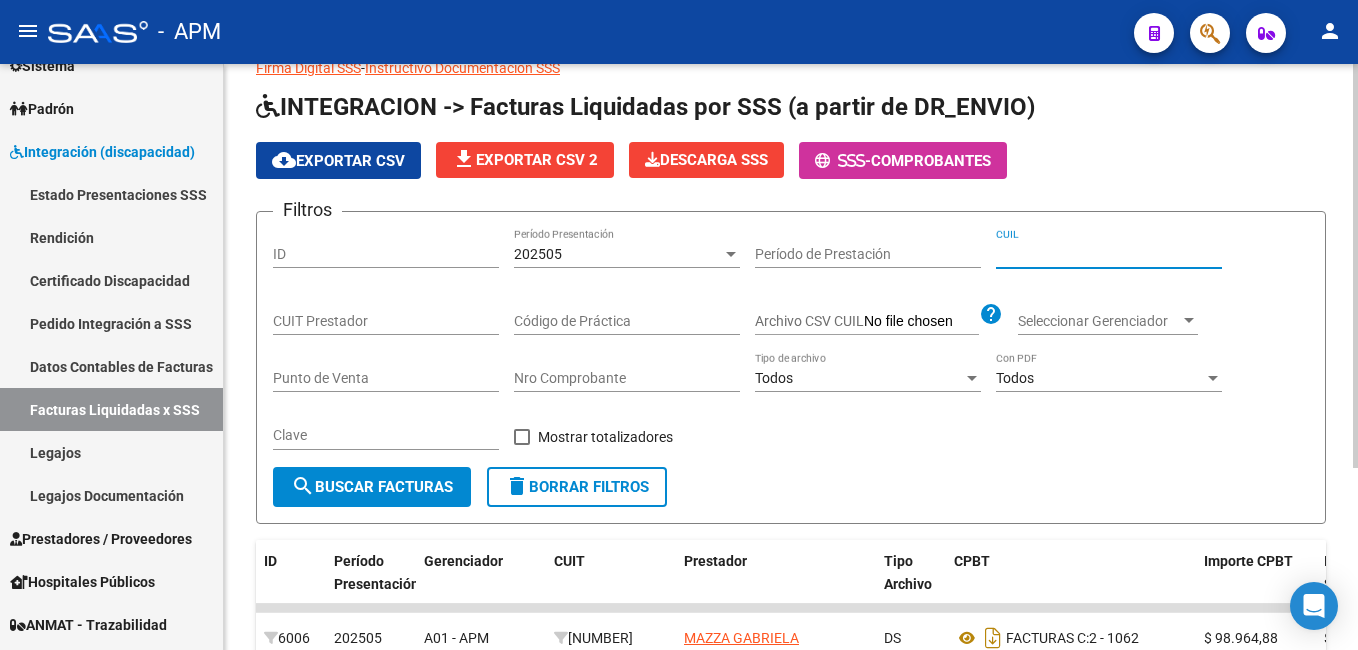 click on "CUIL" at bounding box center [1109, 254] 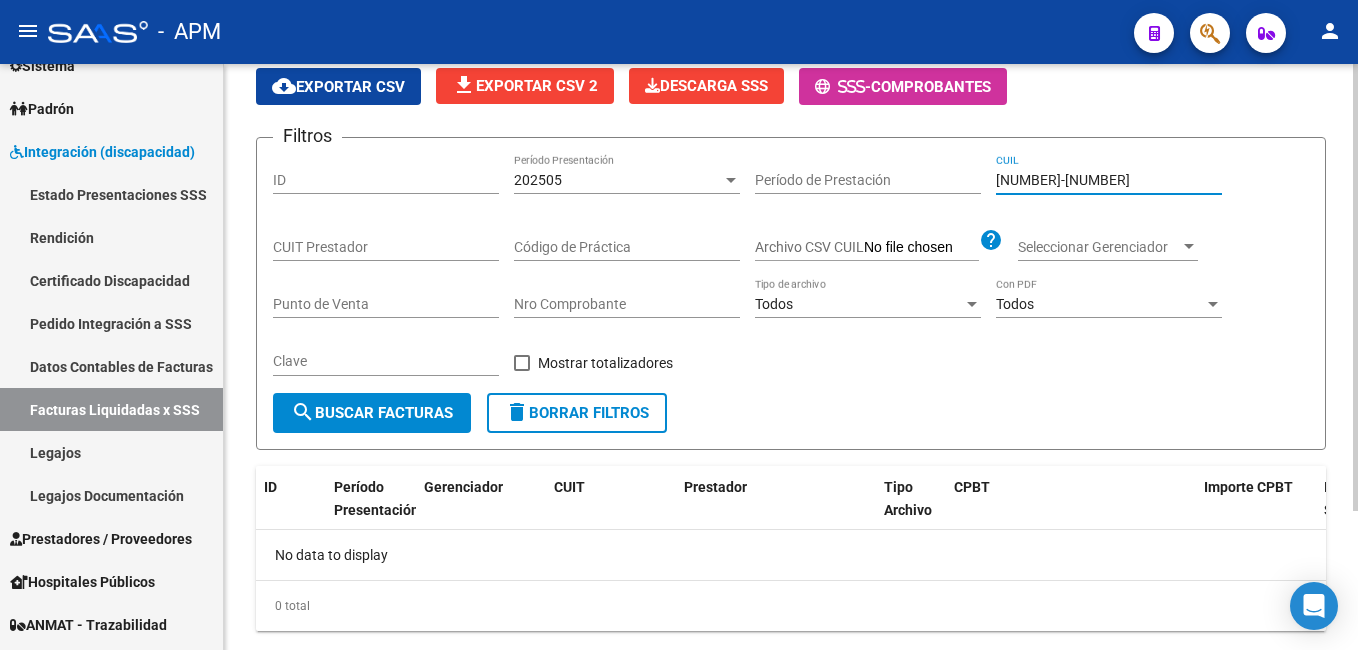 scroll, scrollTop: 182, scrollLeft: 0, axis: vertical 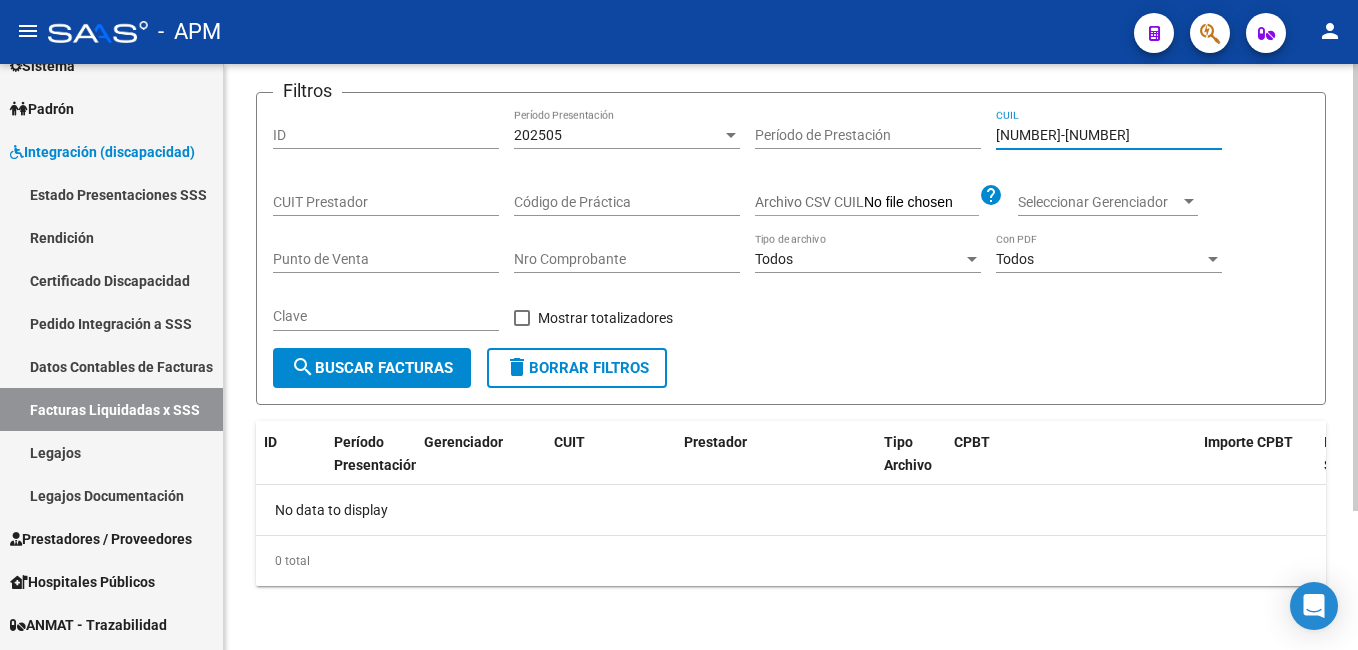 type on "27-24252371-2" 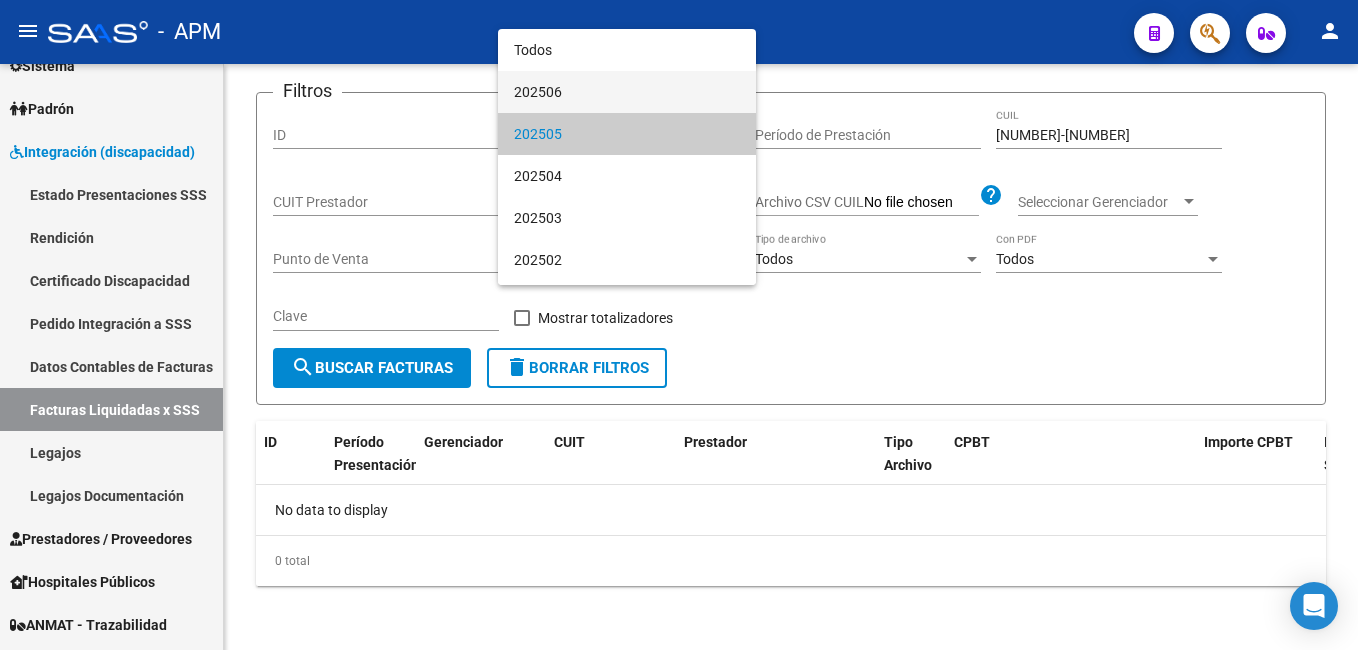 click on "202506" at bounding box center [627, 92] 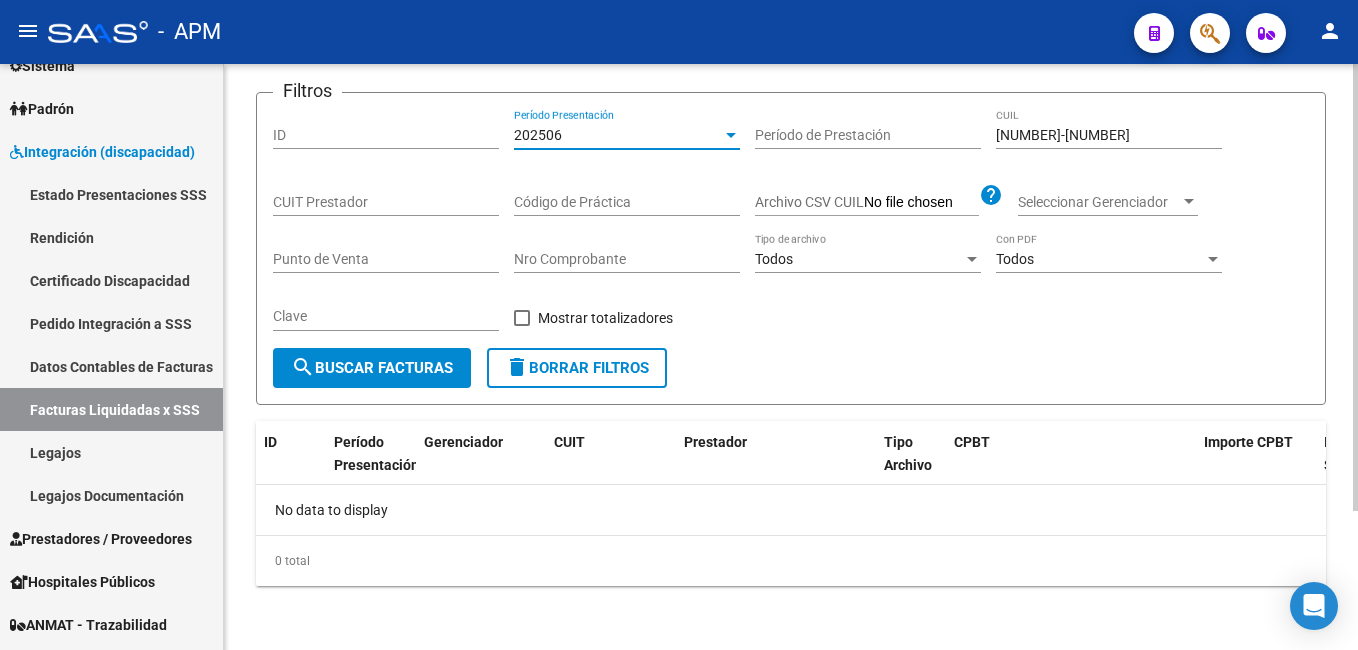 click on "search  Buscar Facturas" 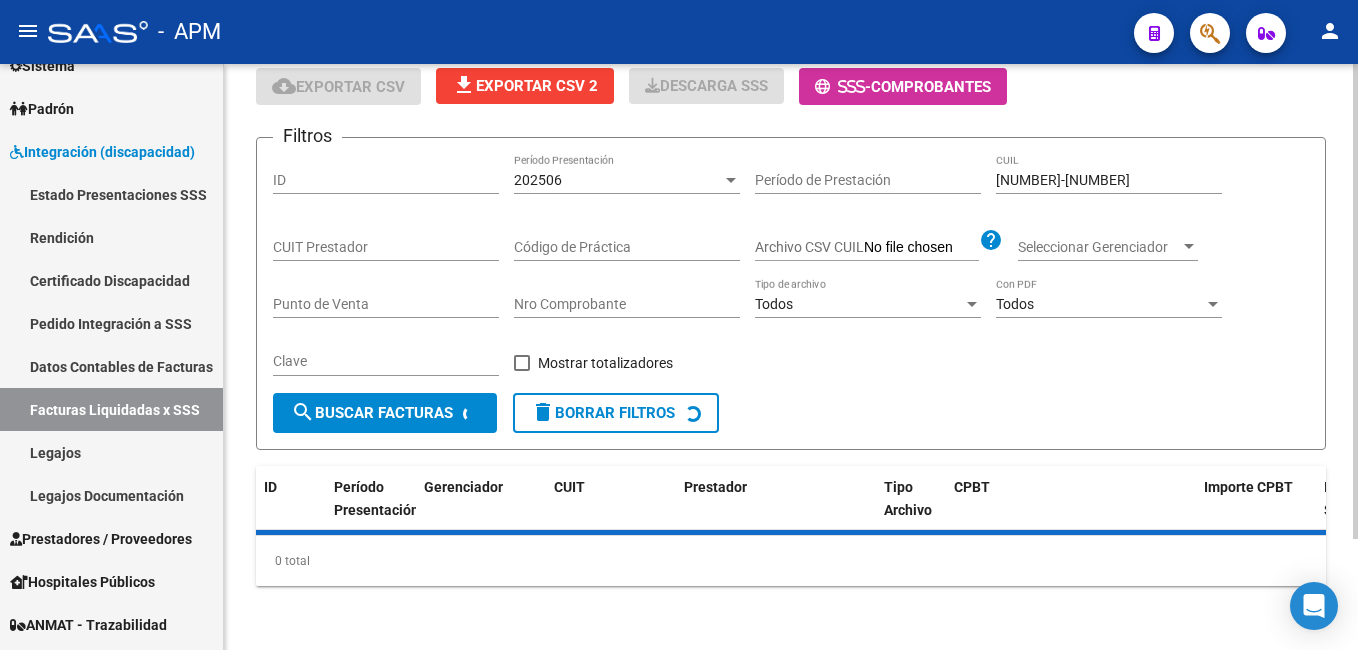 scroll, scrollTop: 182, scrollLeft: 0, axis: vertical 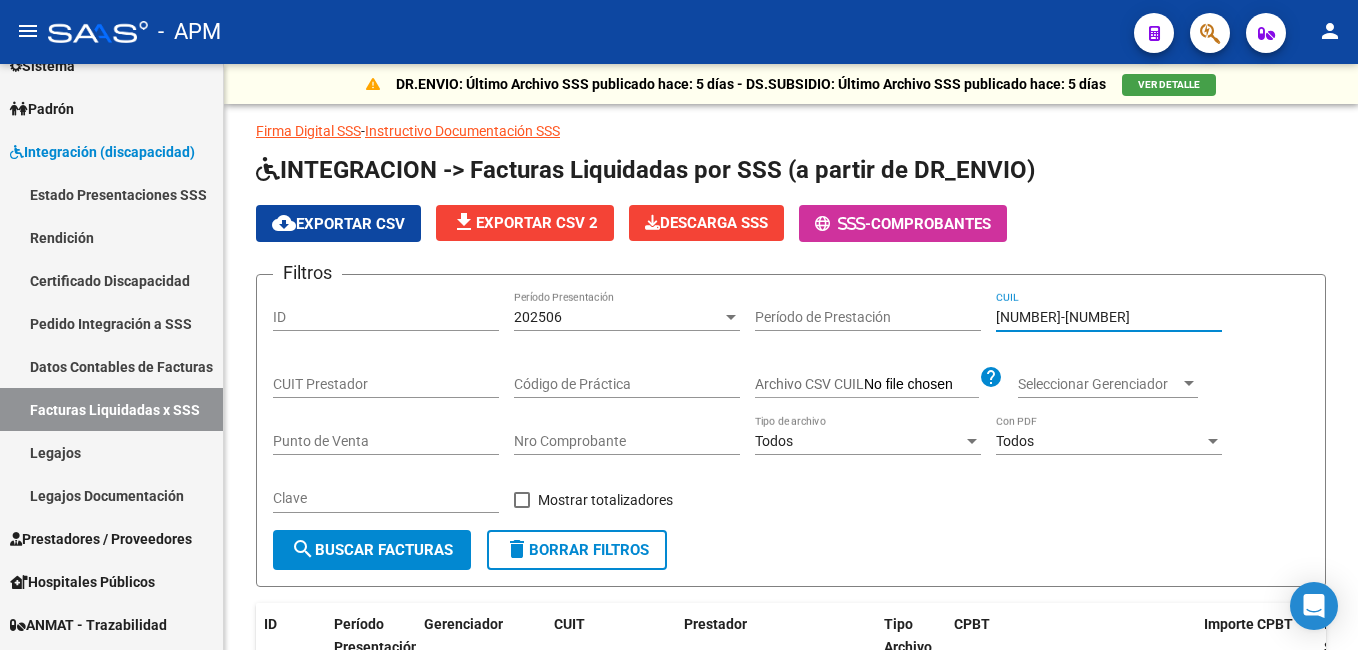 drag, startPoint x: 1106, startPoint y: 129, endPoint x: 381, endPoint y: 30, distance: 731.7281 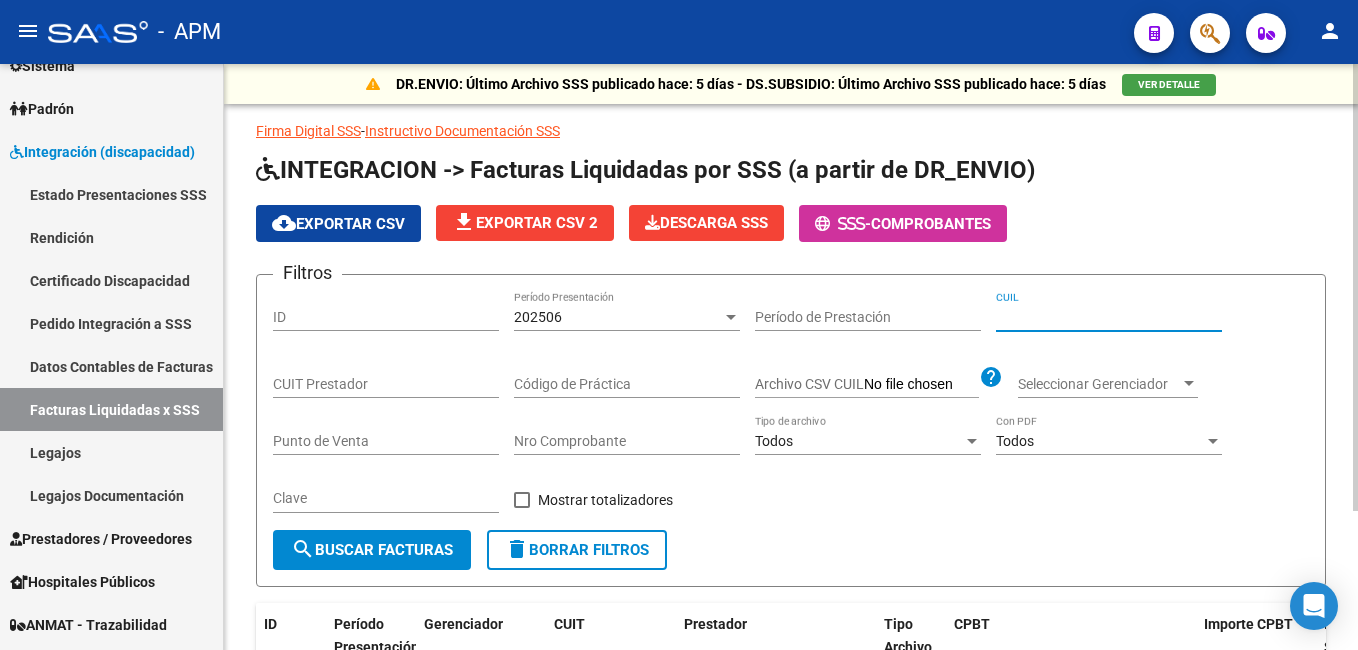 type 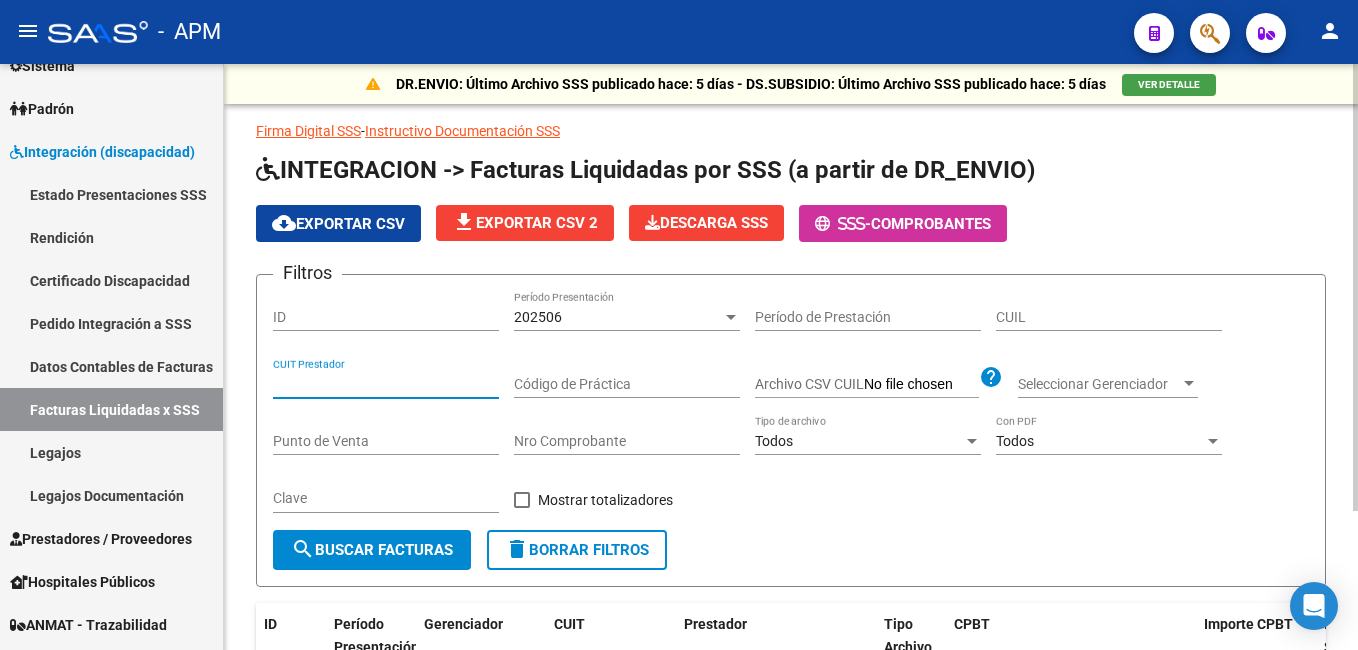 paste on "27-24252371-2" 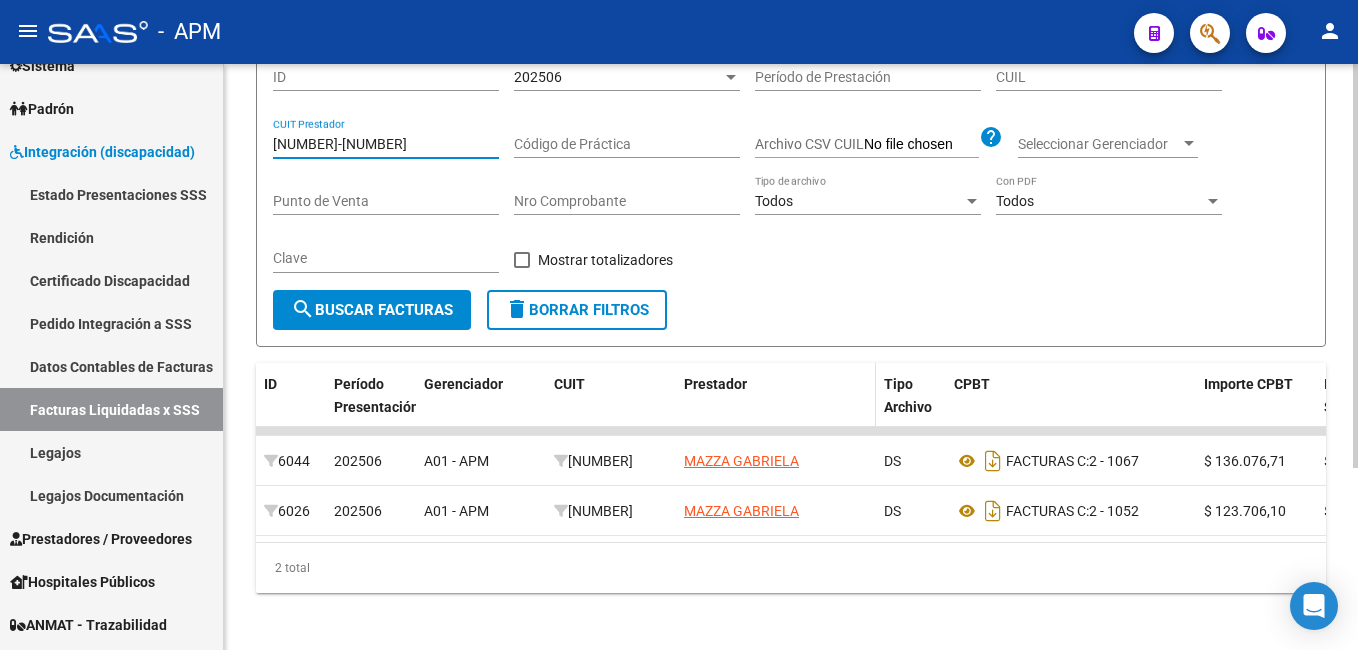 scroll, scrollTop: 263, scrollLeft: 0, axis: vertical 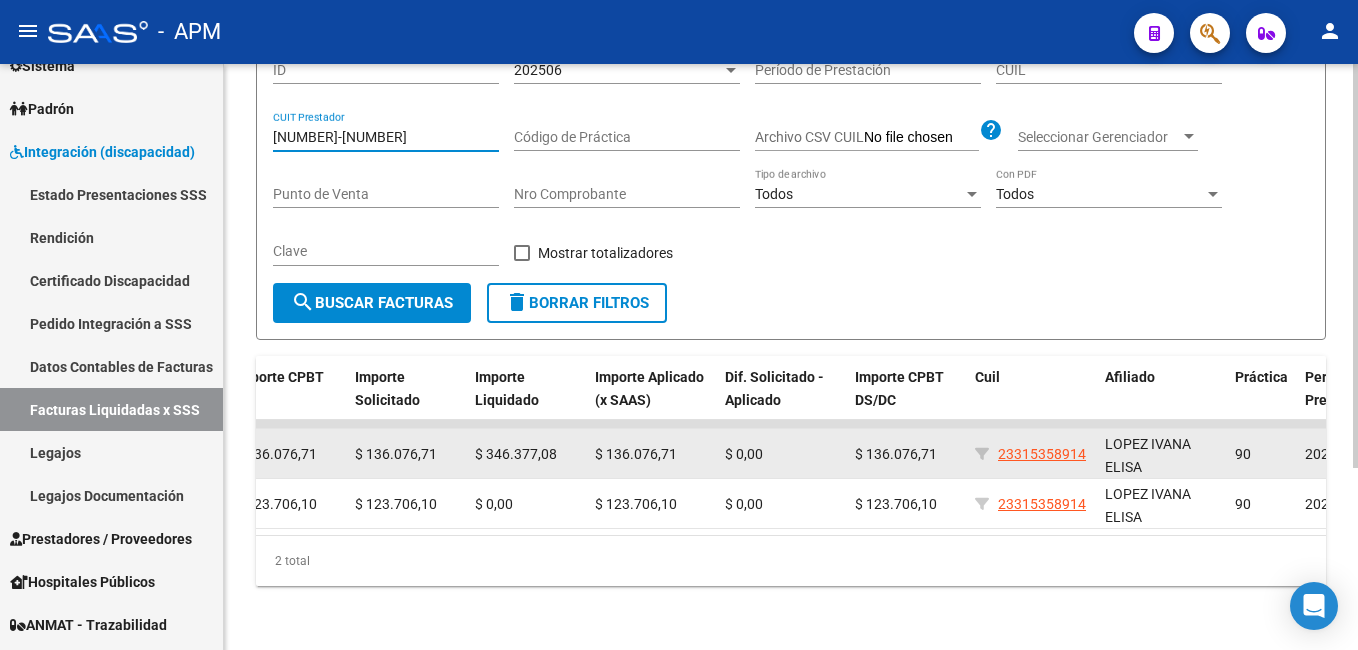 type on "27-24252371-2" 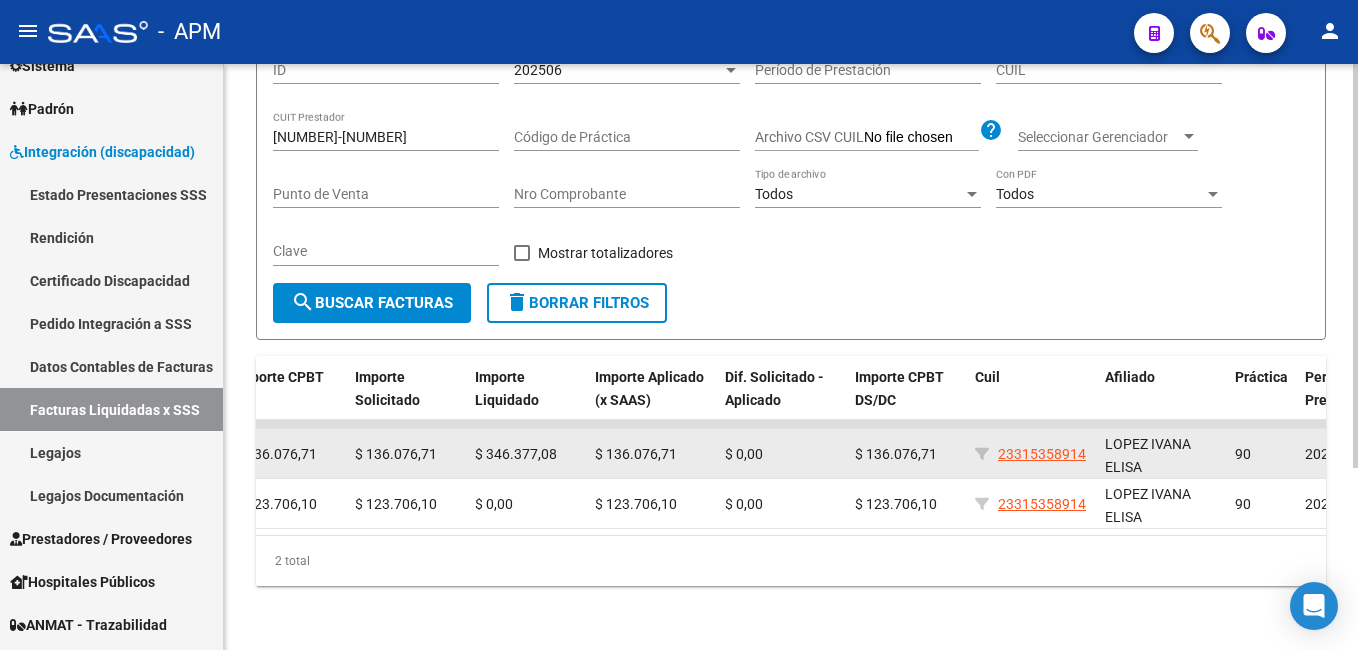 drag, startPoint x: 1095, startPoint y: 437, endPoint x: 1003, endPoint y: 449, distance: 92.779305 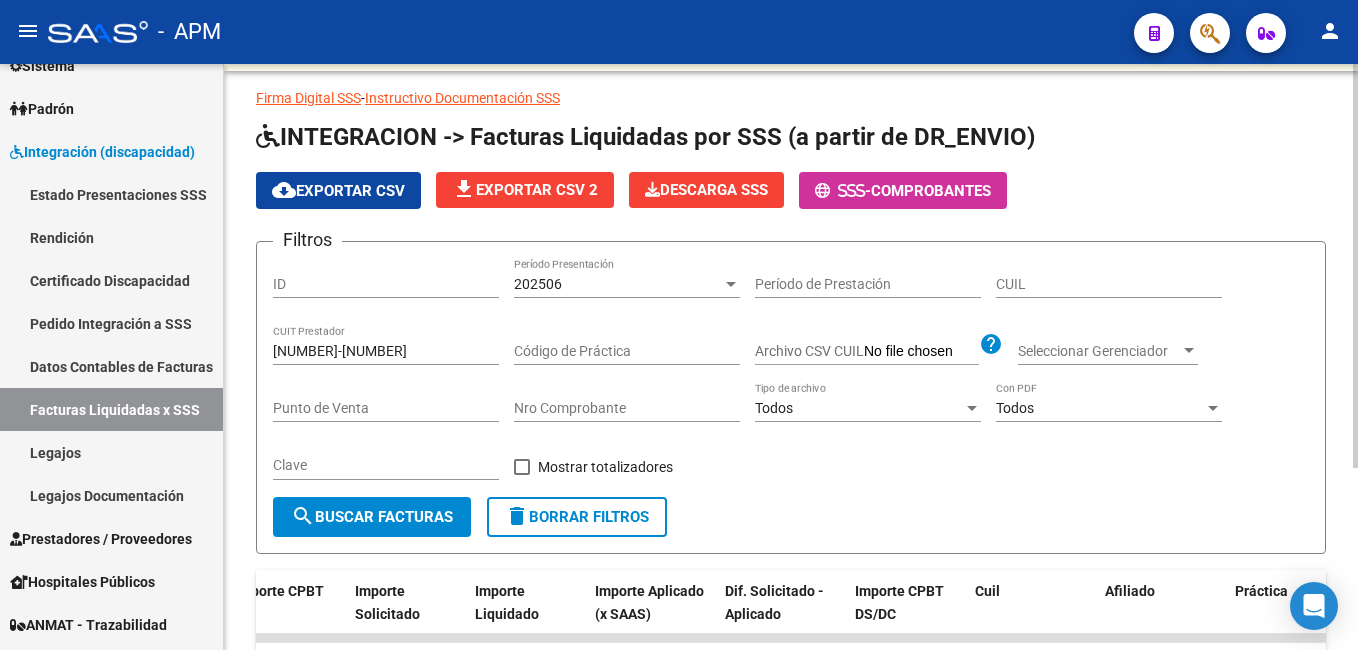 scroll, scrollTop: 0, scrollLeft: 0, axis: both 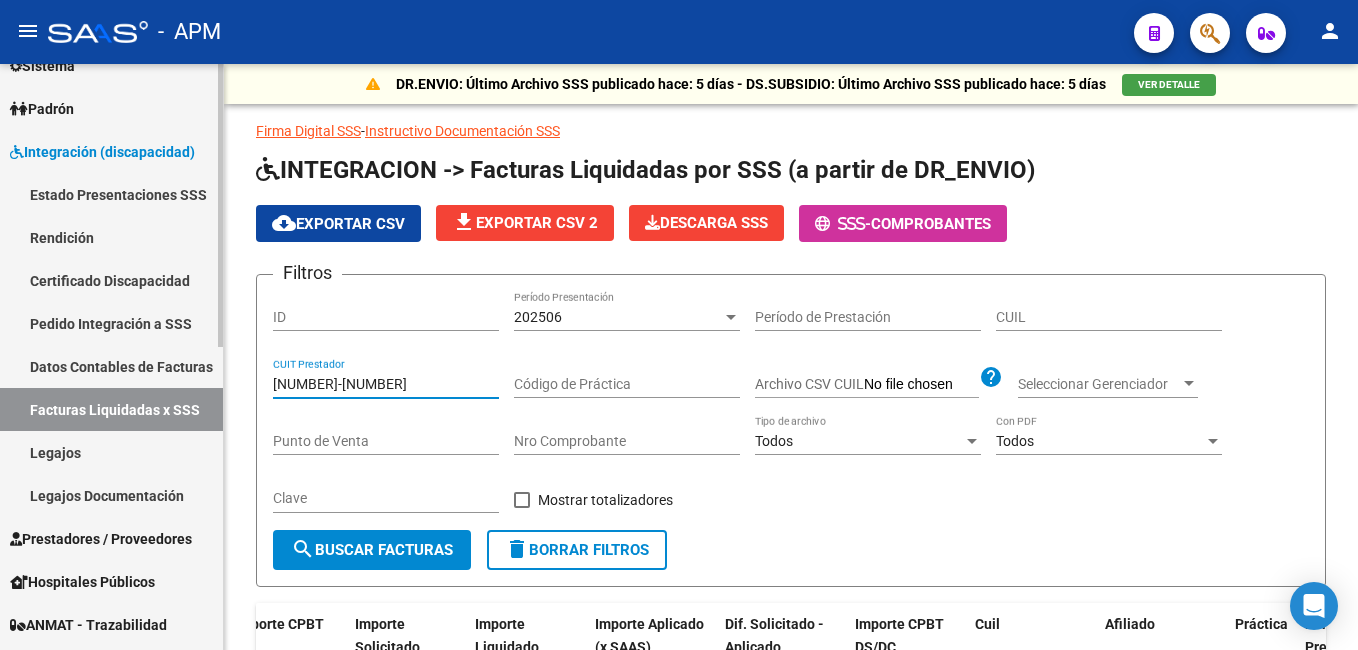drag, startPoint x: 397, startPoint y: 387, endPoint x: 82, endPoint y: 378, distance: 315.12854 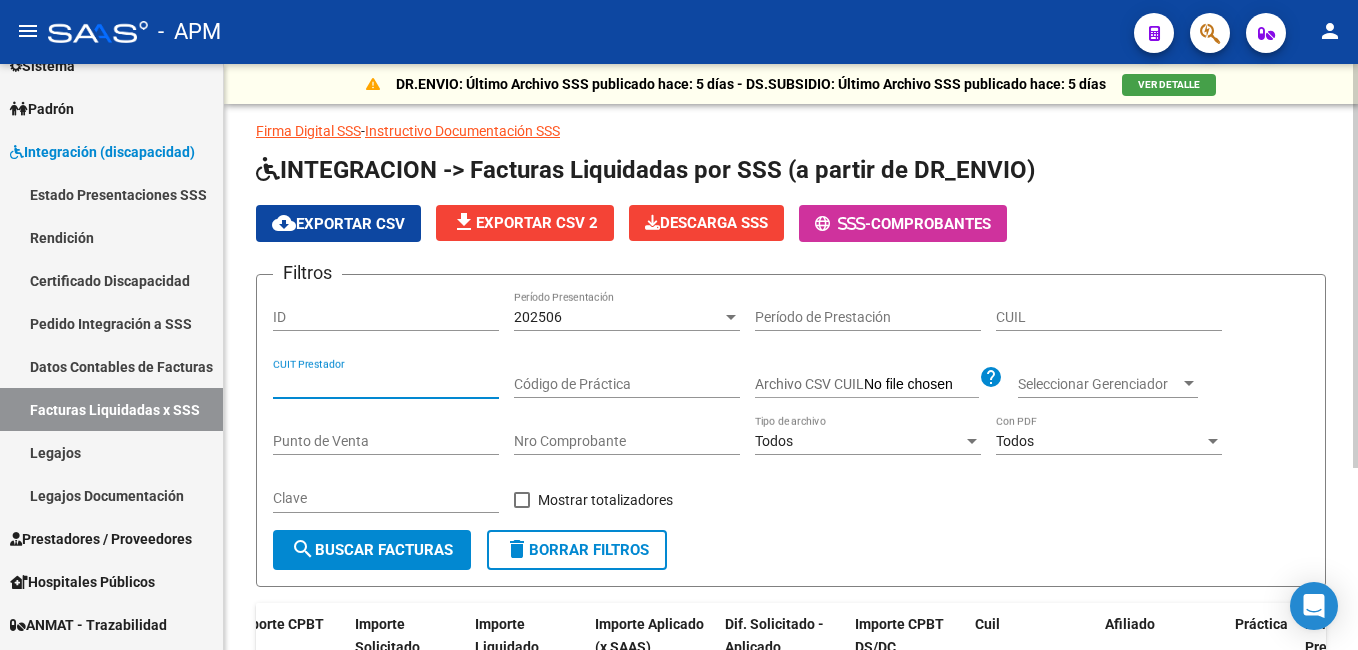 type 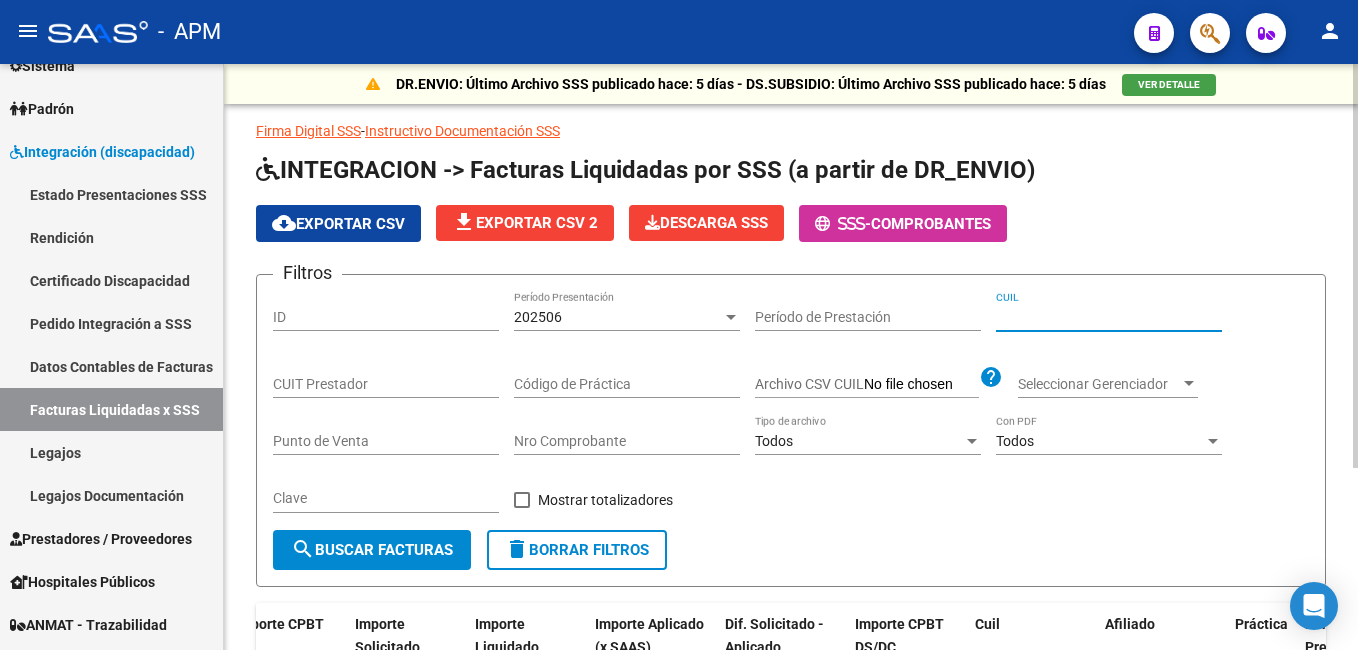 paste on "23-31535891-4" 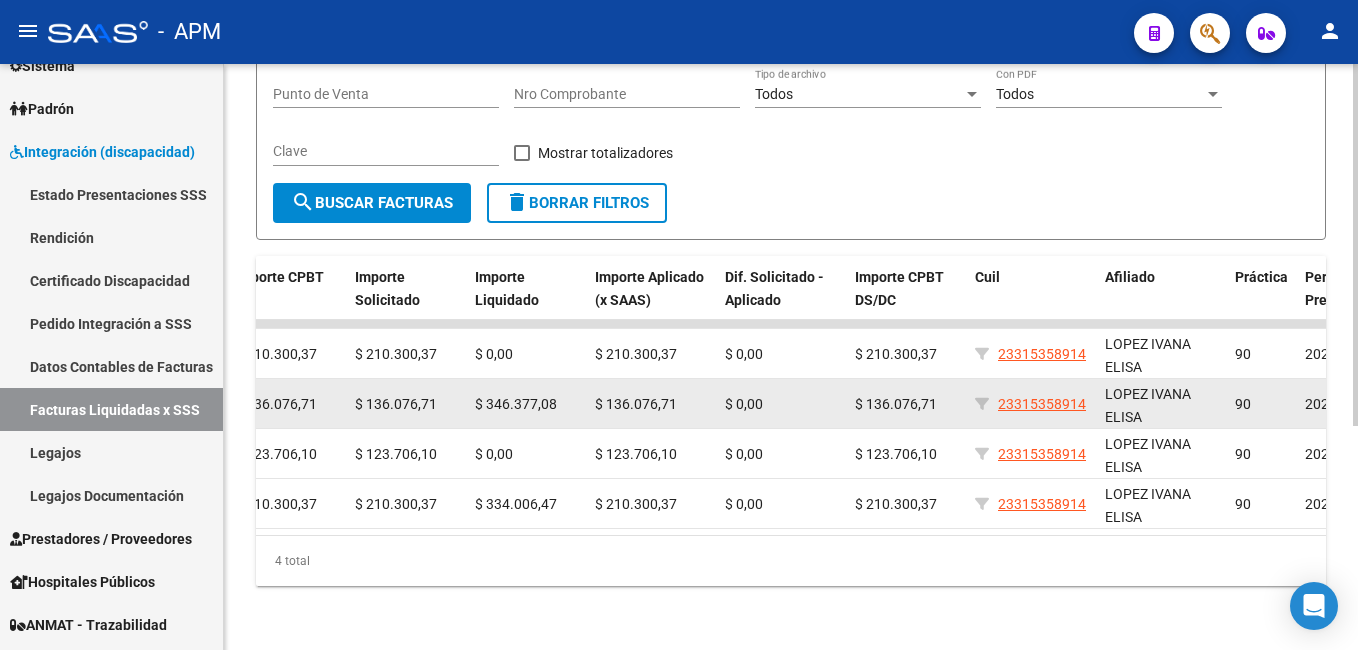 scroll, scrollTop: 363, scrollLeft: 0, axis: vertical 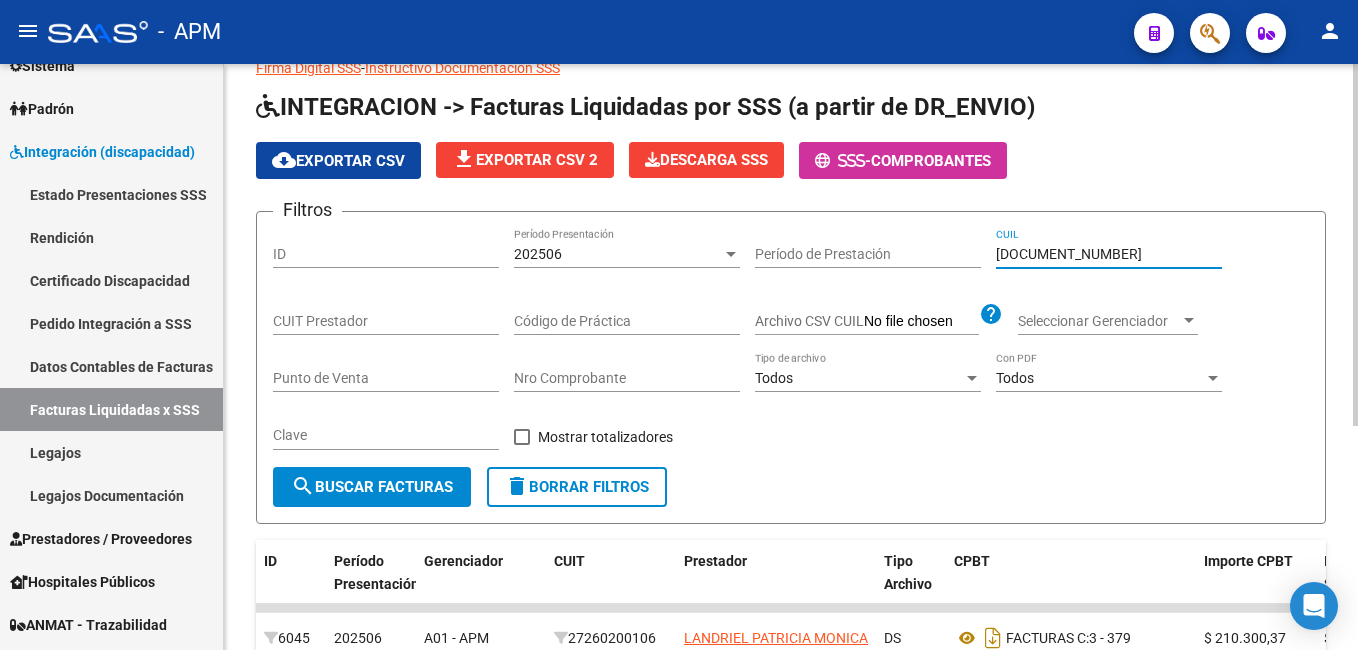 type on "23-31535891-4" 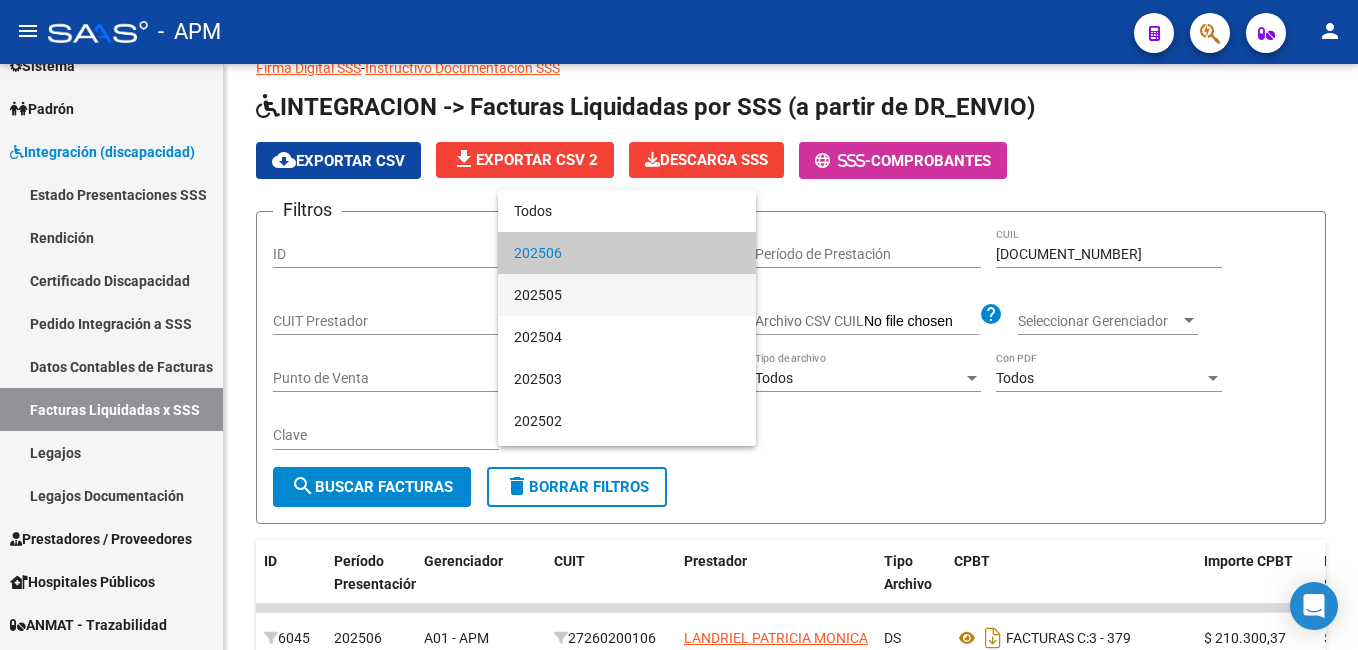 click on "202505" at bounding box center [627, 295] 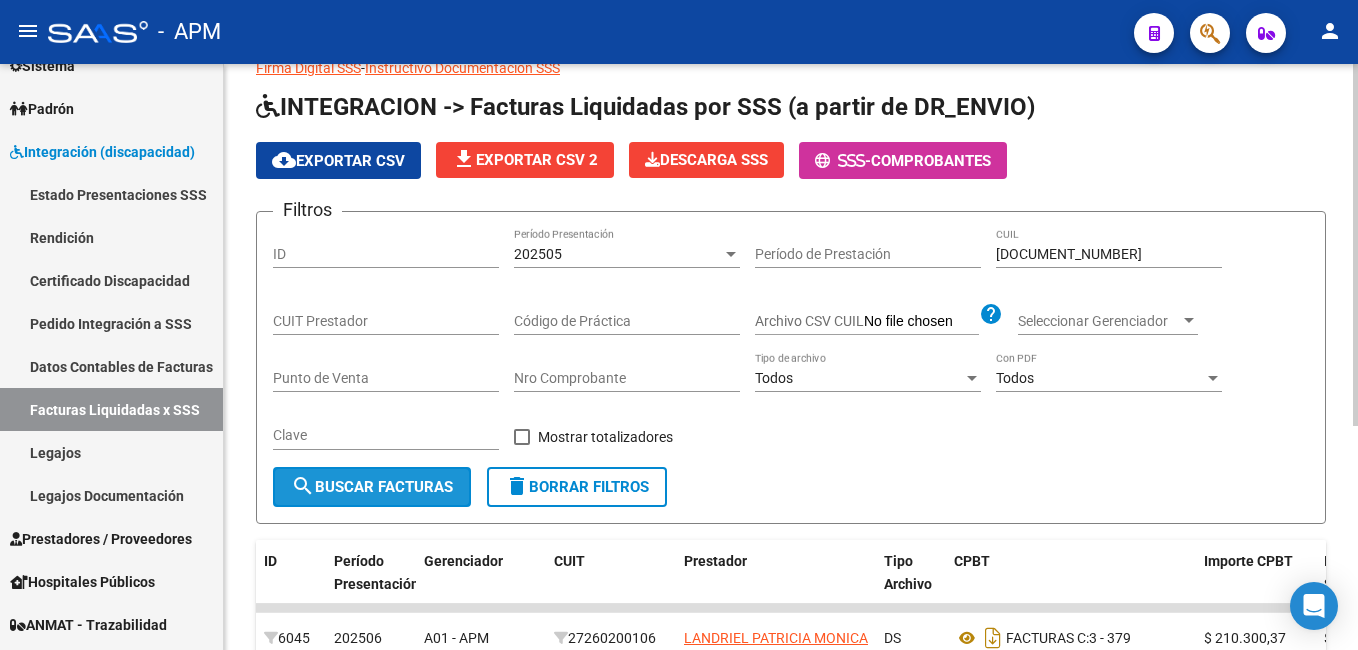 click on "search  Buscar Facturas" 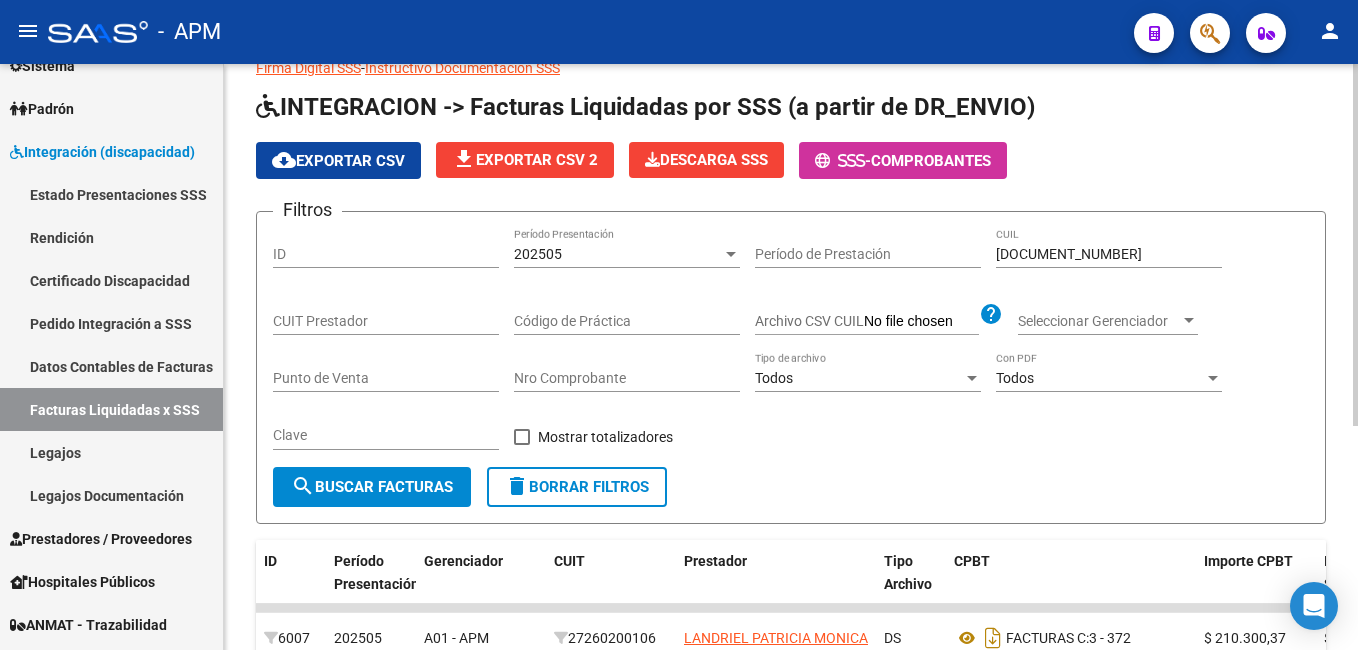 scroll, scrollTop: 363, scrollLeft: 0, axis: vertical 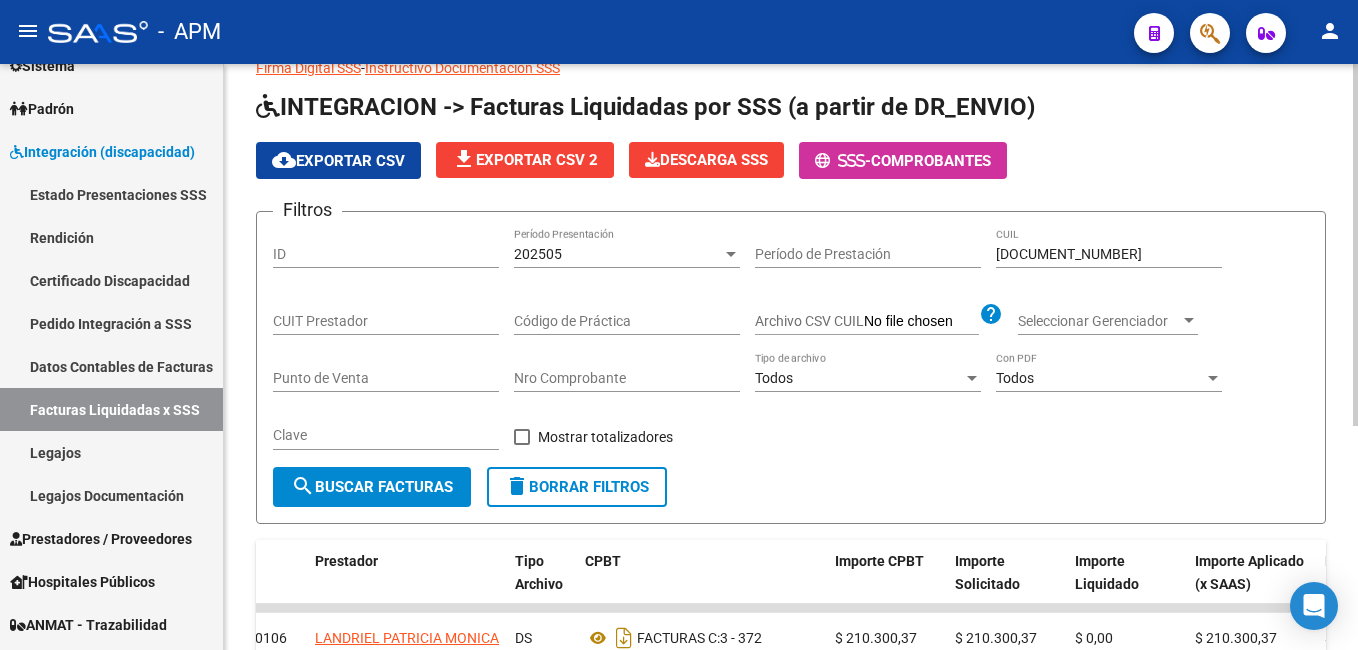 click on "202505" at bounding box center [618, 254] 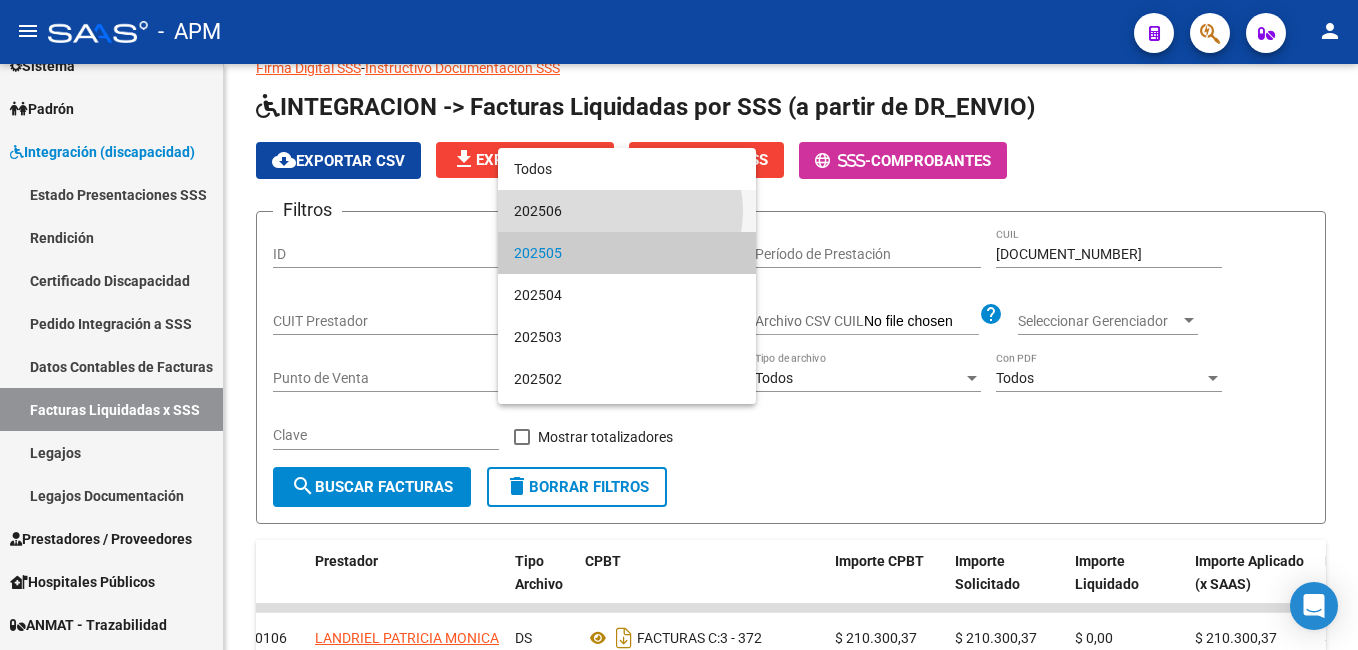 click on "202506" at bounding box center [627, 211] 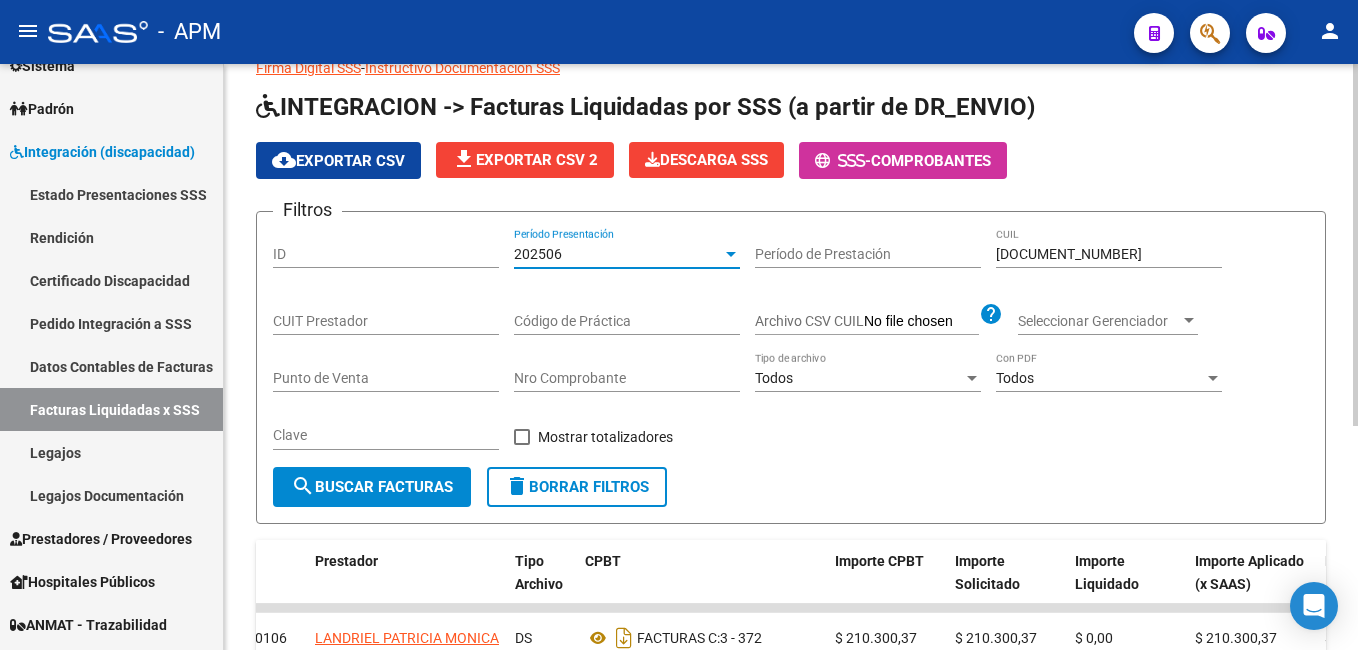 click on "search  Buscar Facturas" 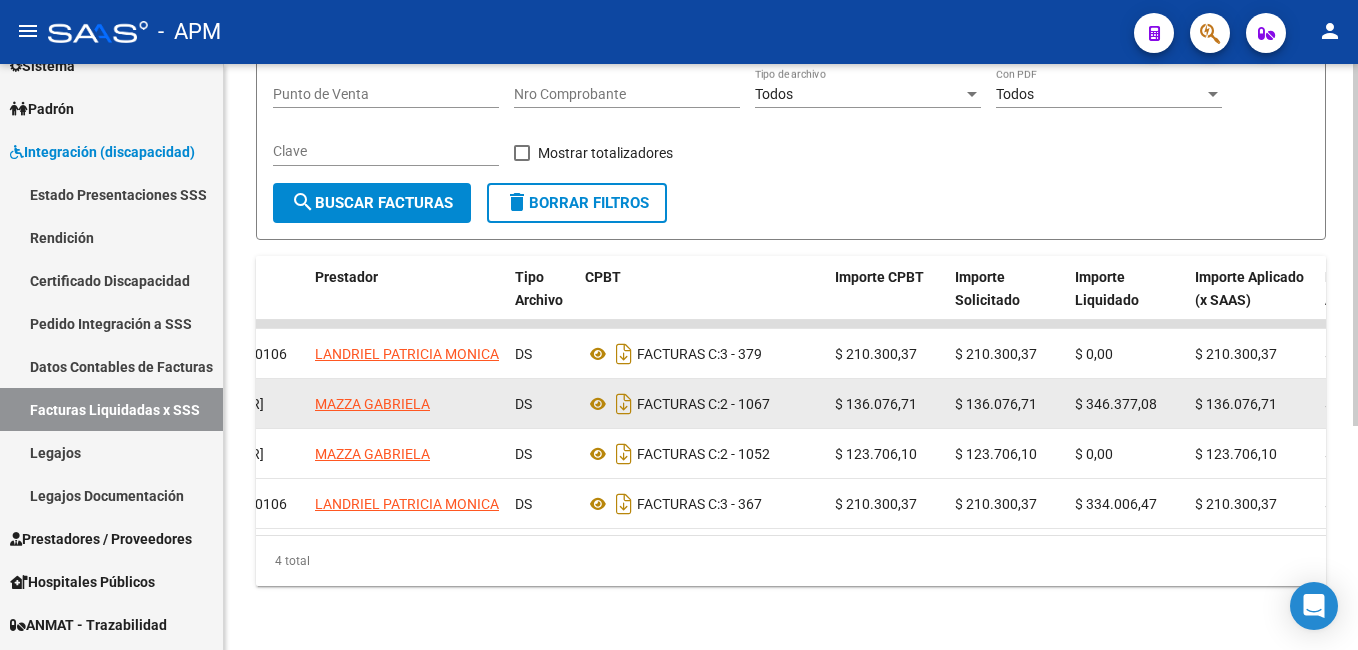 scroll, scrollTop: 0, scrollLeft: 0, axis: both 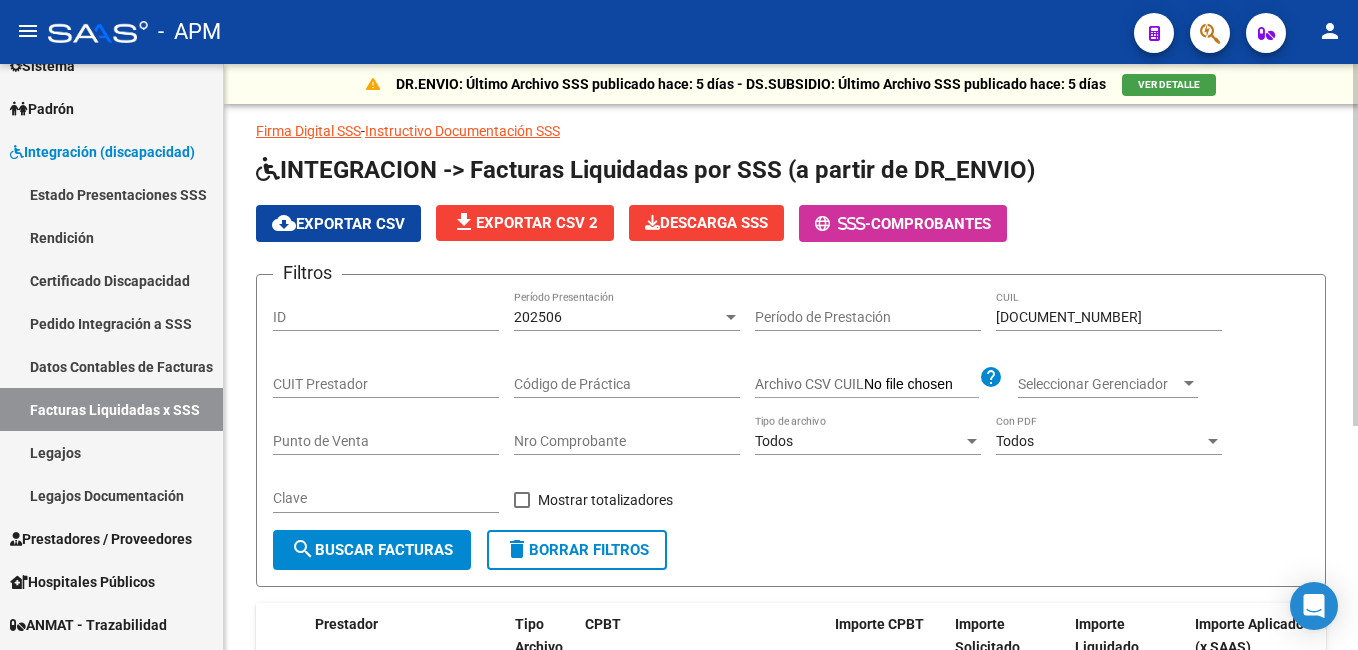 click on "202506 Período Presentación" 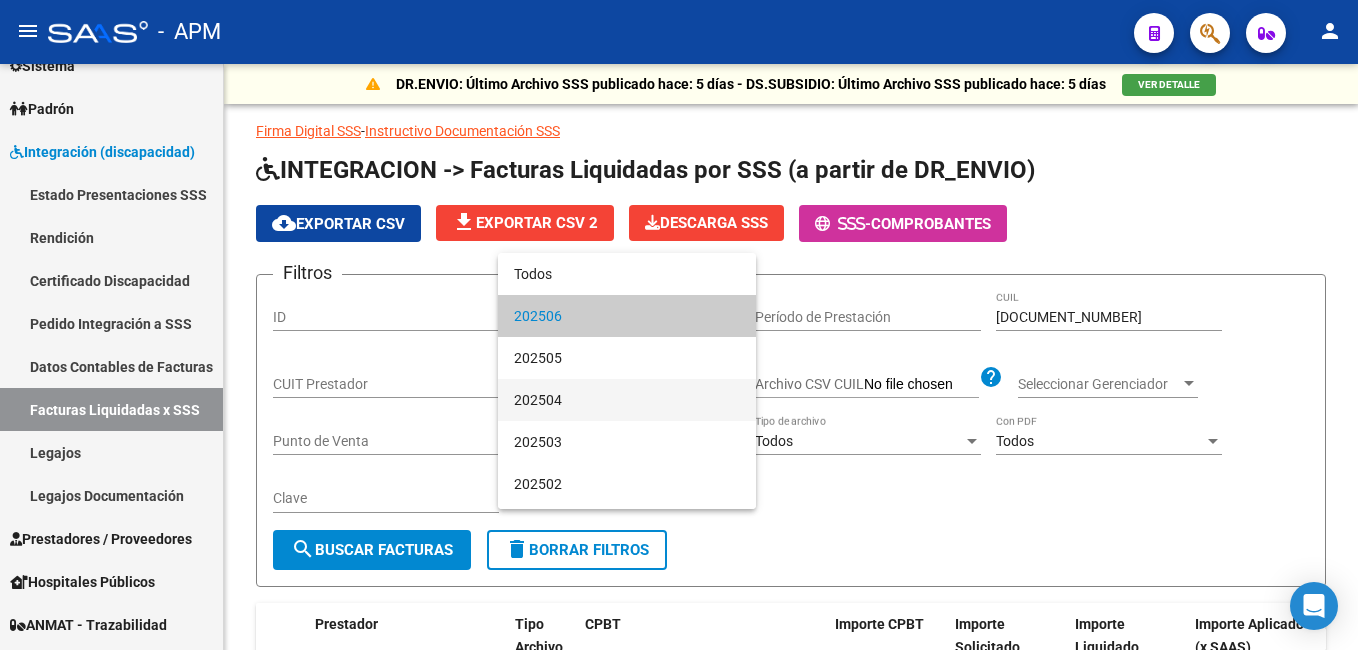 click on "202504" at bounding box center (627, 400) 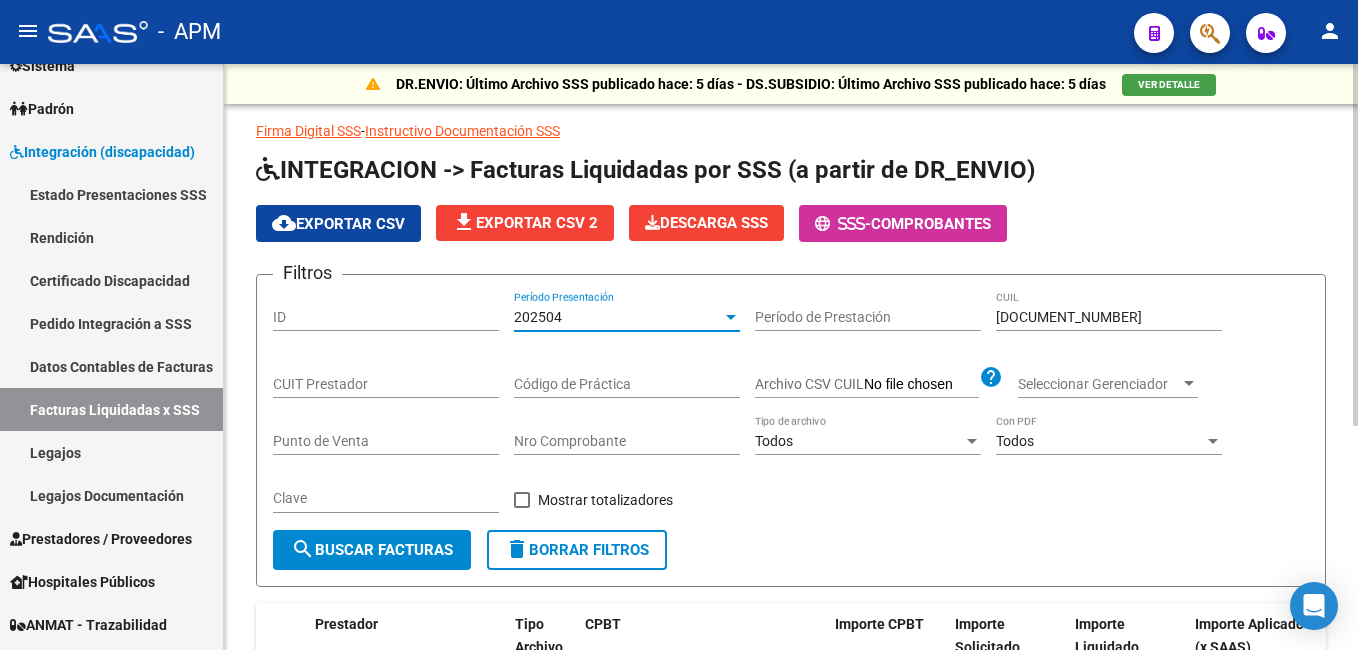 click on "Clave" 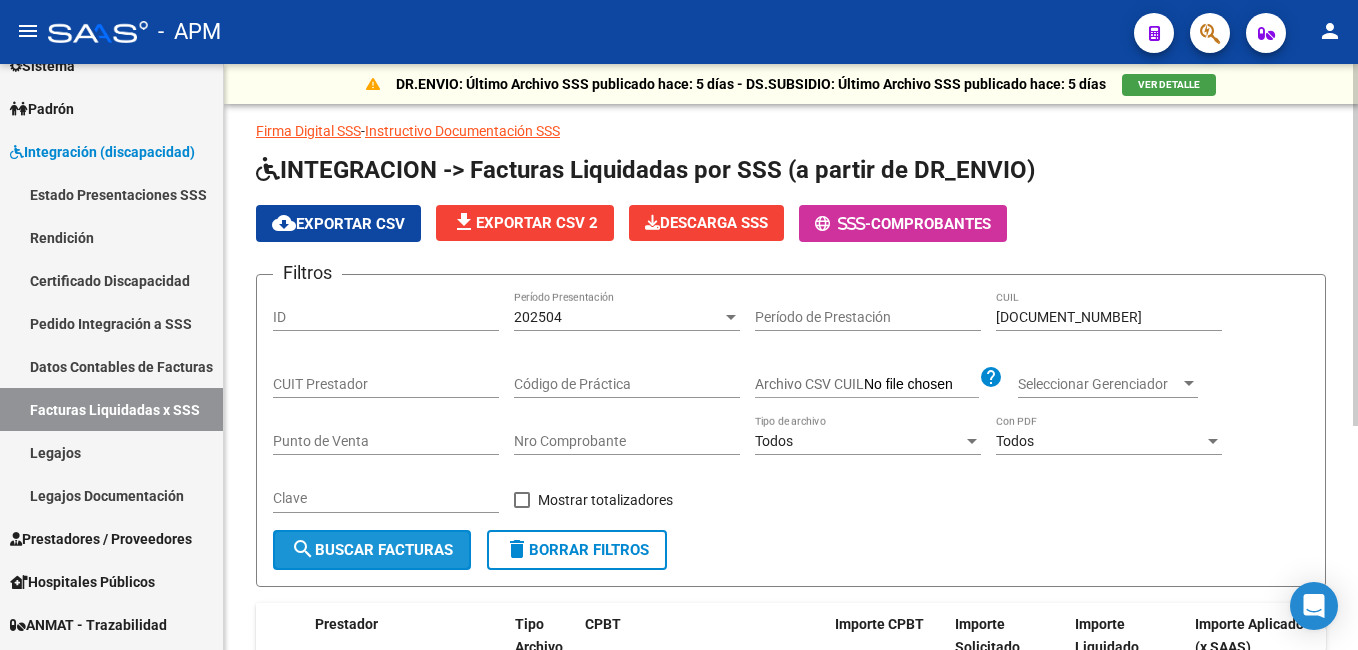 click on "search  Buscar Facturas" 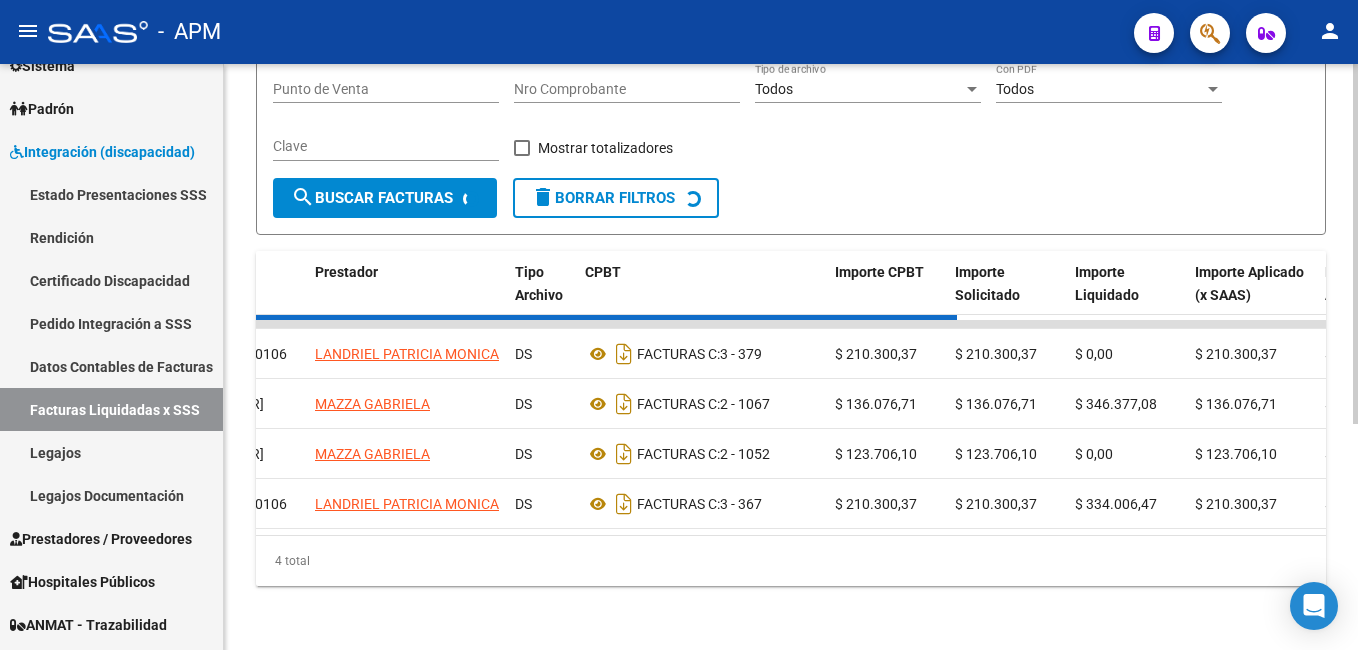 scroll, scrollTop: 363, scrollLeft: 0, axis: vertical 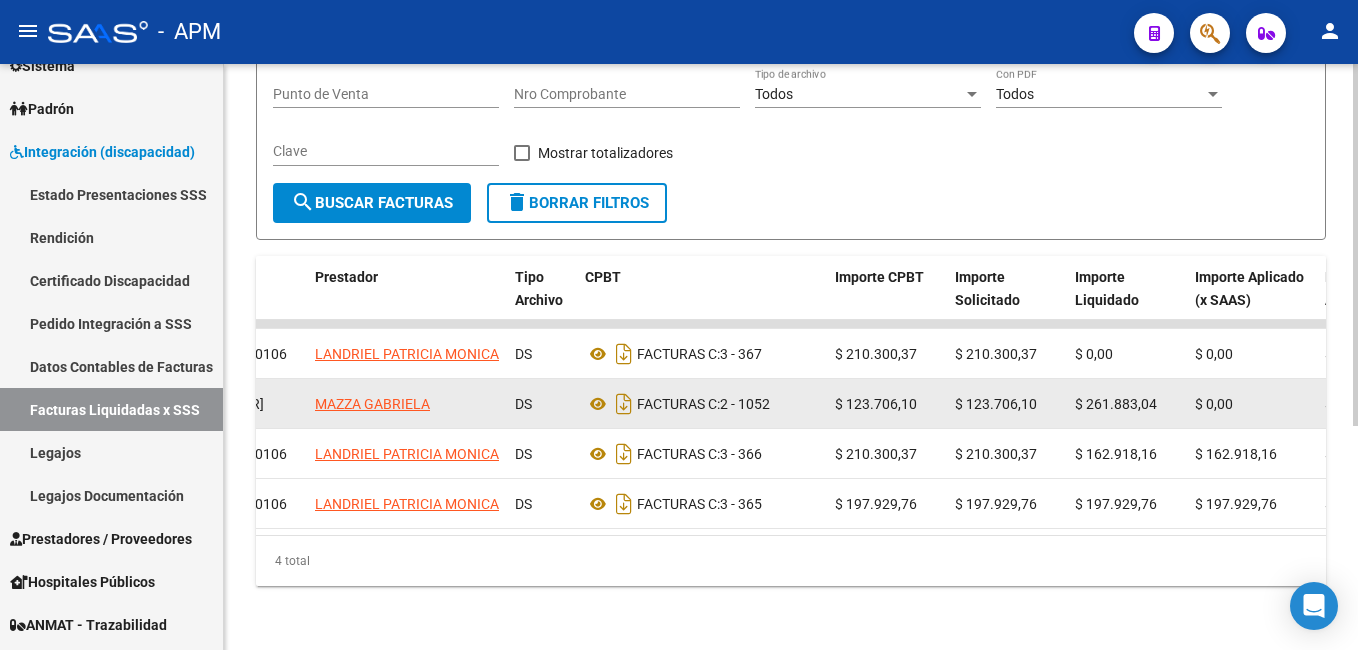 drag, startPoint x: 966, startPoint y: 383, endPoint x: 1040, endPoint y: 395, distance: 74.96666 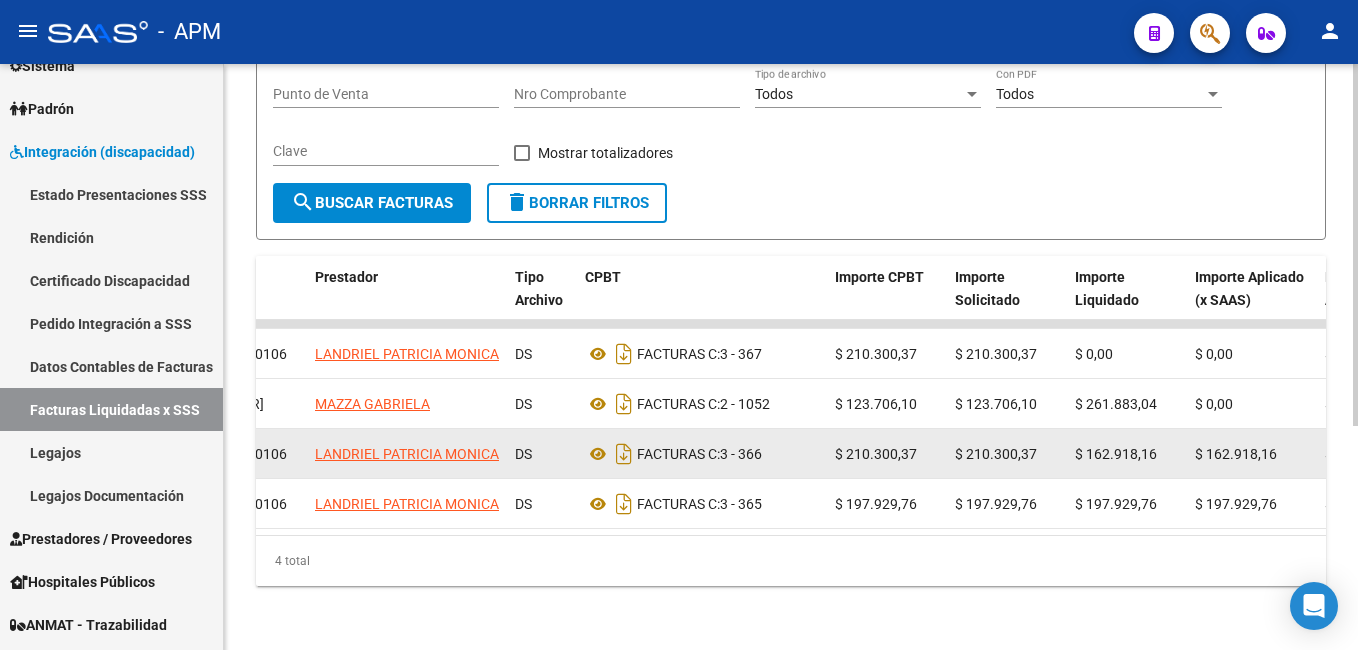 drag, startPoint x: 1040, startPoint y: 395, endPoint x: 1000, endPoint y: 431, distance: 53.814495 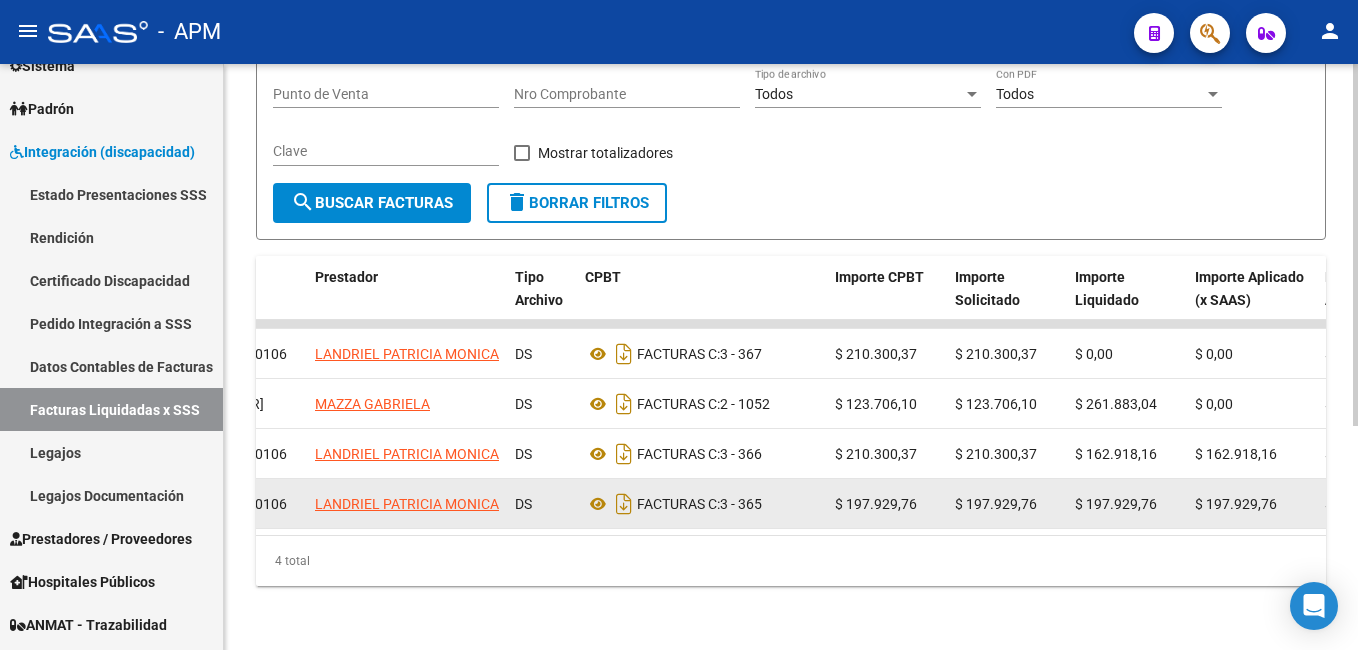 click on "$ 197.929,76" 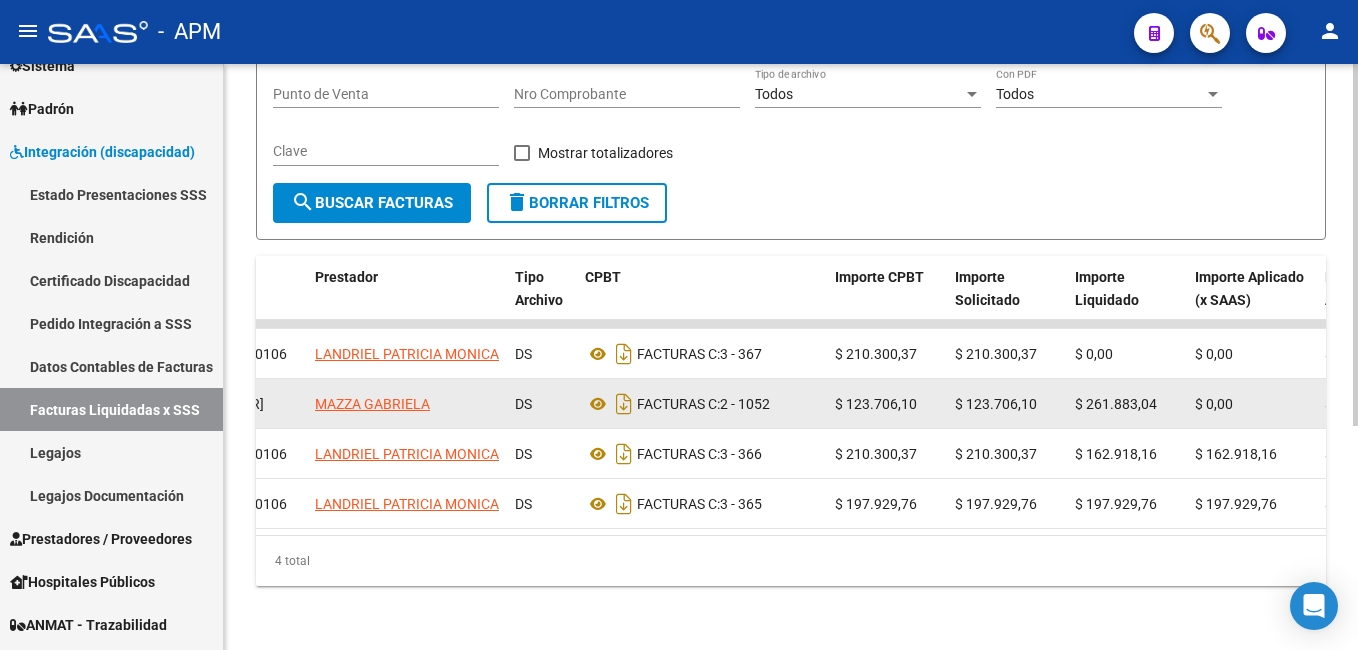 drag, startPoint x: 965, startPoint y: 393, endPoint x: 1033, endPoint y: 397, distance: 68.117546 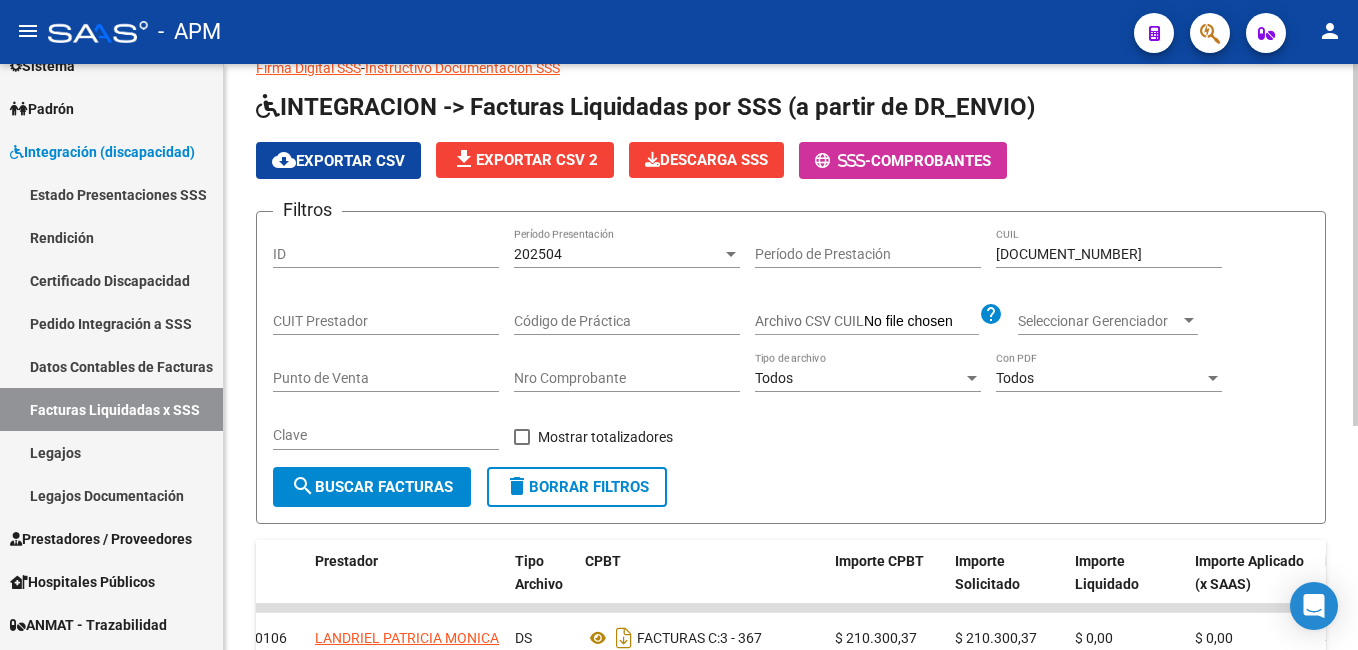 scroll, scrollTop: 363, scrollLeft: 0, axis: vertical 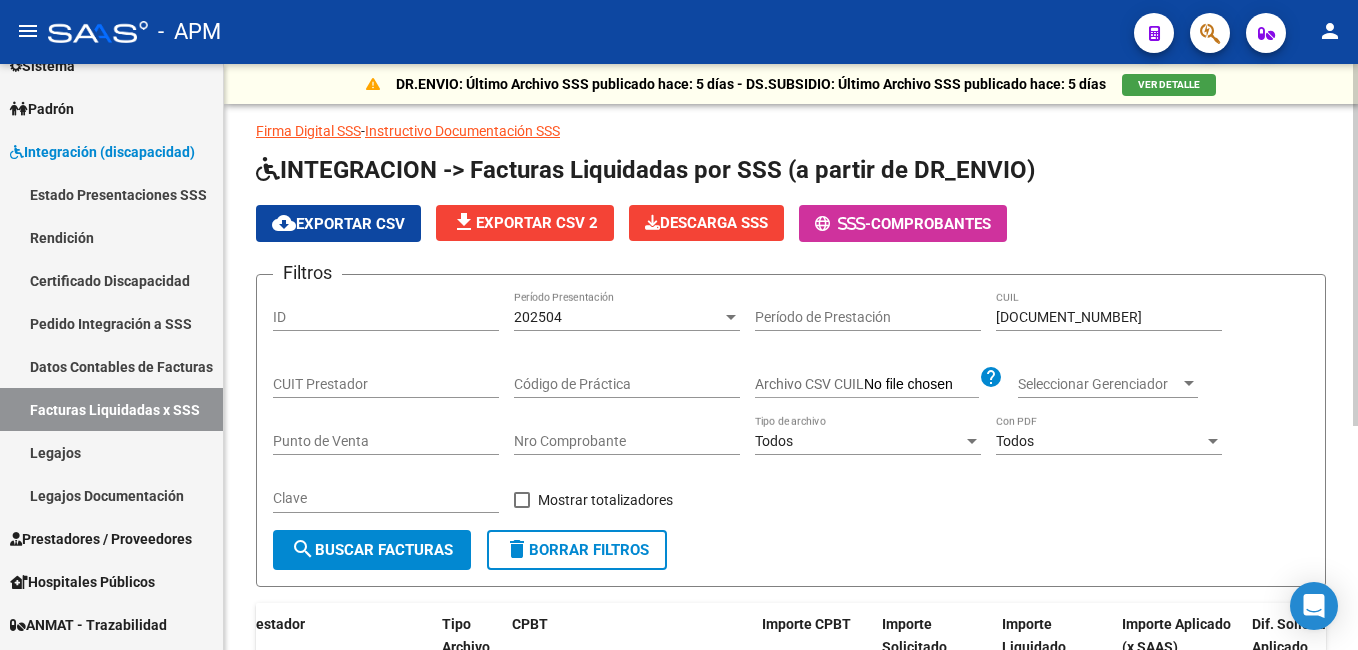 click on "202504 Período Presentación" 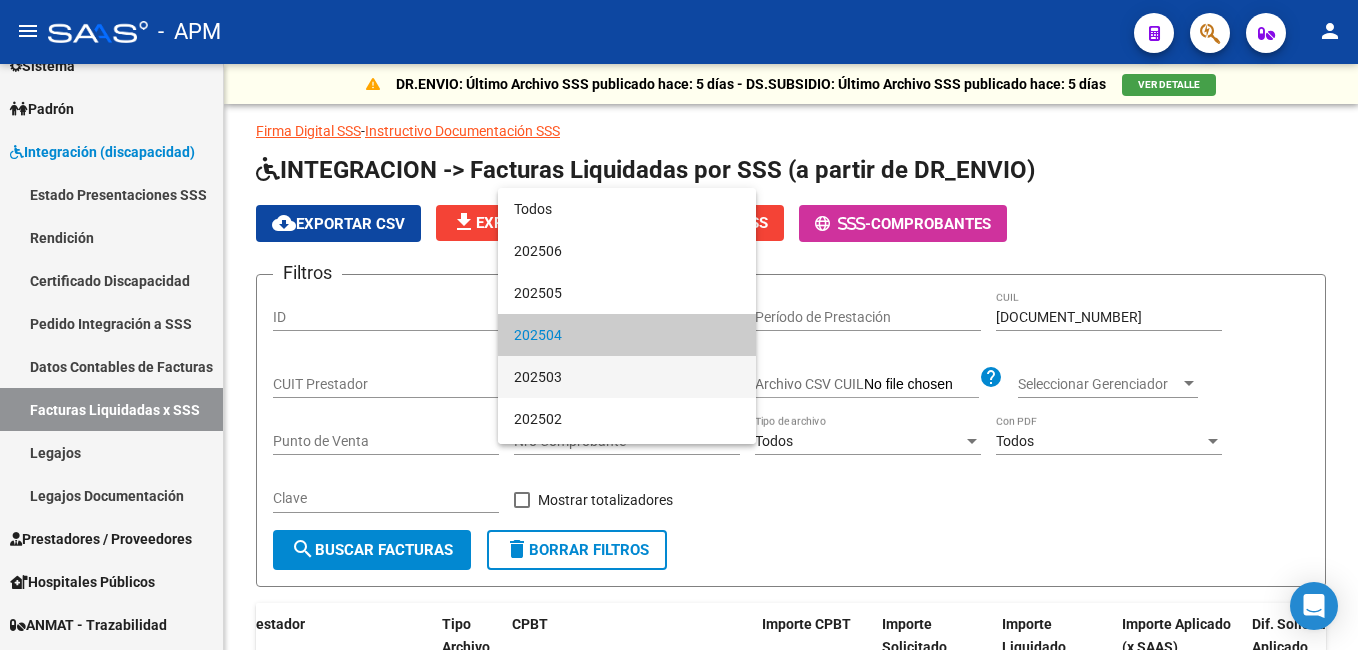 scroll, scrollTop: 19, scrollLeft: 0, axis: vertical 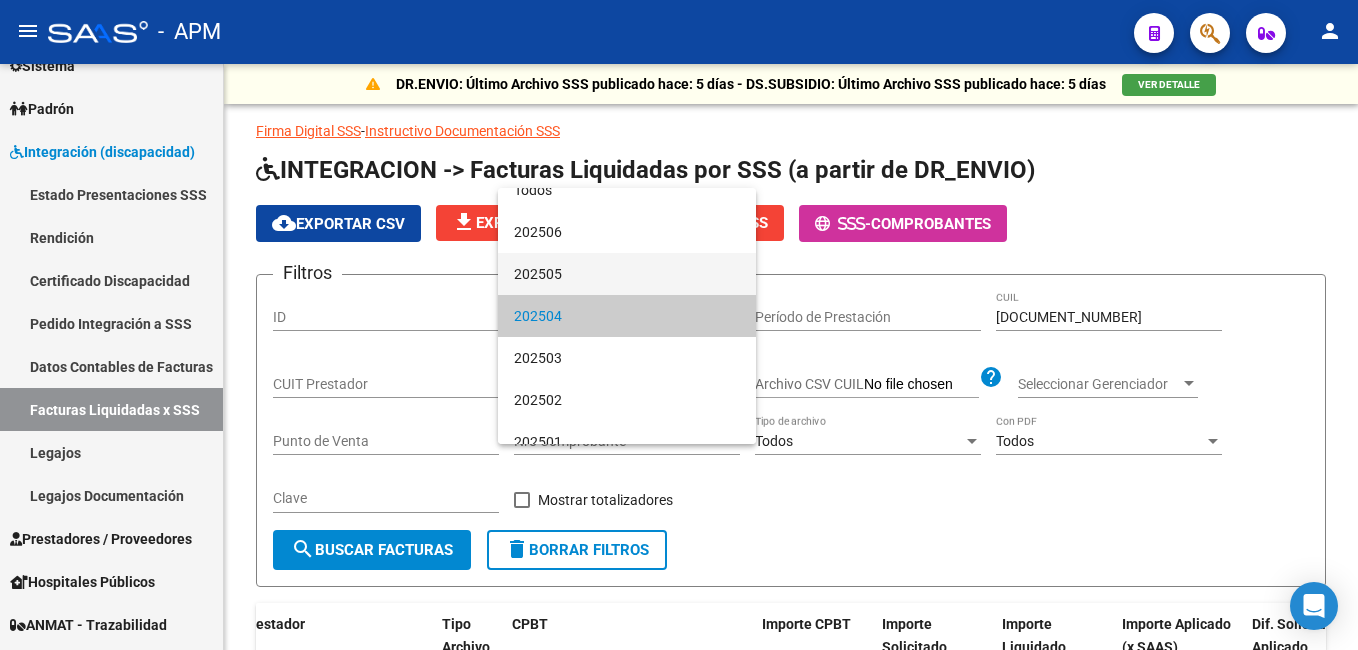 click on "202505" at bounding box center (627, 274) 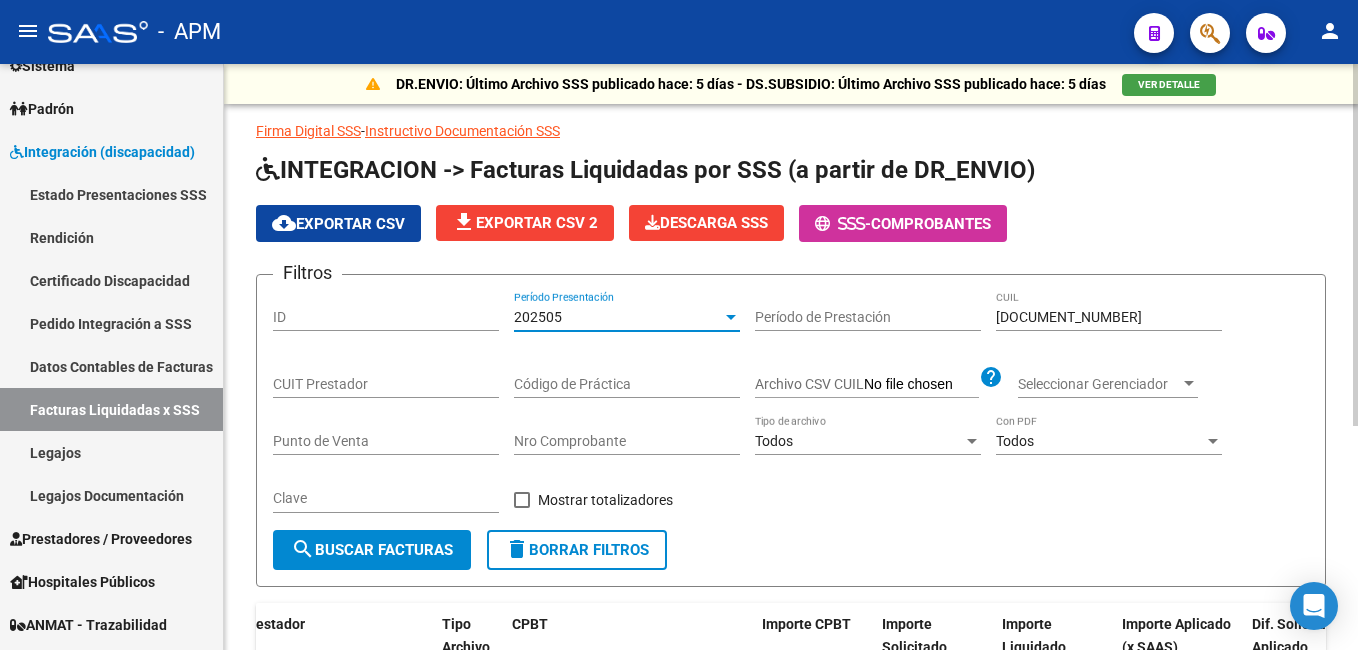 click on "search  Buscar Facturas" 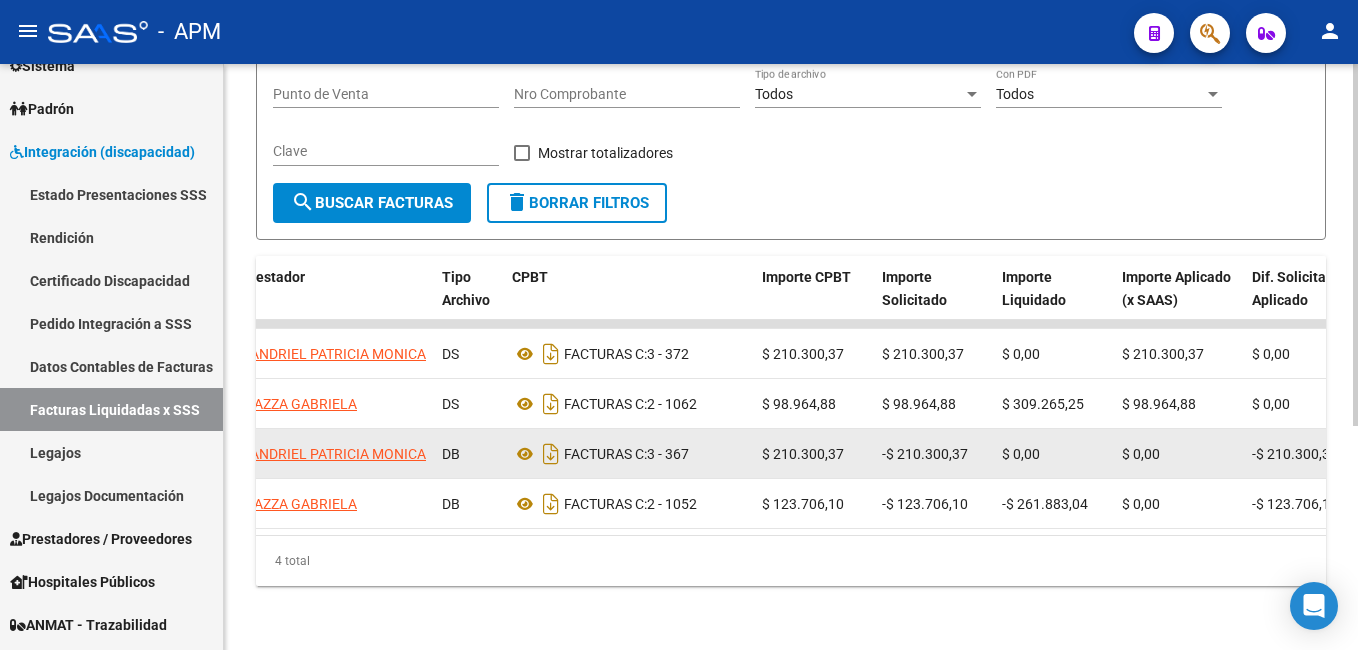 scroll, scrollTop: 363, scrollLeft: 0, axis: vertical 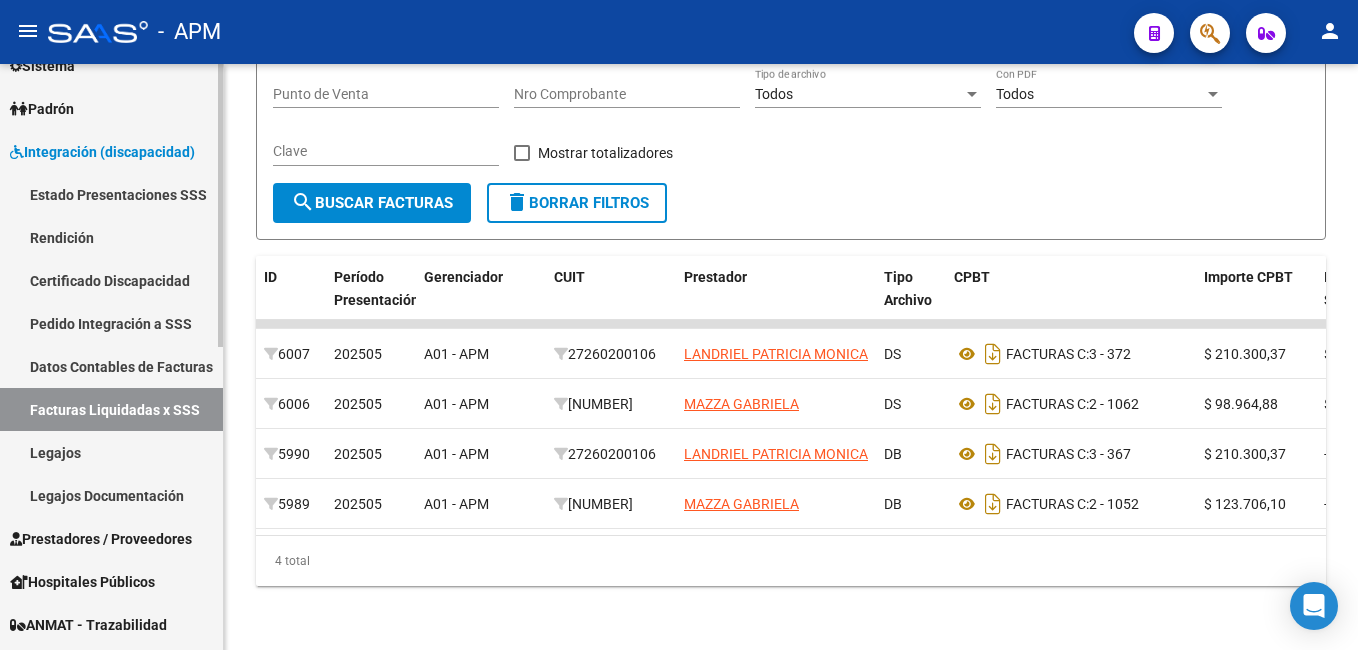 click on "Legajos" at bounding box center [111, 452] 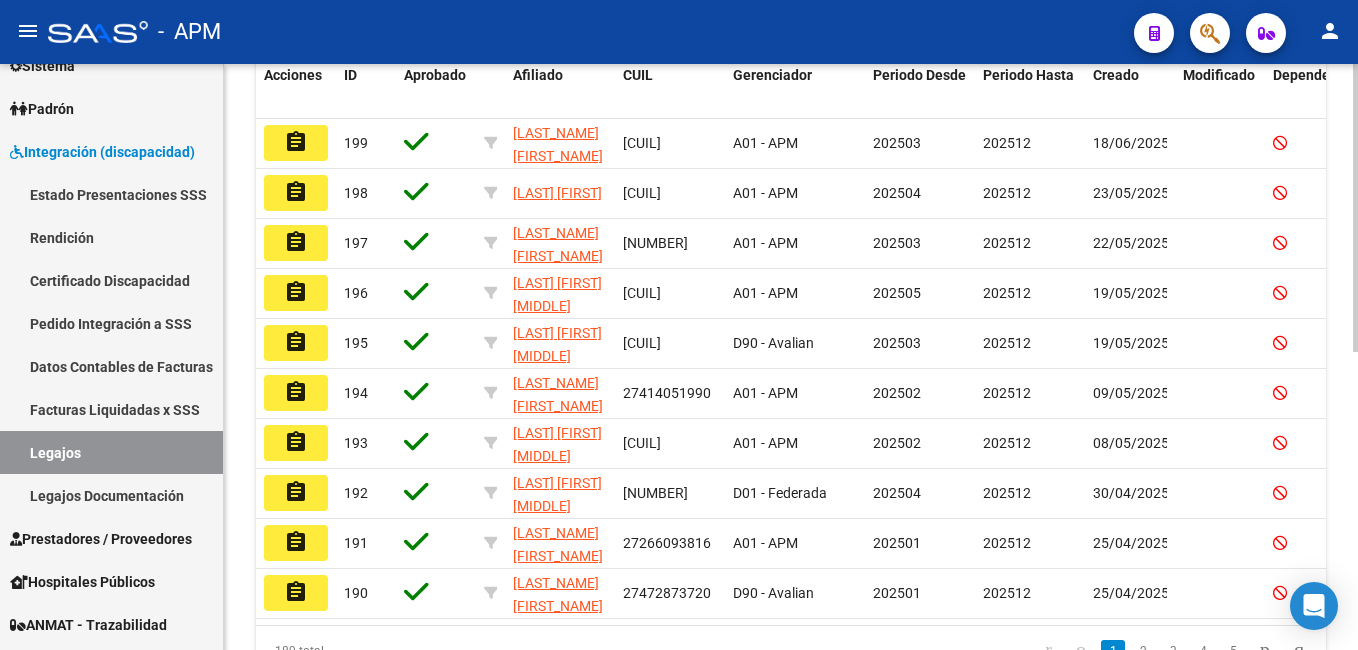 scroll, scrollTop: 0, scrollLeft: 0, axis: both 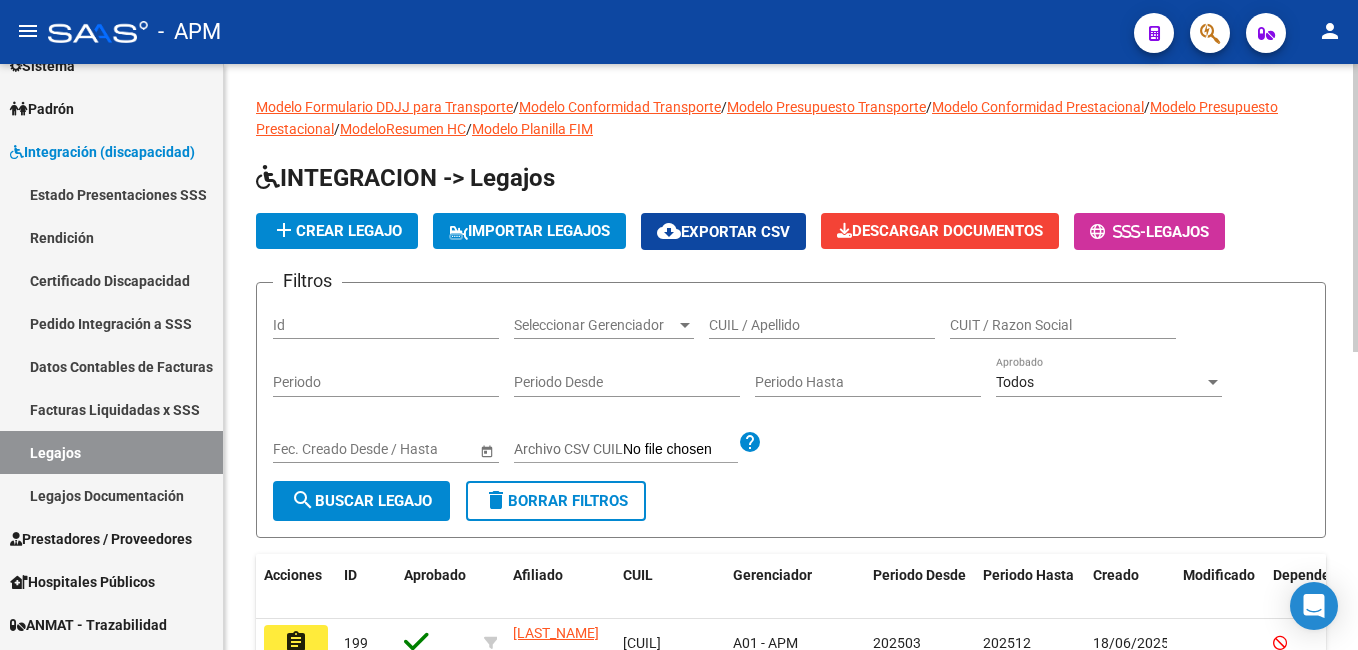 click on "CUIT / Razon Social" at bounding box center (1063, 325) 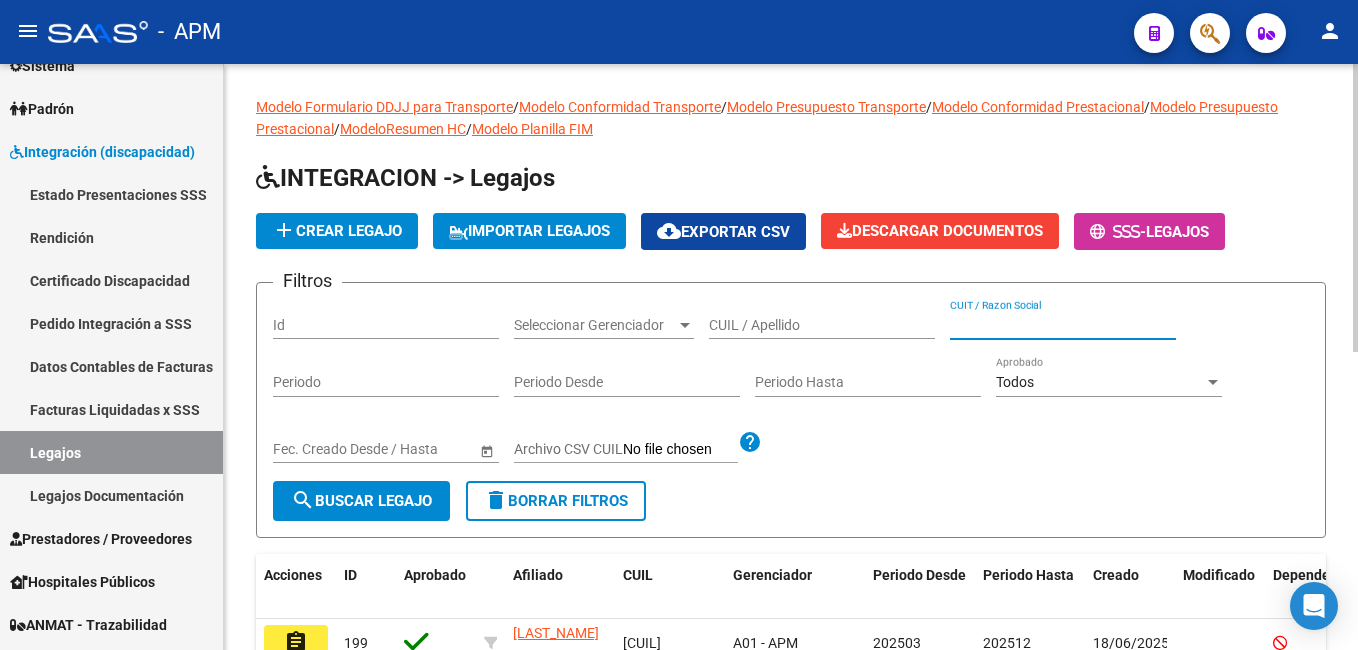 click on "CUIL / Apellido" at bounding box center (822, 325) 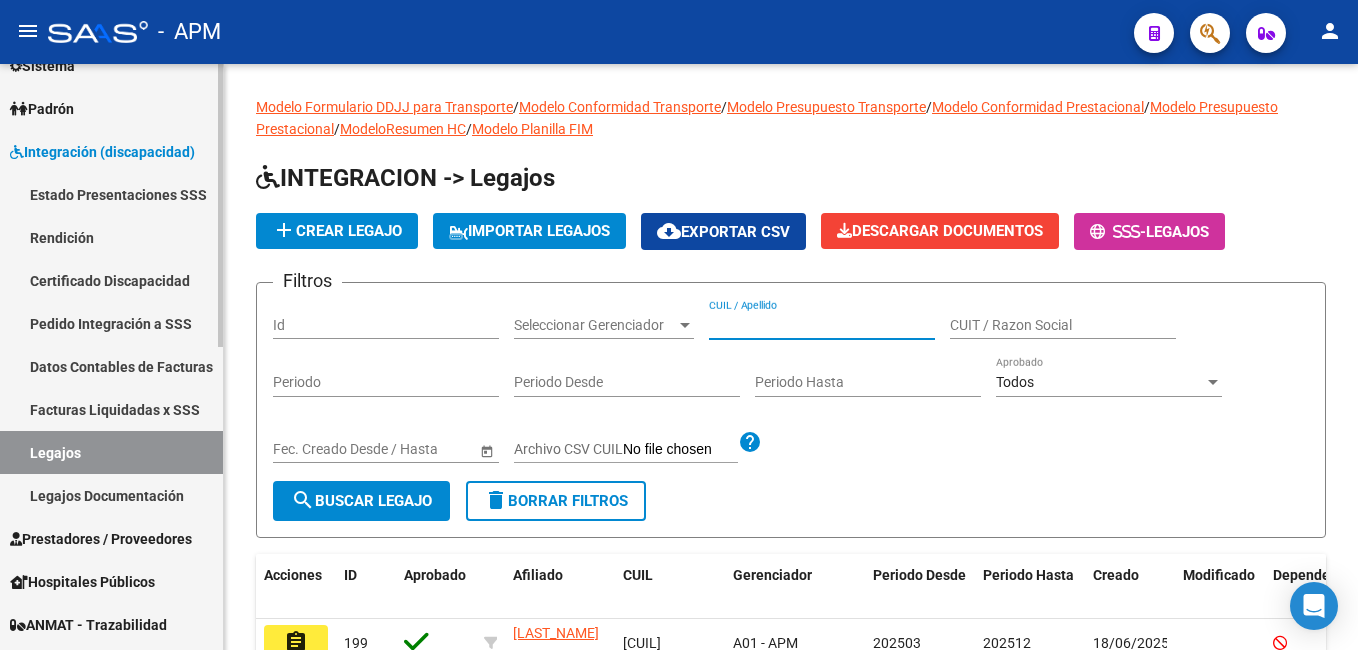click on "Facturas Liquidadas x SSS" at bounding box center [111, 409] 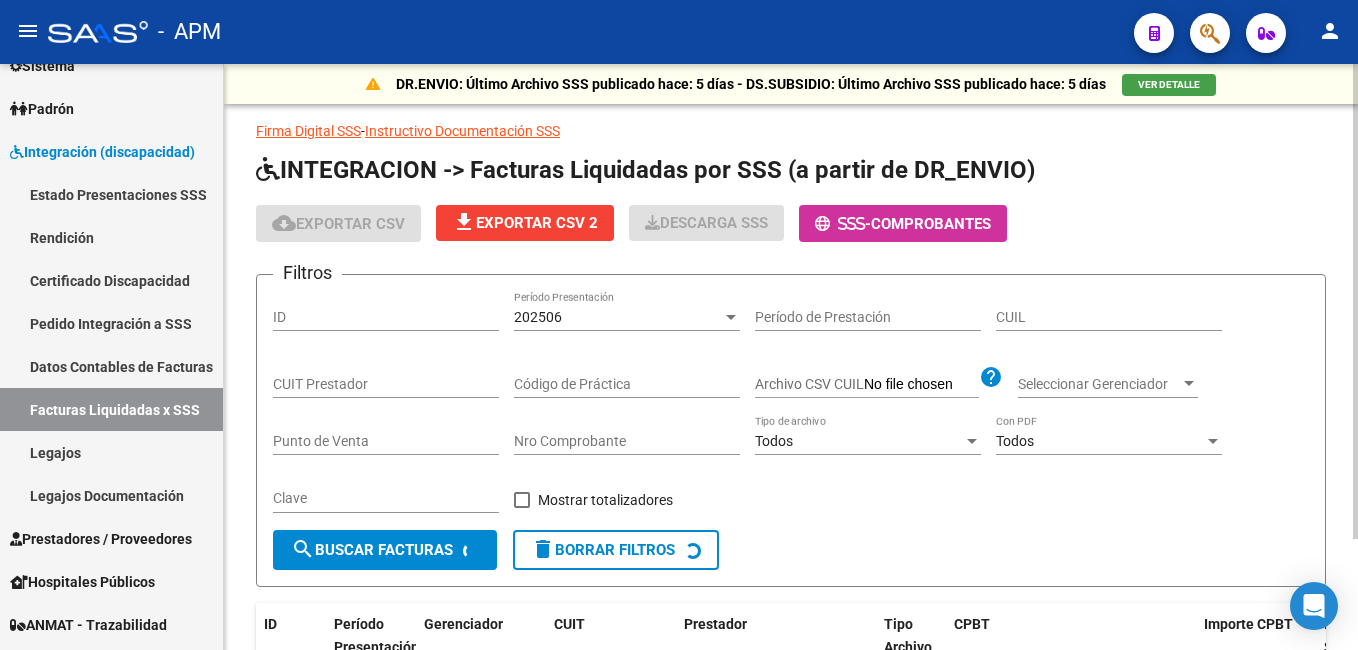 click on "CUIL" at bounding box center [1109, 317] 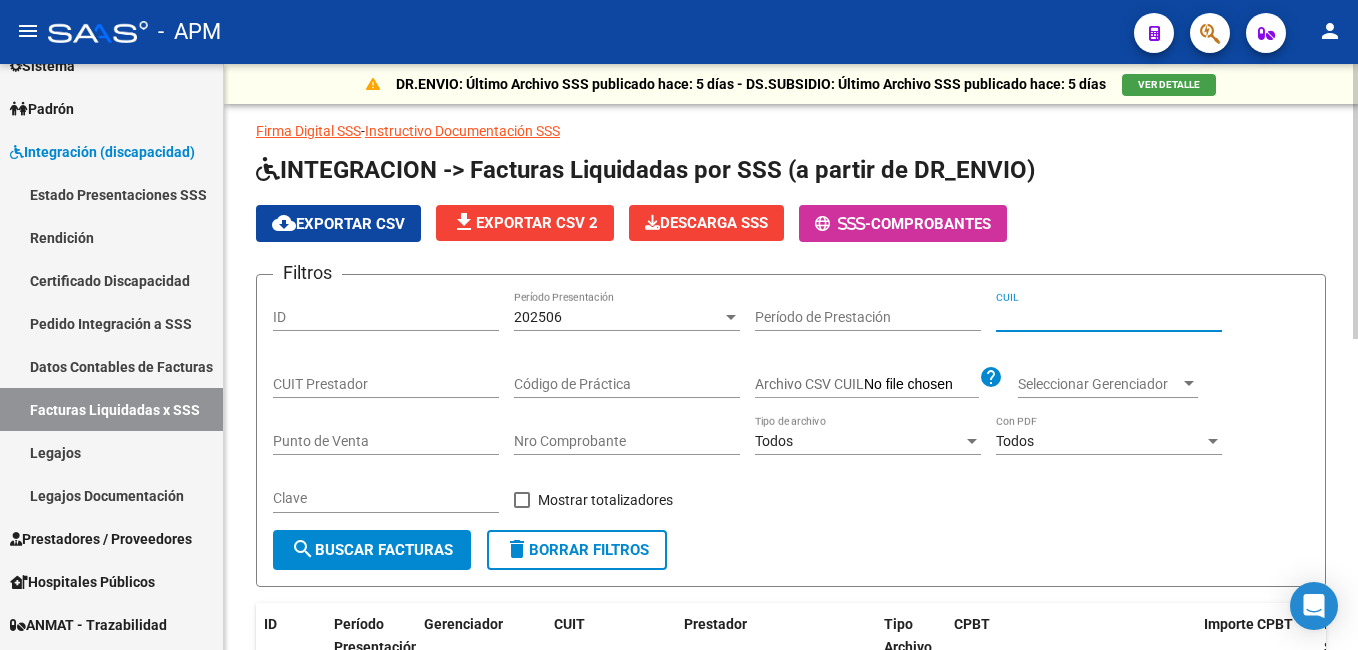 paste on "23-31535891-4" 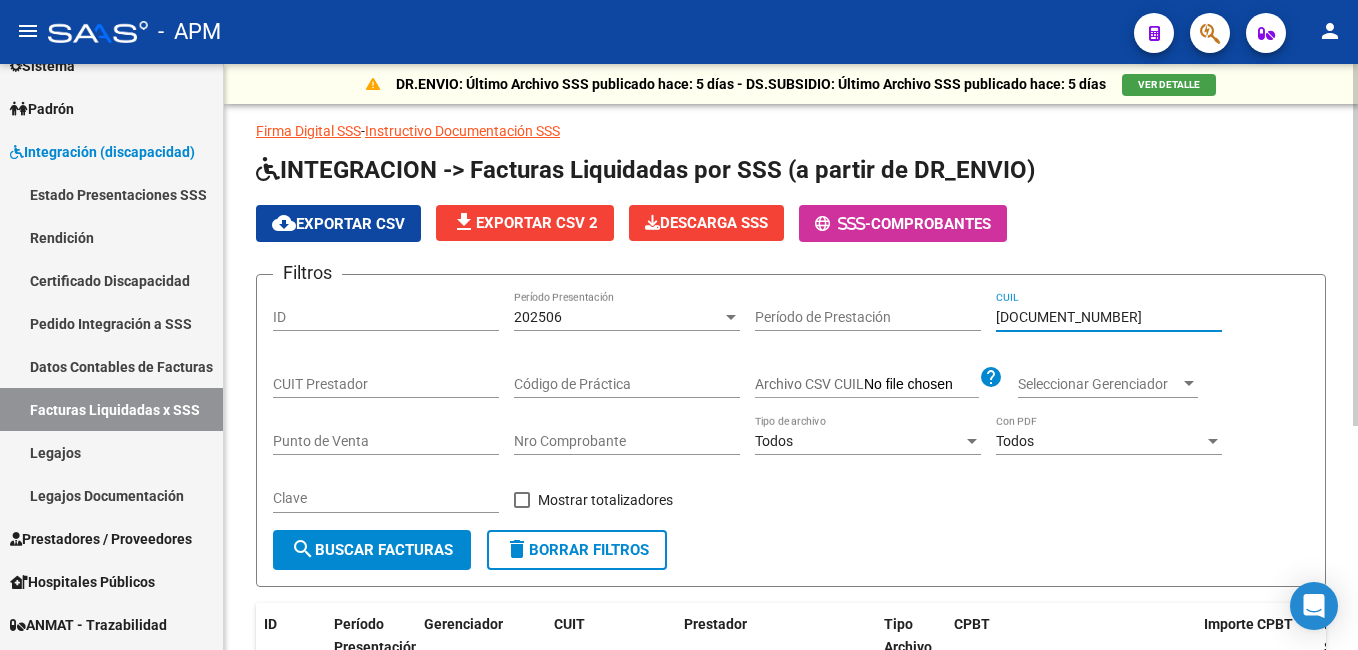 type on "23-31535891-4" 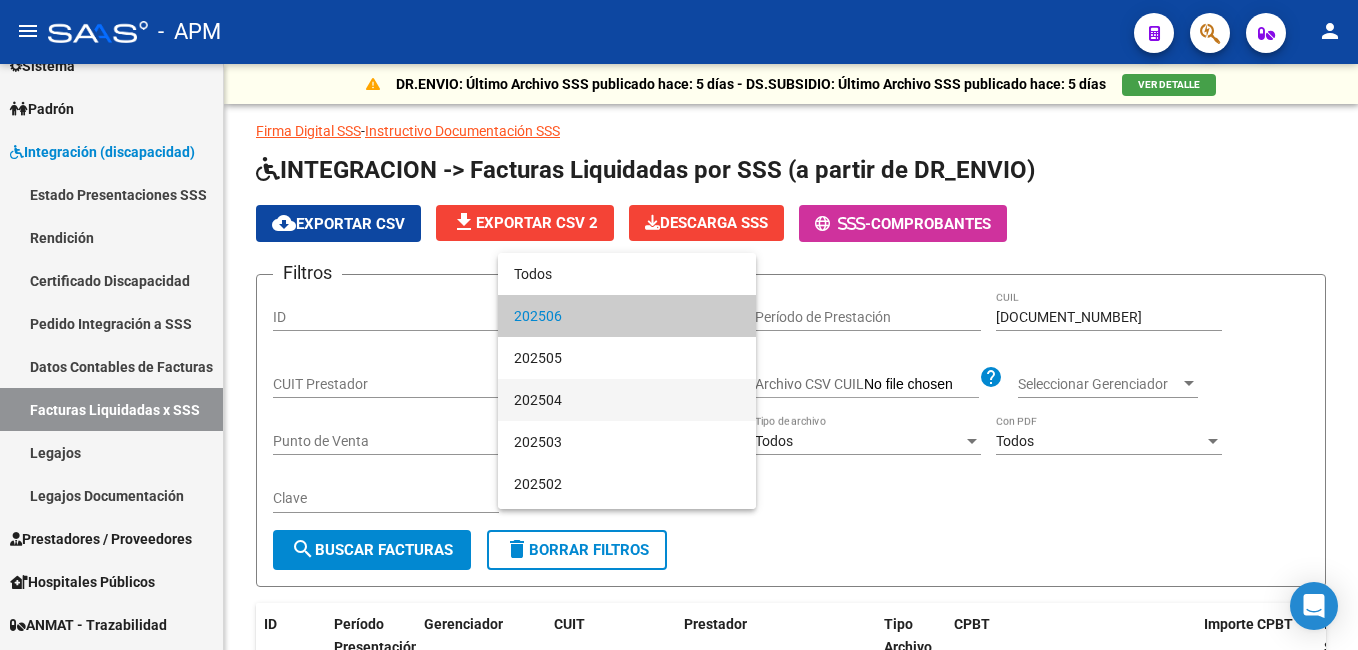 click on "202504" at bounding box center (627, 400) 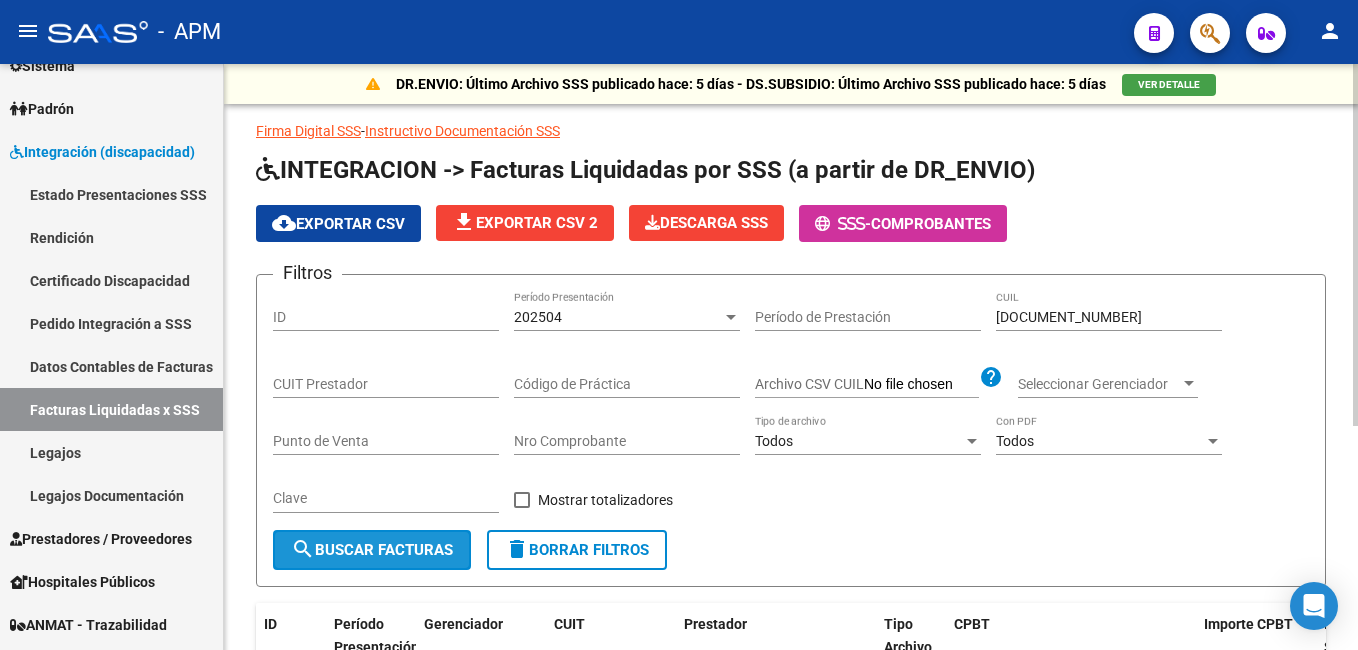 click on "search  Buscar Facturas" 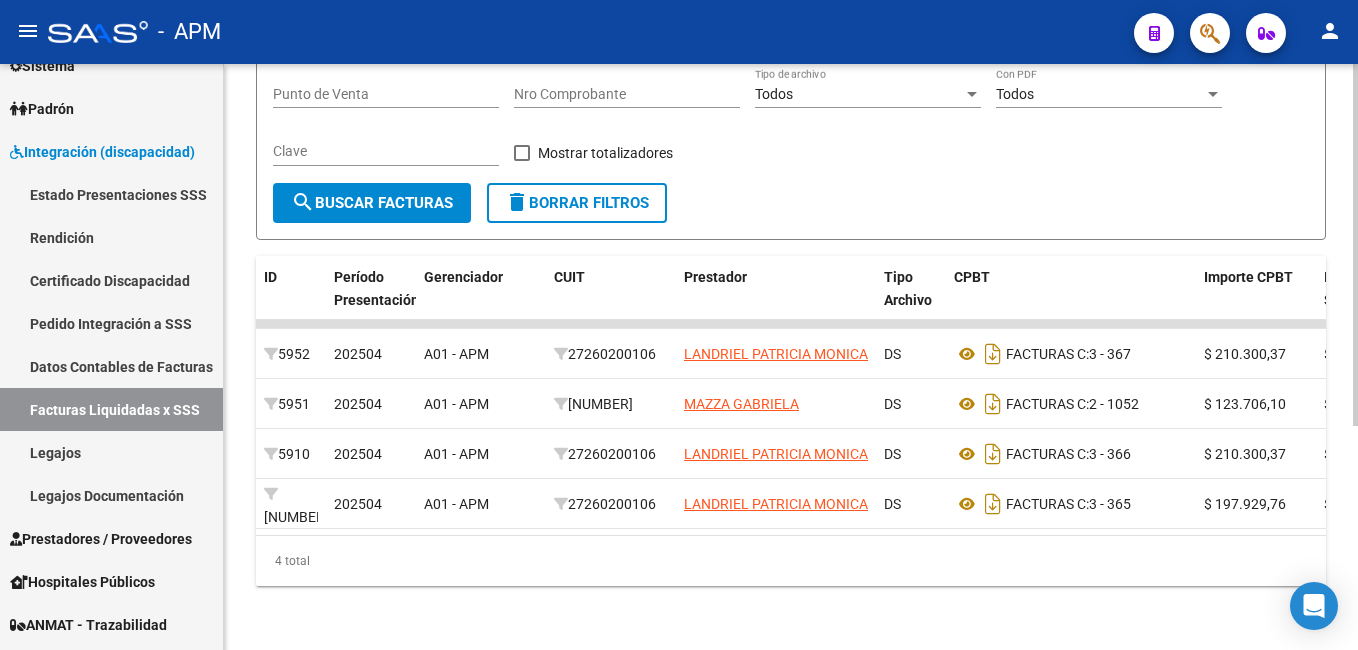 scroll, scrollTop: 363, scrollLeft: 0, axis: vertical 